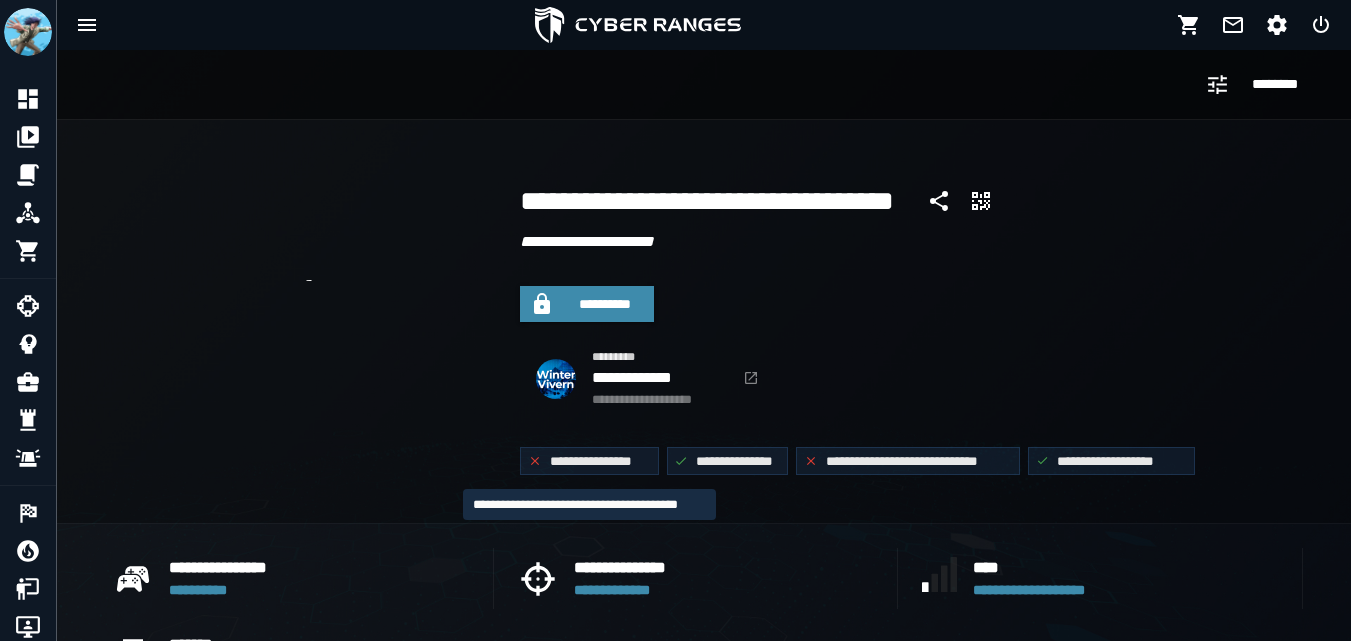 scroll, scrollTop: 0, scrollLeft: 0, axis: both 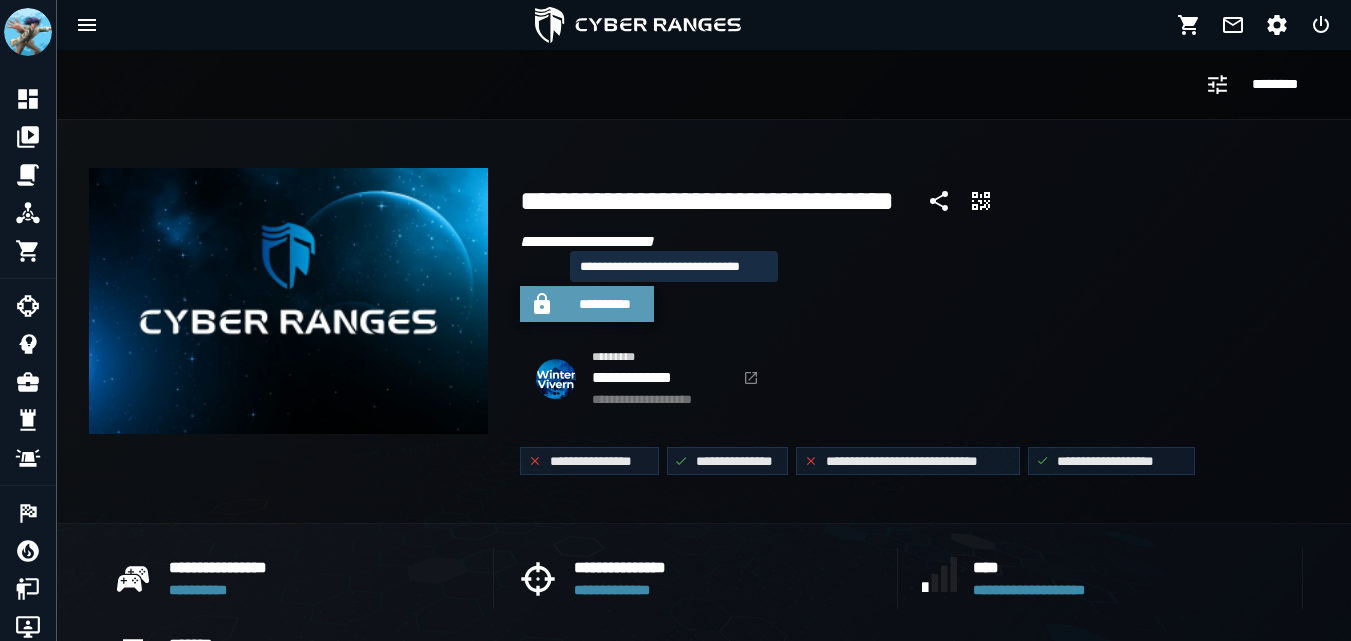 click on "**********" at bounding box center [605, 304] 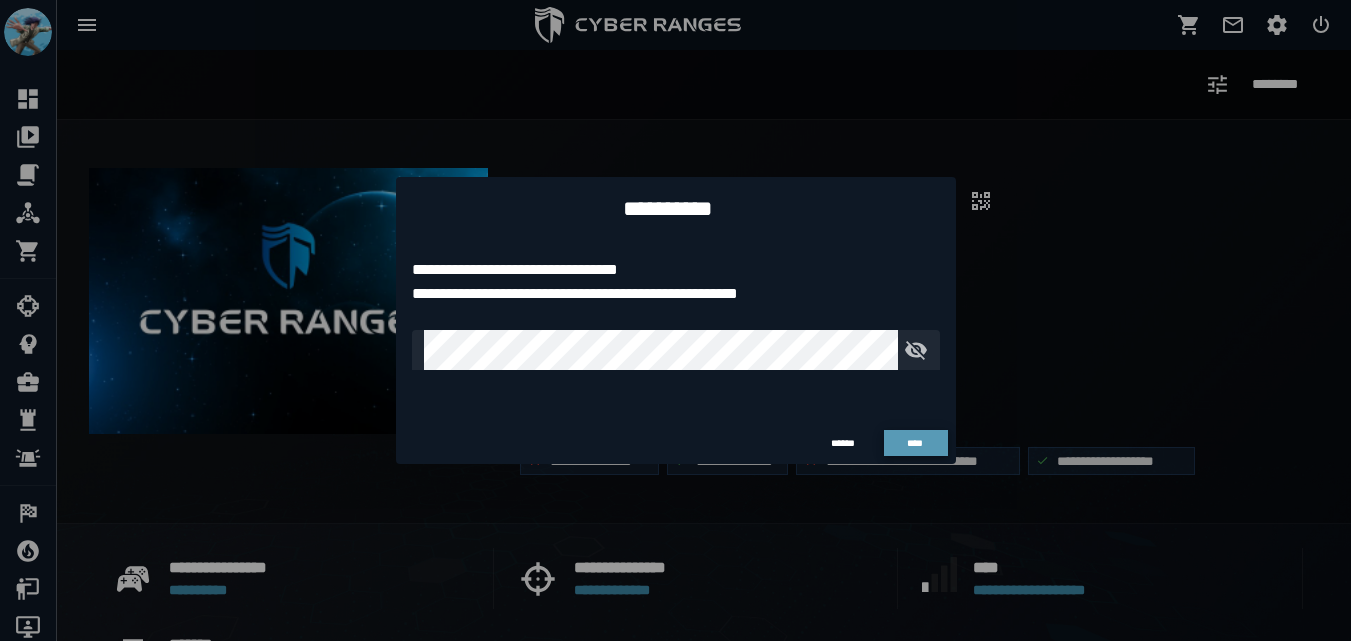 click on "****" at bounding box center [915, 443] 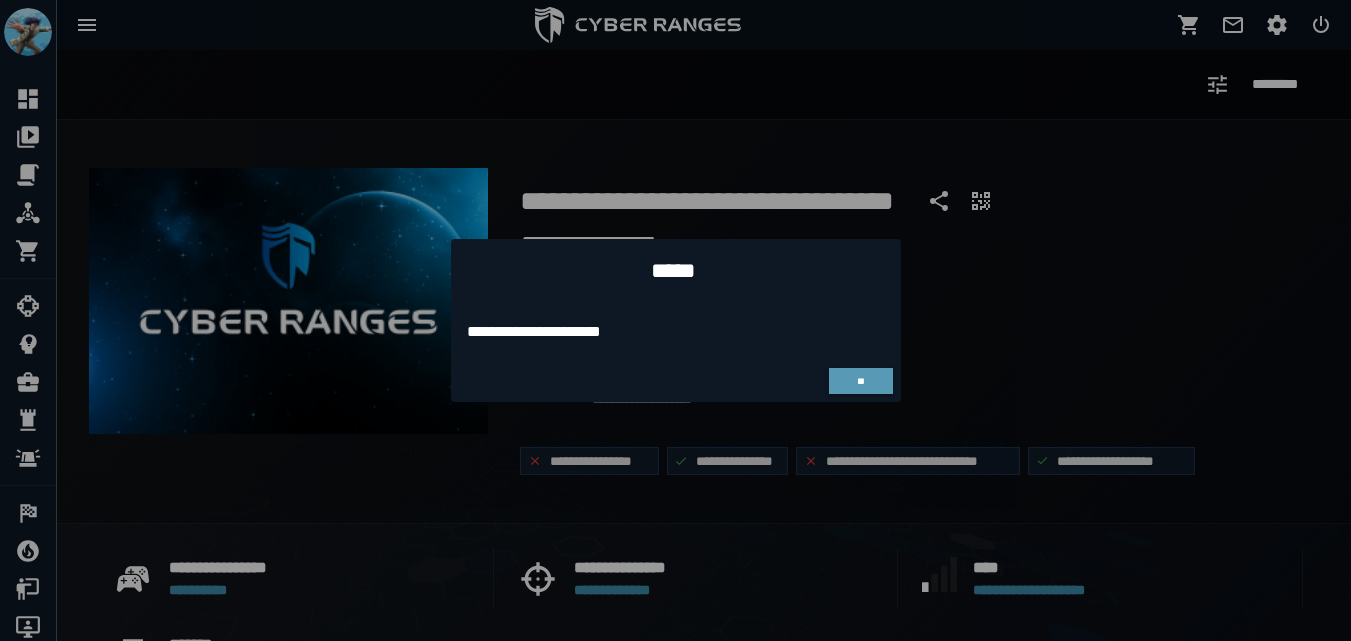click on "**" at bounding box center (861, 381) 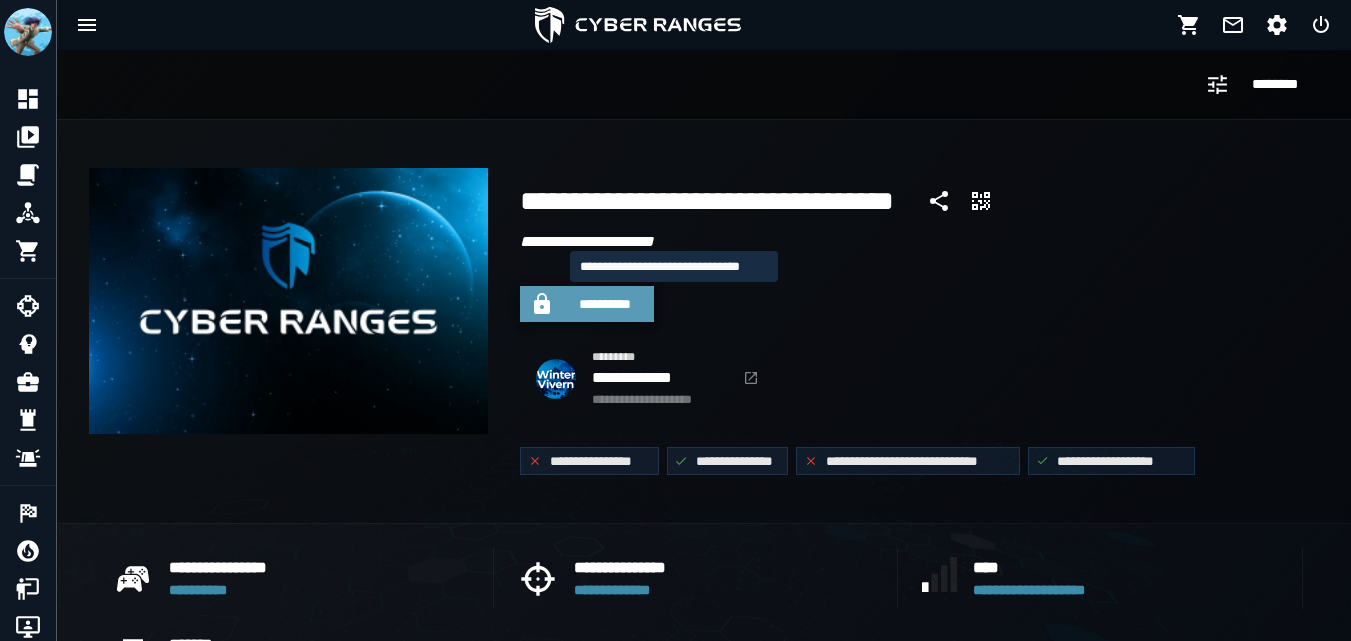 click on "**********" at bounding box center [587, 304] 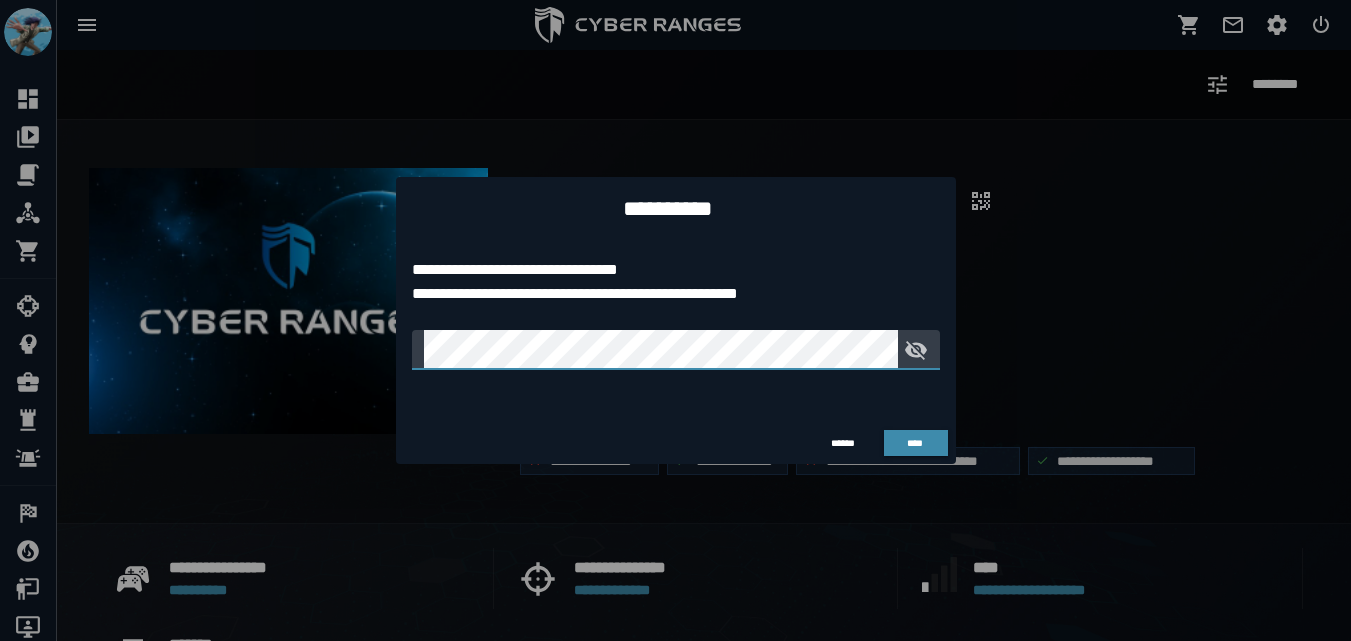 click on "**********" 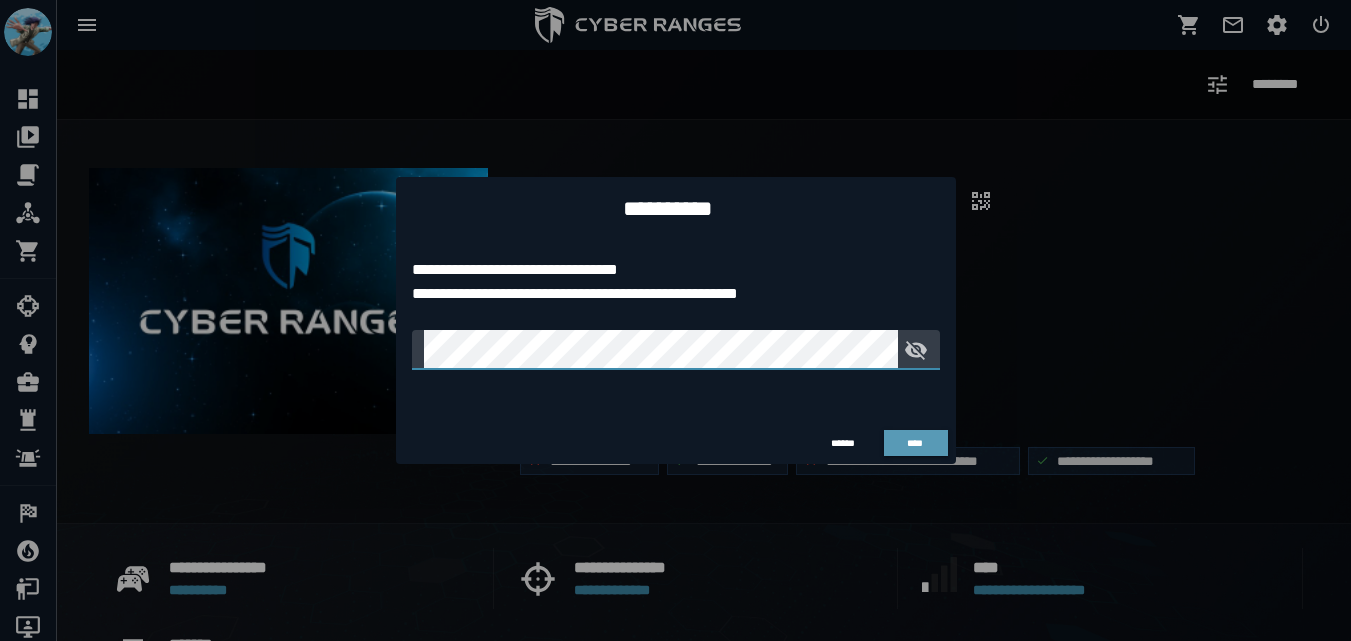 click on "****" at bounding box center (915, 443) 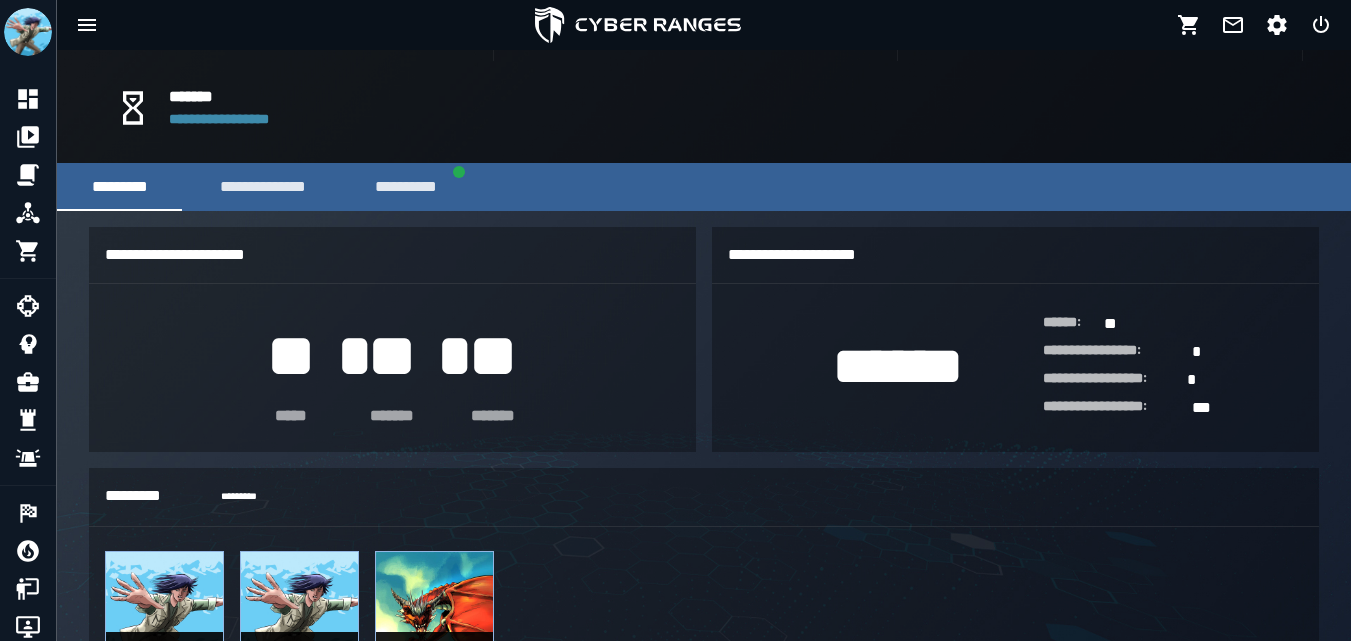 scroll, scrollTop: 500, scrollLeft: 0, axis: vertical 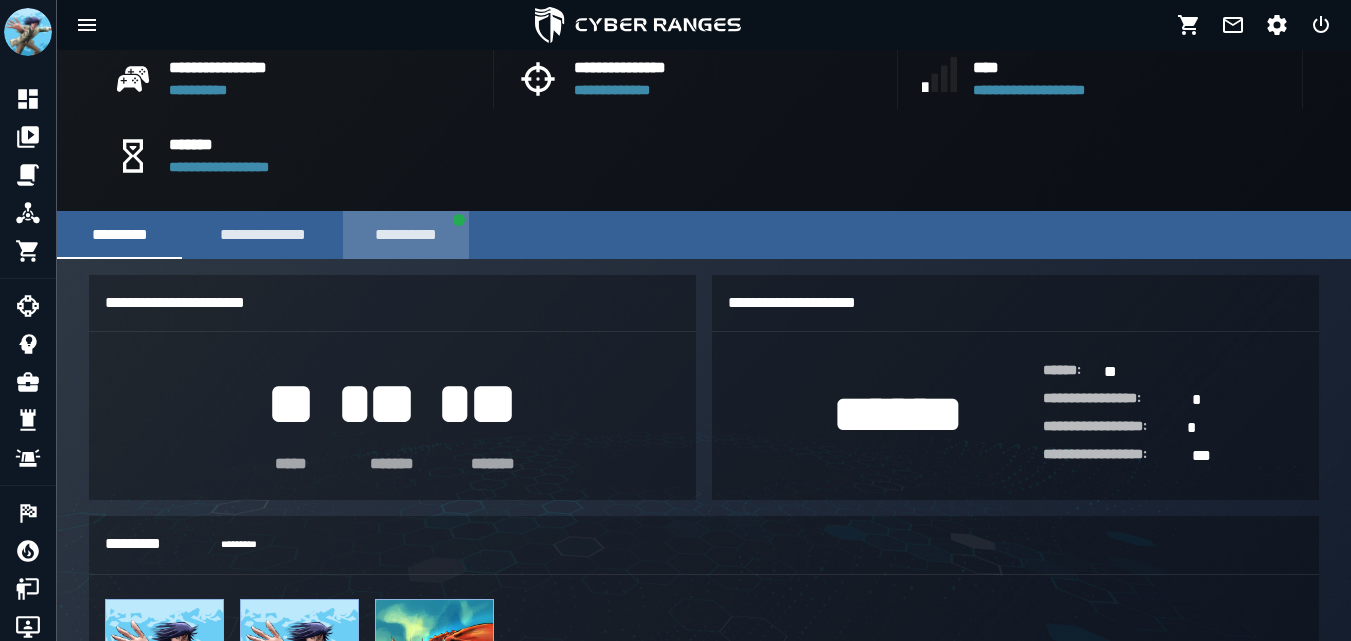 click on "**********" at bounding box center [406, 235] 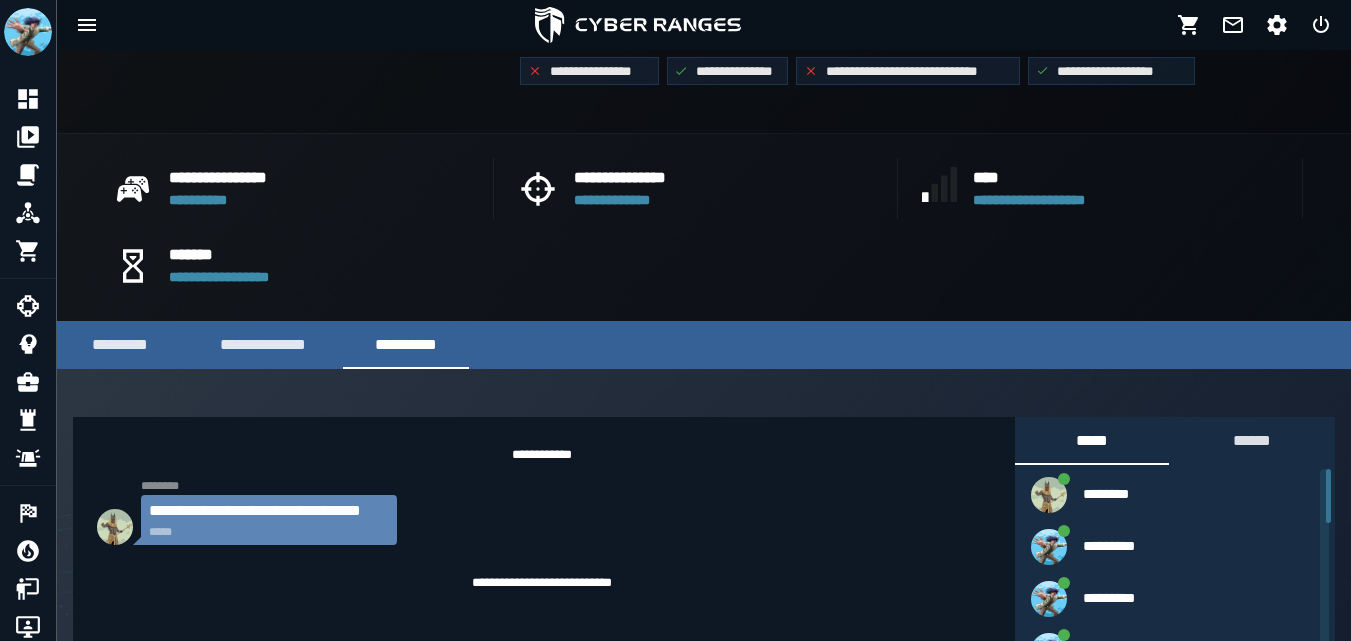 scroll, scrollTop: 391, scrollLeft: 0, axis: vertical 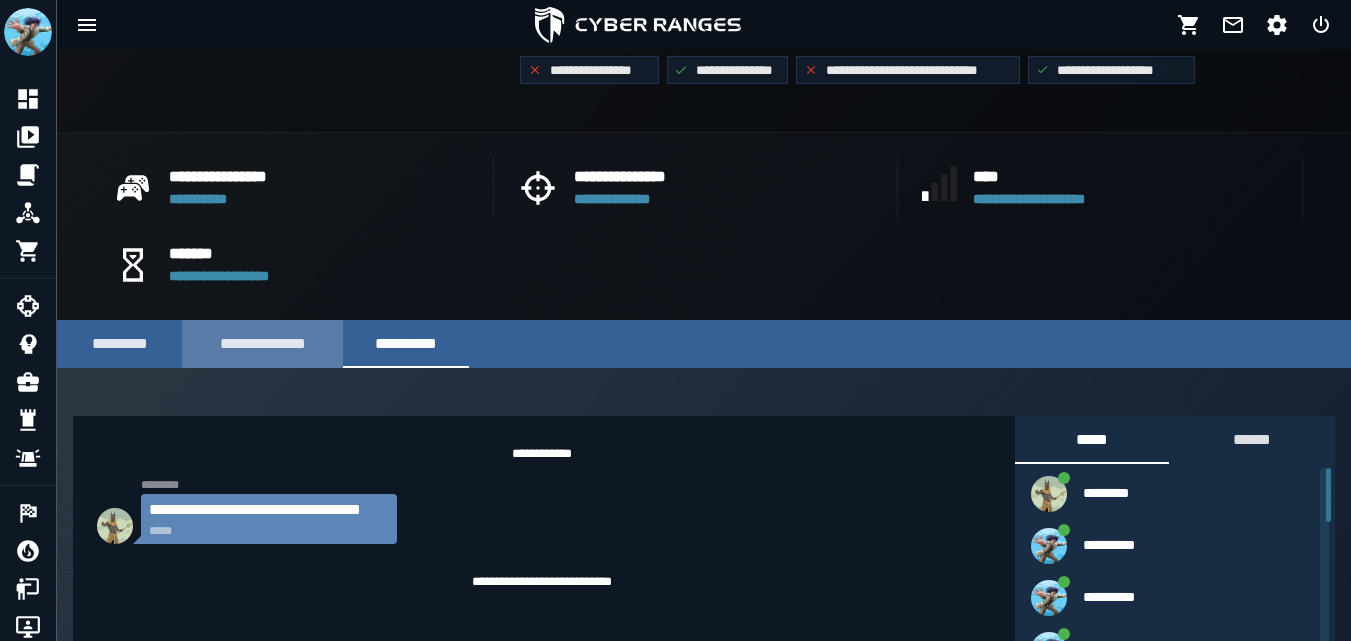 click on "**********" at bounding box center [262, 344] 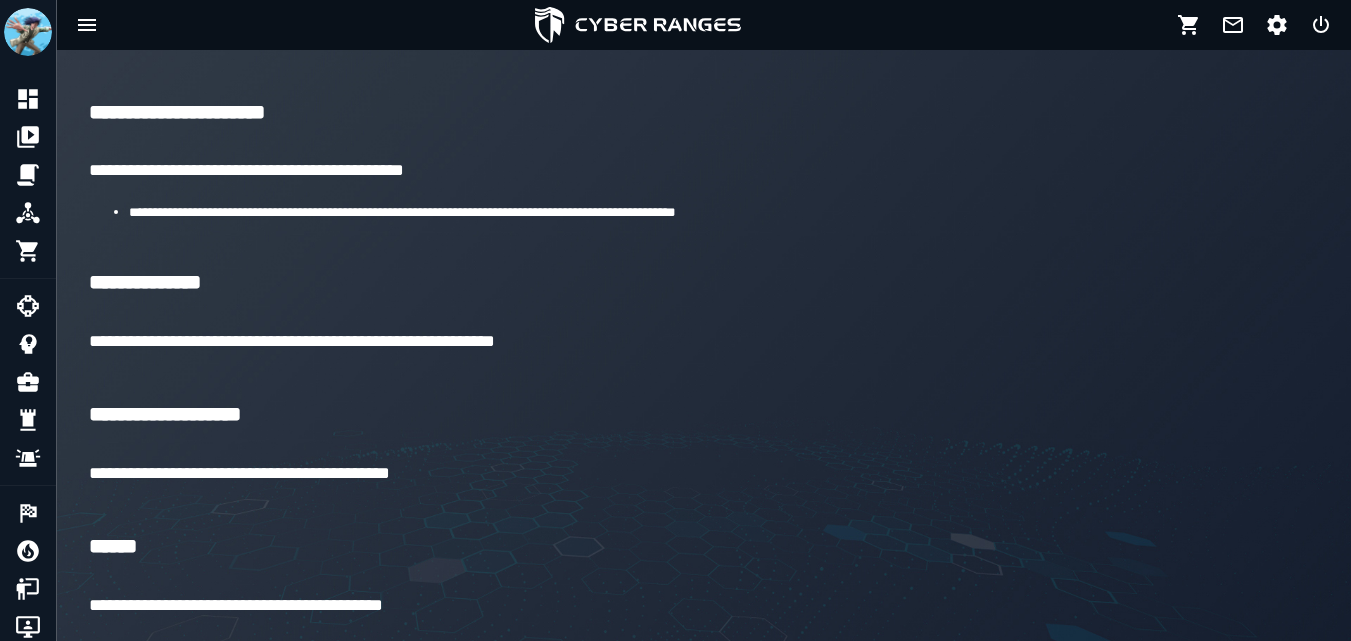 scroll, scrollTop: 913, scrollLeft: 0, axis: vertical 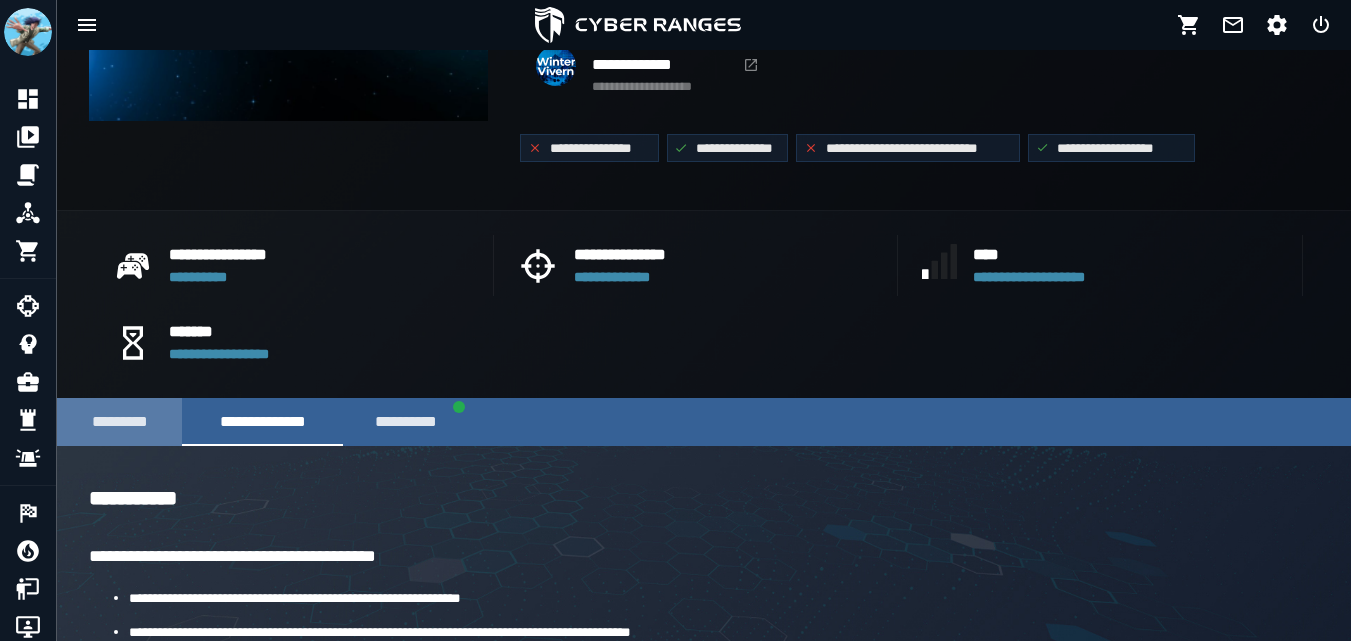 click on "*********" at bounding box center [119, 422] 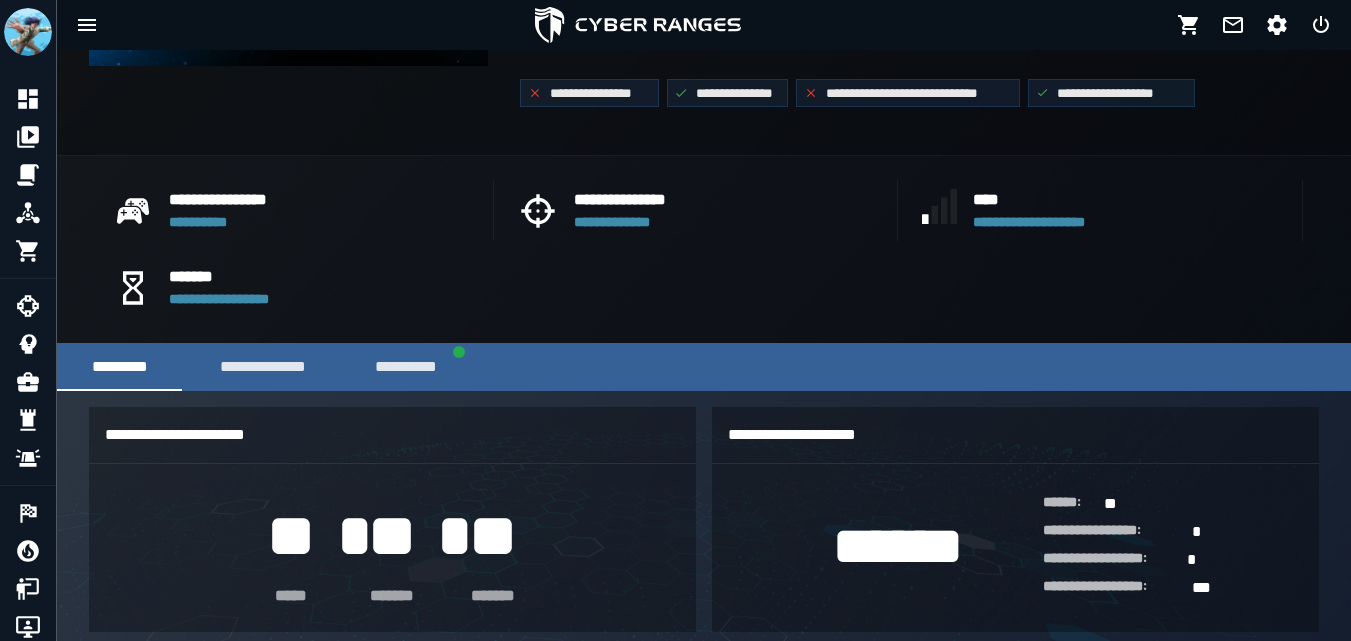 scroll, scrollTop: 500, scrollLeft: 0, axis: vertical 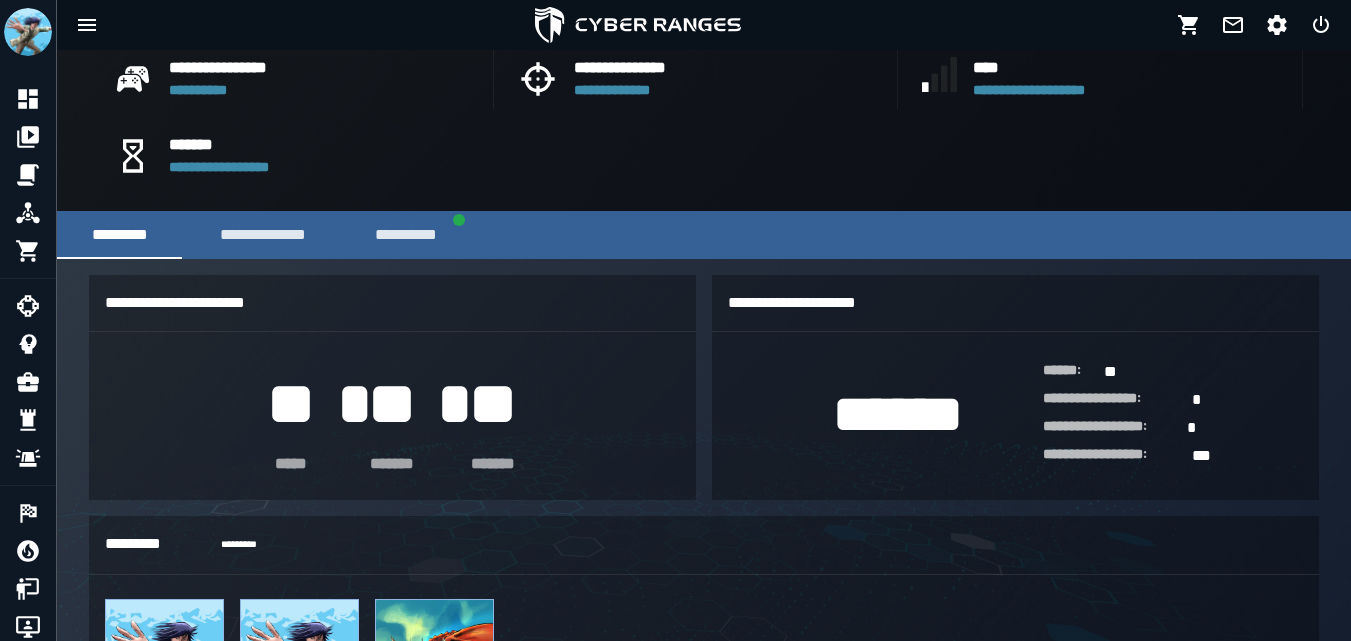 click on "**********" 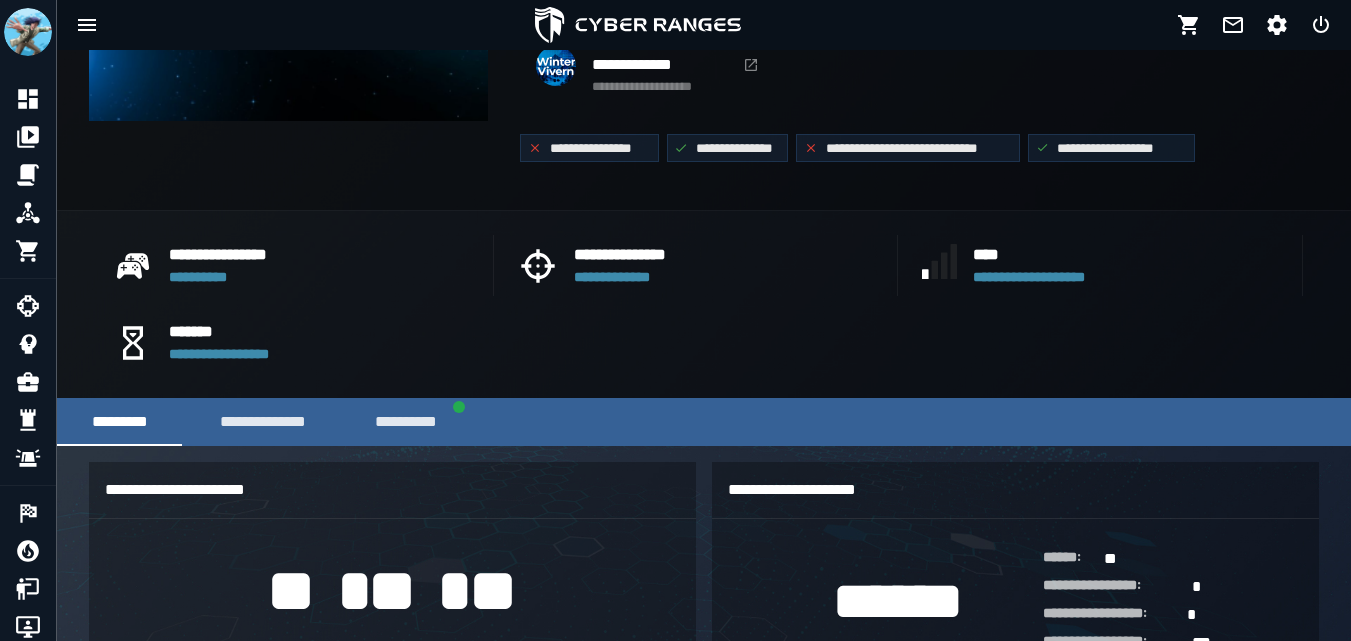scroll, scrollTop: 500, scrollLeft: 0, axis: vertical 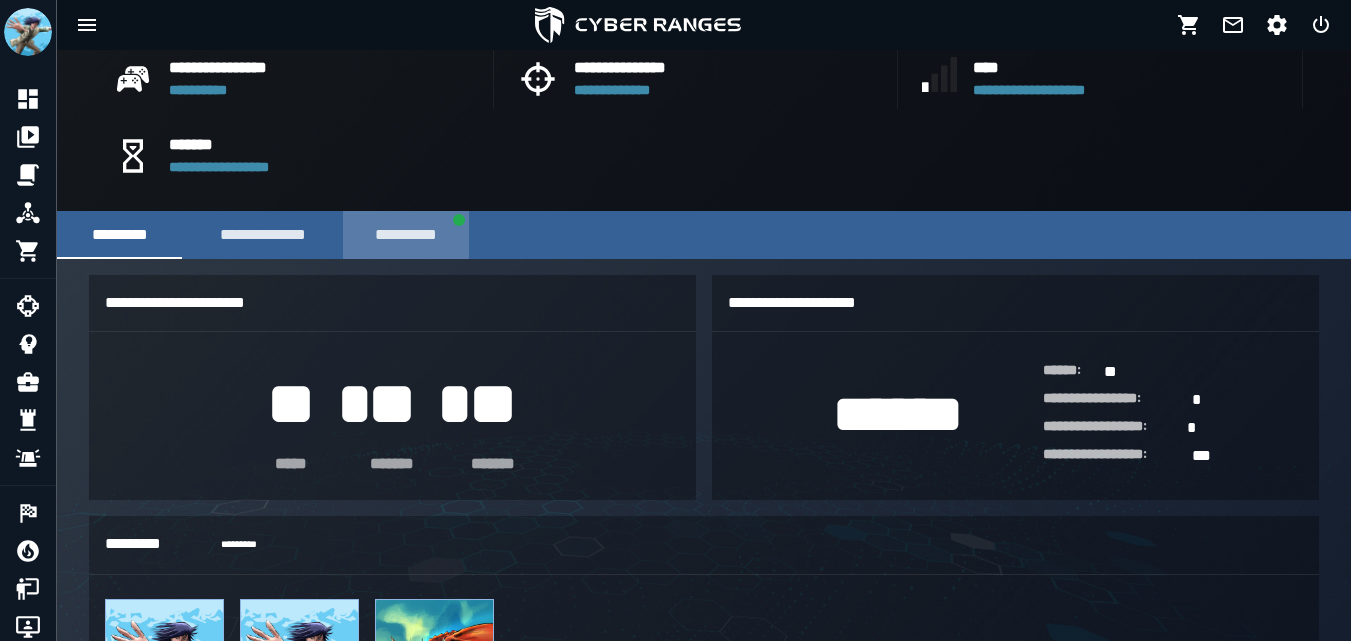 click on "**********" at bounding box center (406, 235) 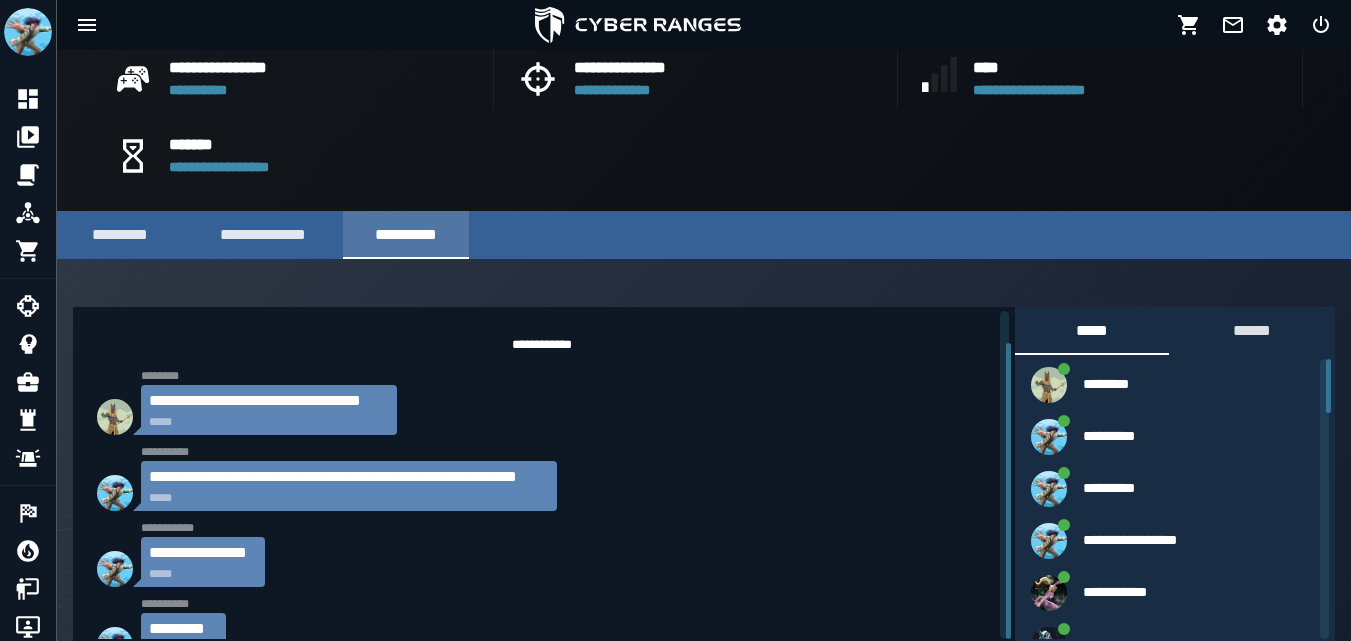 scroll, scrollTop: 36, scrollLeft: 0, axis: vertical 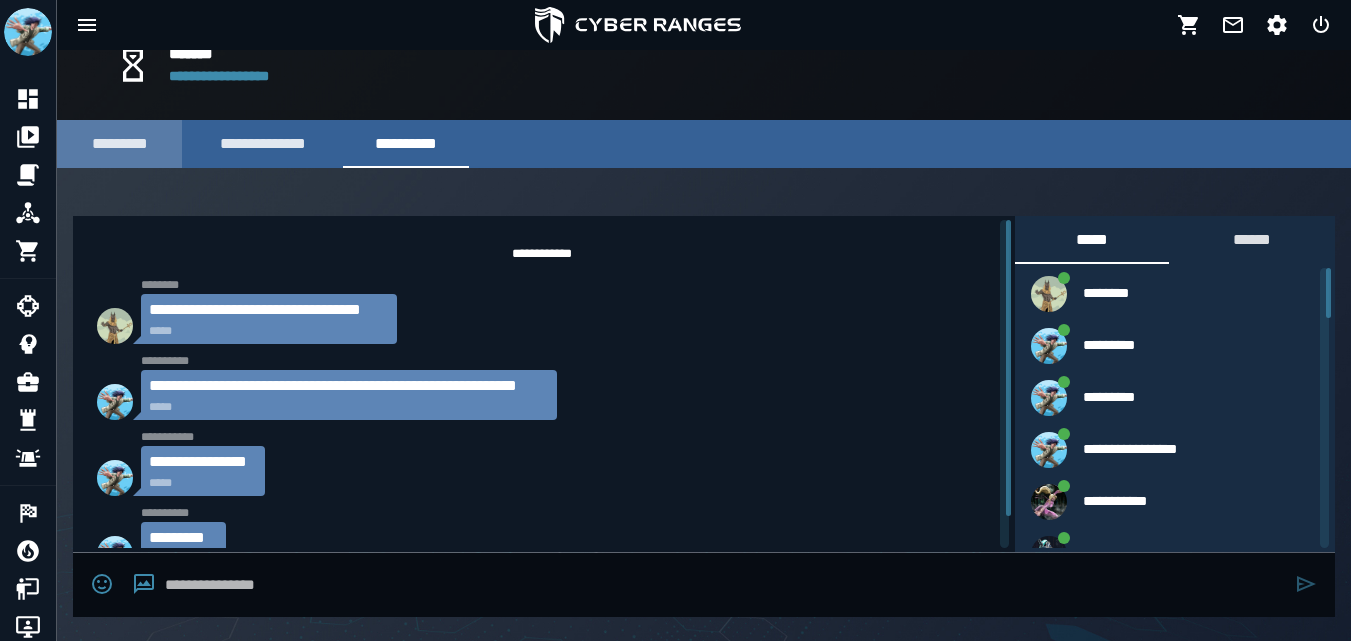click on "*********" at bounding box center (119, 144) 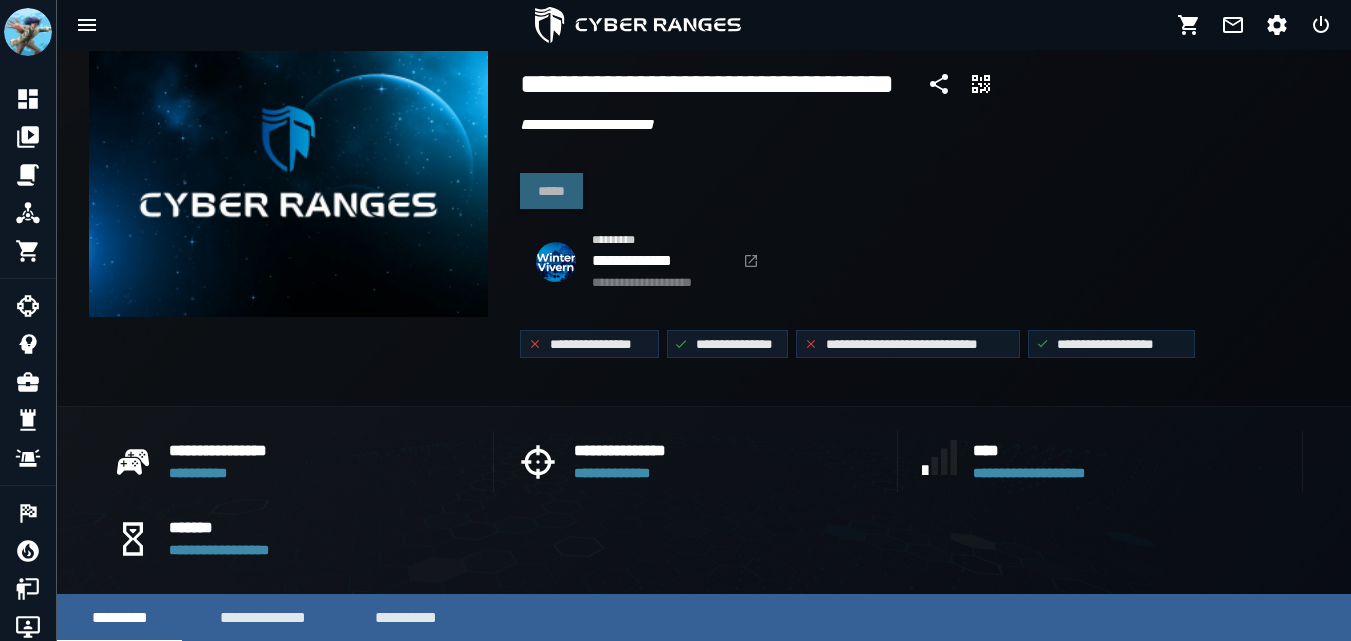 scroll, scrollTop: 91, scrollLeft: 0, axis: vertical 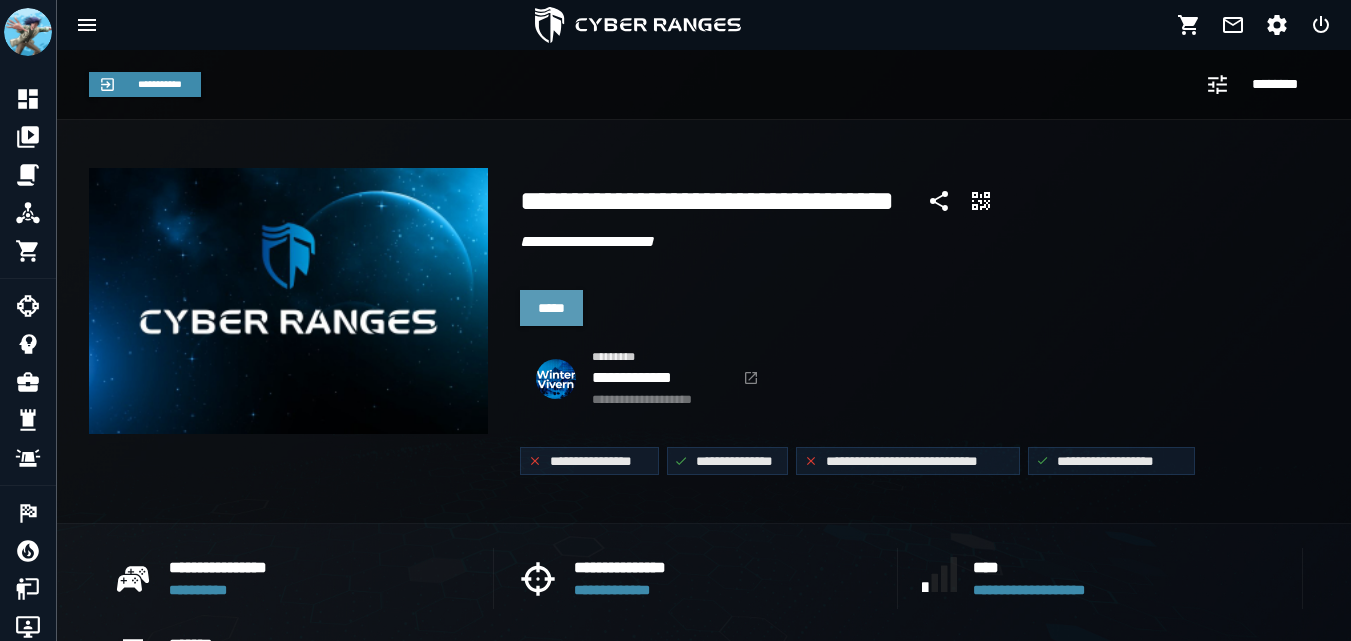 click on "*****" at bounding box center (551, 308) 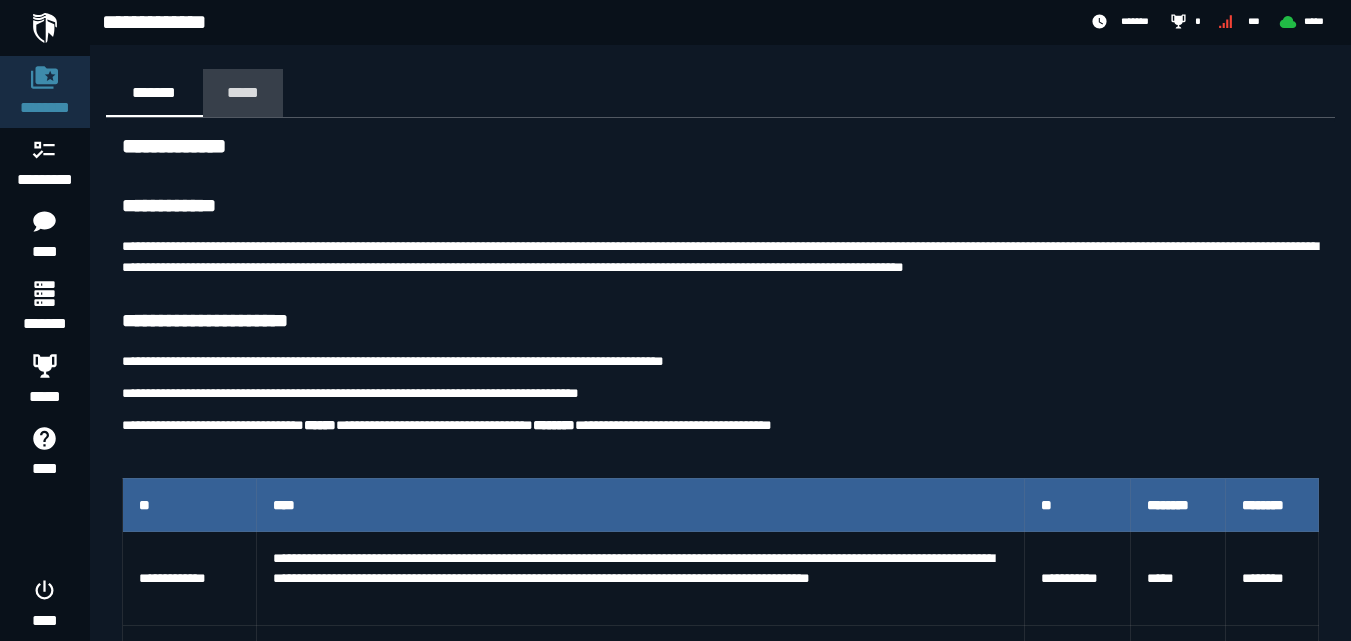 click on "*****" at bounding box center [243, 92] 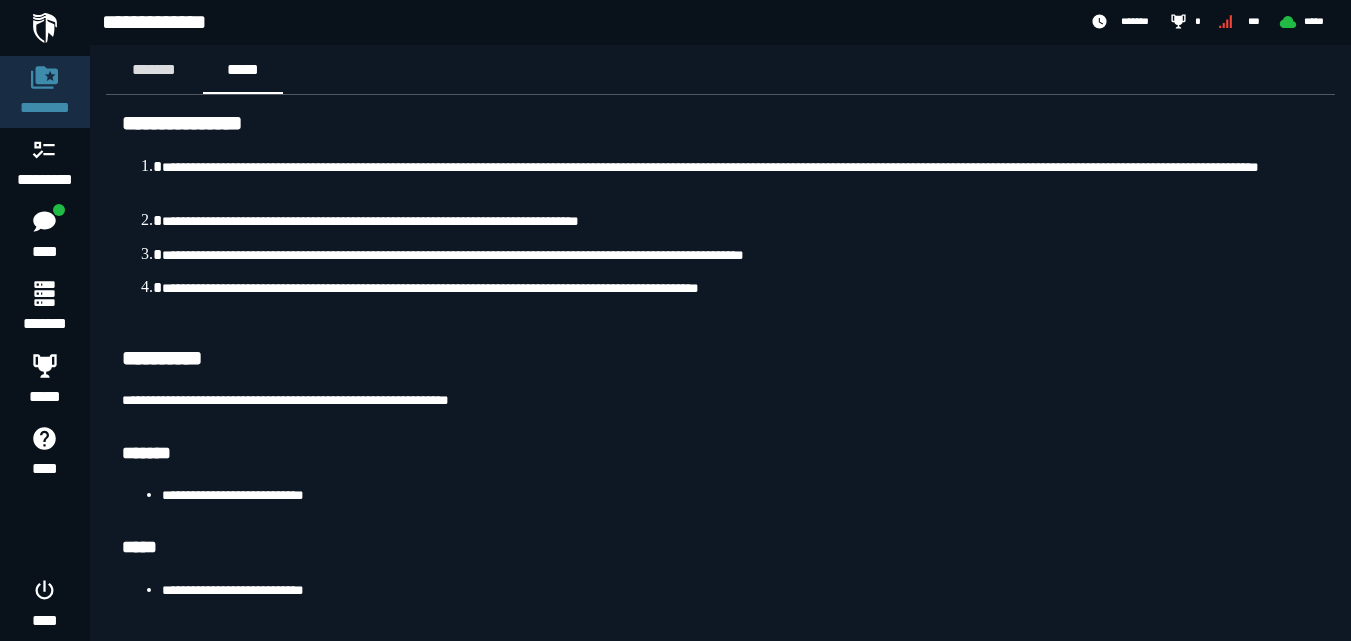 scroll, scrollTop: 0, scrollLeft: 0, axis: both 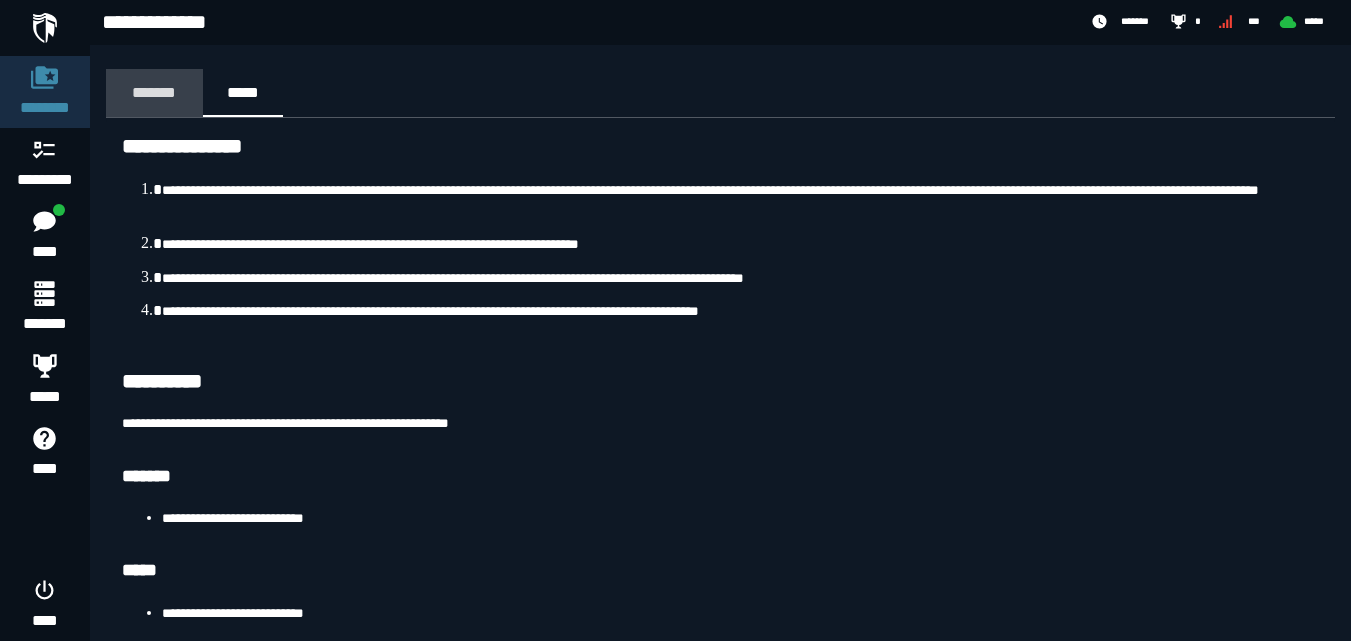 click on "*******" at bounding box center (154, 92) 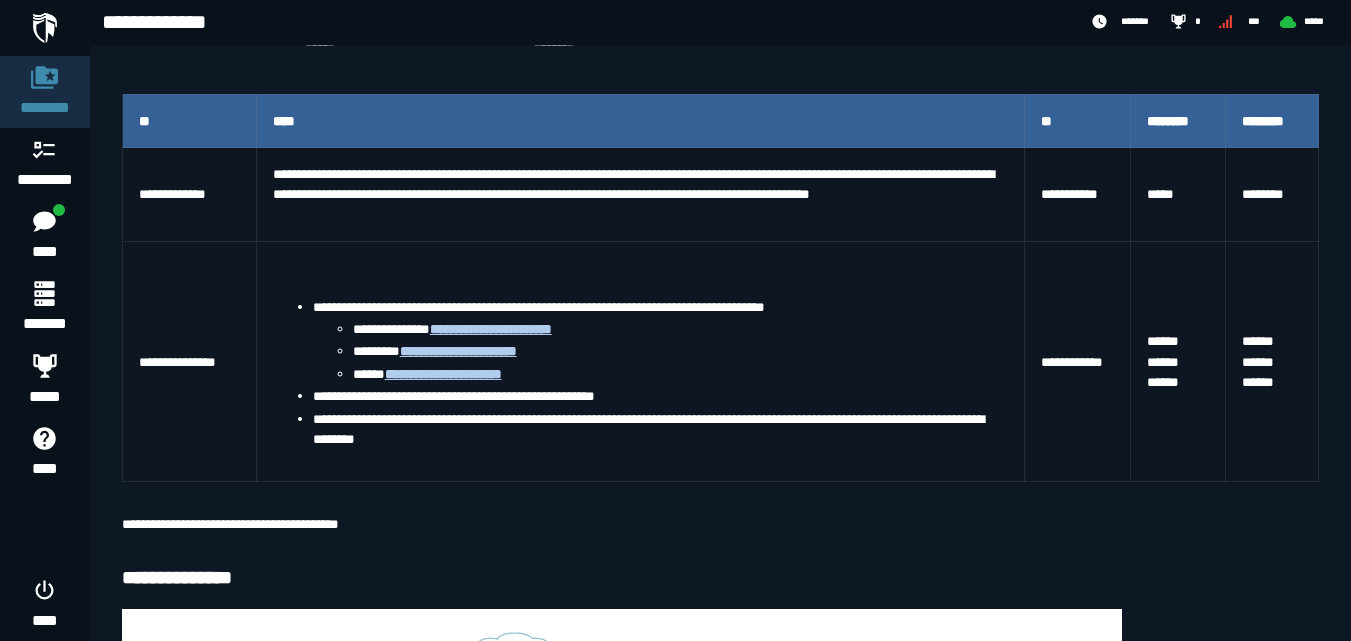 scroll, scrollTop: 349, scrollLeft: 0, axis: vertical 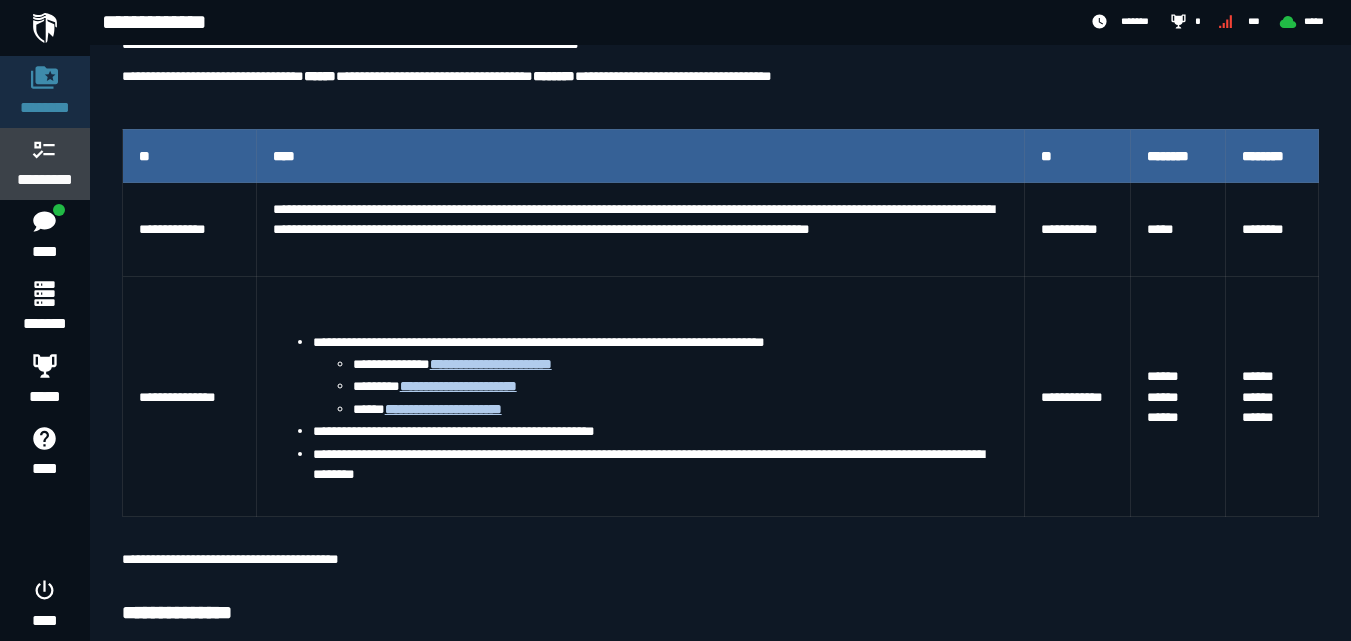 click on "*********" at bounding box center (45, 180) 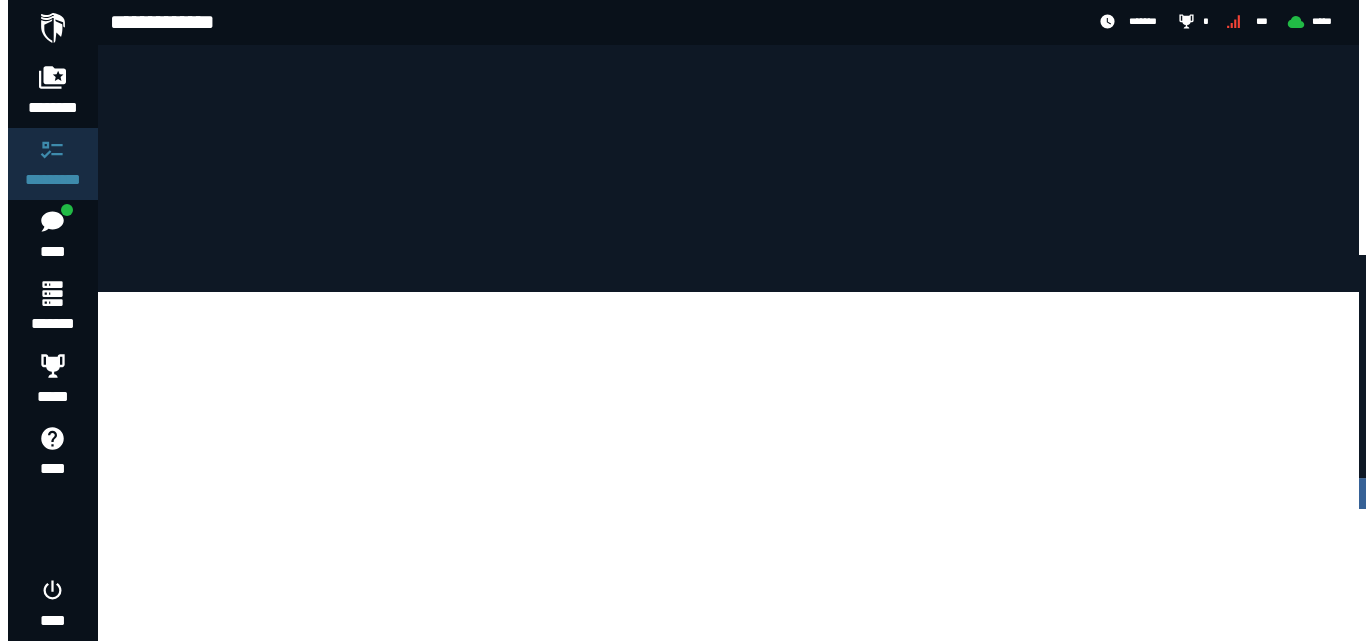 scroll, scrollTop: 0, scrollLeft: 0, axis: both 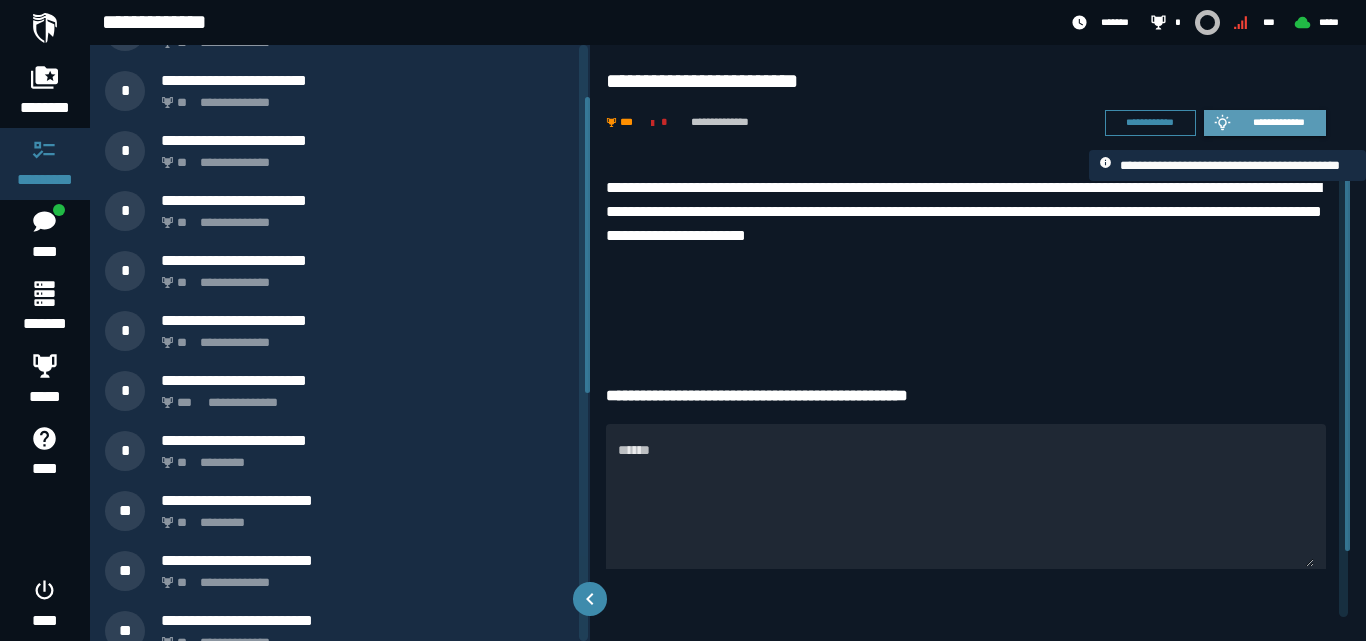 click on "**********" at bounding box center (1279, 122) 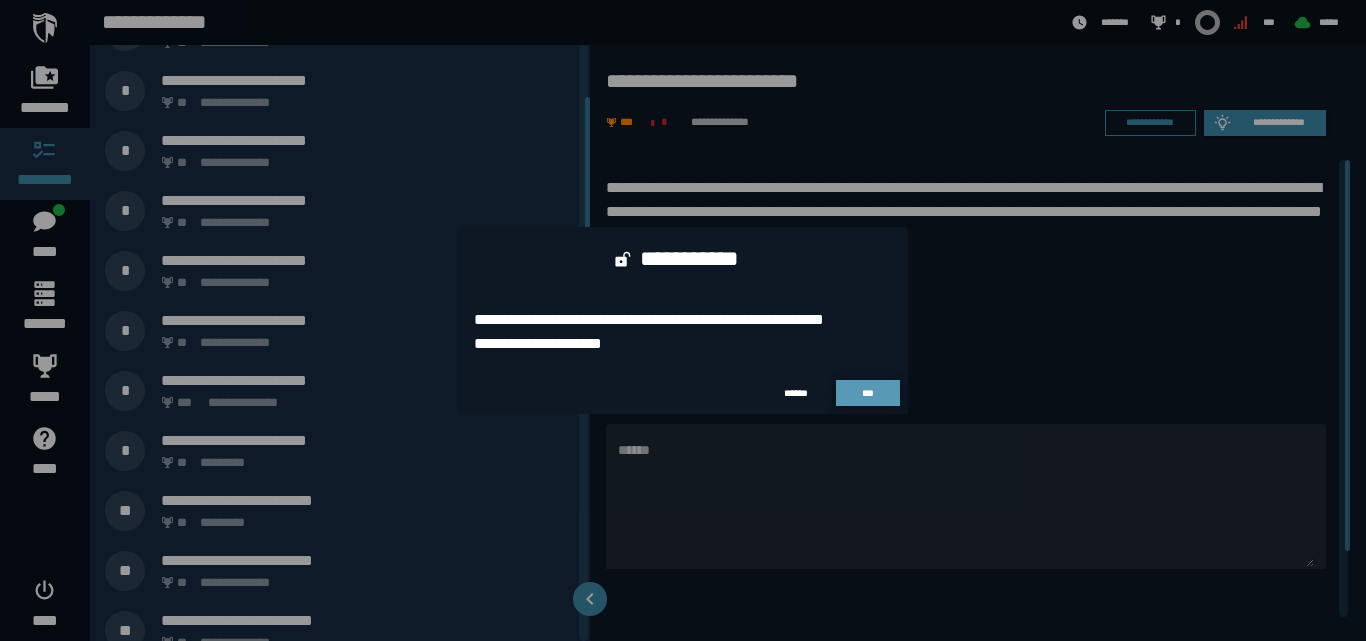 click on "***" at bounding box center [868, 393] 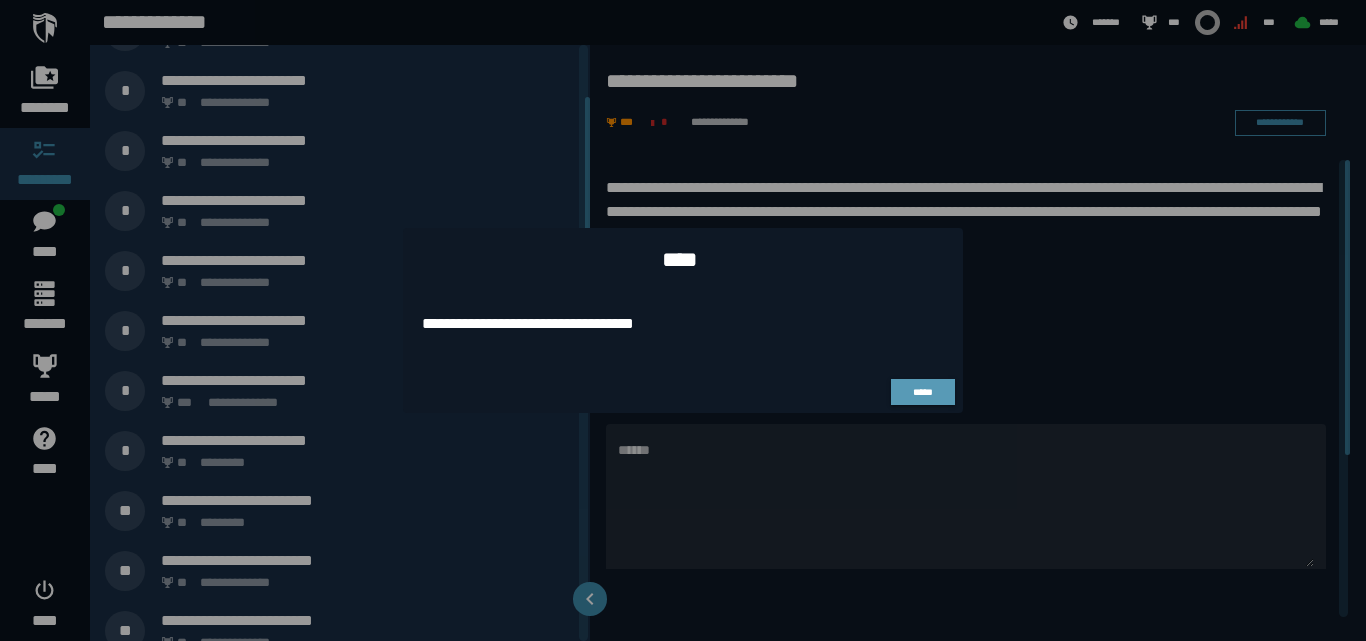 click on "*****" at bounding box center (923, 392) 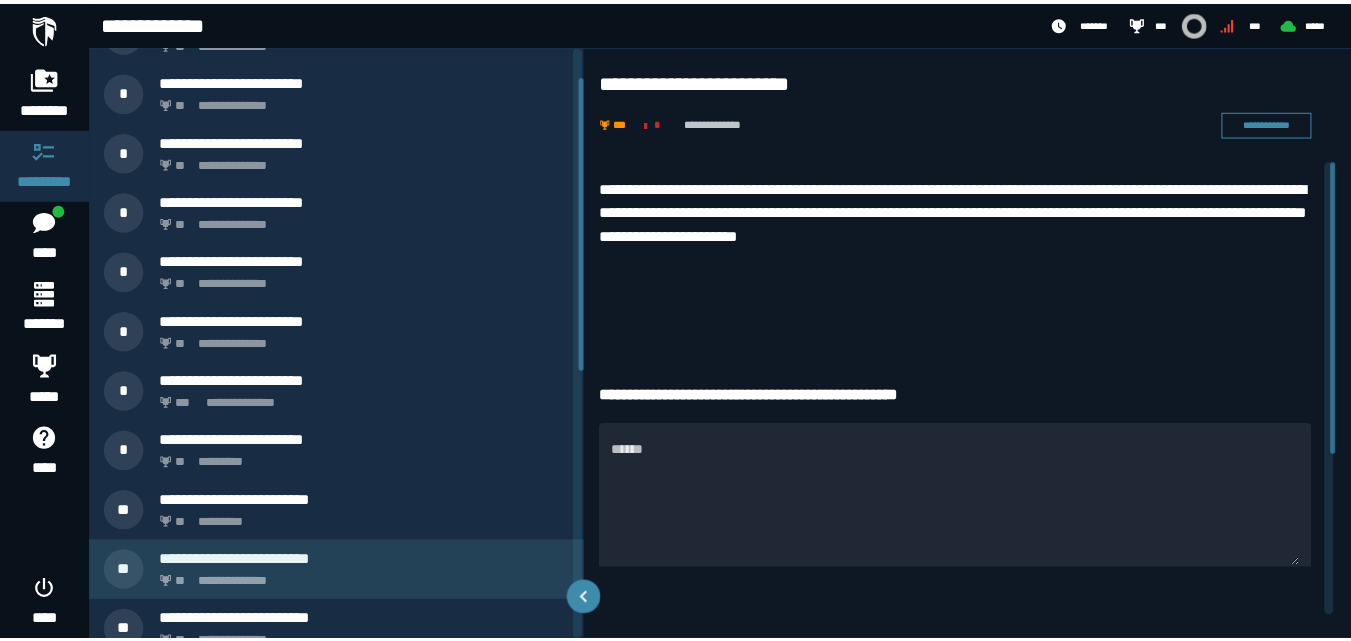 scroll, scrollTop: 0, scrollLeft: 0, axis: both 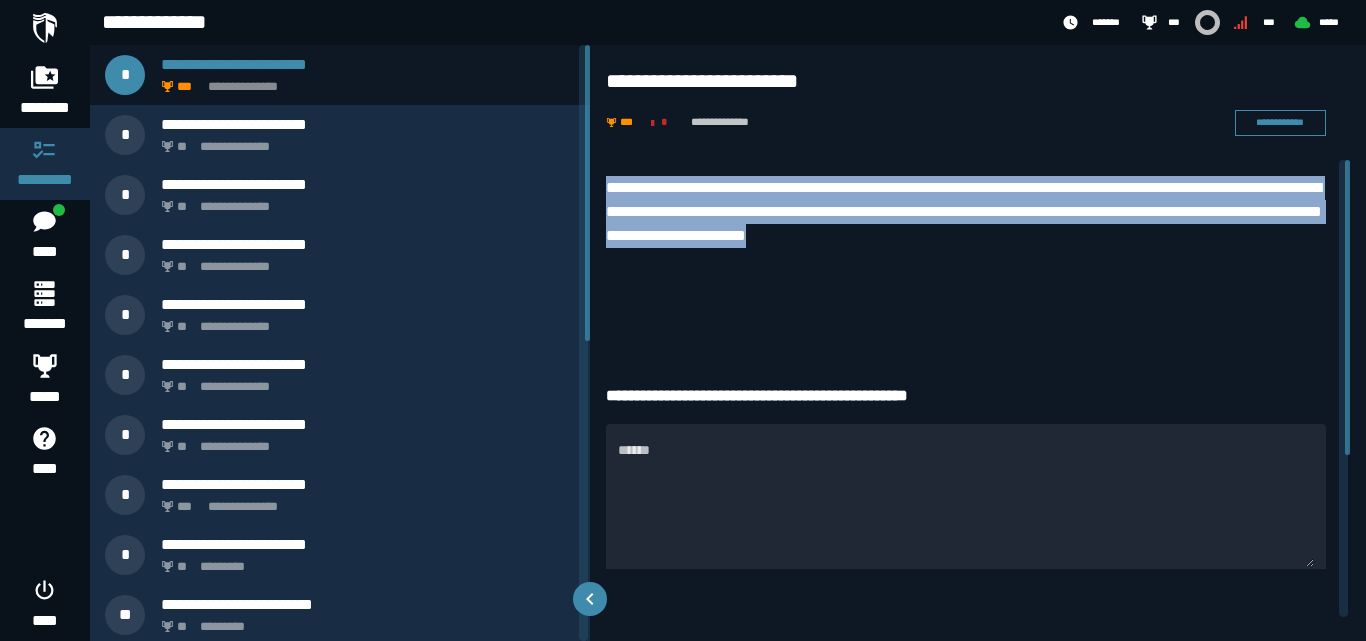 drag, startPoint x: 1087, startPoint y: 237, endPoint x: 602, endPoint y: 192, distance: 487.08316 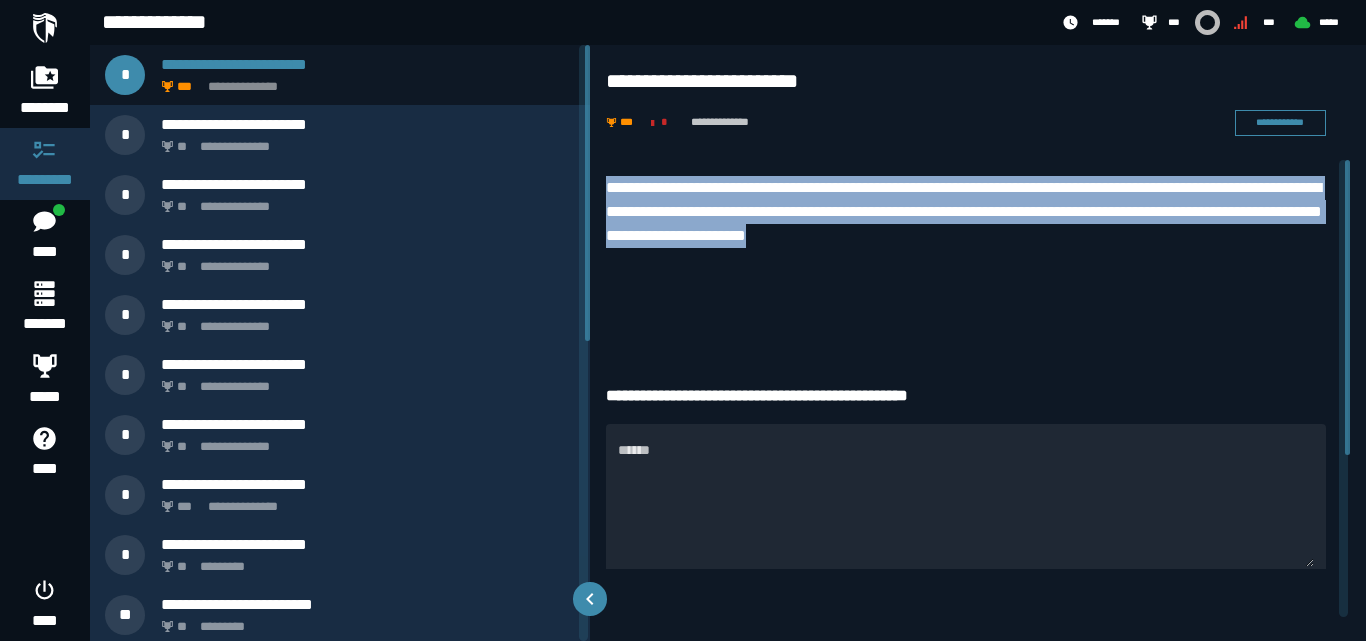 copy on "**********" 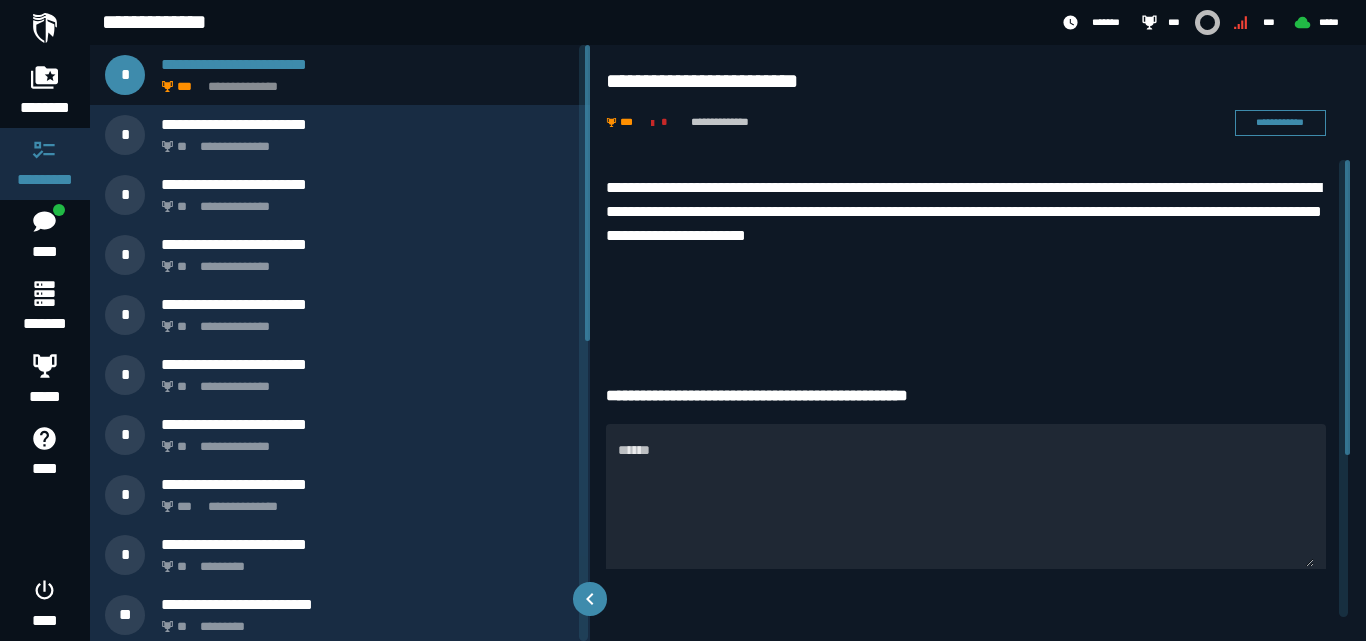 click on "**********" at bounding box center [966, 256] 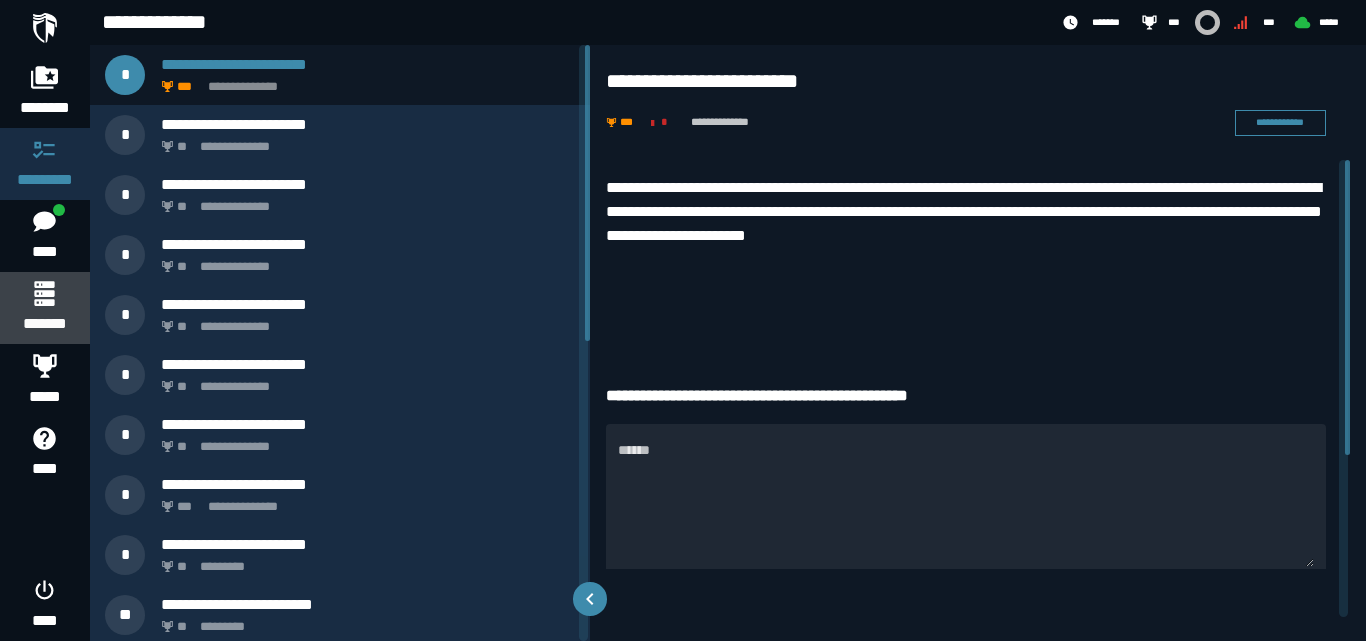 click 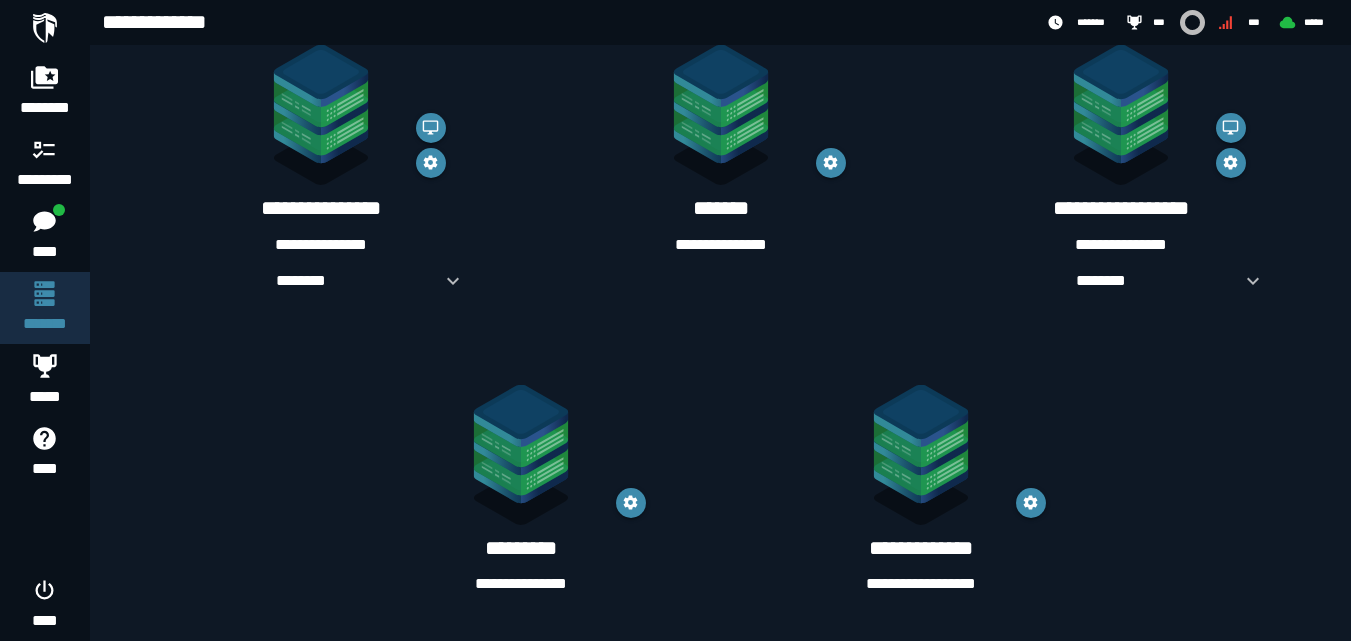 scroll, scrollTop: 298, scrollLeft: 0, axis: vertical 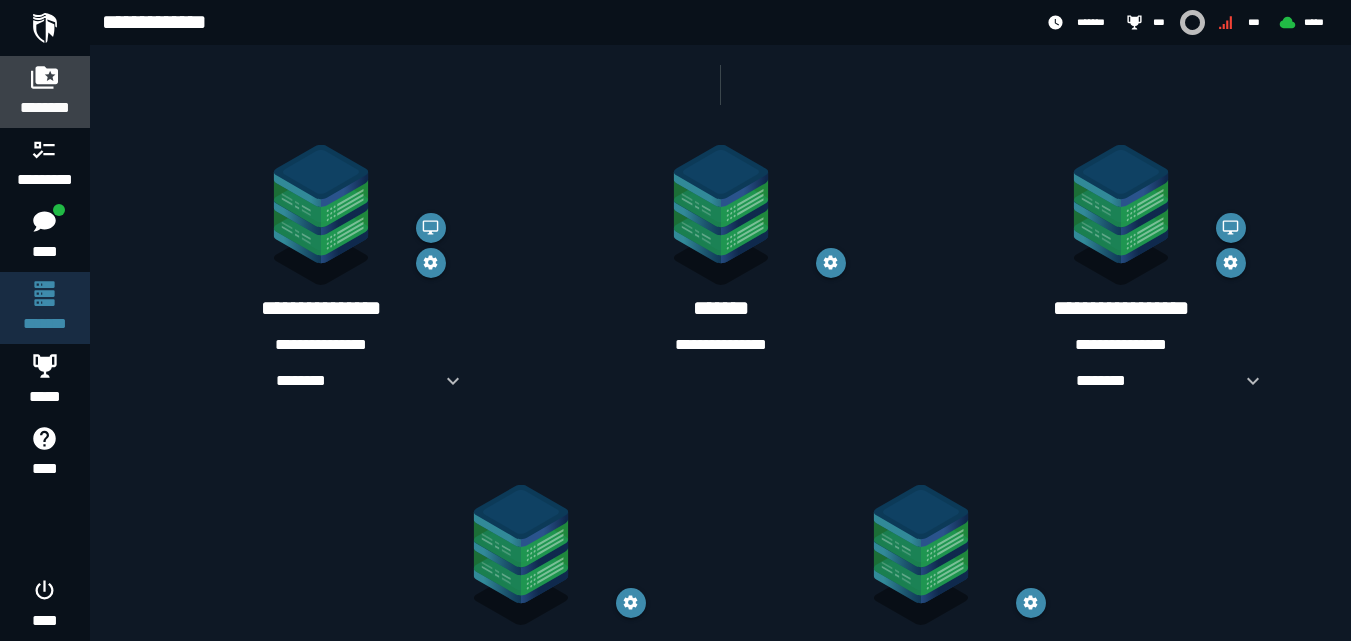 click 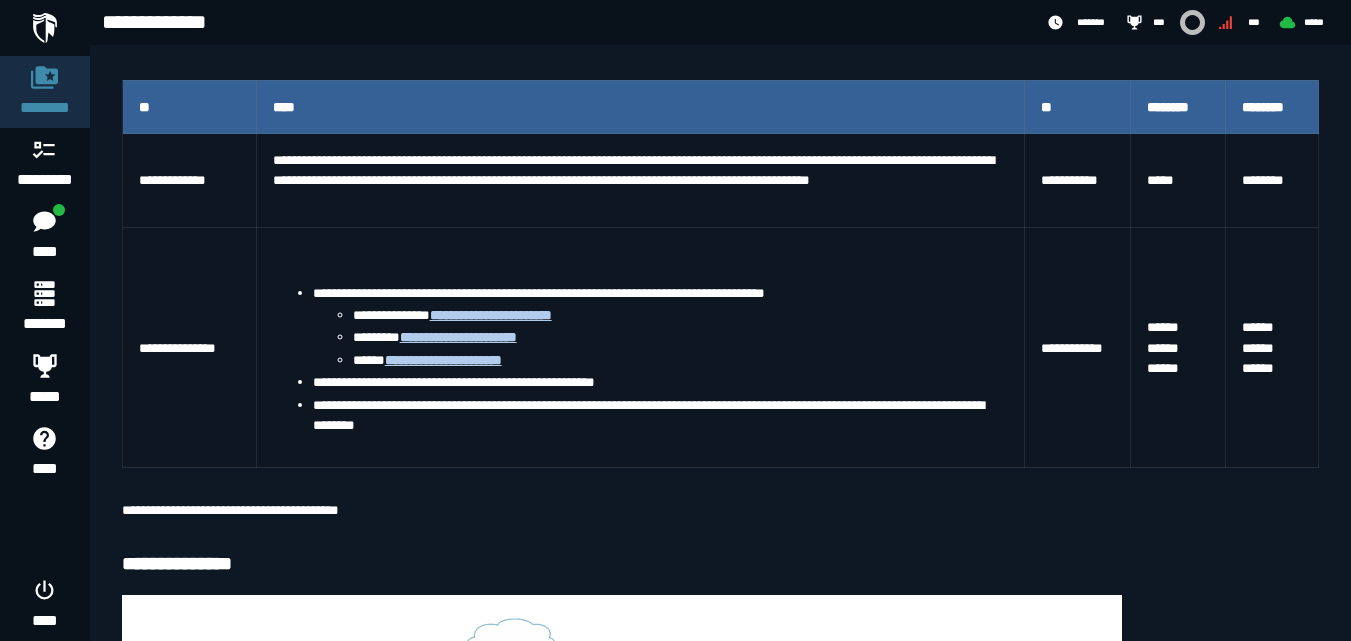 scroll, scrollTop: 400, scrollLeft: 0, axis: vertical 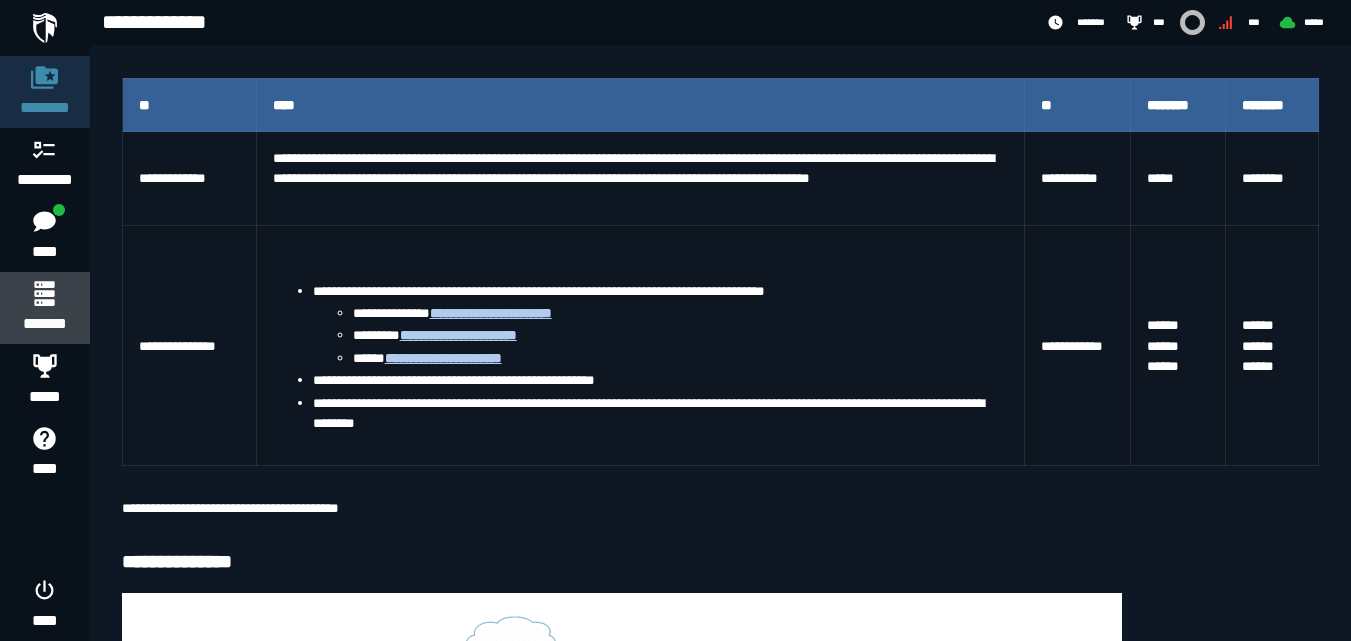 click 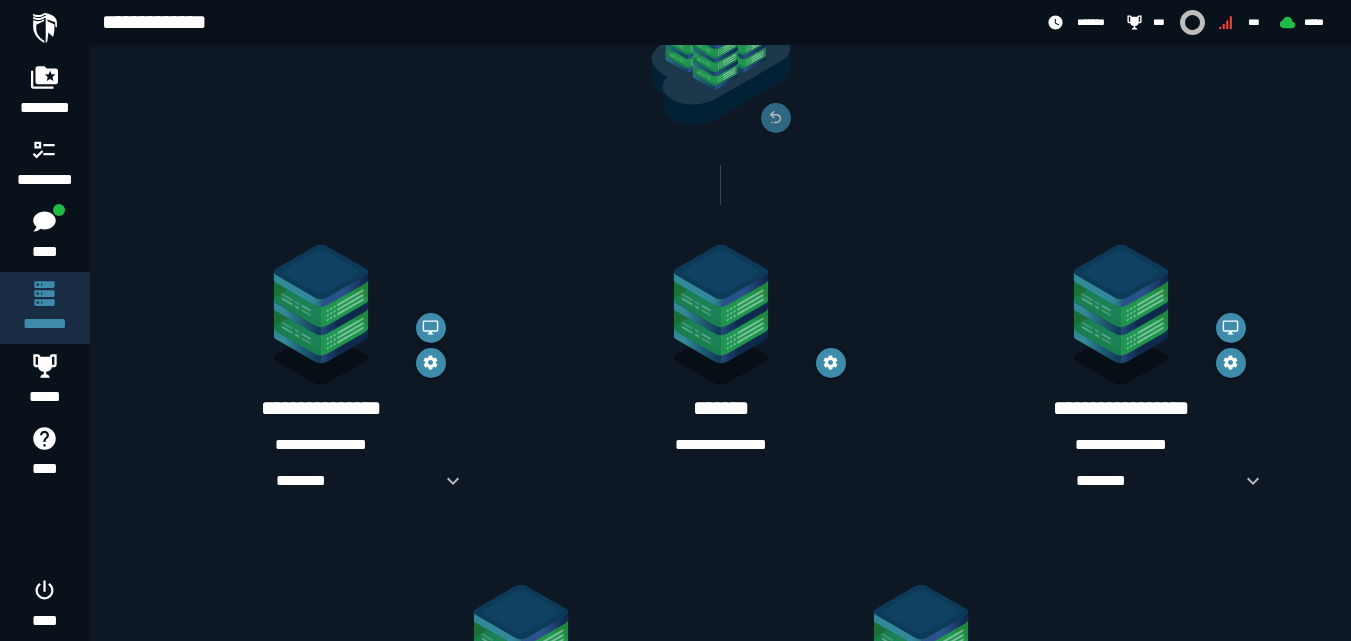 scroll, scrollTop: 200, scrollLeft: 0, axis: vertical 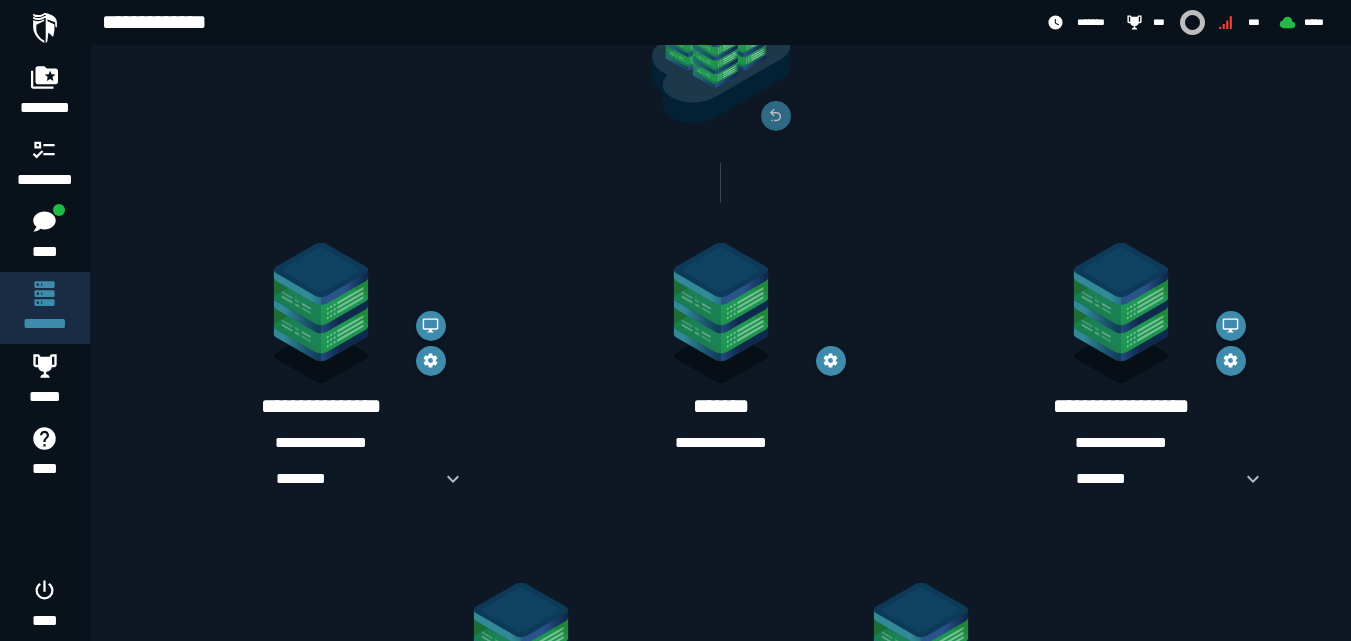 click 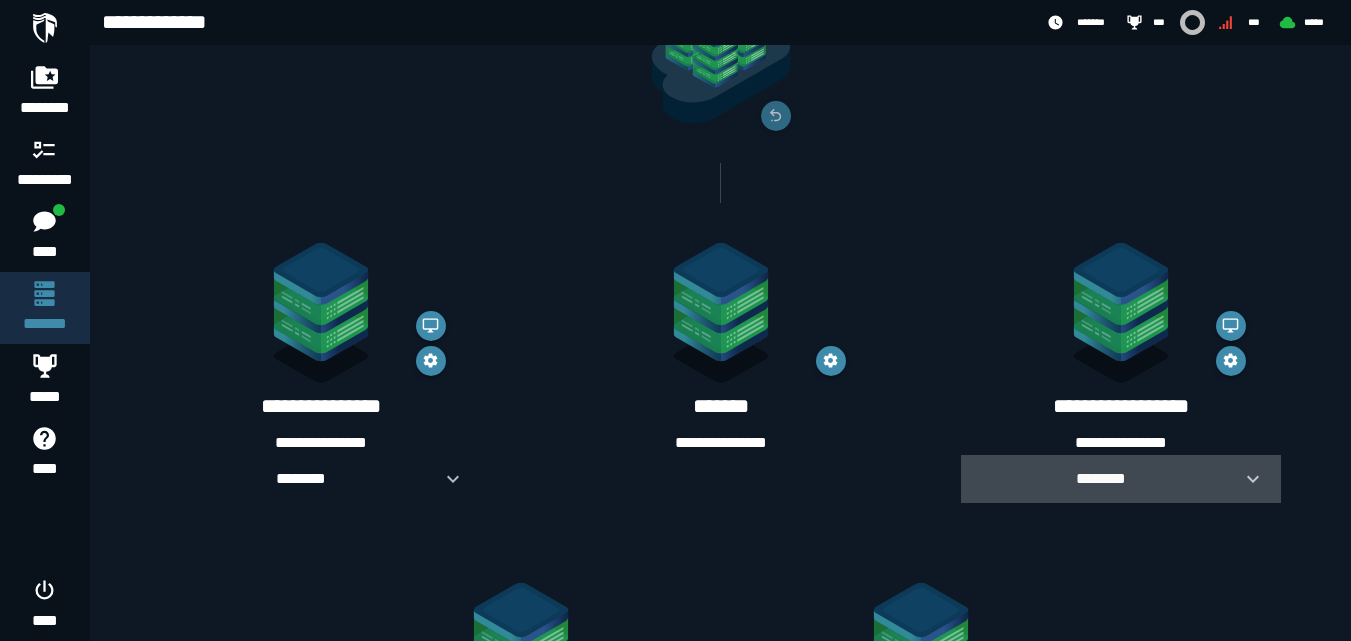 click 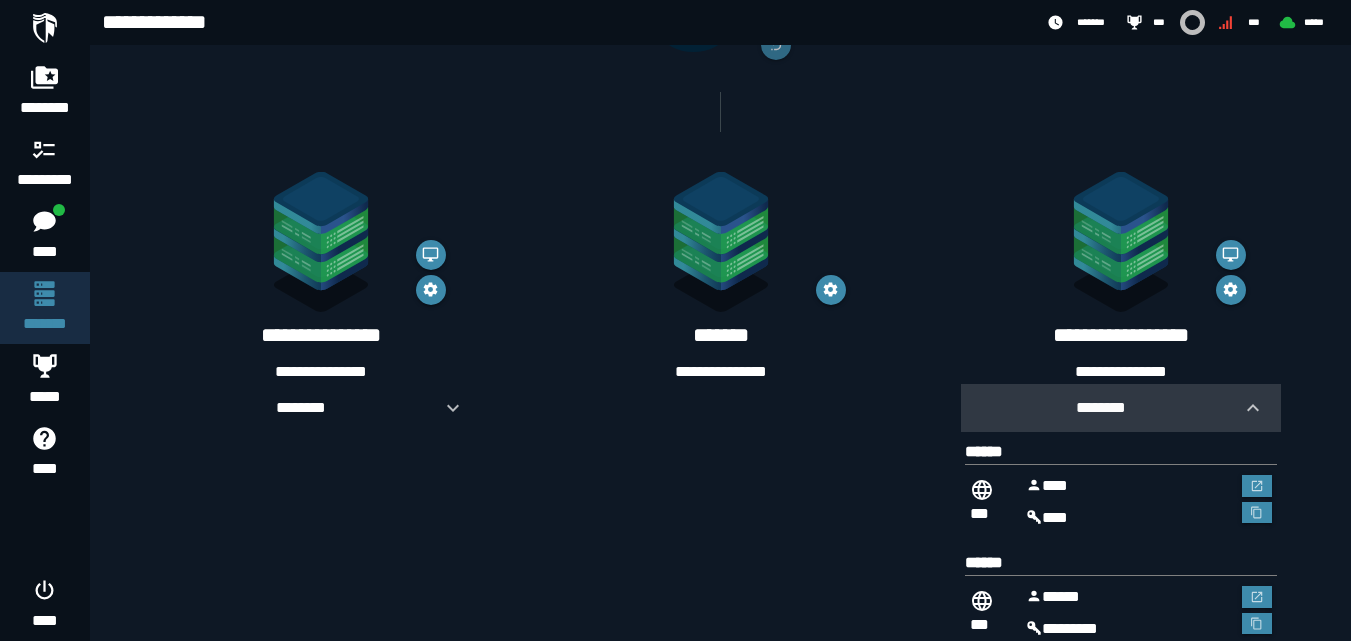 scroll, scrollTop: 400, scrollLeft: 0, axis: vertical 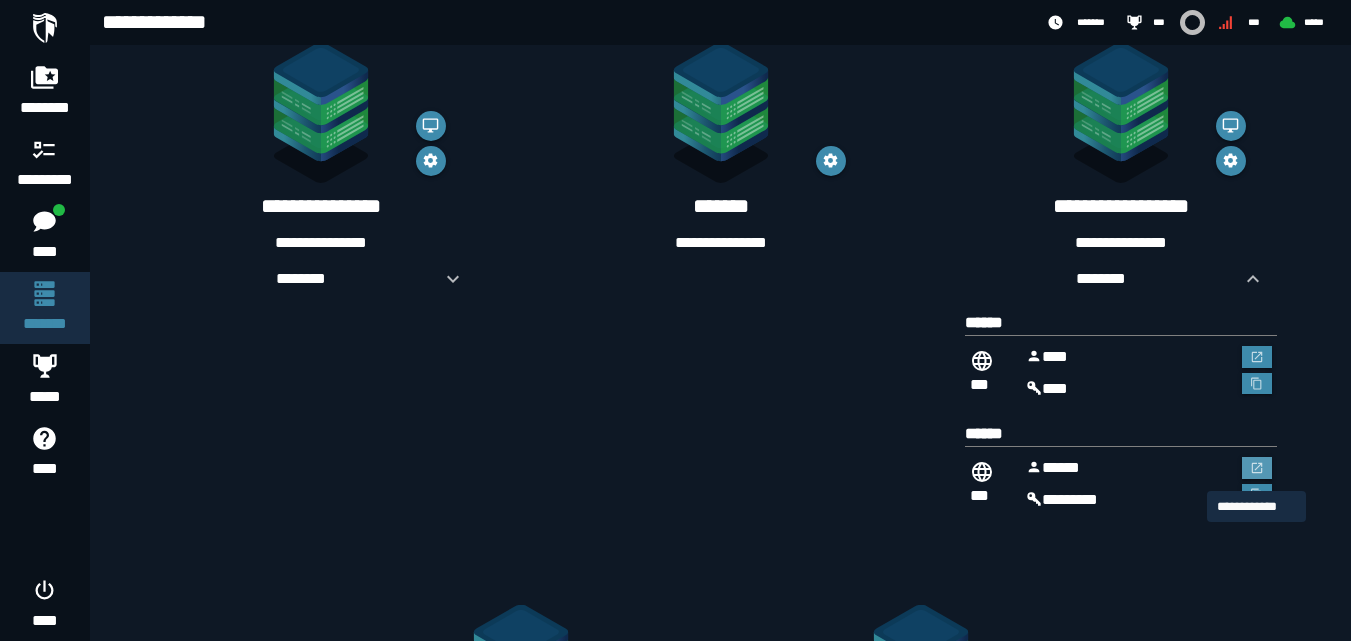 click 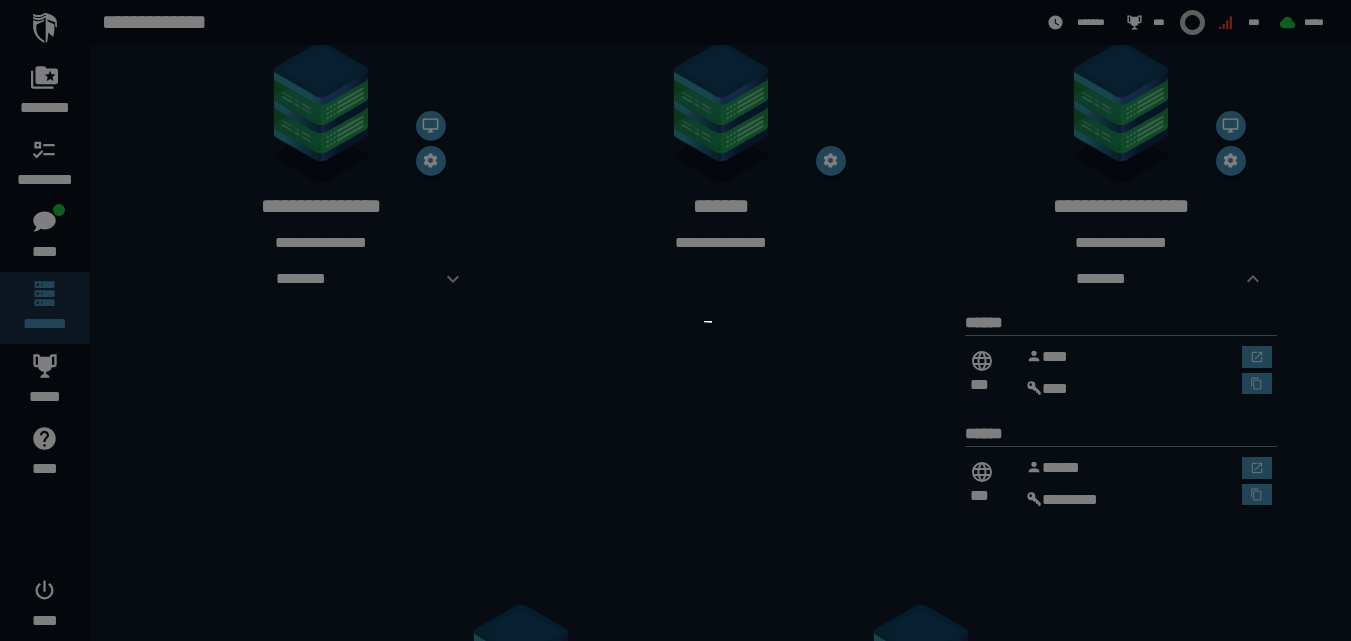 scroll, scrollTop: 0, scrollLeft: 0, axis: both 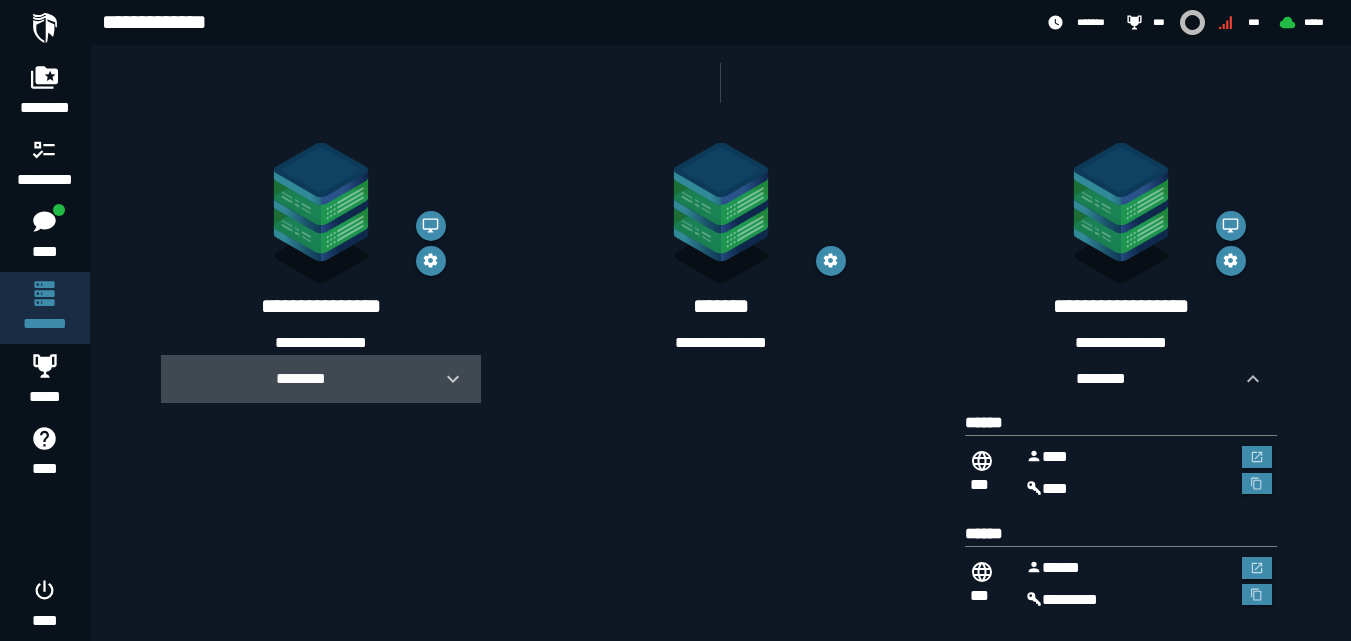 click 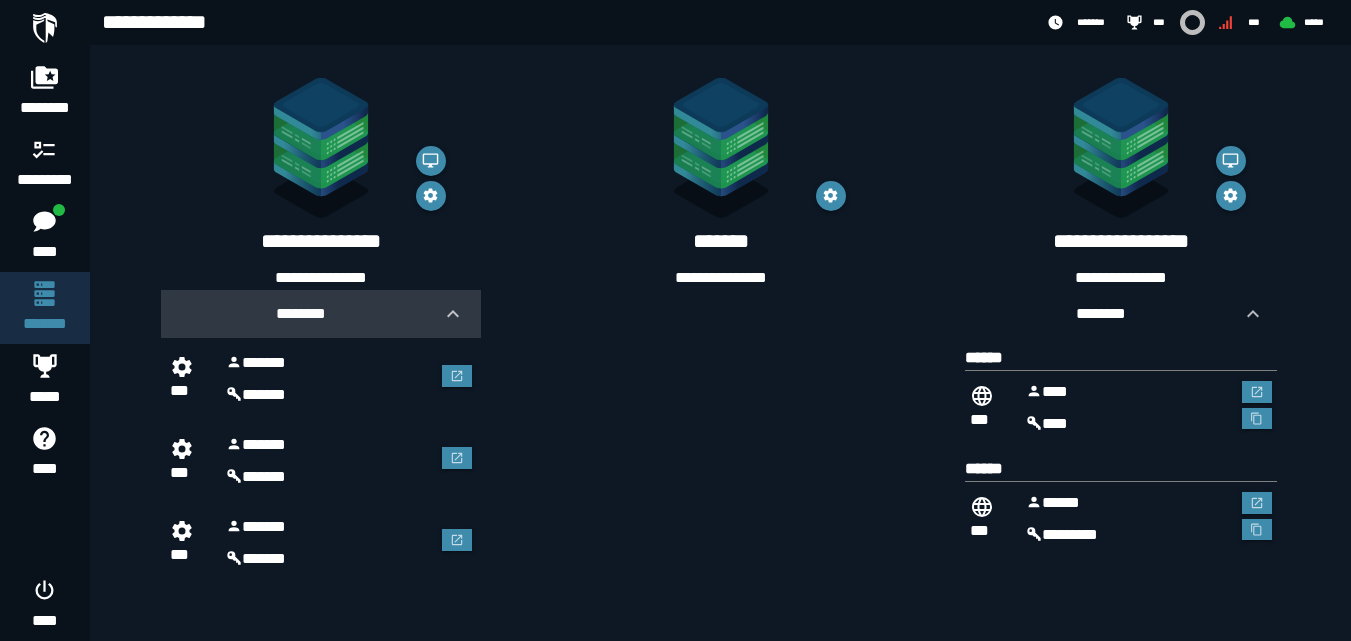 scroll, scrollTop: 400, scrollLeft: 0, axis: vertical 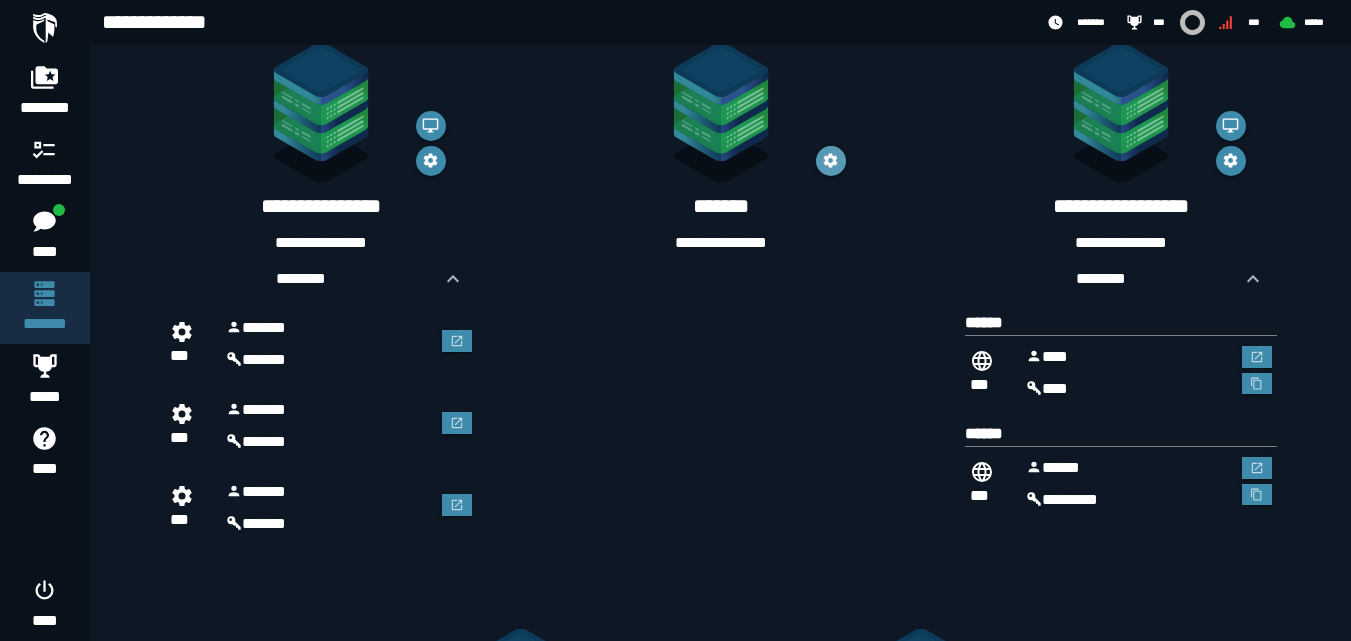 click at bounding box center (831, 161) 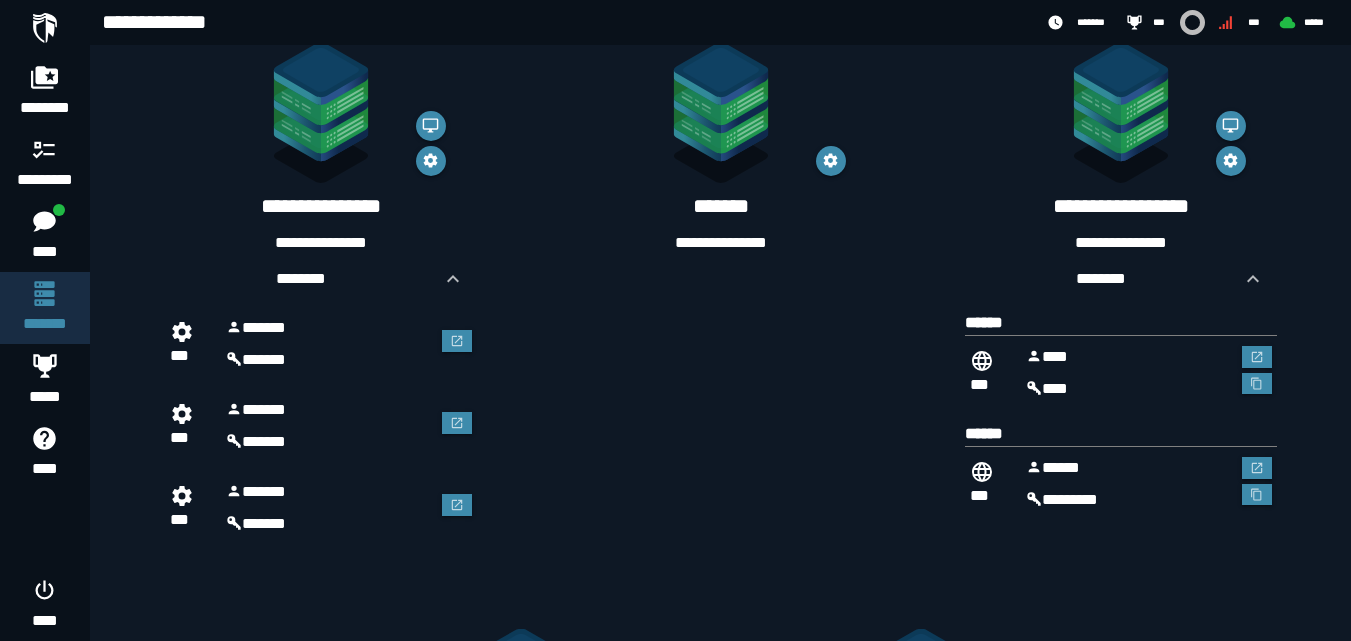 click 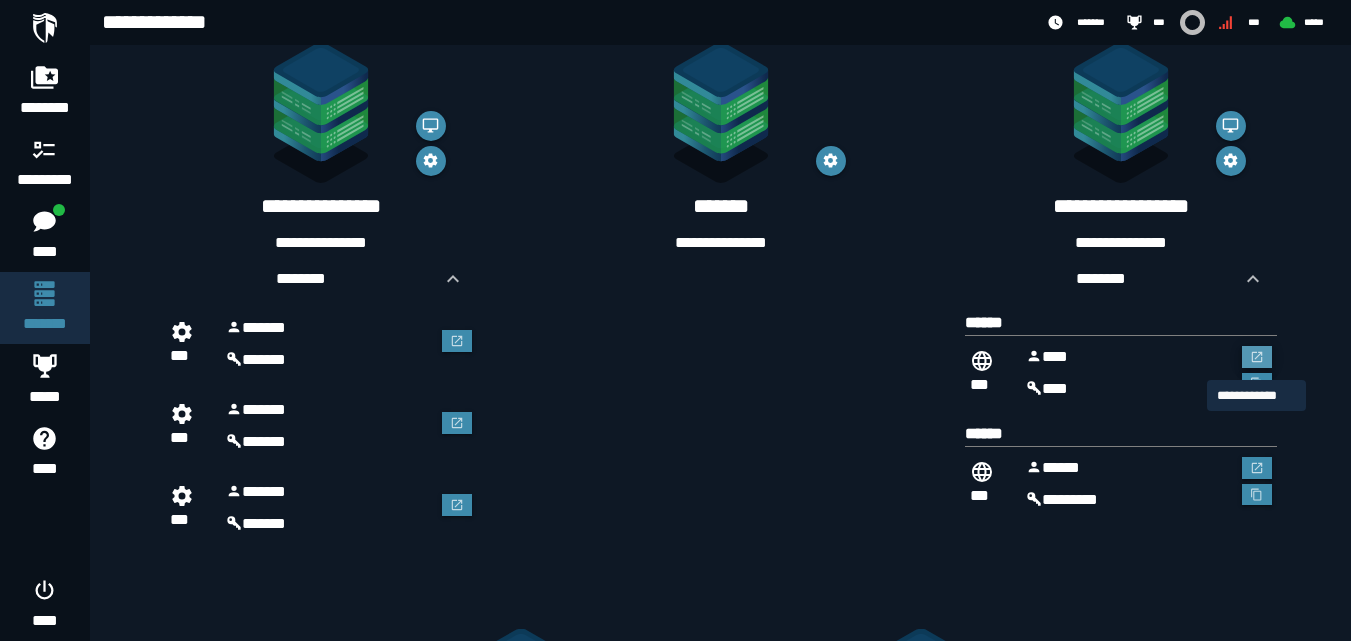 click 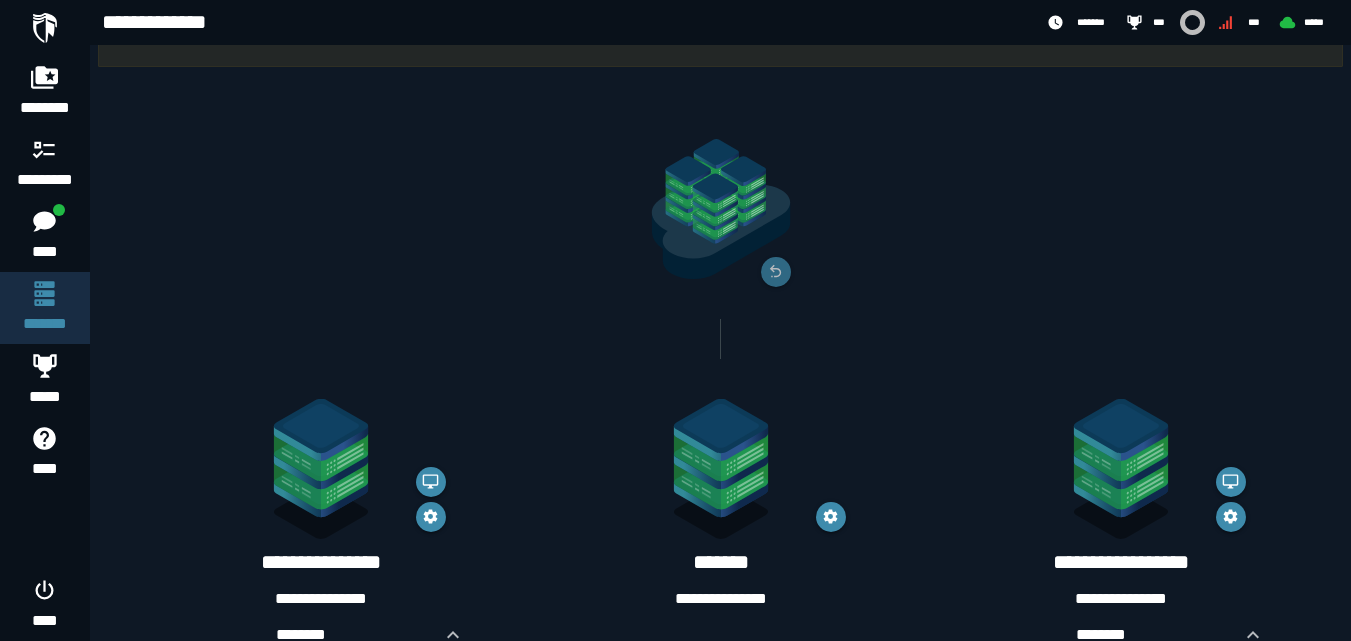 scroll, scrollTop: 0, scrollLeft: 0, axis: both 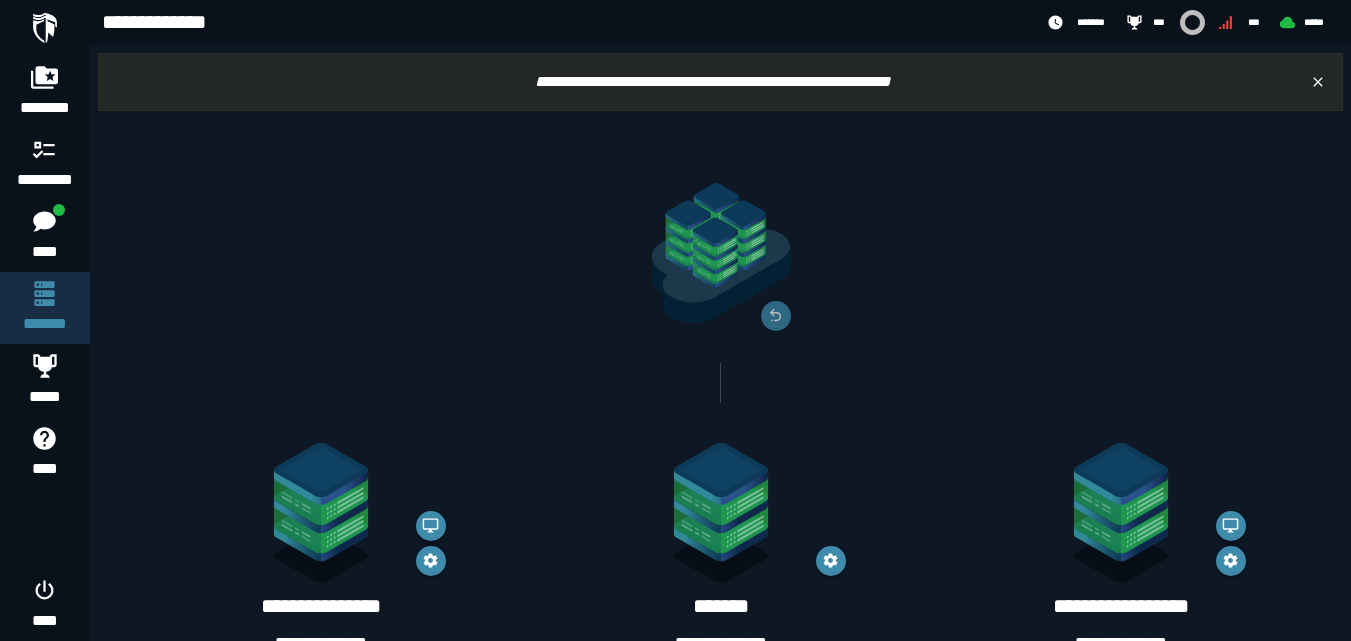 click 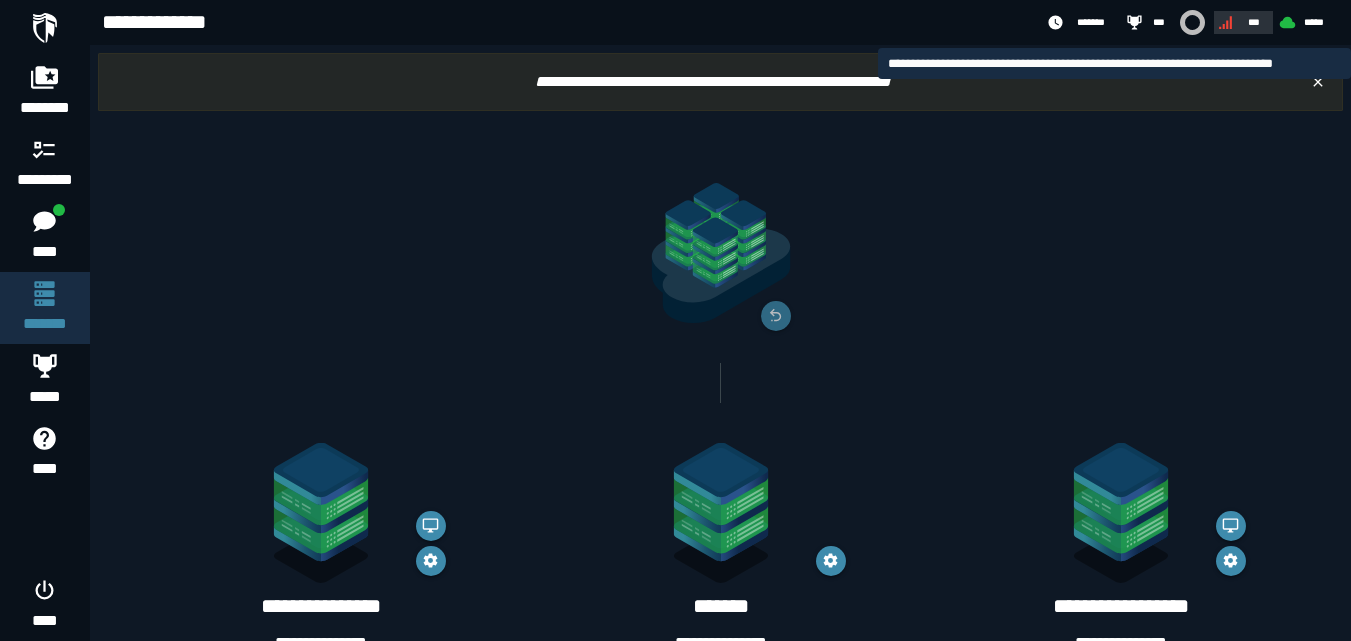 click on "***" at bounding box center (1254, 22) 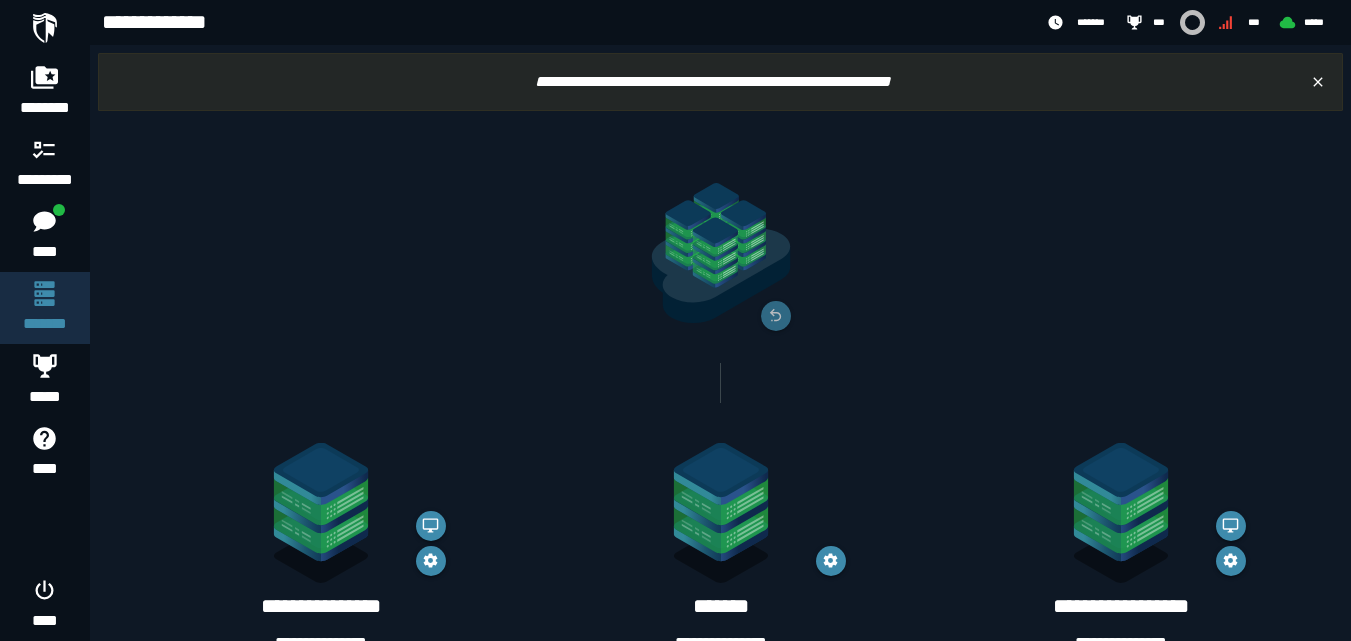 click 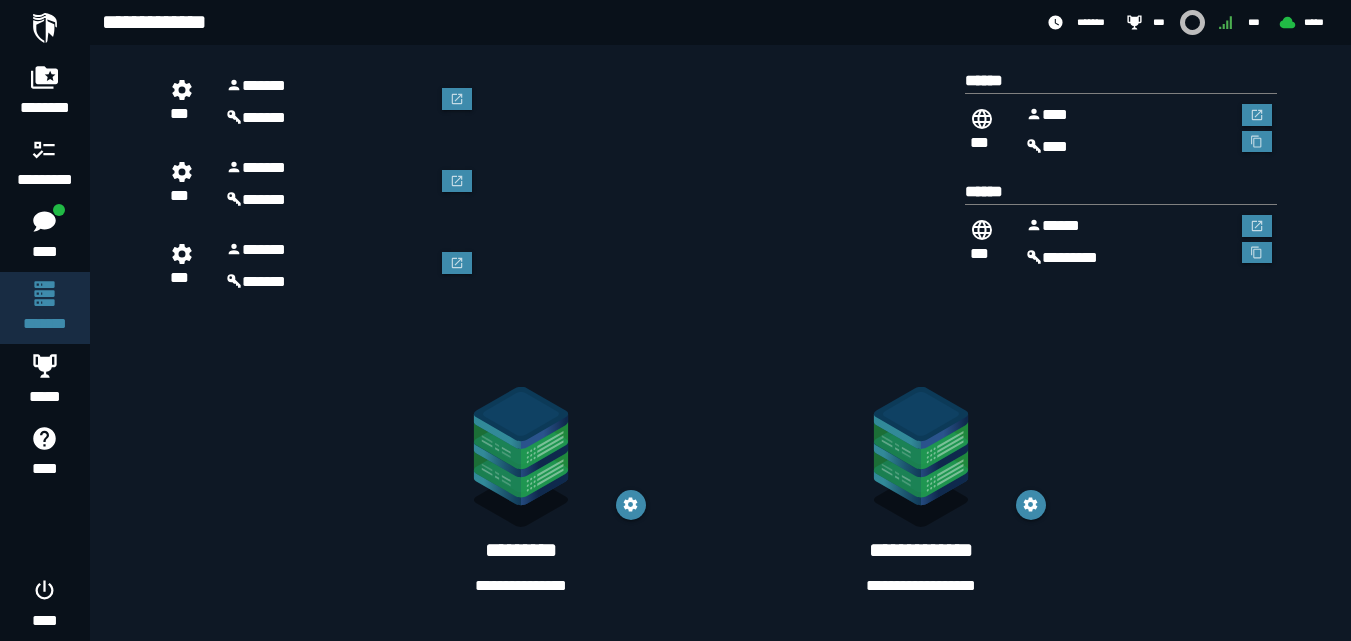 scroll, scrollTop: 644, scrollLeft: 0, axis: vertical 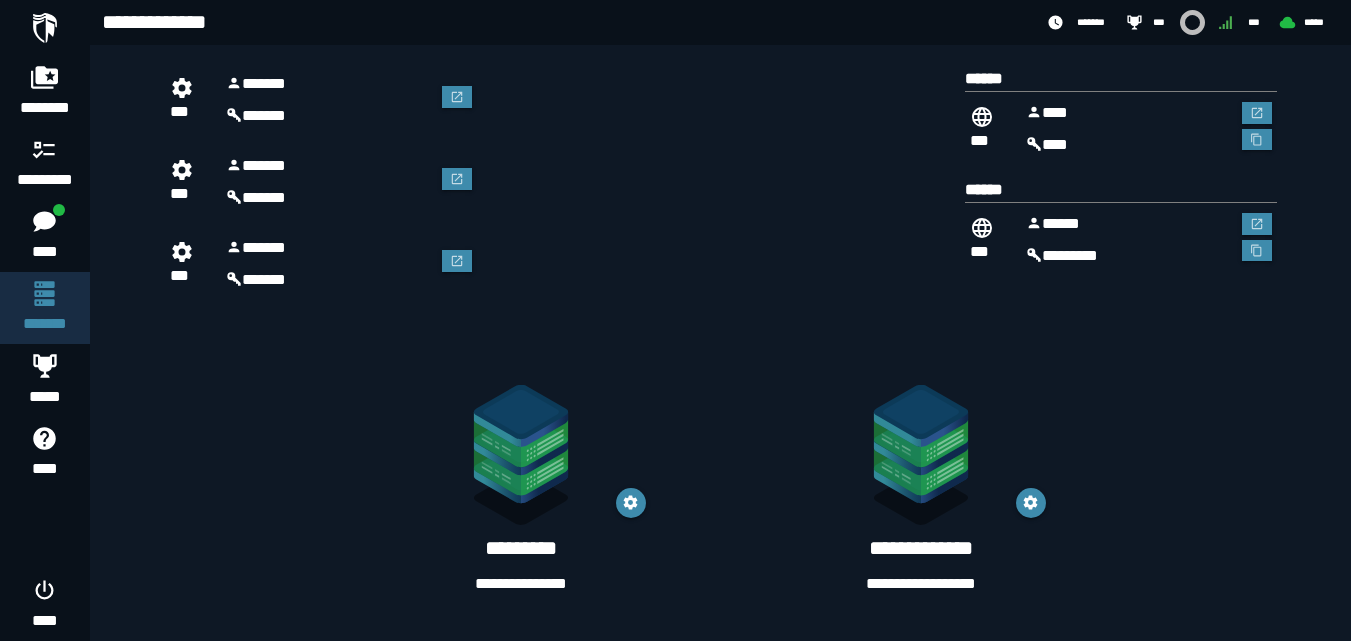 click 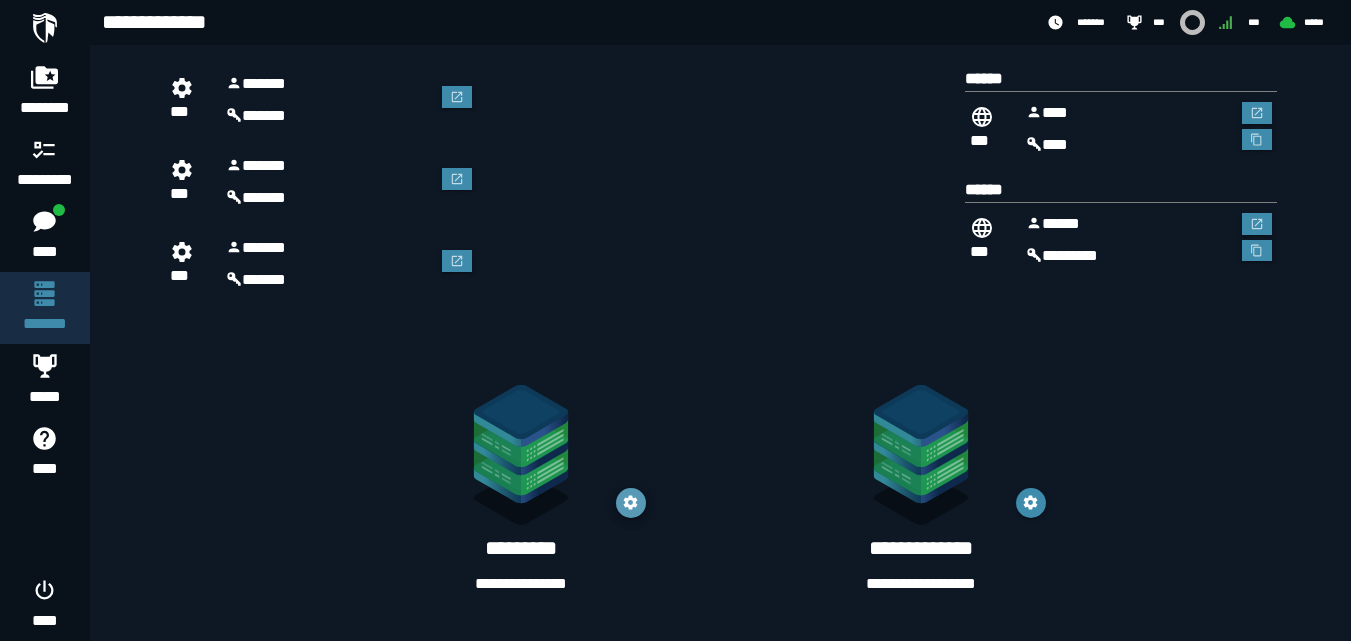 click 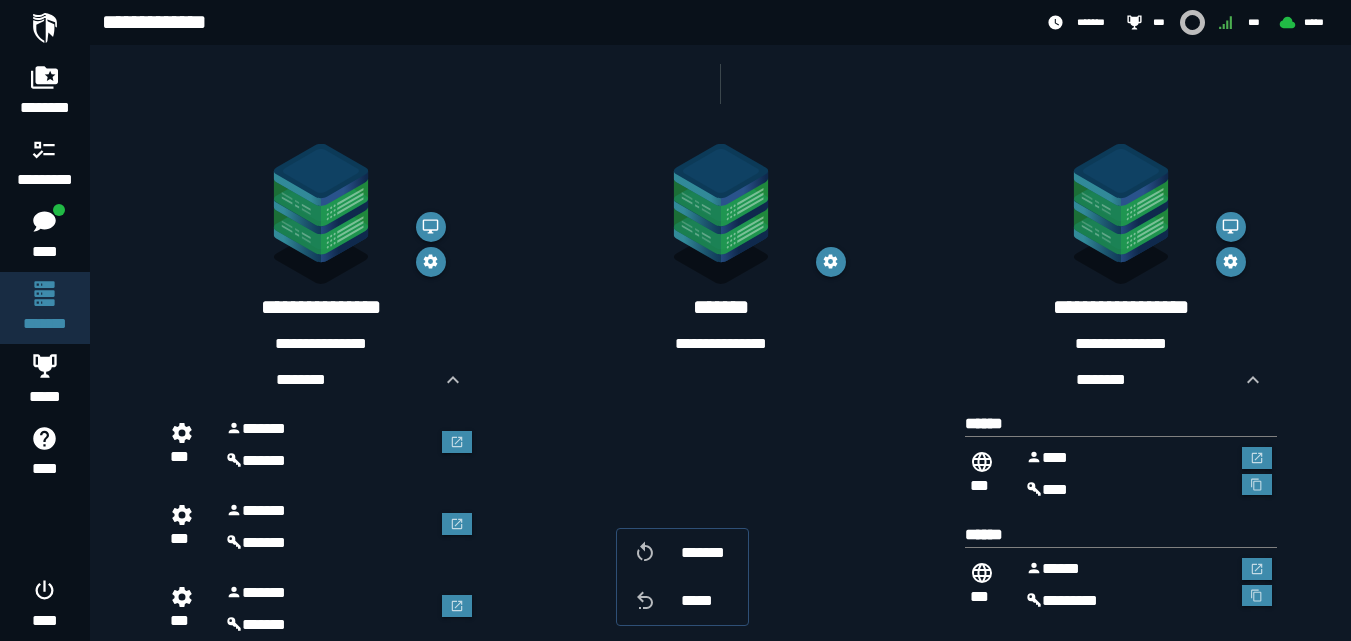 scroll, scrollTop: 300, scrollLeft: 0, axis: vertical 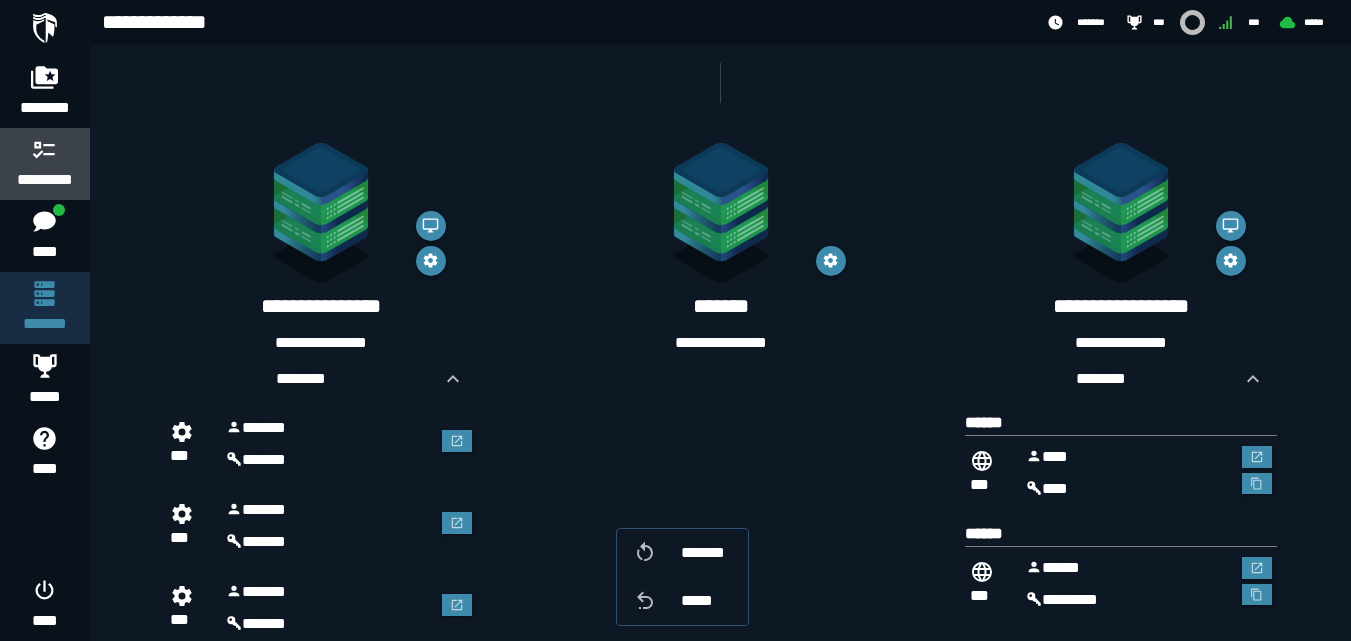 click on "*********" at bounding box center (45, 180) 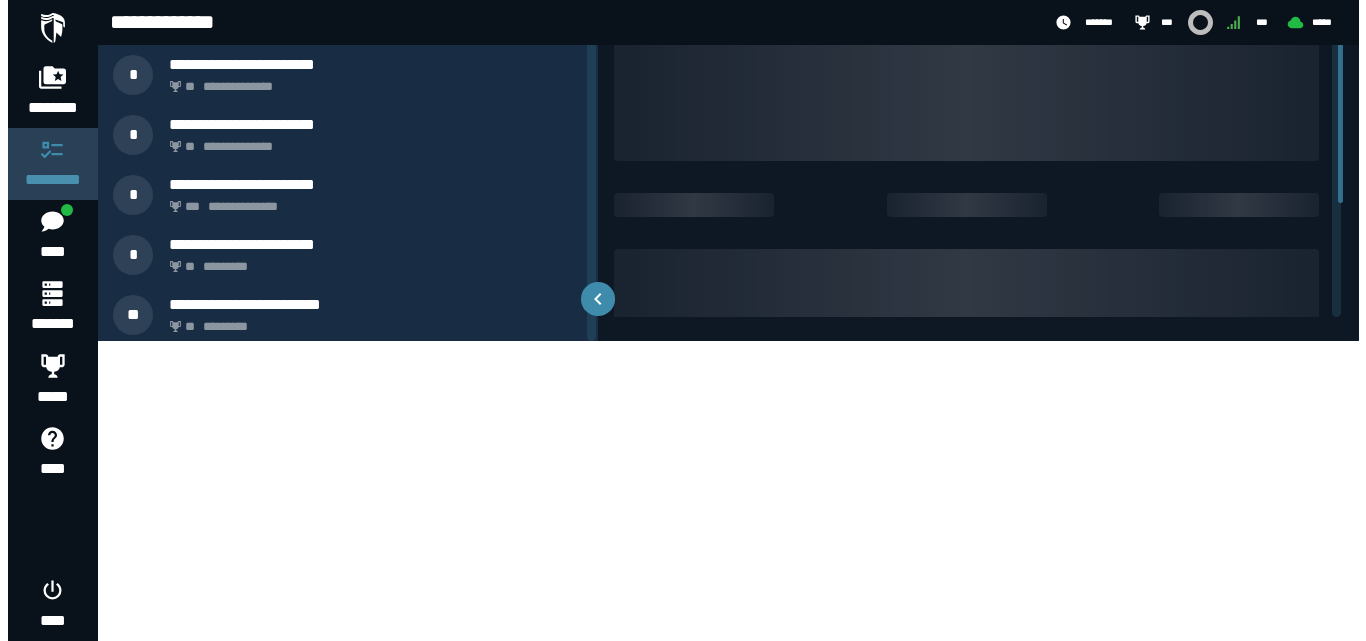 scroll, scrollTop: 0, scrollLeft: 0, axis: both 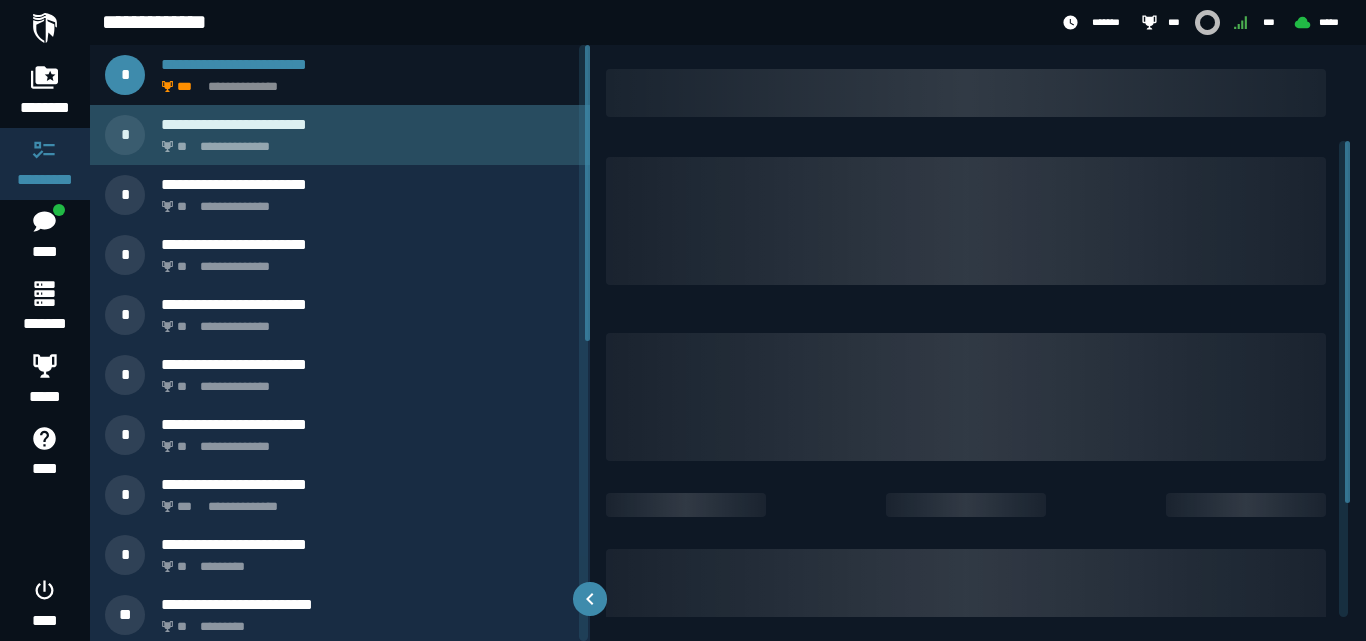 click on "**********" 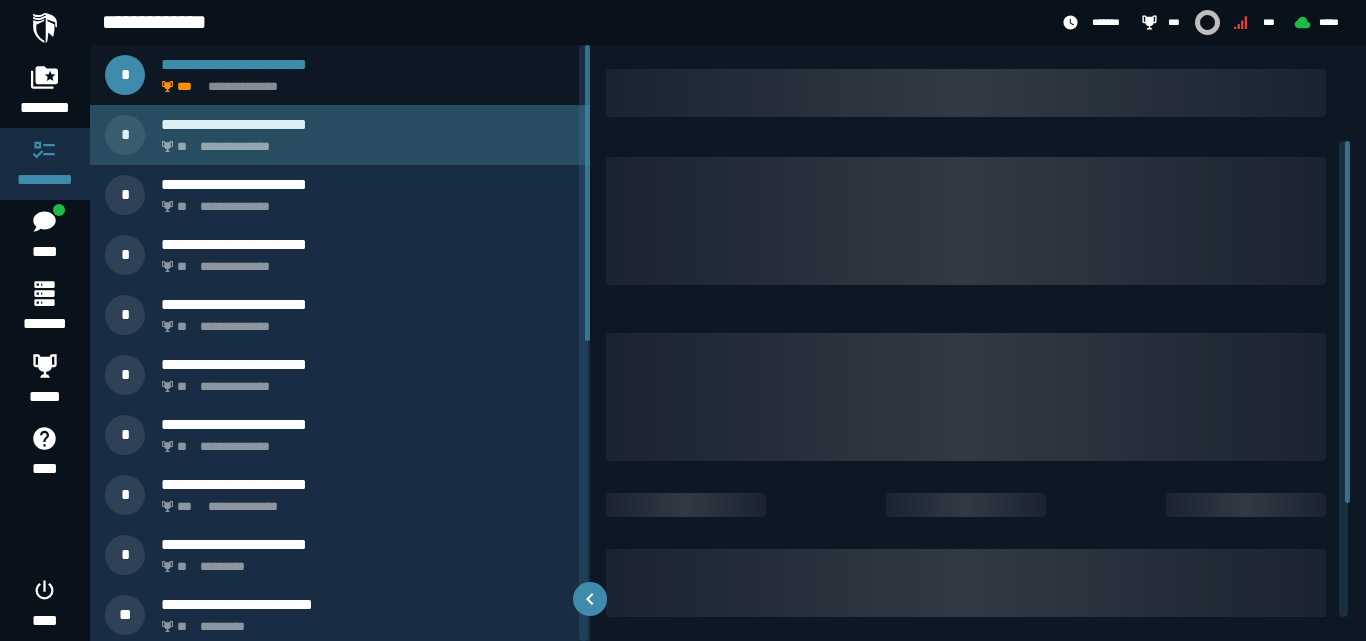 click on "**********" at bounding box center (368, 124) 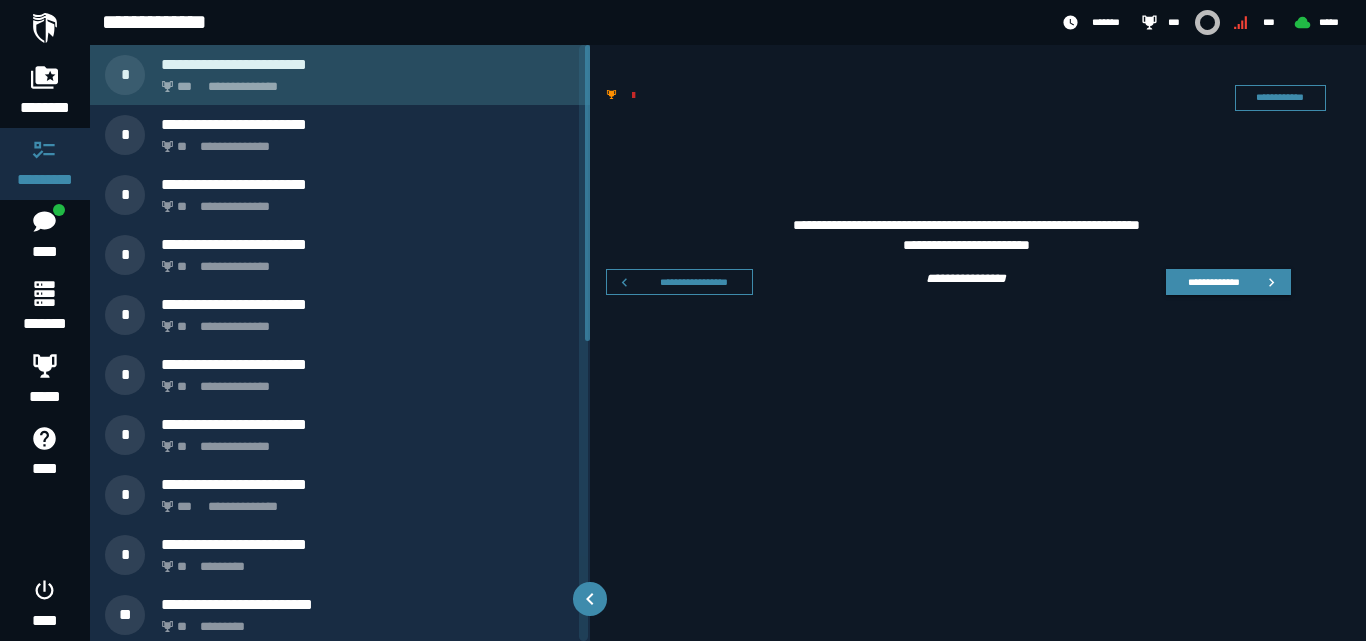 click on "**********" at bounding box center (364, 81) 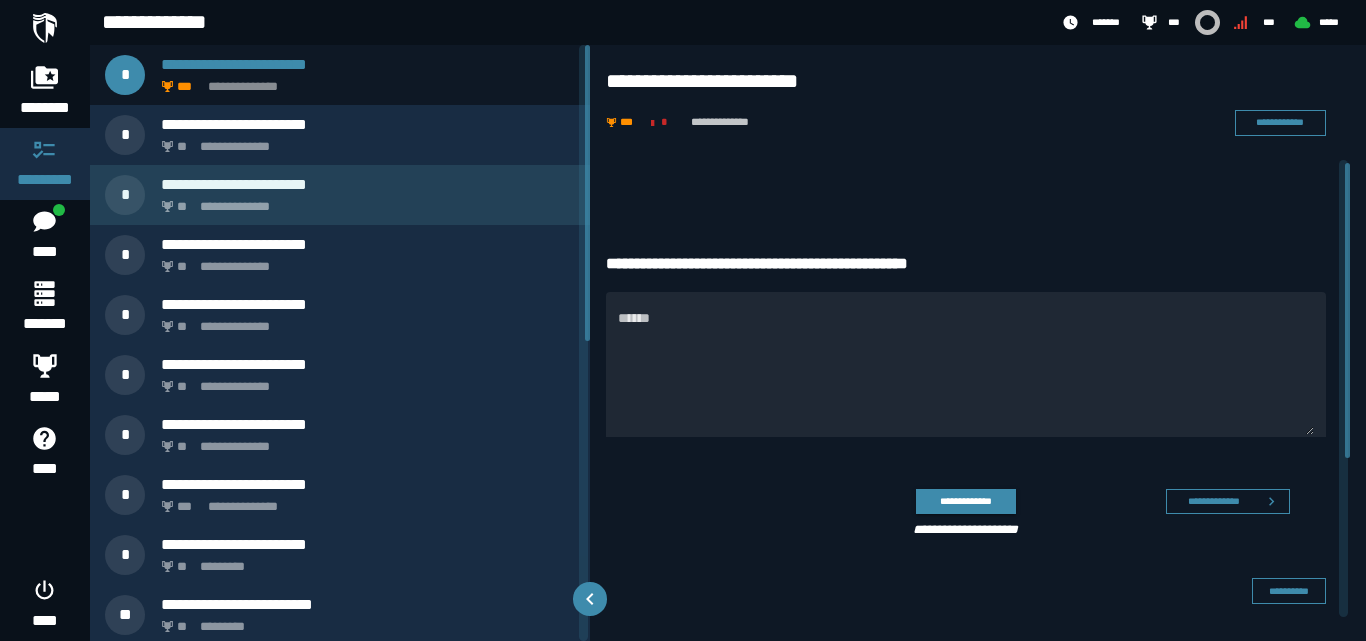 scroll, scrollTop: 0, scrollLeft: 0, axis: both 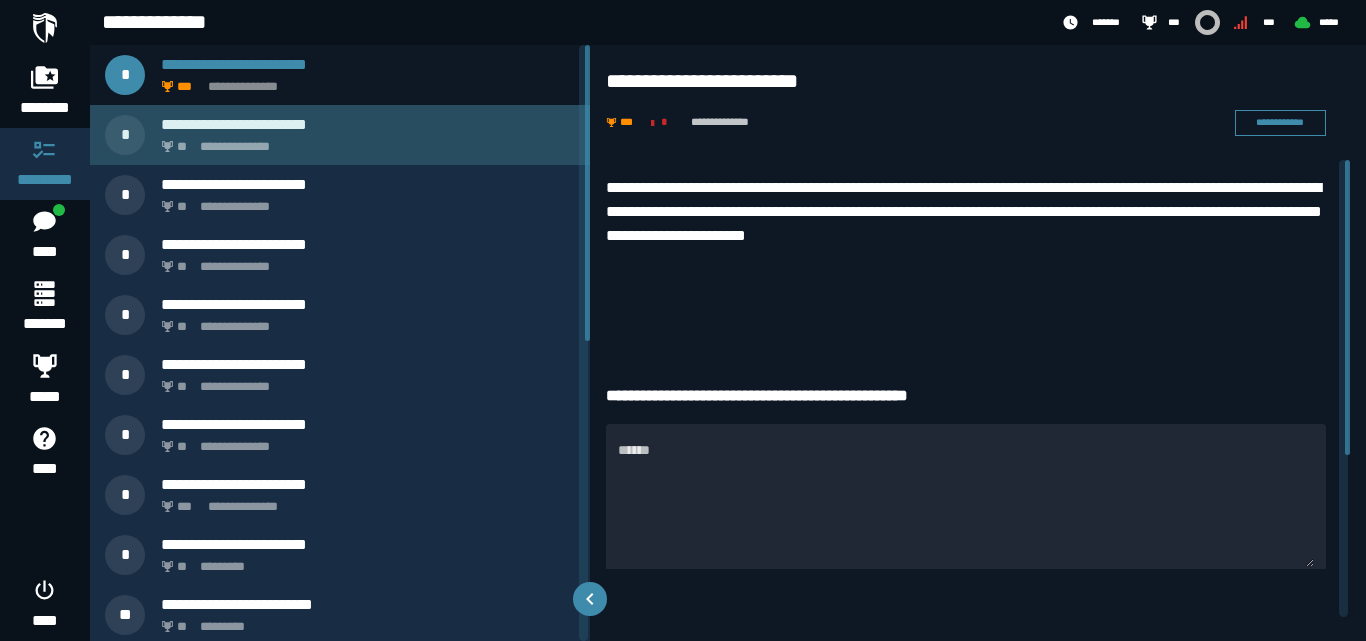 click on "**********" at bounding box center (368, 124) 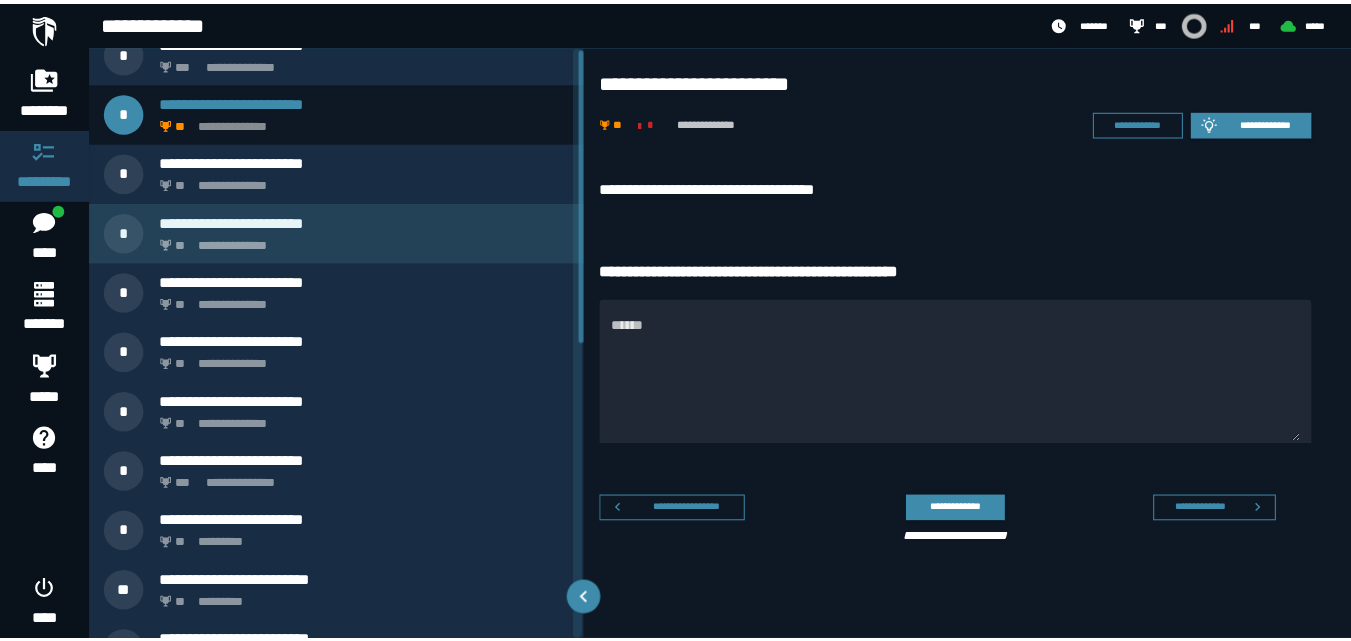 scroll, scrollTop: 0, scrollLeft: 0, axis: both 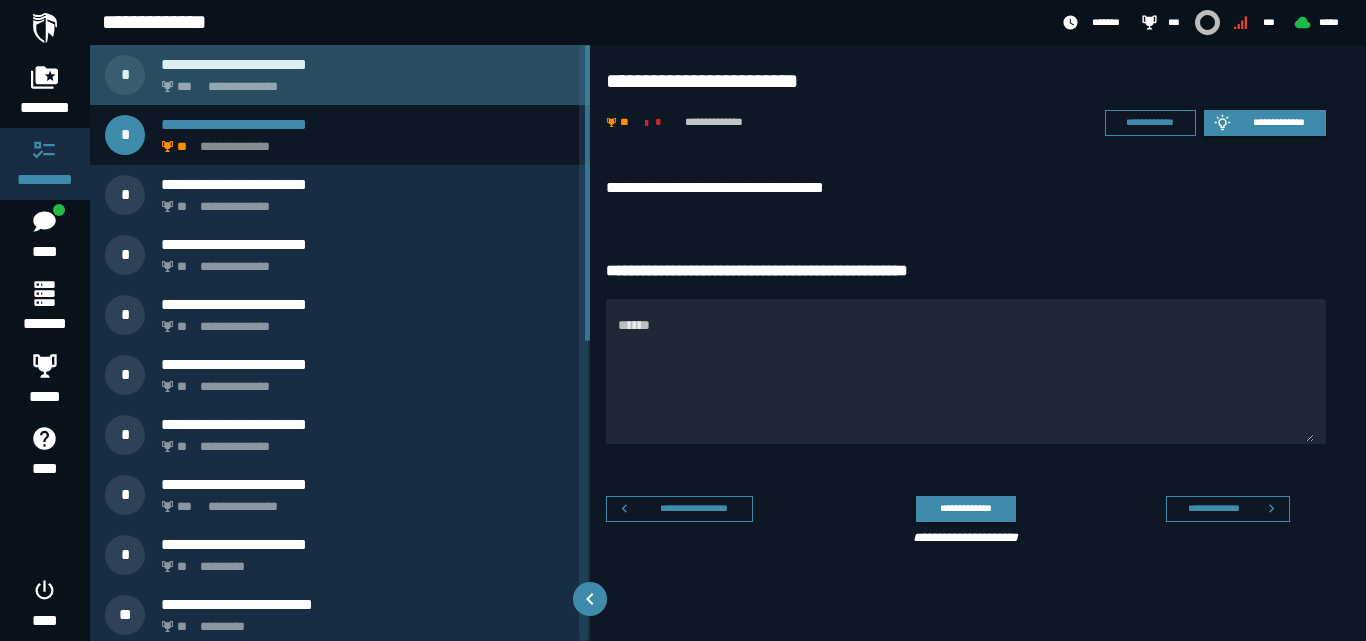 click on "**********" at bounding box center [364, 81] 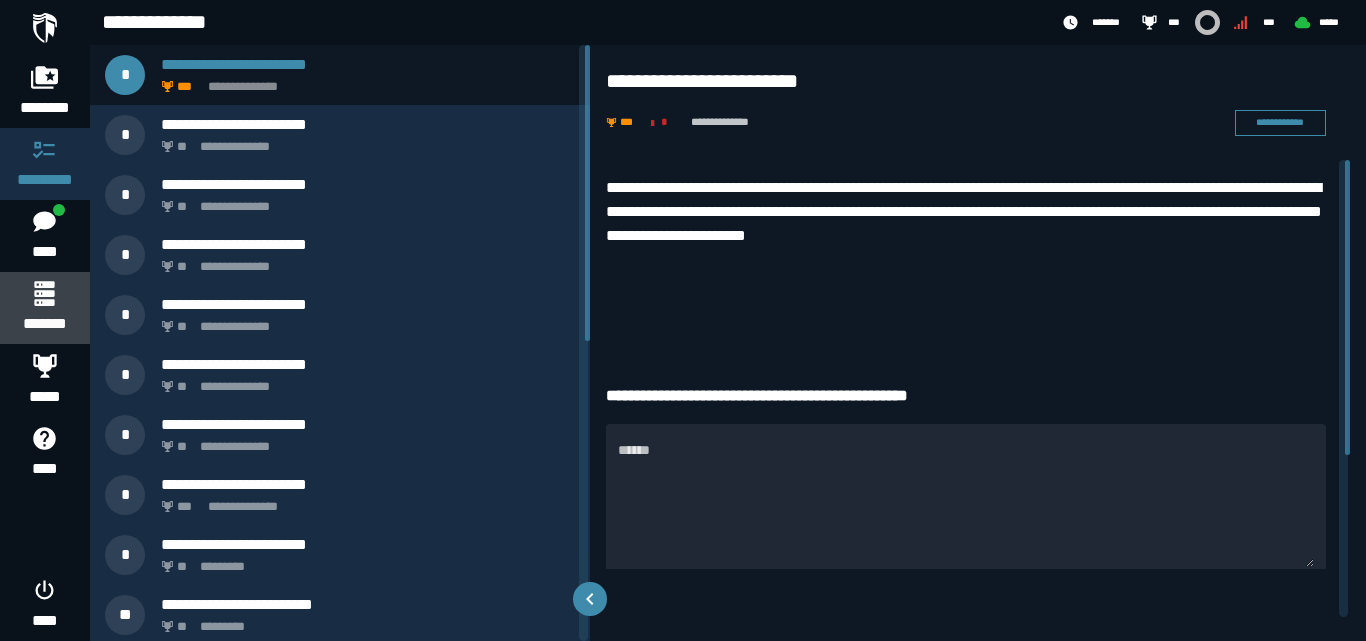 click 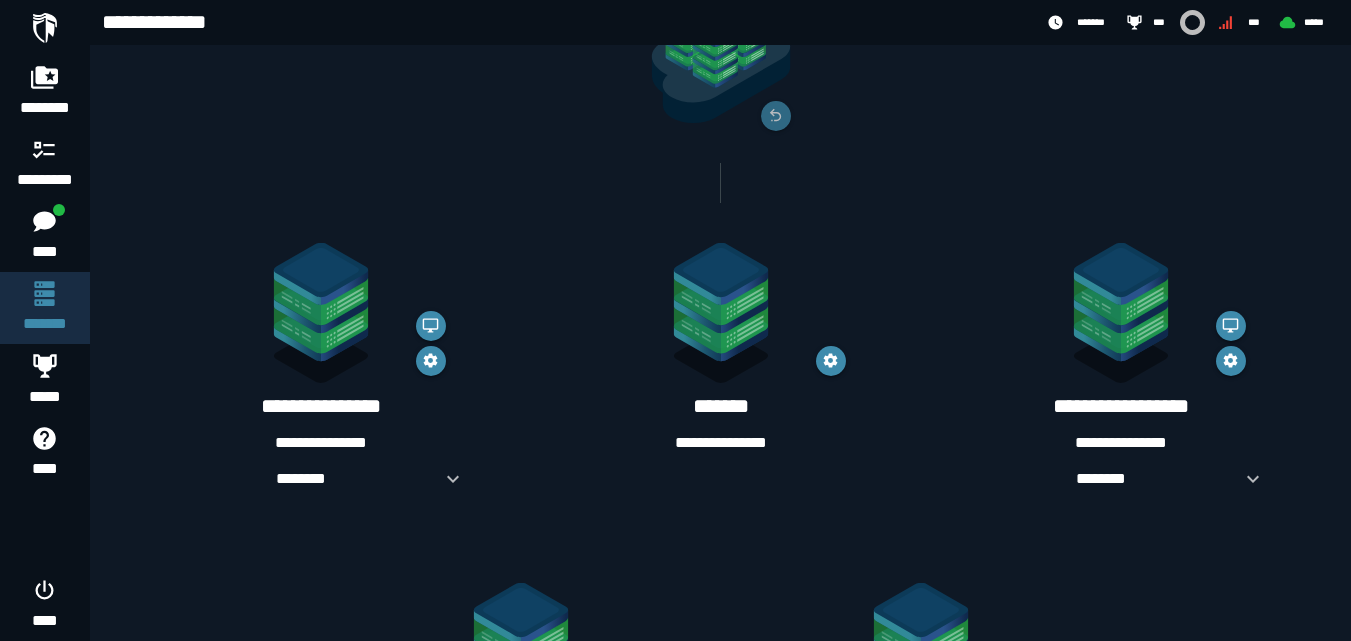 scroll, scrollTop: 300, scrollLeft: 0, axis: vertical 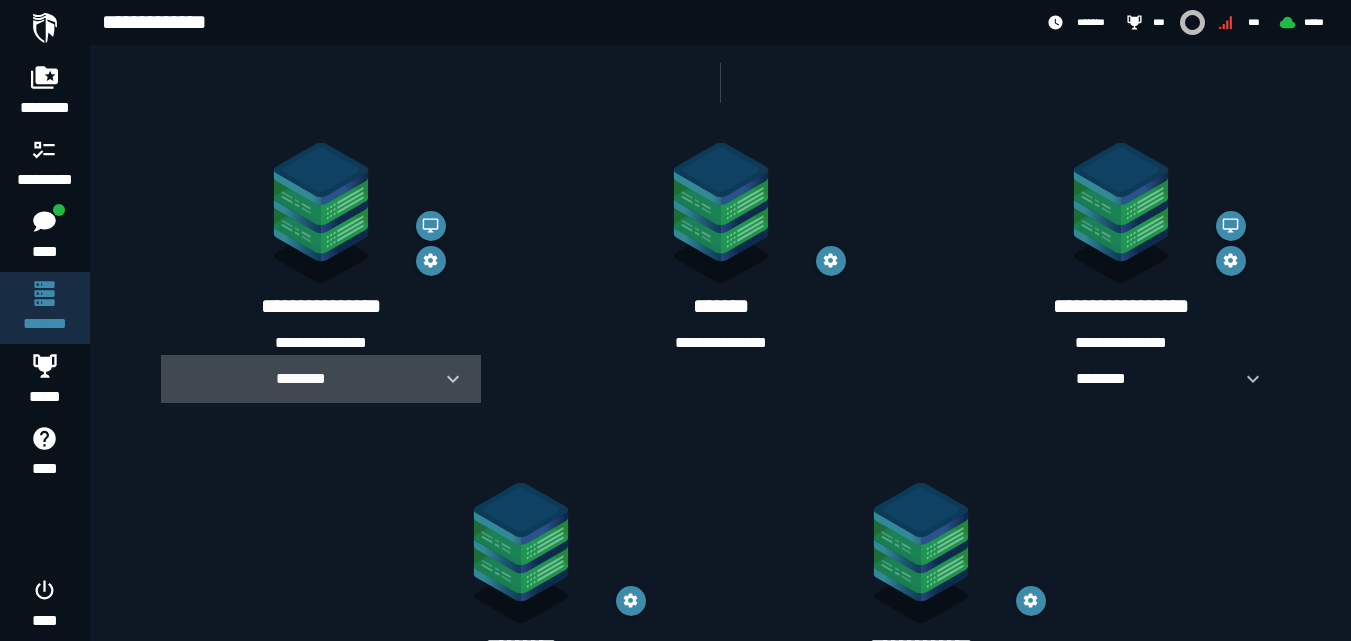 click on "********" at bounding box center [321, 379] 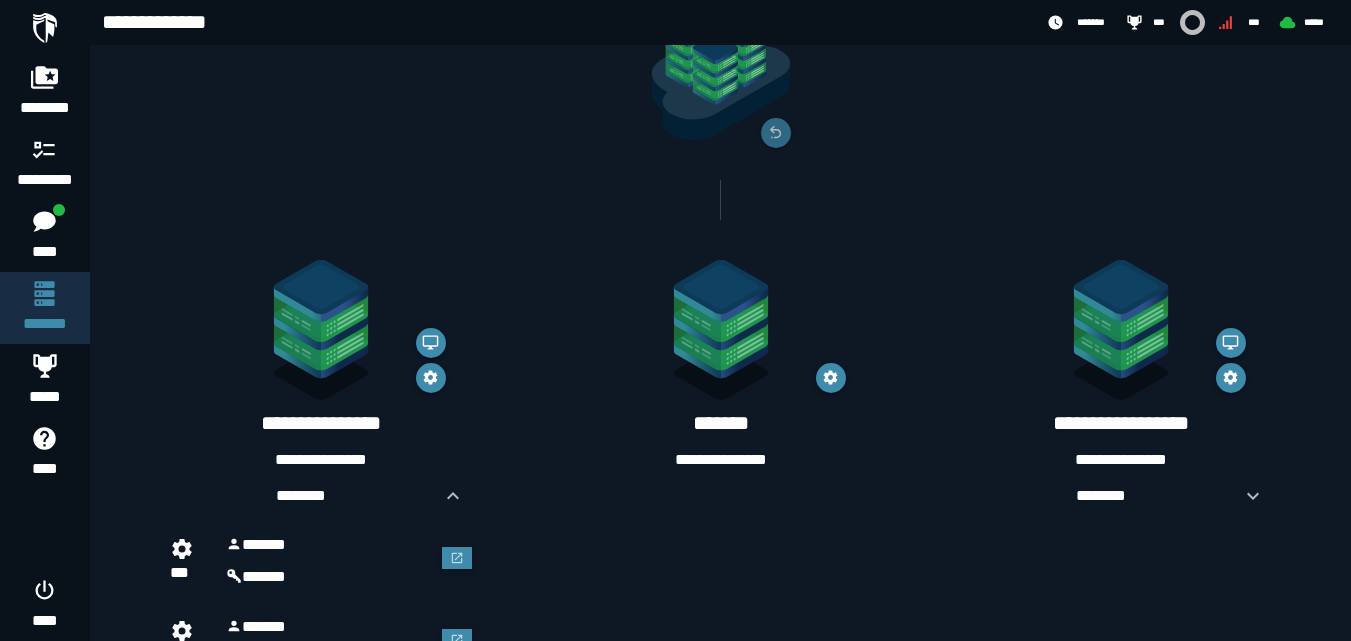 scroll, scrollTop: 244, scrollLeft: 0, axis: vertical 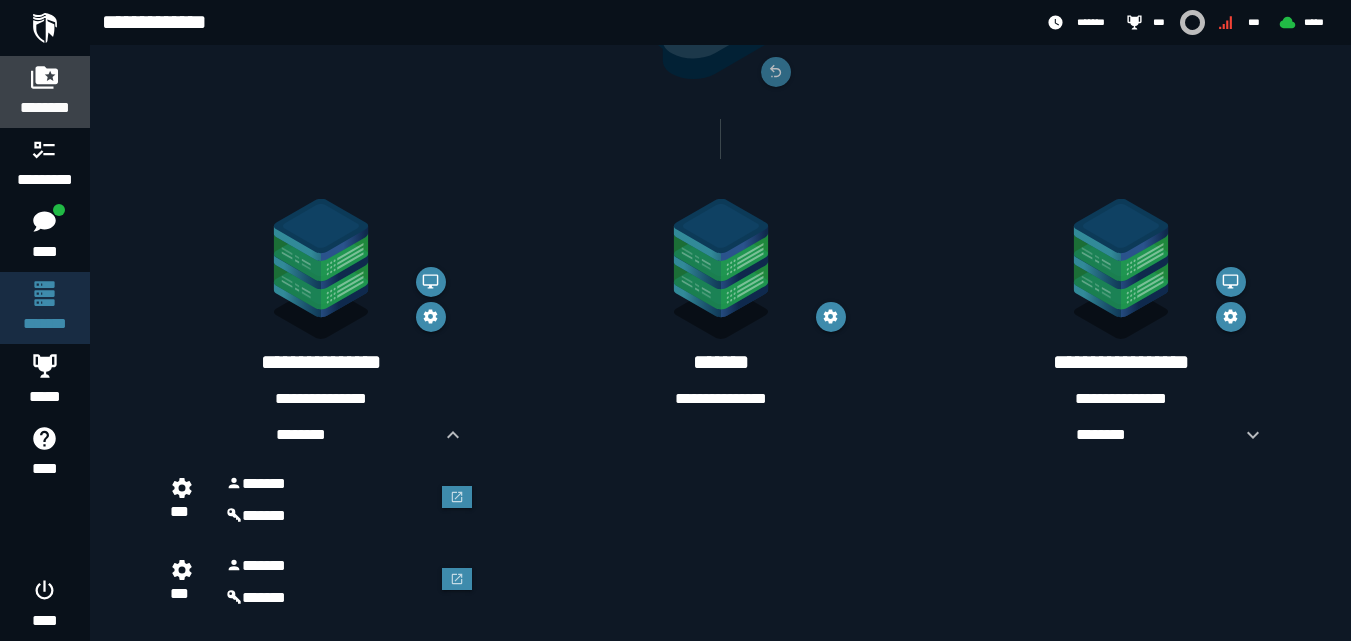 click 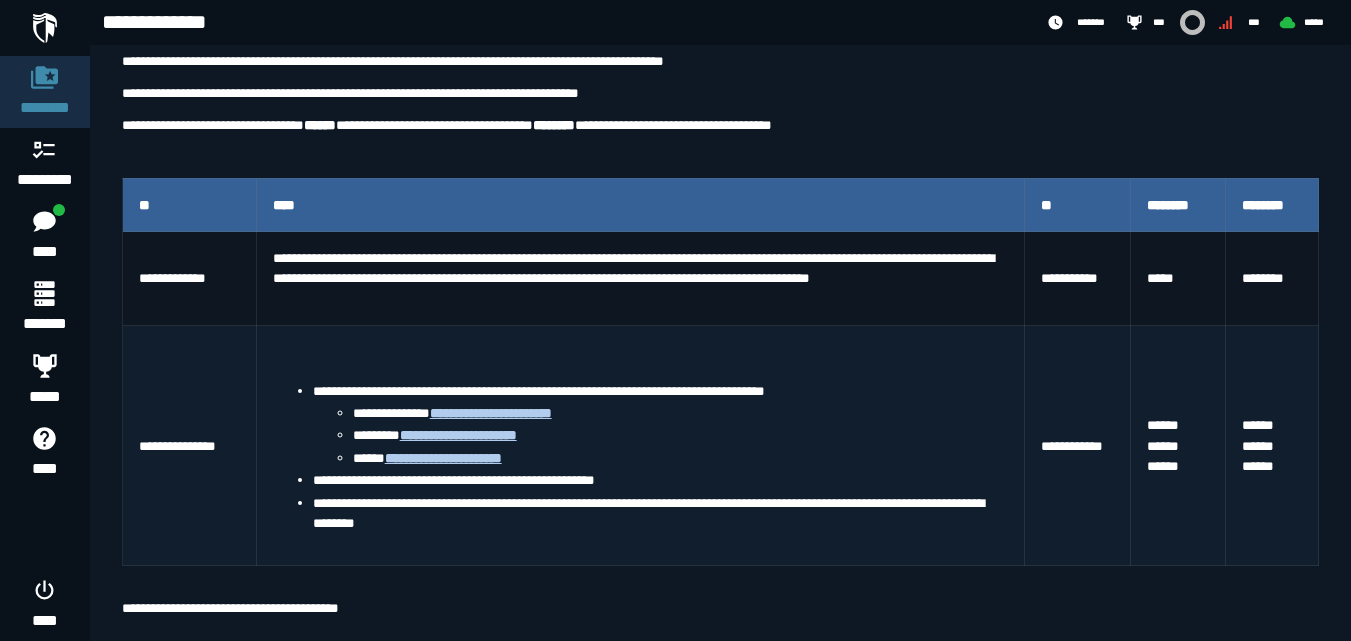 scroll, scrollTop: 400, scrollLeft: 0, axis: vertical 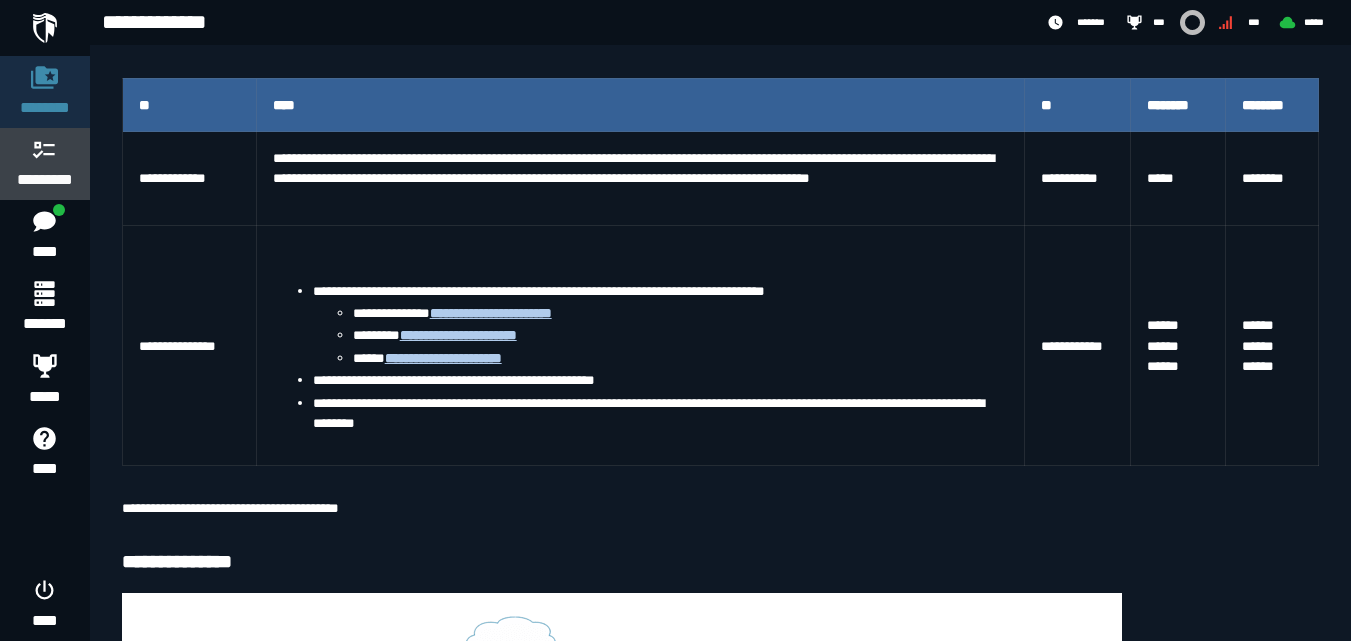 click 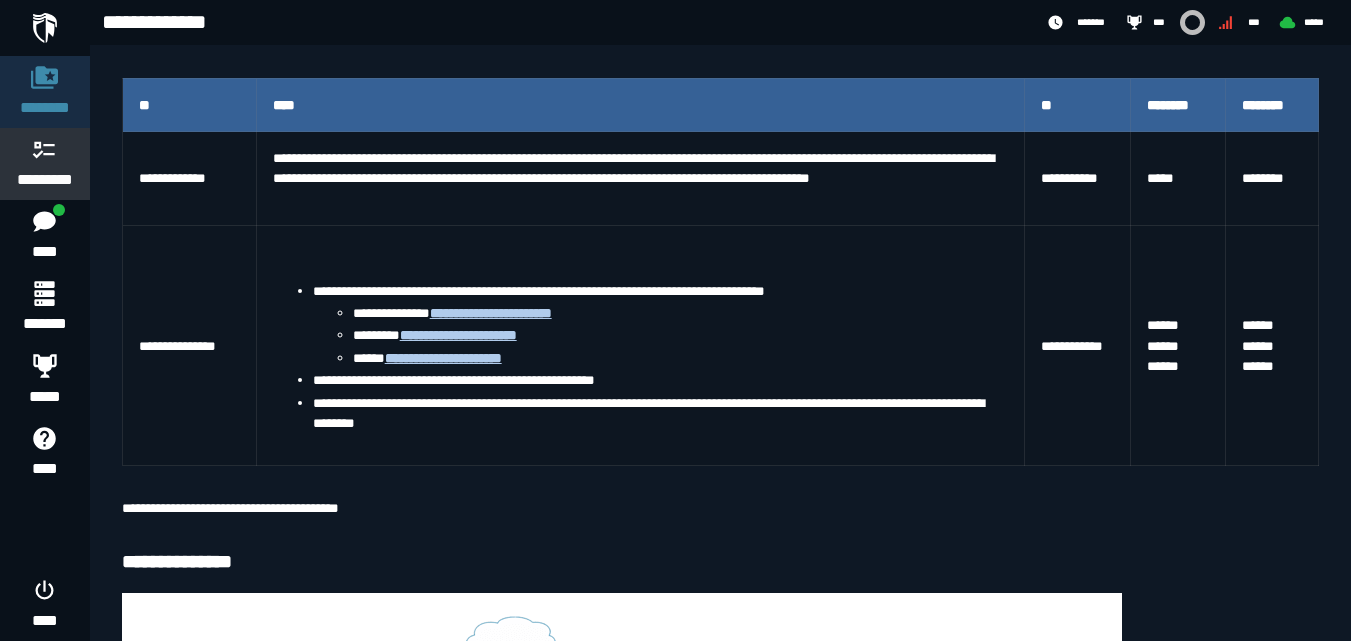 scroll, scrollTop: 0, scrollLeft: 0, axis: both 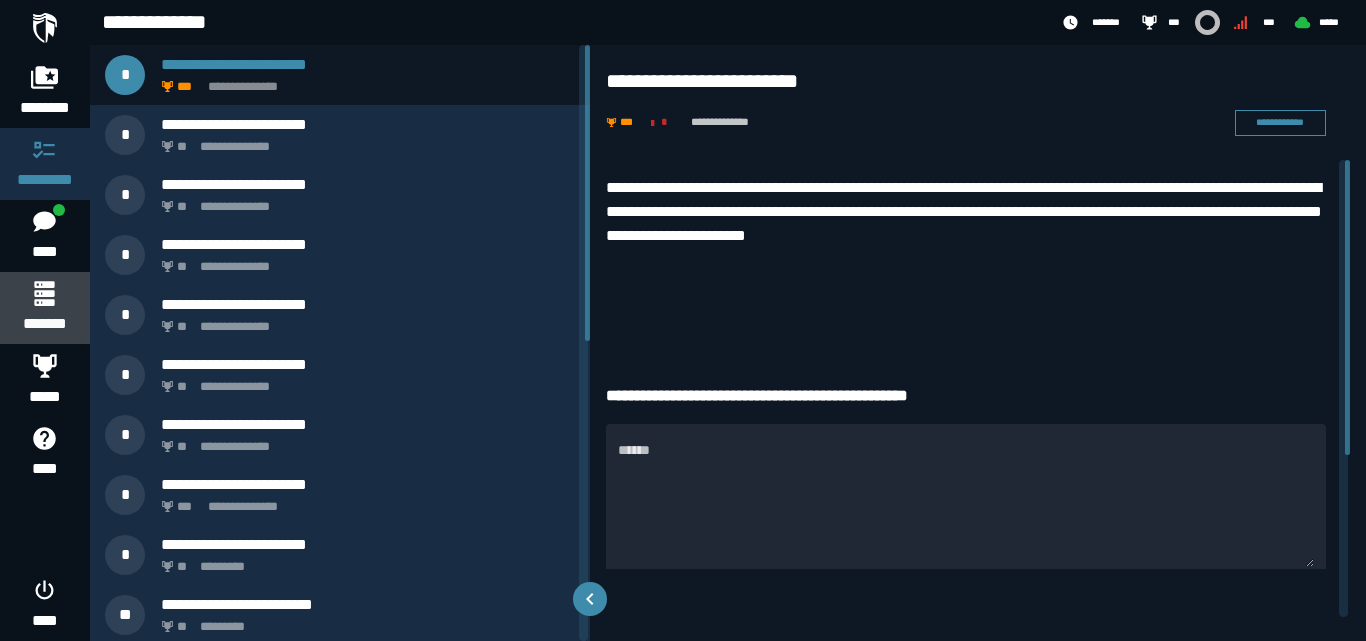click 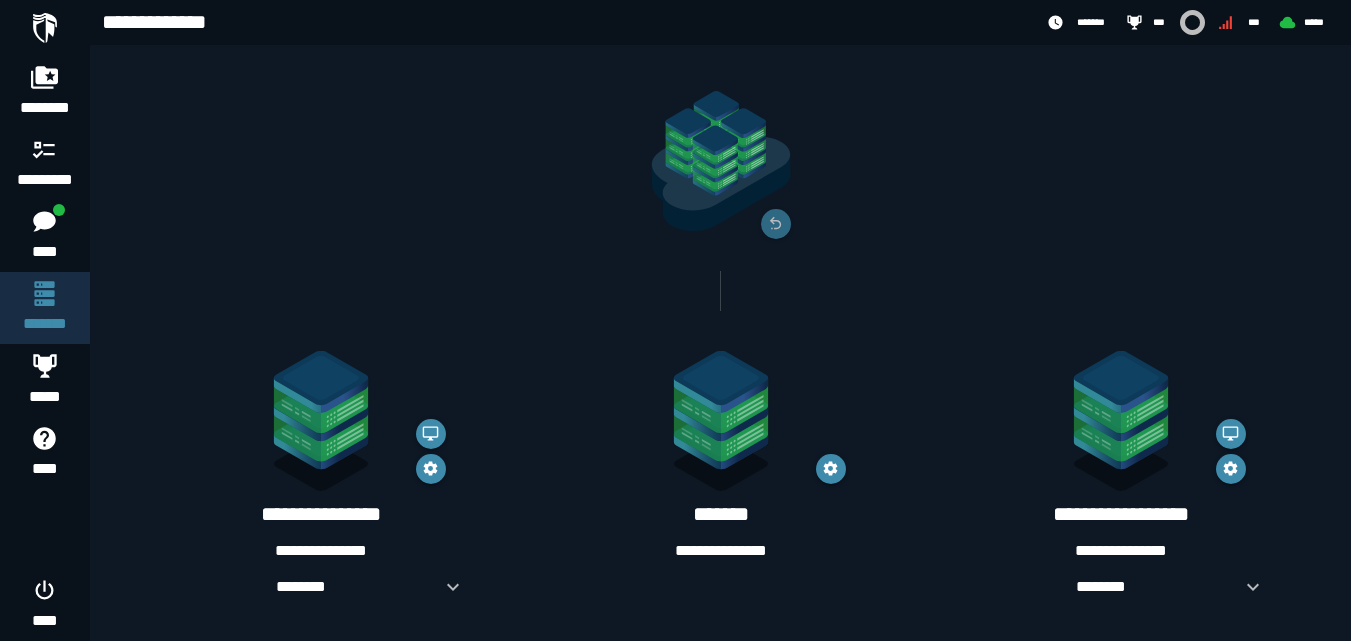 scroll, scrollTop: 200, scrollLeft: 0, axis: vertical 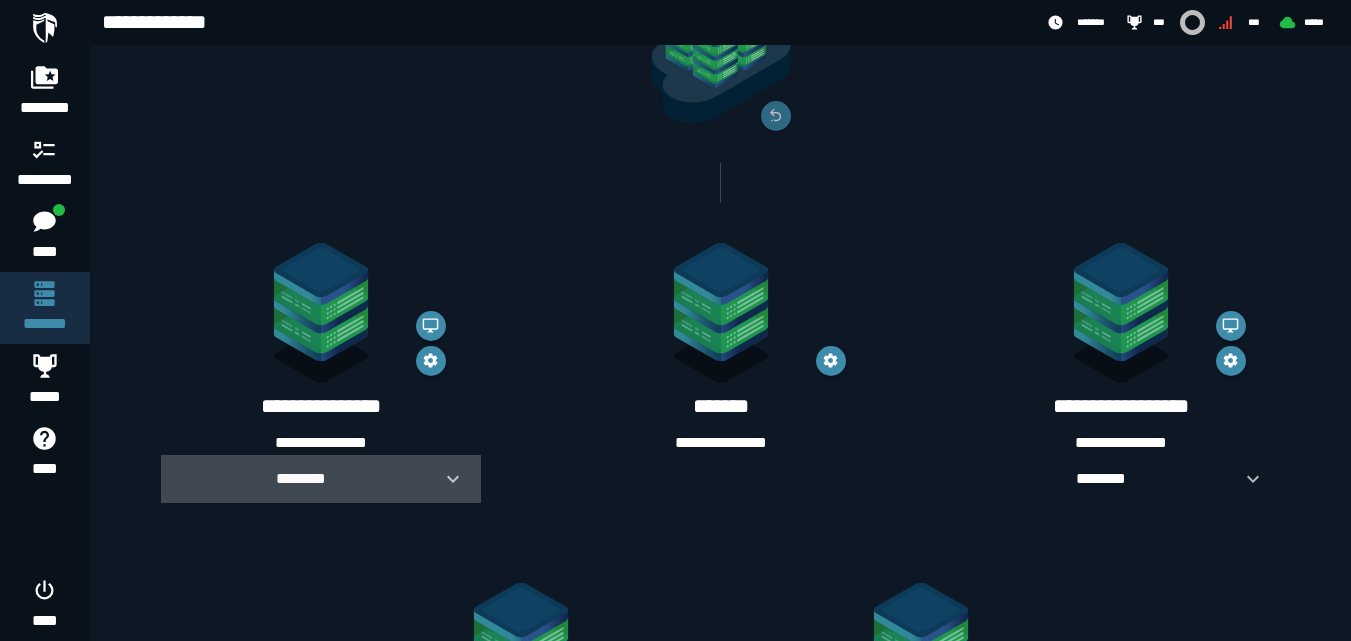 click 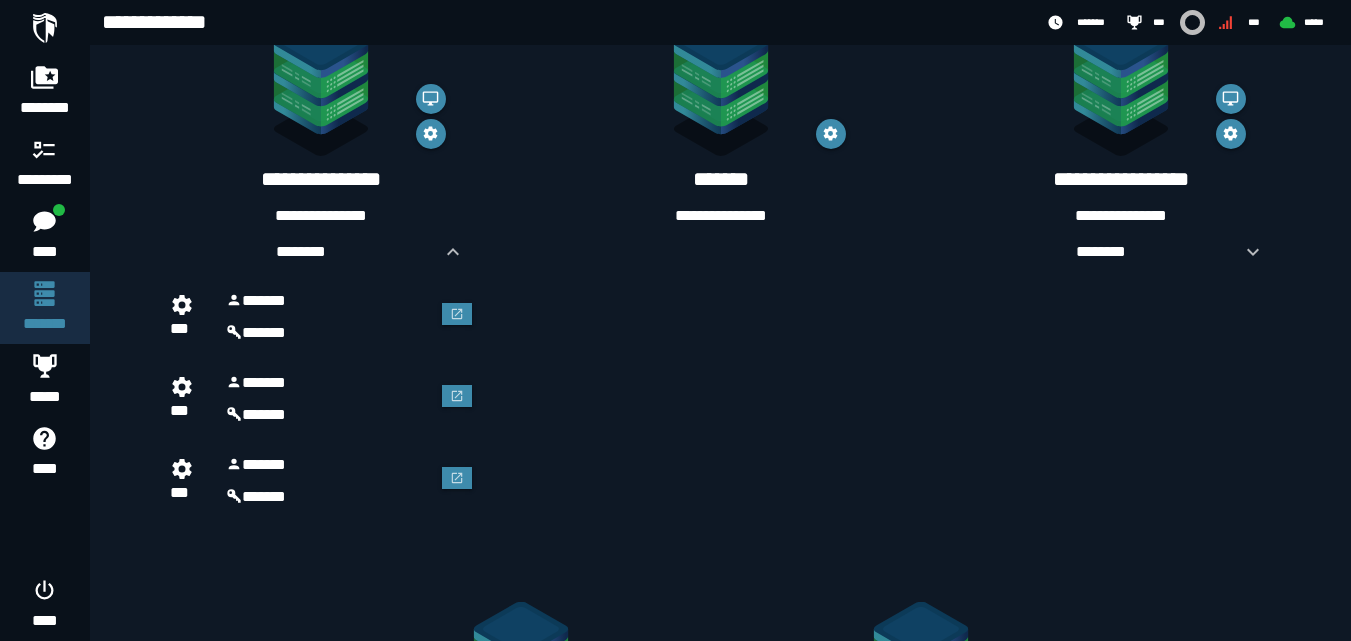 scroll, scrollTop: 500, scrollLeft: 0, axis: vertical 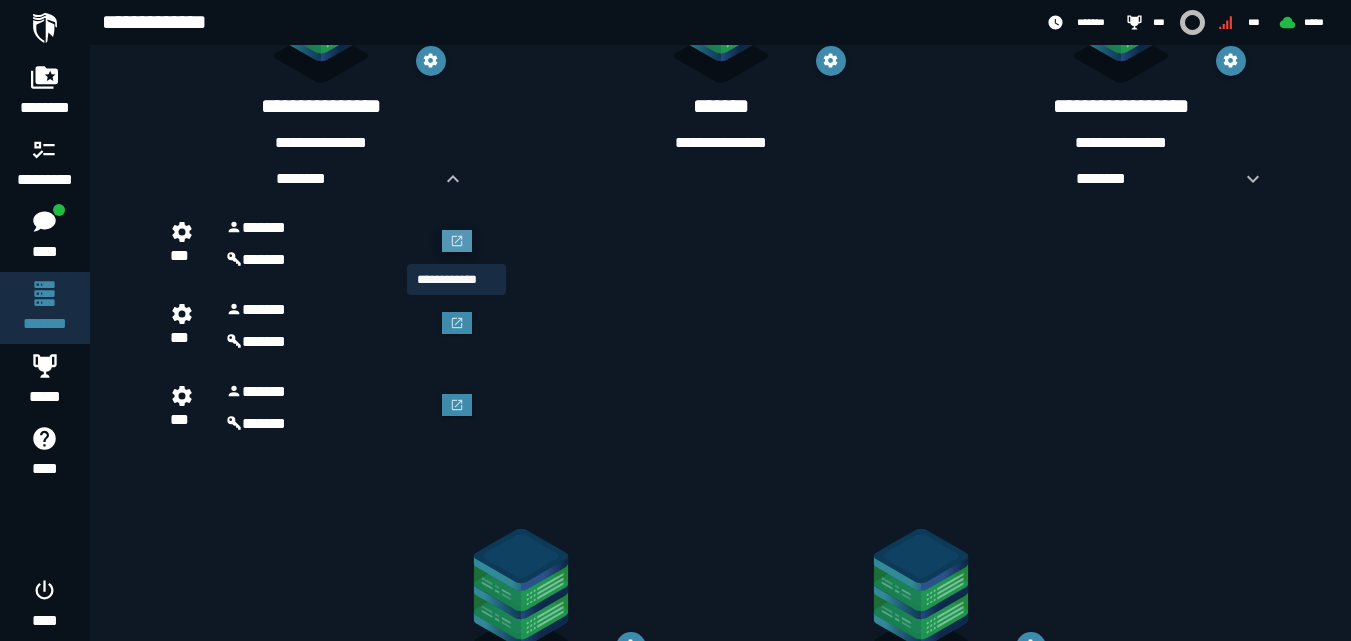 click 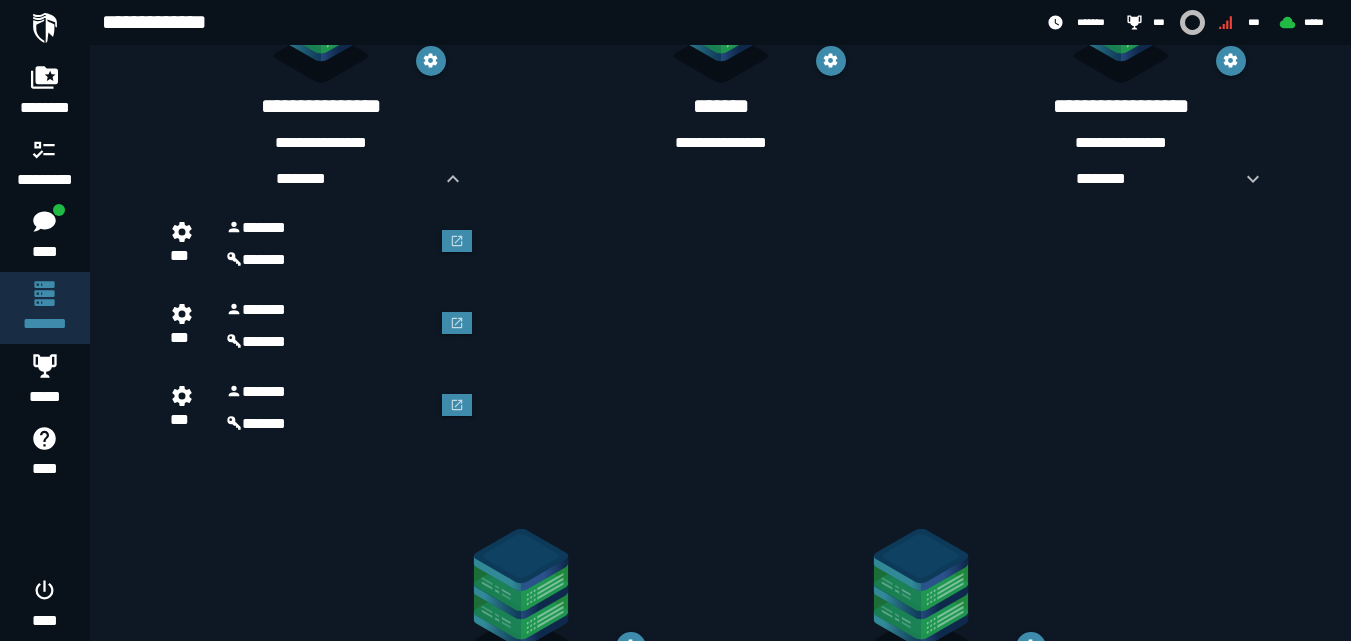 scroll, scrollTop: 500, scrollLeft: 0, axis: vertical 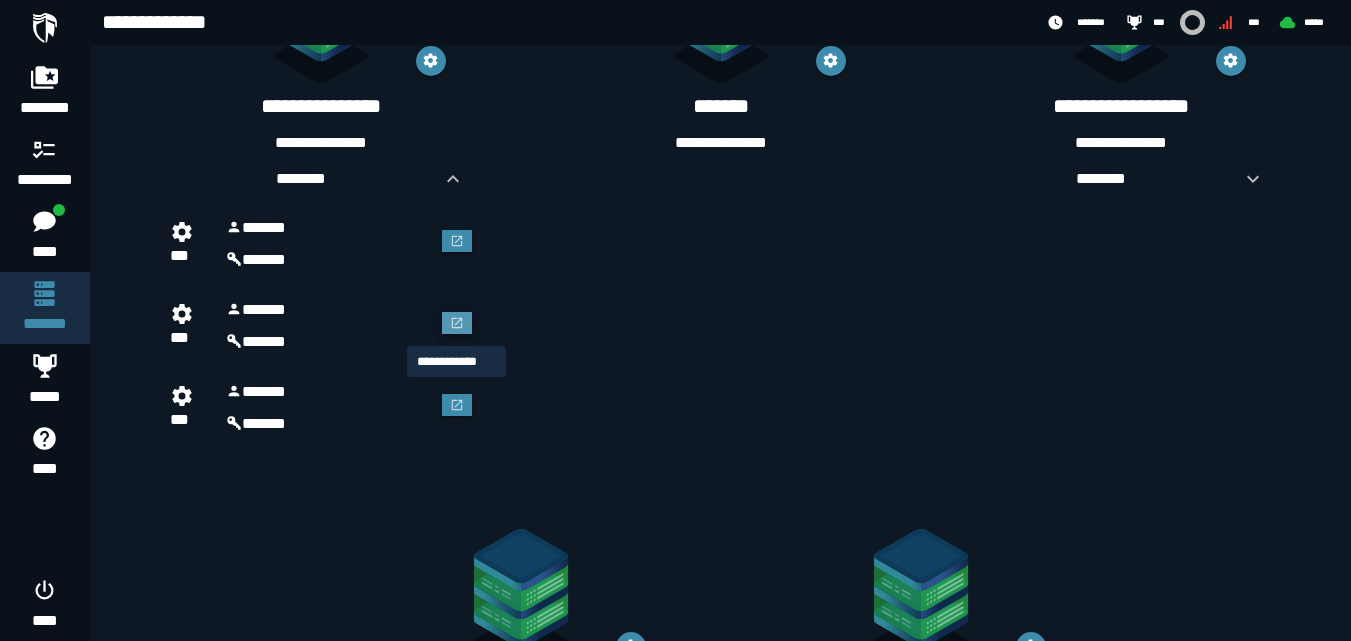 click at bounding box center (457, 323) 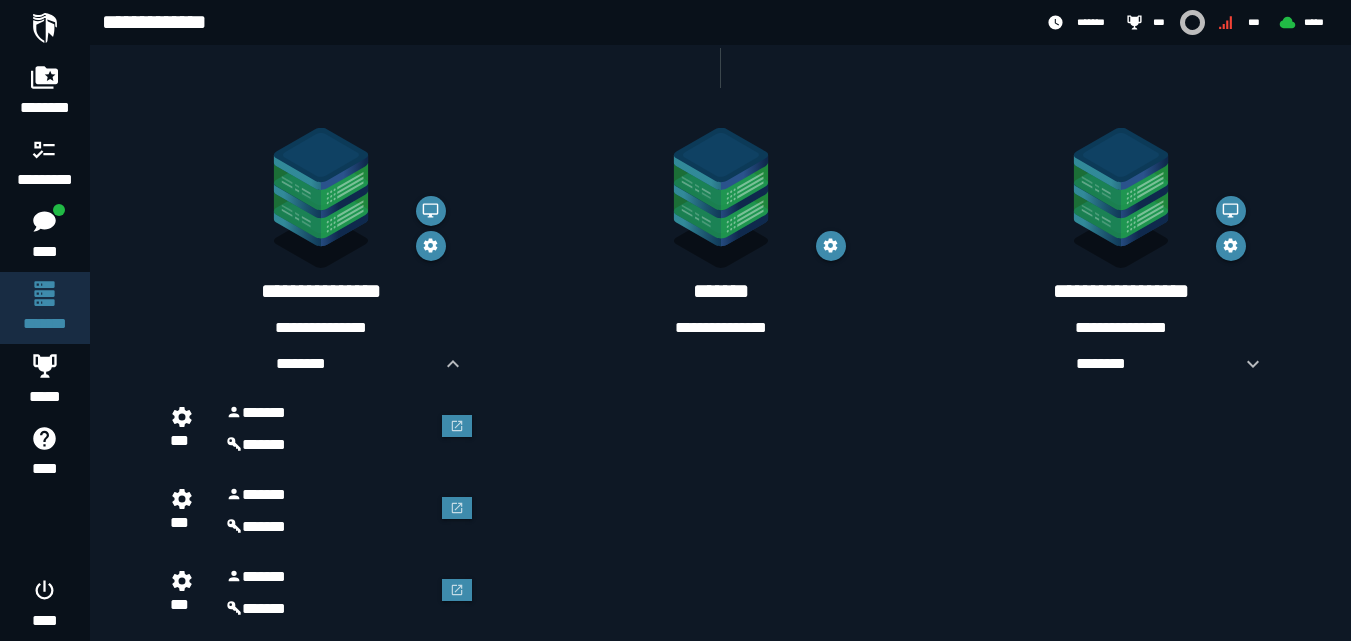 scroll, scrollTop: 300, scrollLeft: 0, axis: vertical 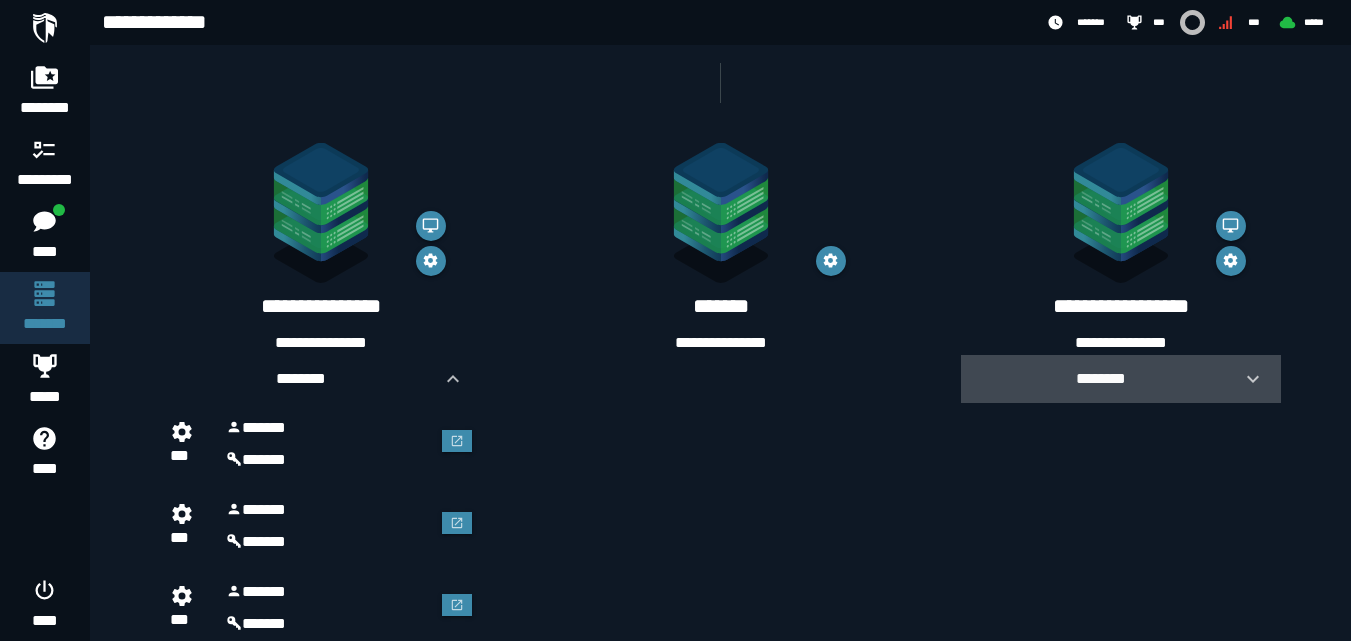 click 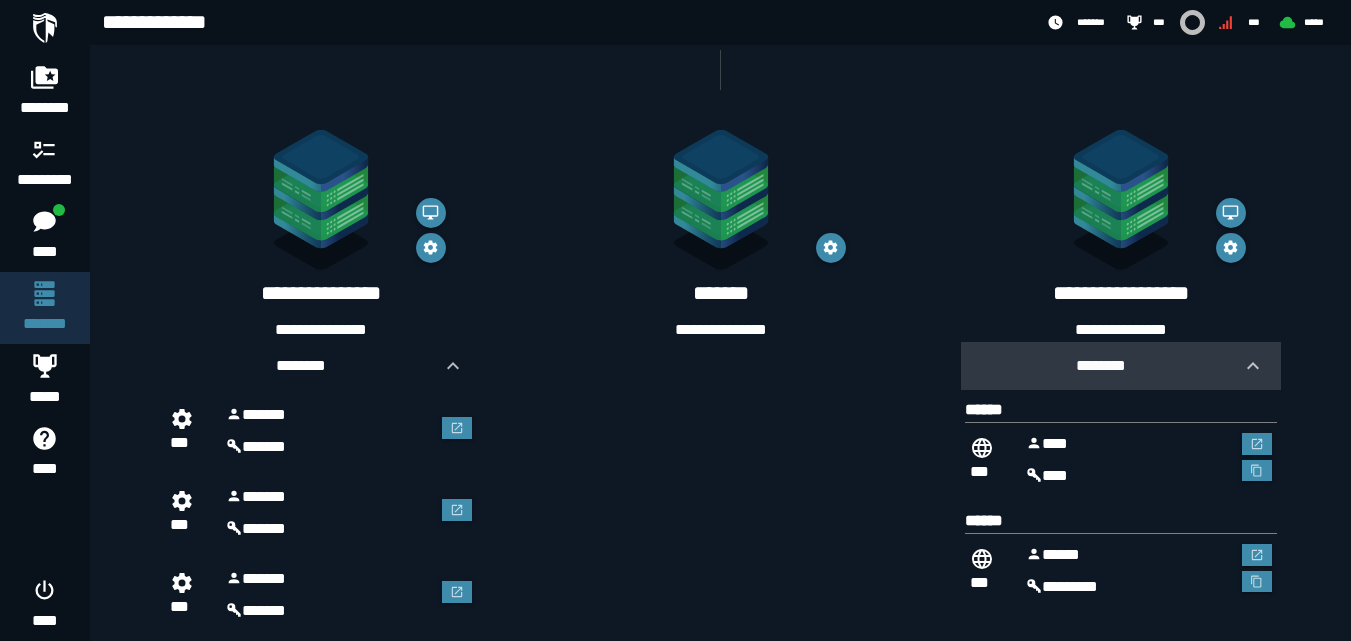 scroll, scrollTop: 400, scrollLeft: 0, axis: vertical 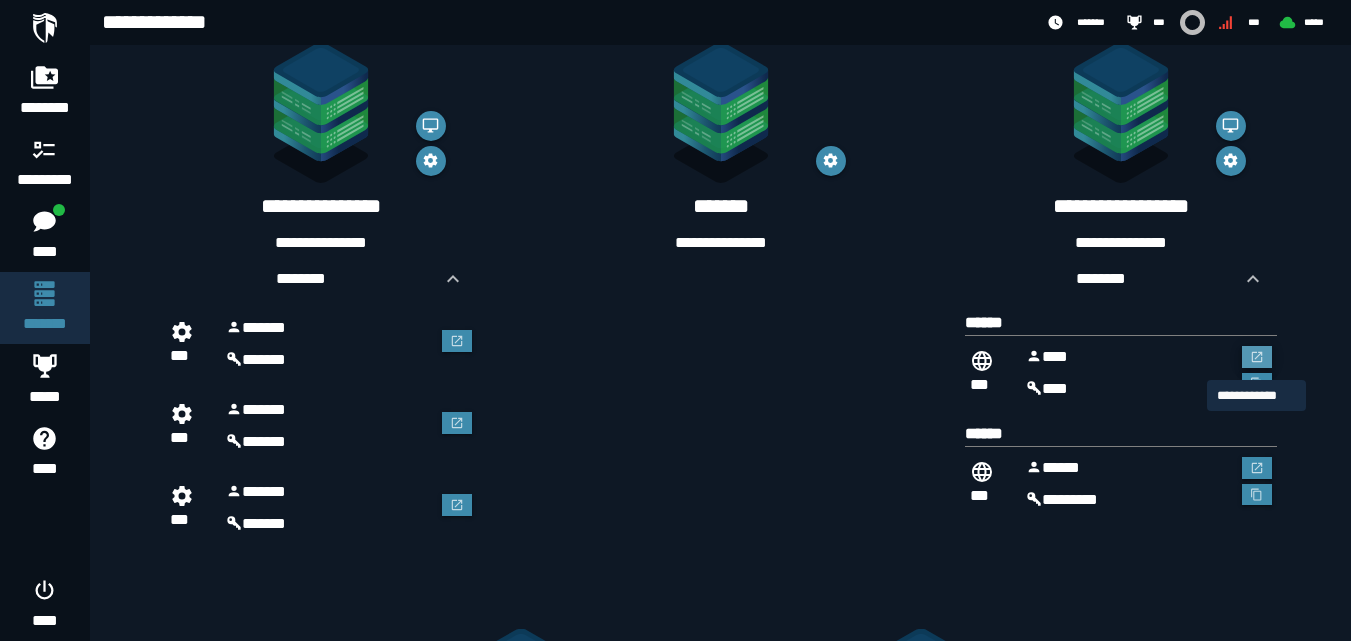 click 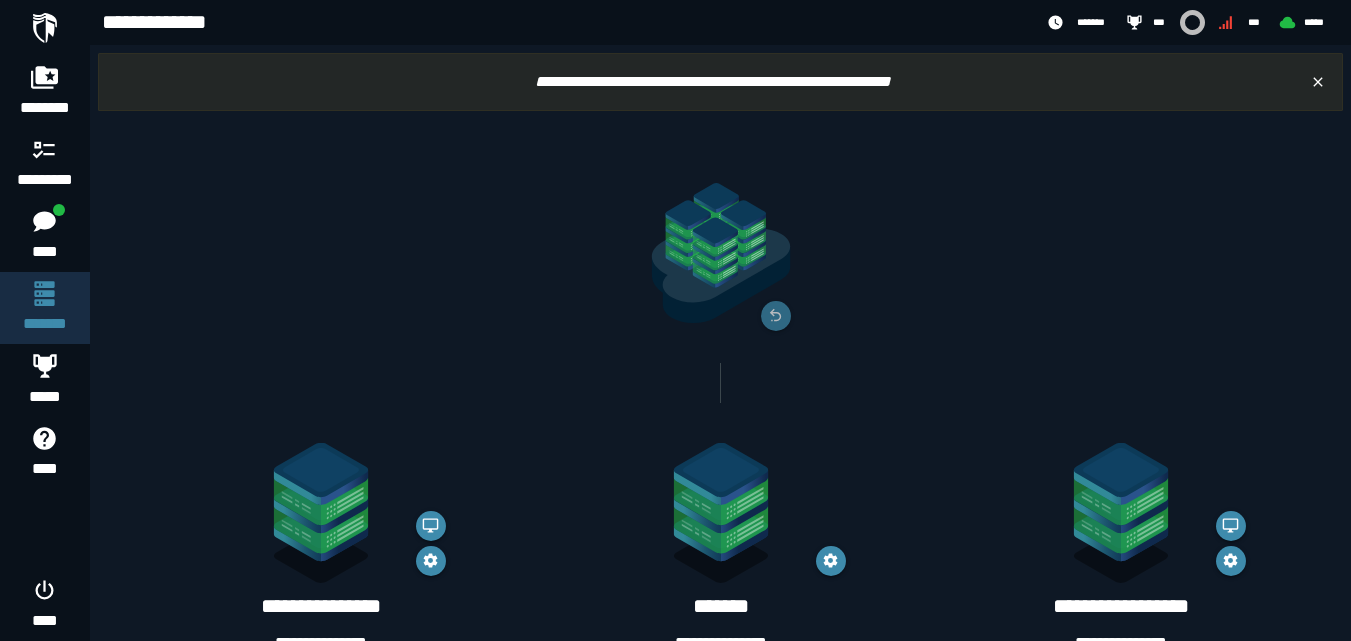scroll, scrollTop: 400, scrollLeft: 0, axis: vertical 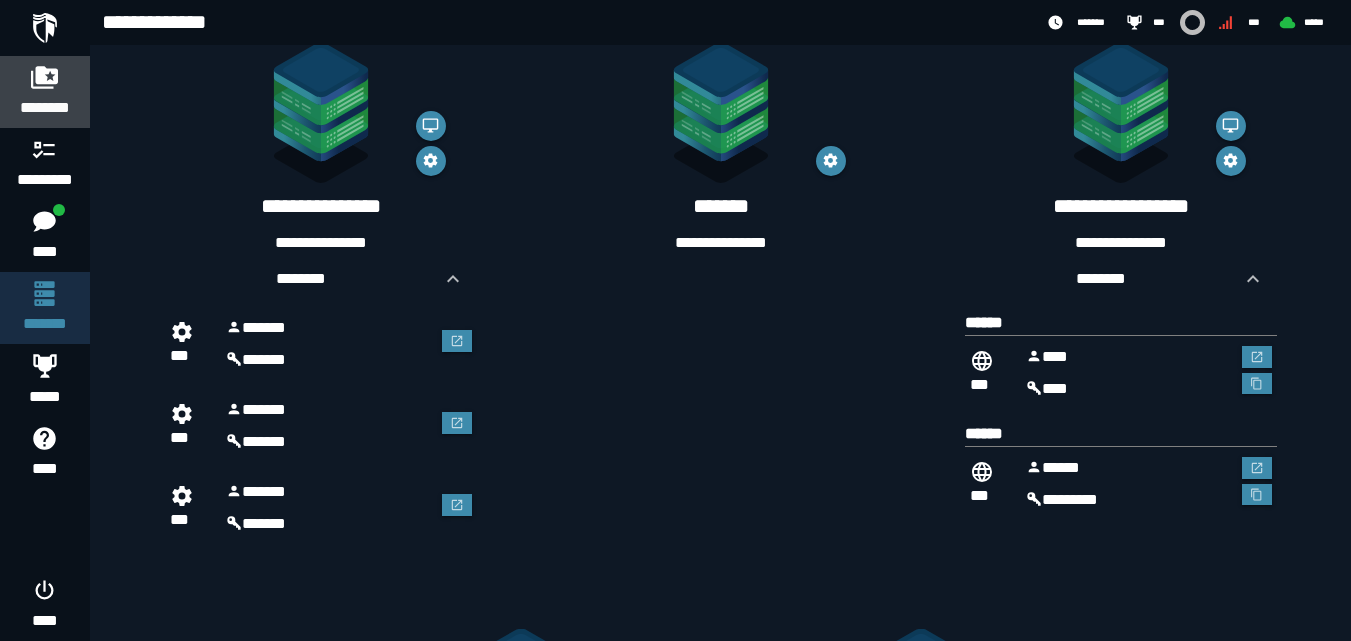 click on "********" at bounding box center (45, 108) 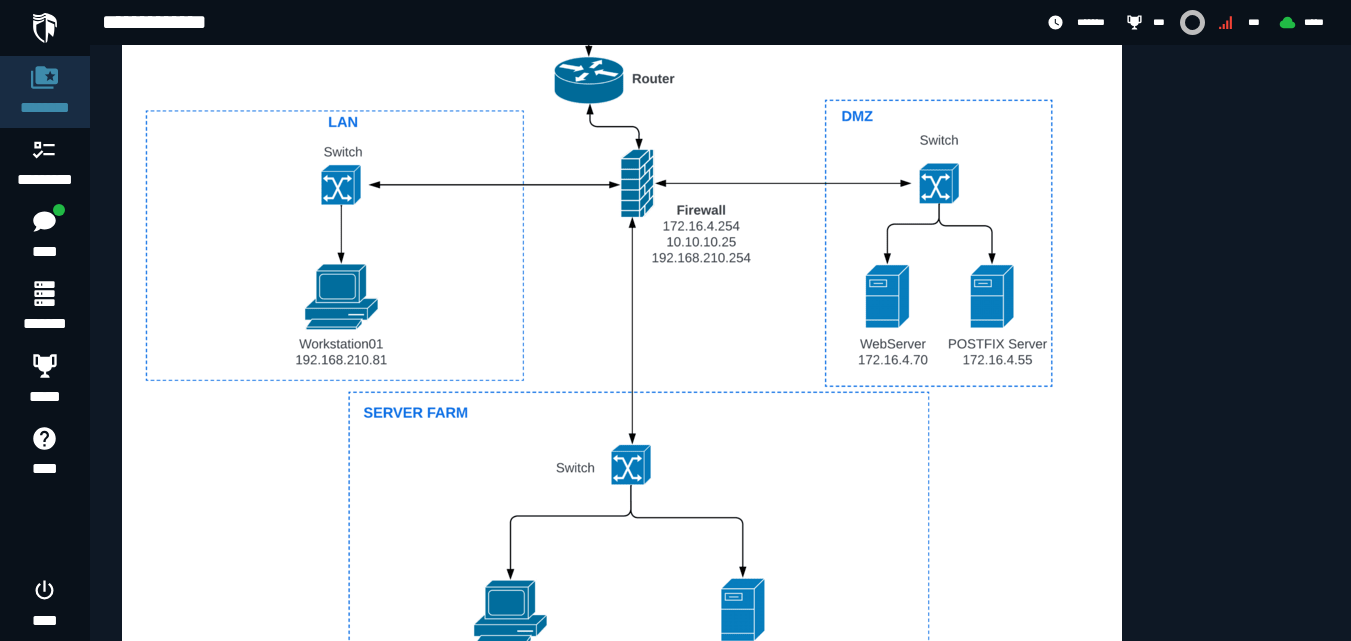 scroll, scrollTop: 949, scrollLeft: 0, axis: vertical 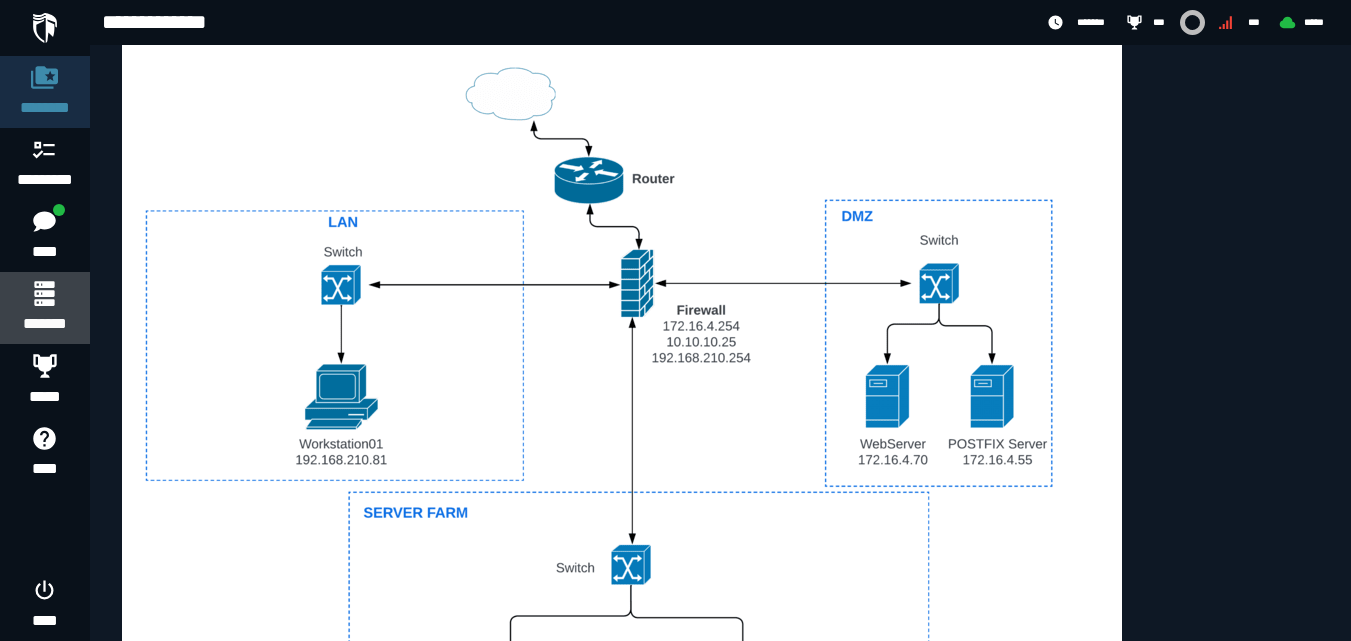 click 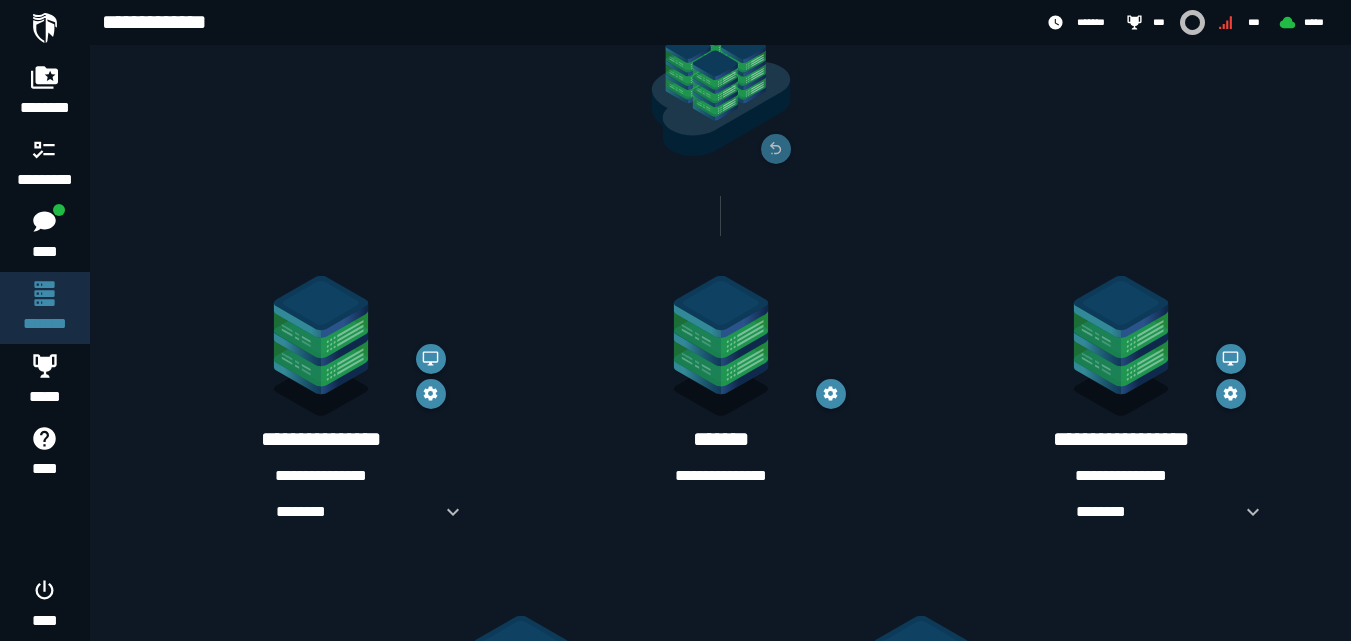 scroll, scrollTop: 200, scrollLeft: 0, axis: vertical 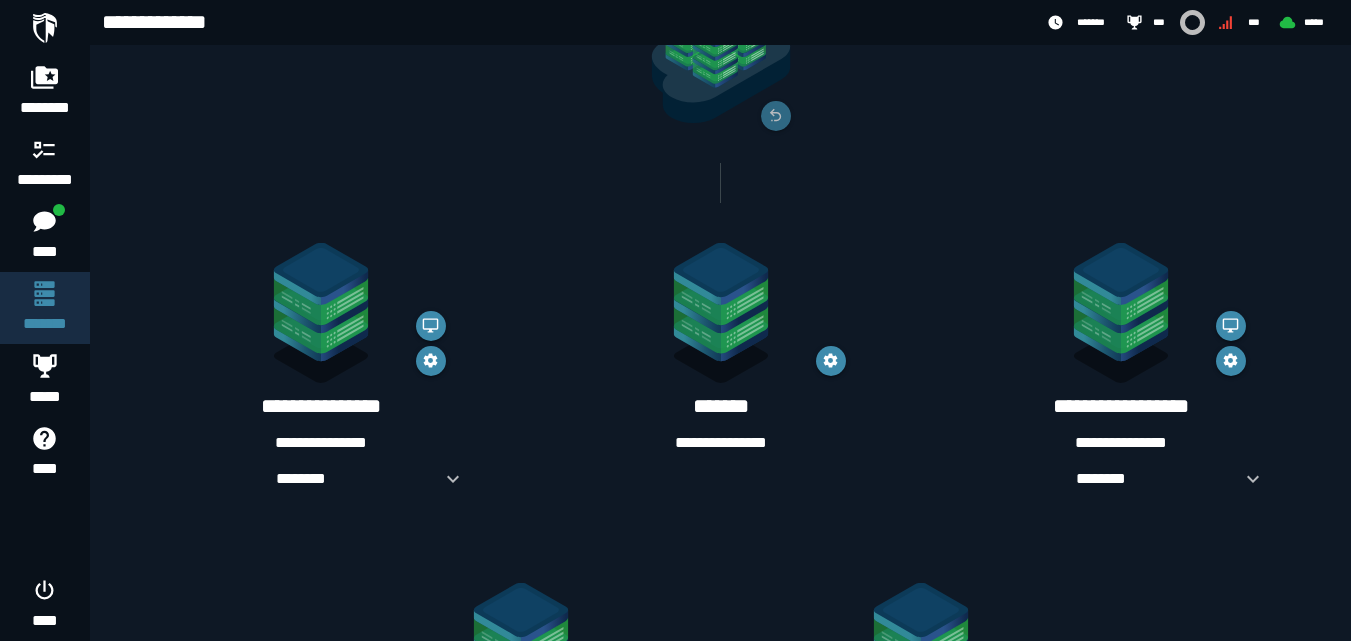 click 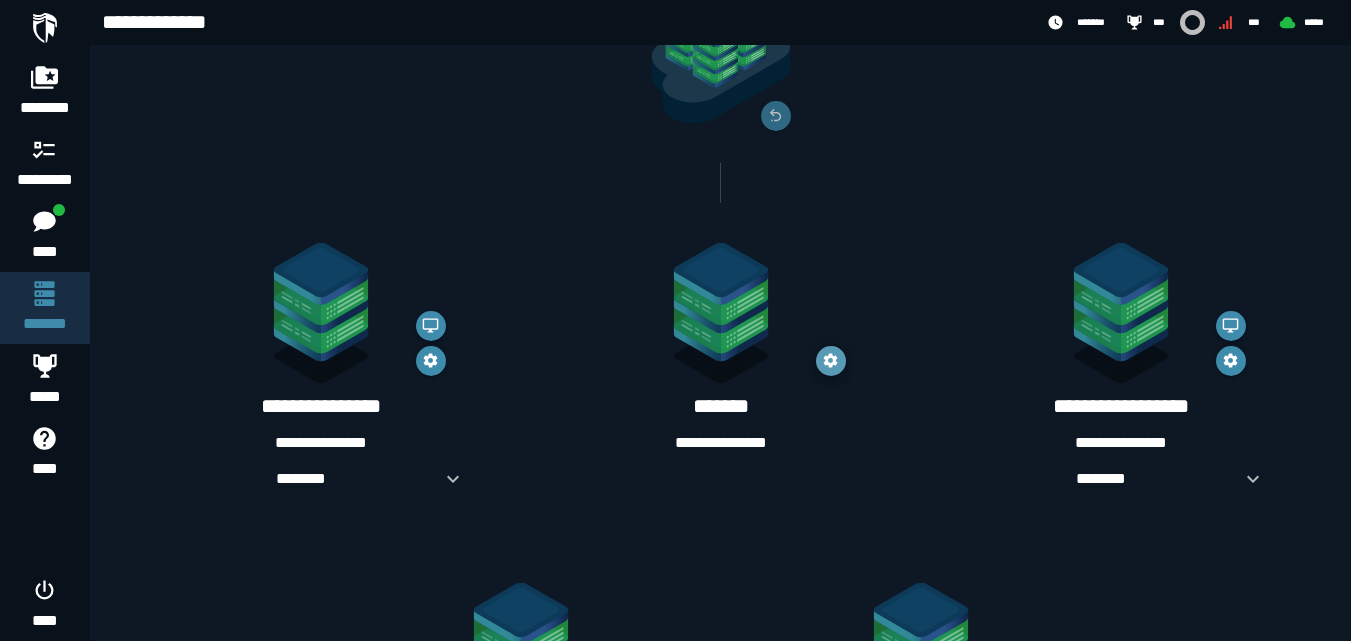 click 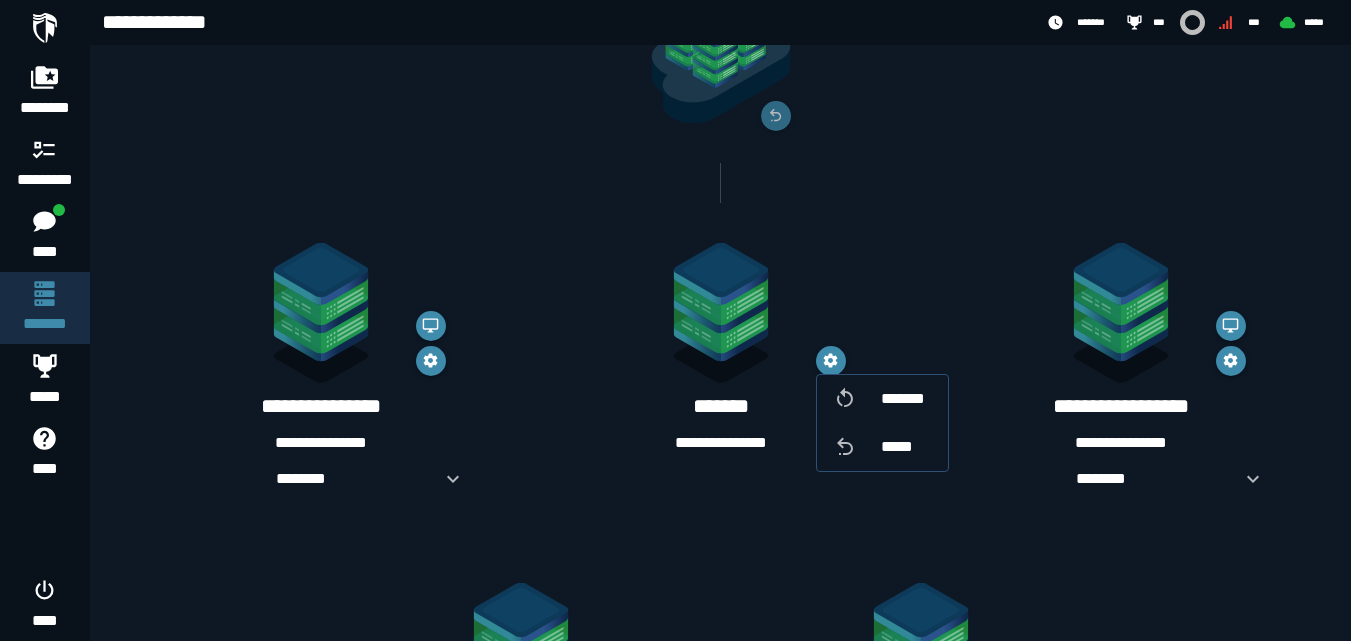 click 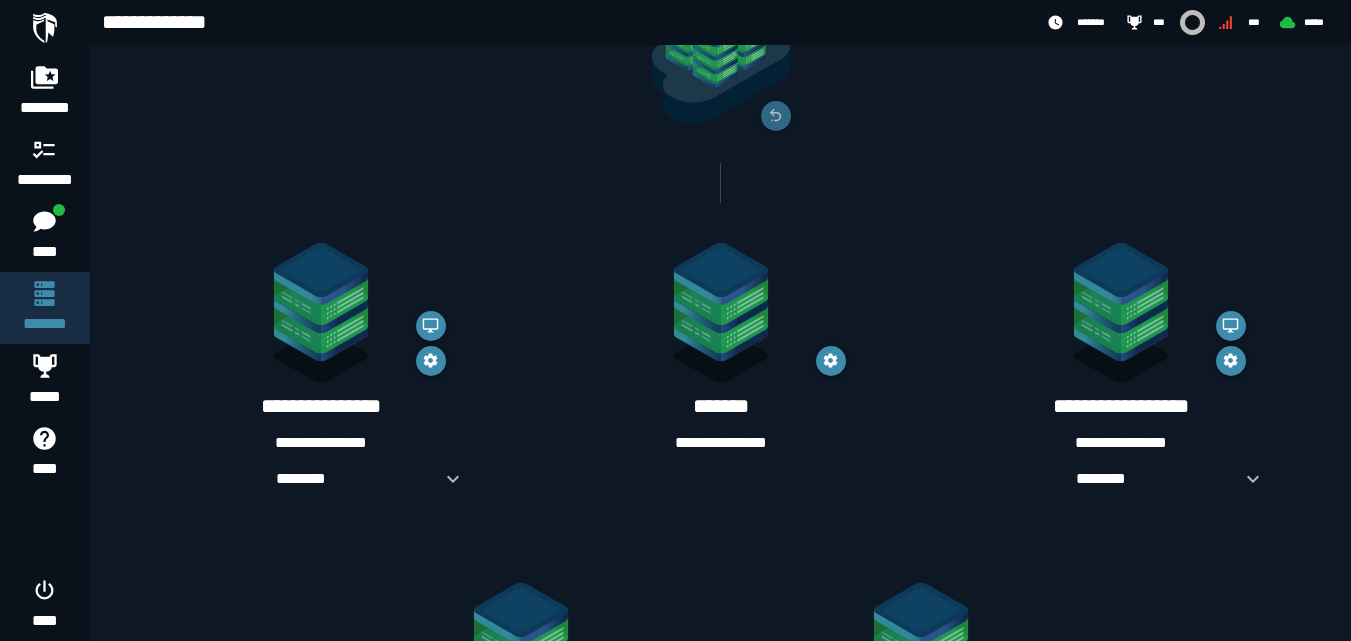 click 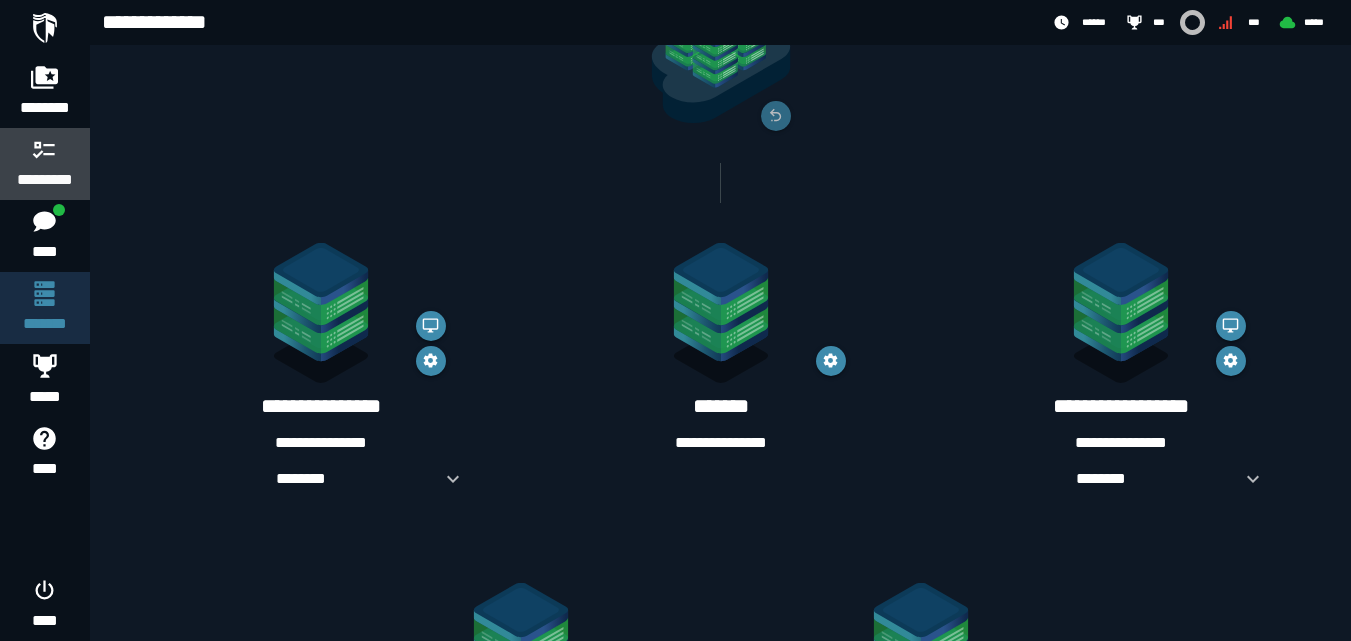 click 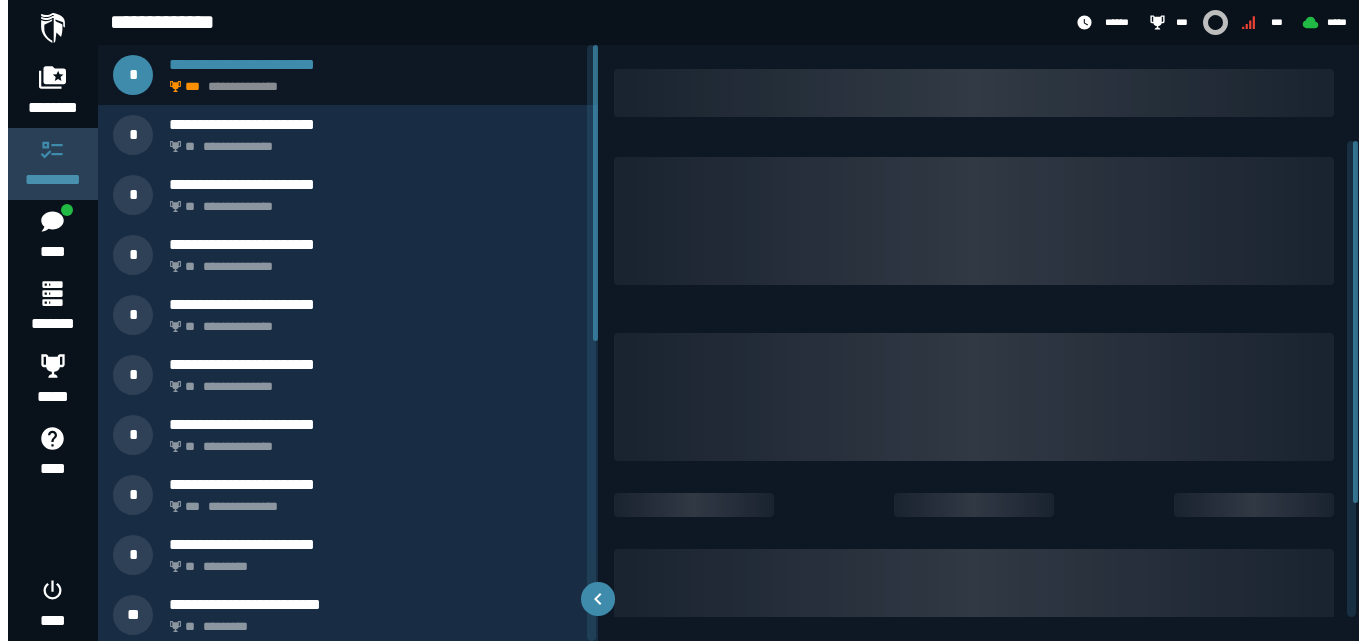 scroll, scrollTop: 0, scrollLeft: 0, axis: both 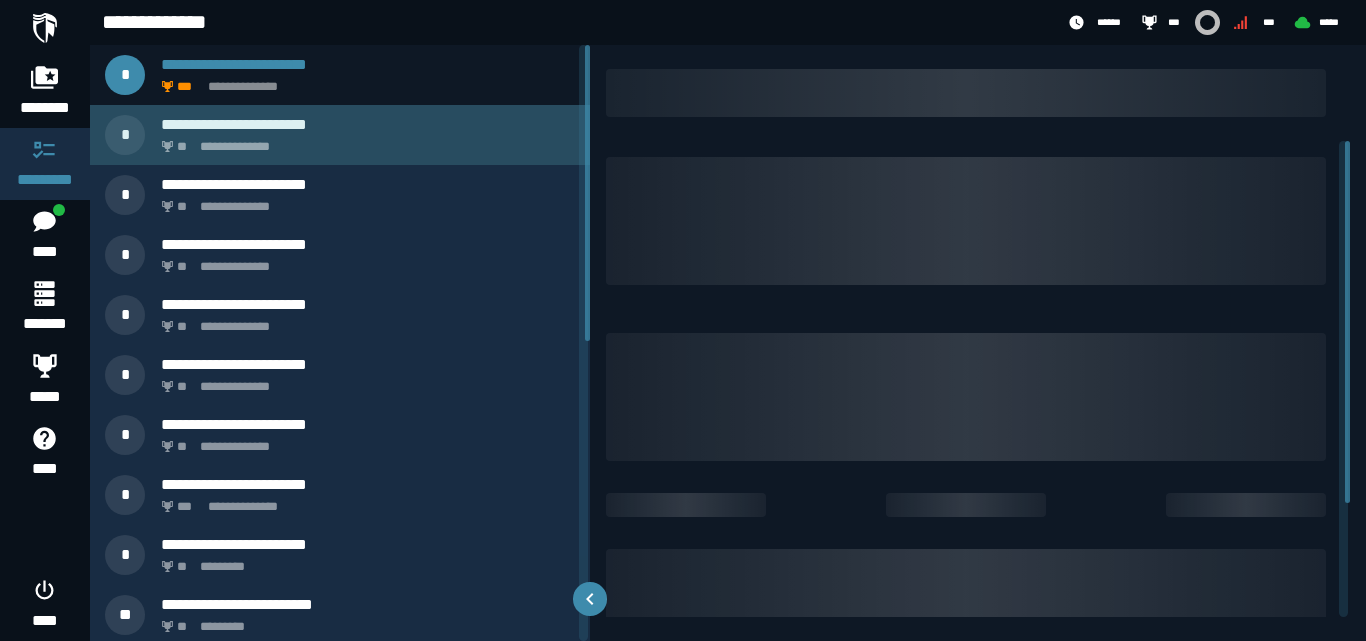 click on "**********" 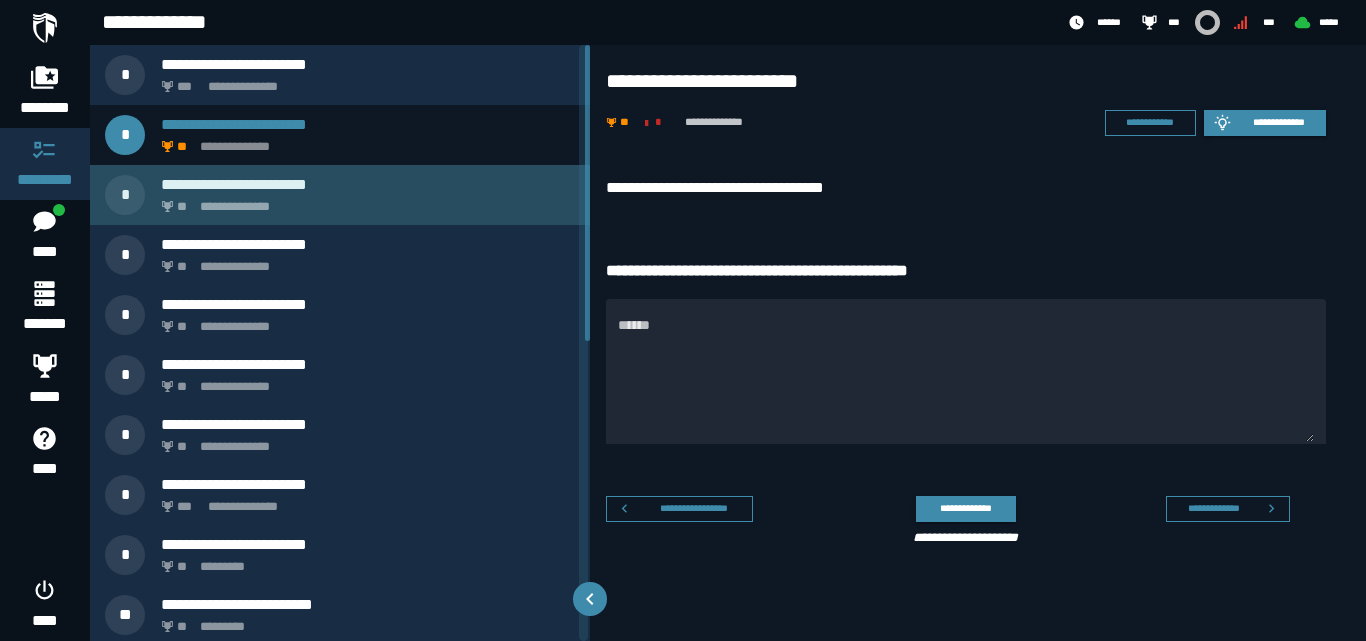 click on "**********" at bounding box center [364, 201] 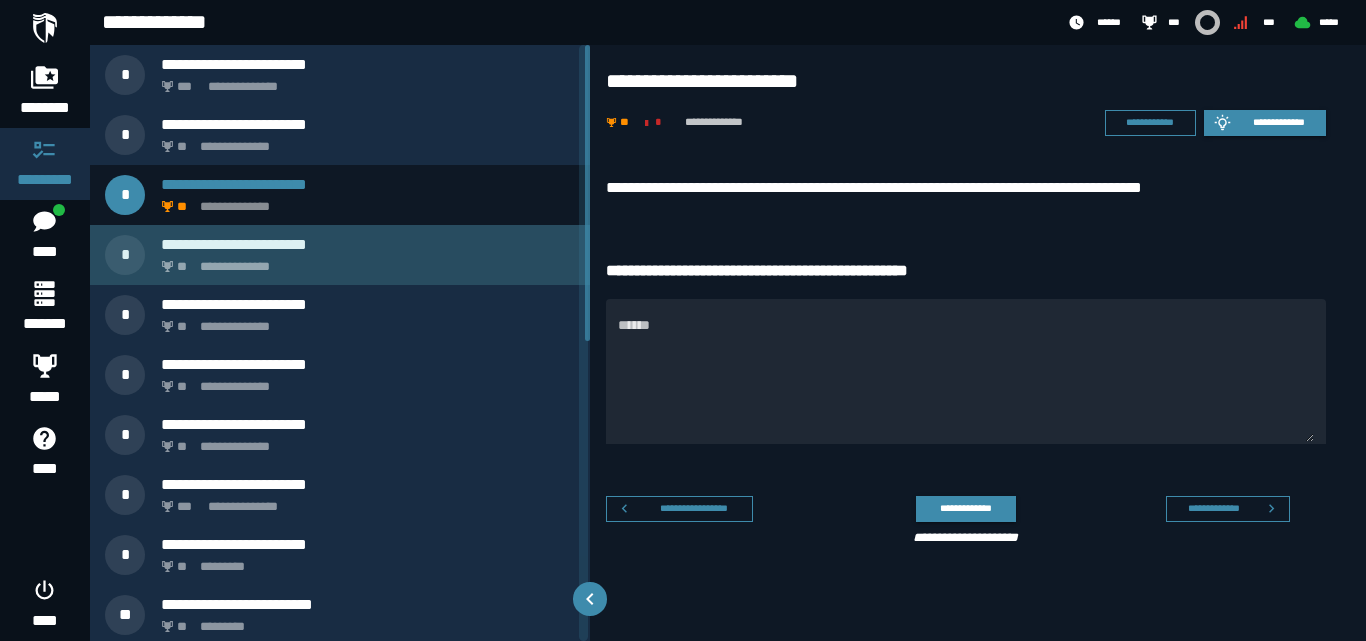 click on "**********" at bounding box center [364, 261] 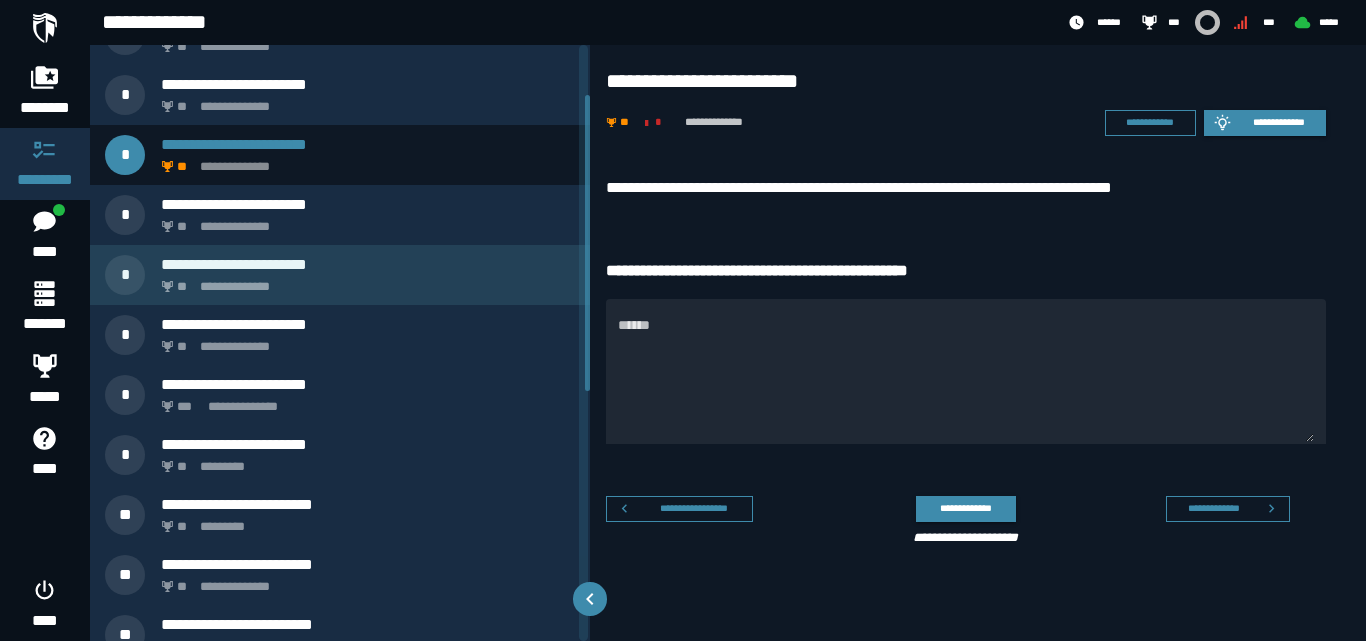 scroll, scrollTop: 200, scrollLeft: 0, axis: vertical 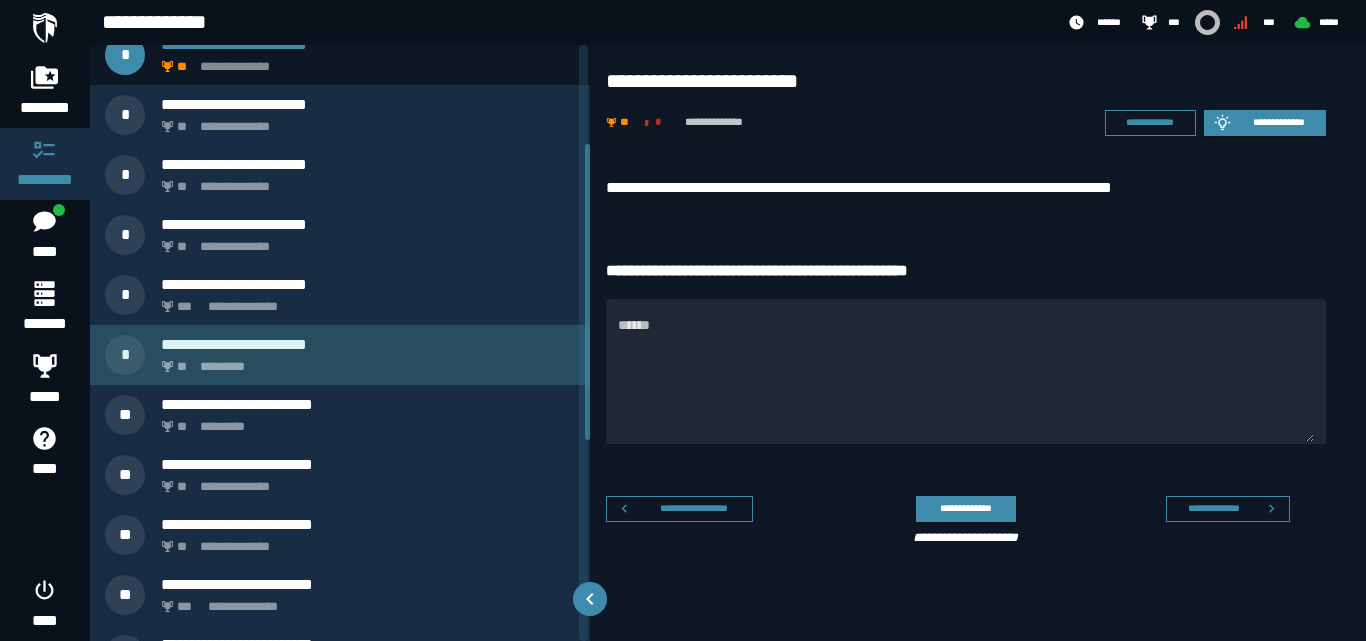 click on "*********" 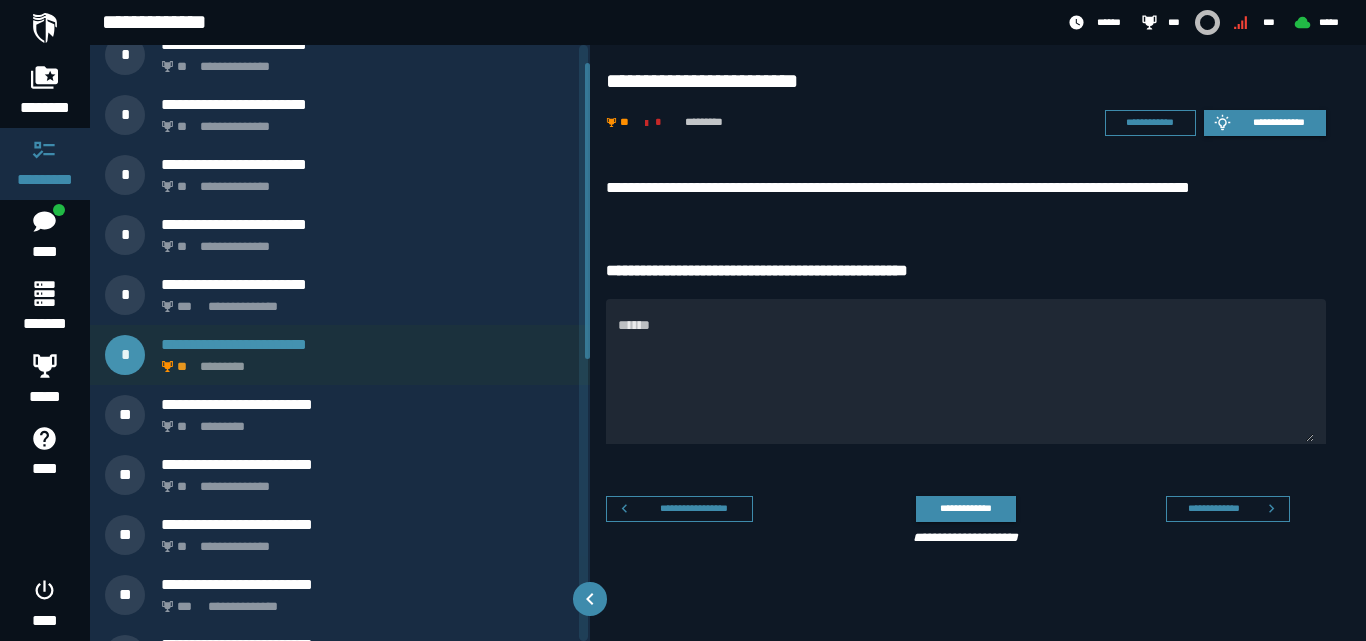 scroll, scrollTop: 0, scrollLeft: 0, axis: both 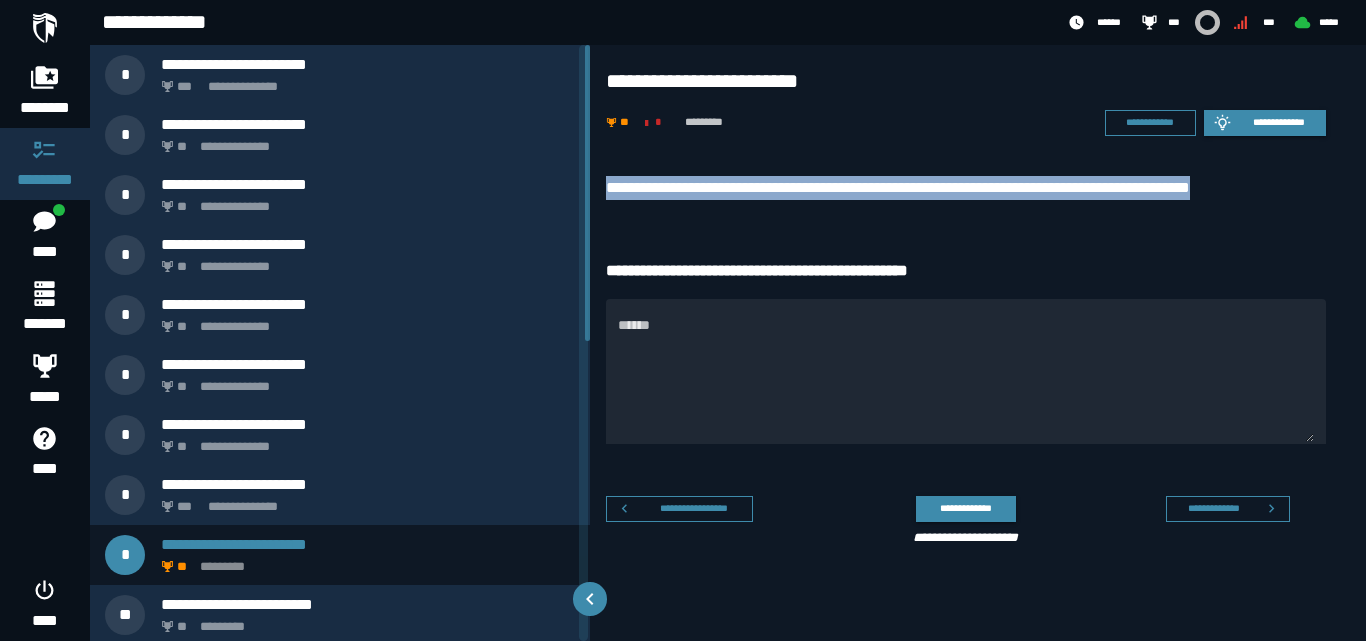 drag, startPoint x: 1301, startPoint y: 186, endPoint x: 604, endPoint y: 191, distance: 697.01794 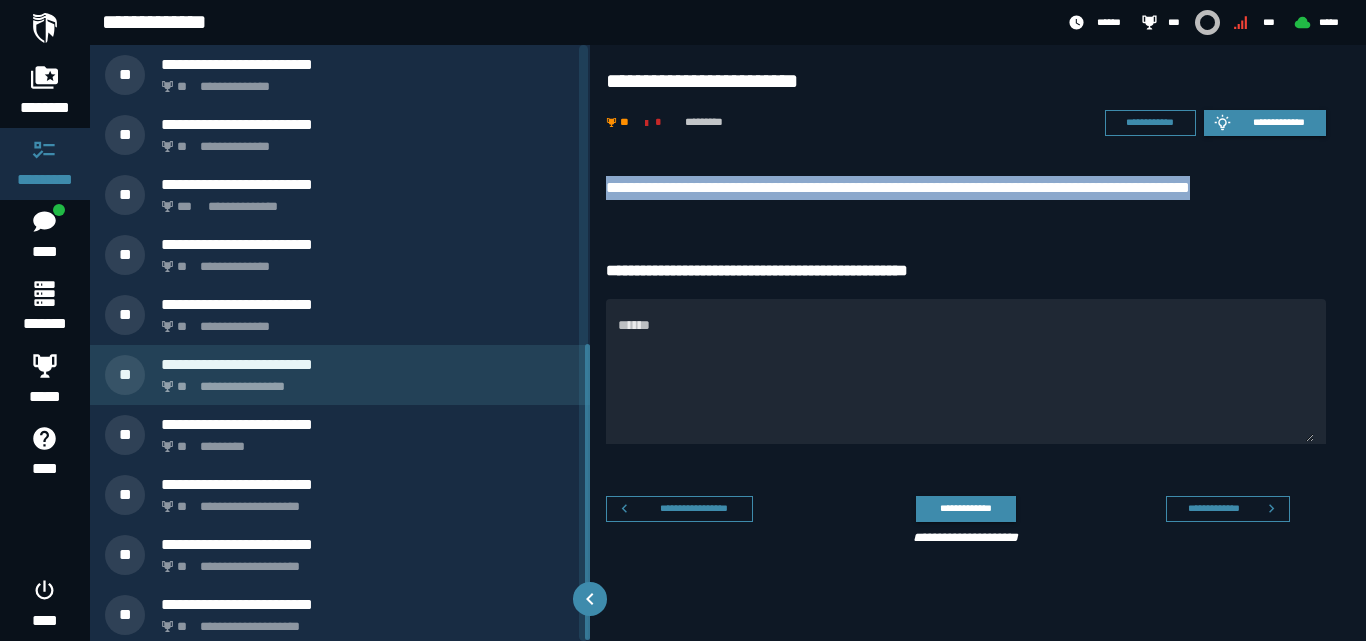 scroll, scrollTop: 604, scrollLeft: 0, axis: vertical 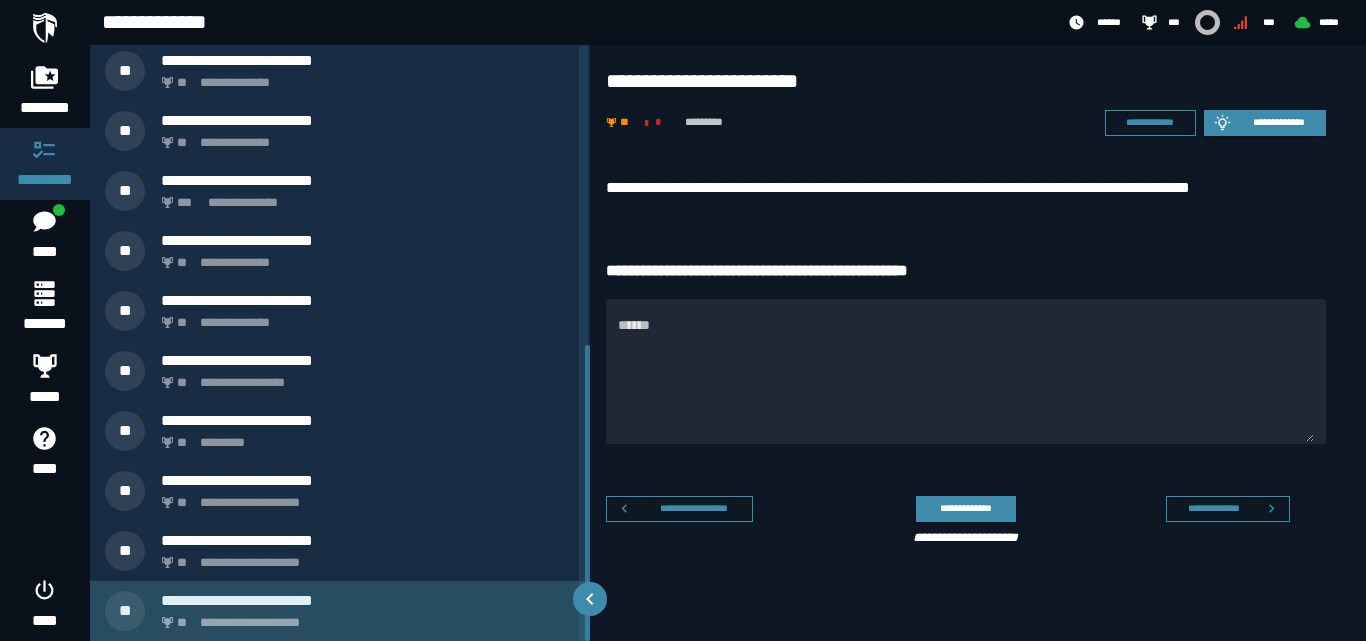 click on "**********" 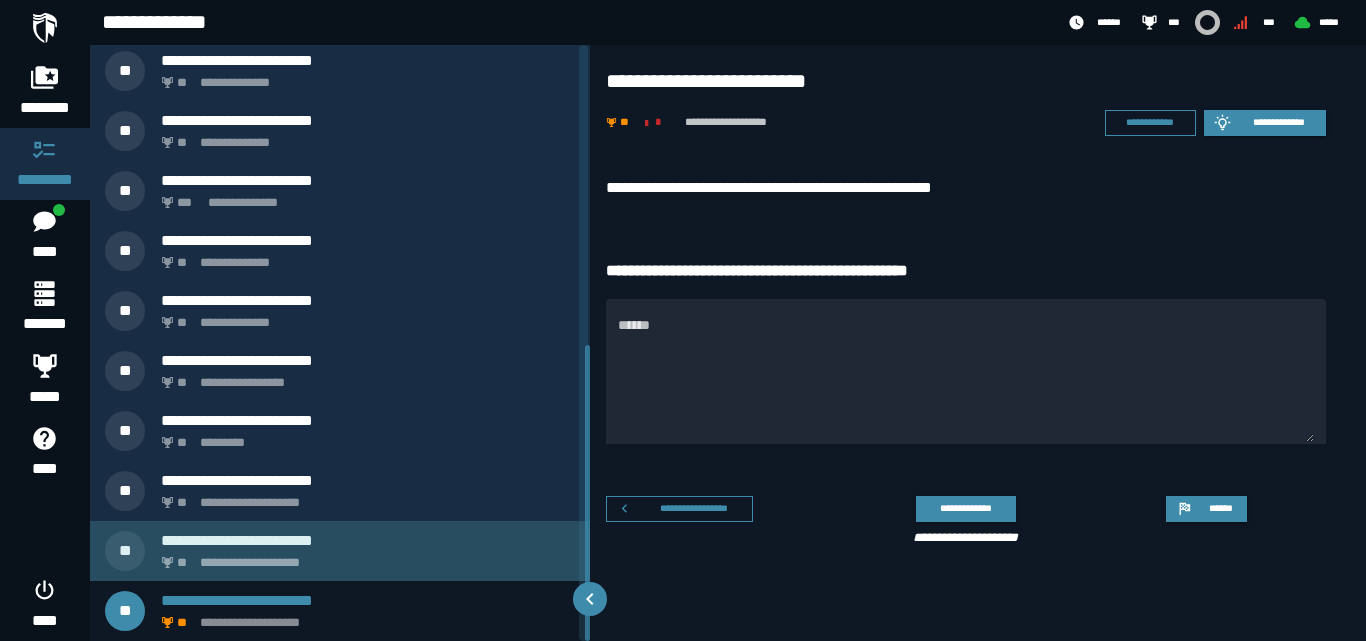 click on "**********" at bounding box center (364, 557) 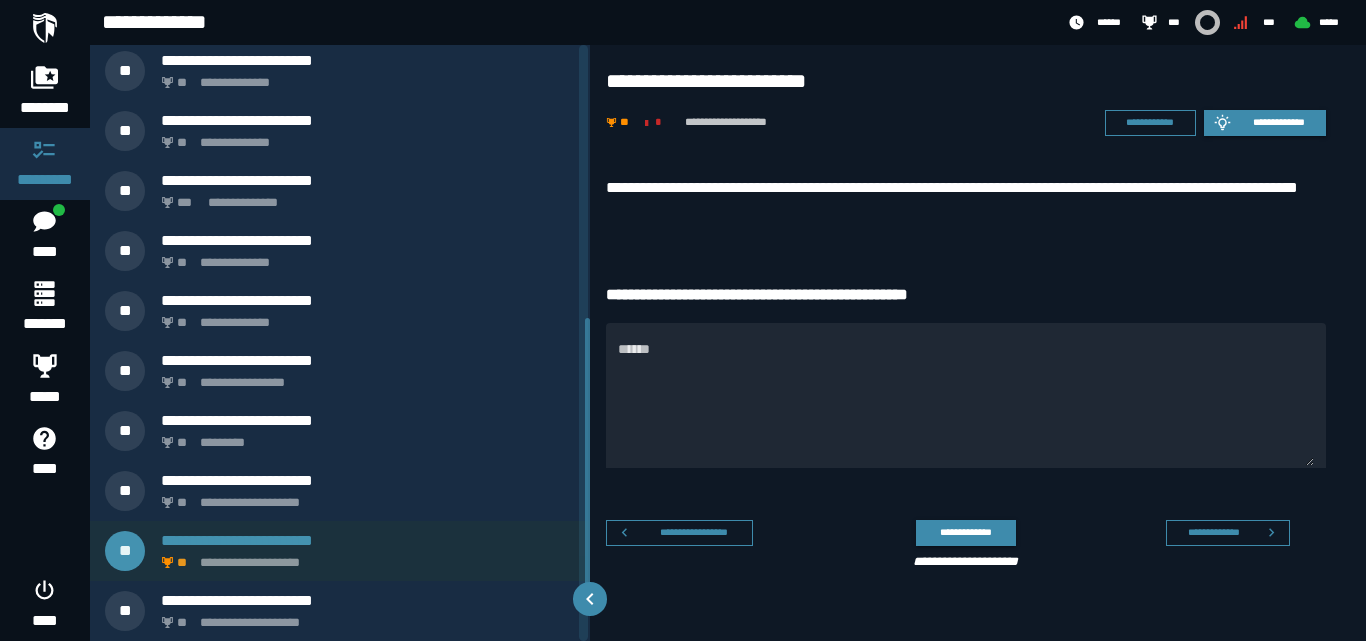 scroll, scrollTop: 544, scrollLeft: 0, axis: vertical 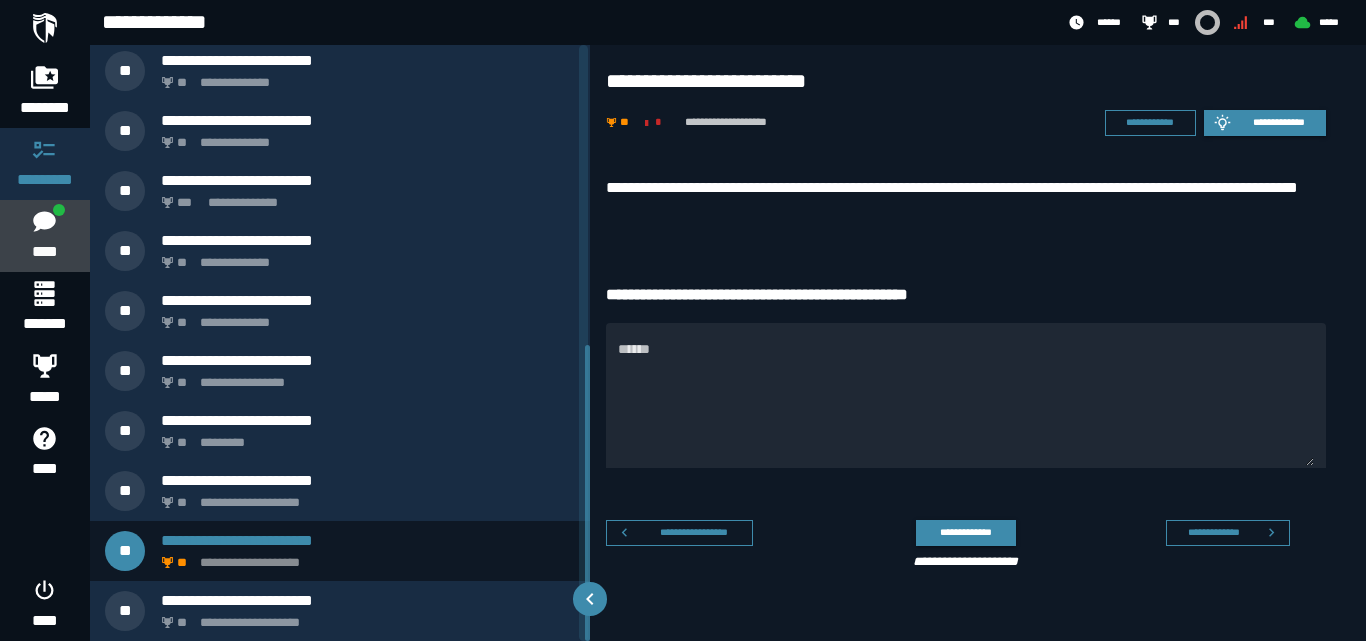 click at bounding box center [44, 221] 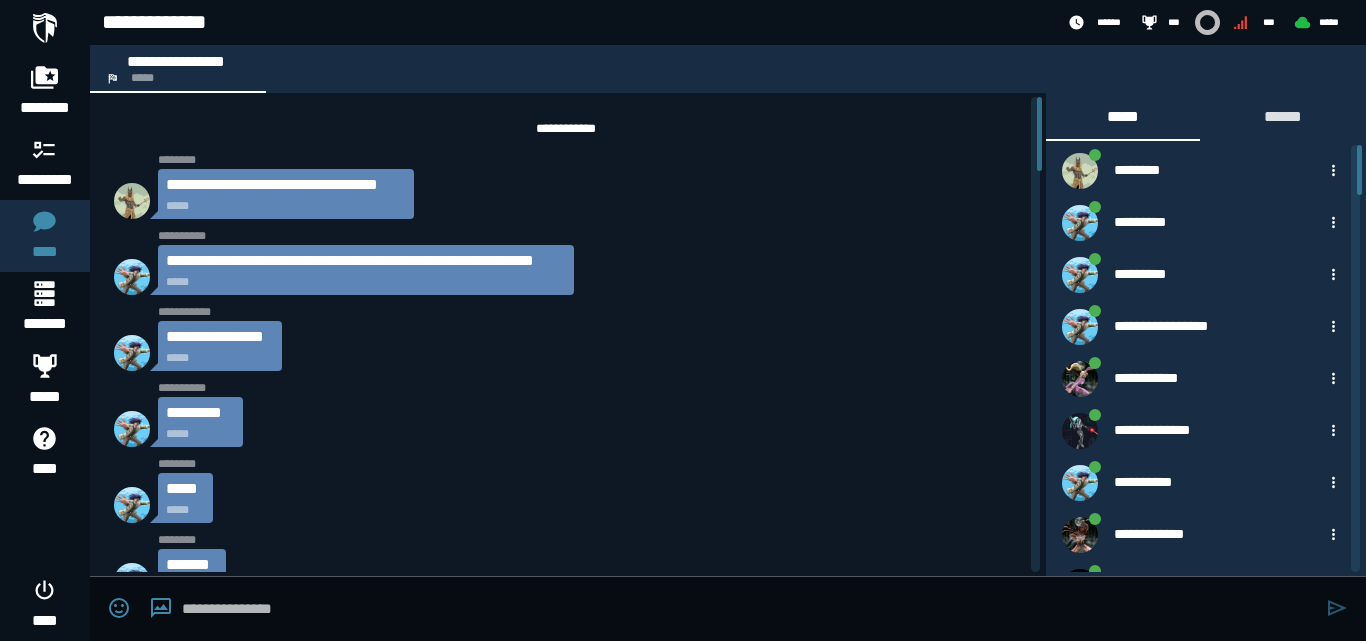 scroll, scrollTop: 0, scrollLeft: 0, axis: both 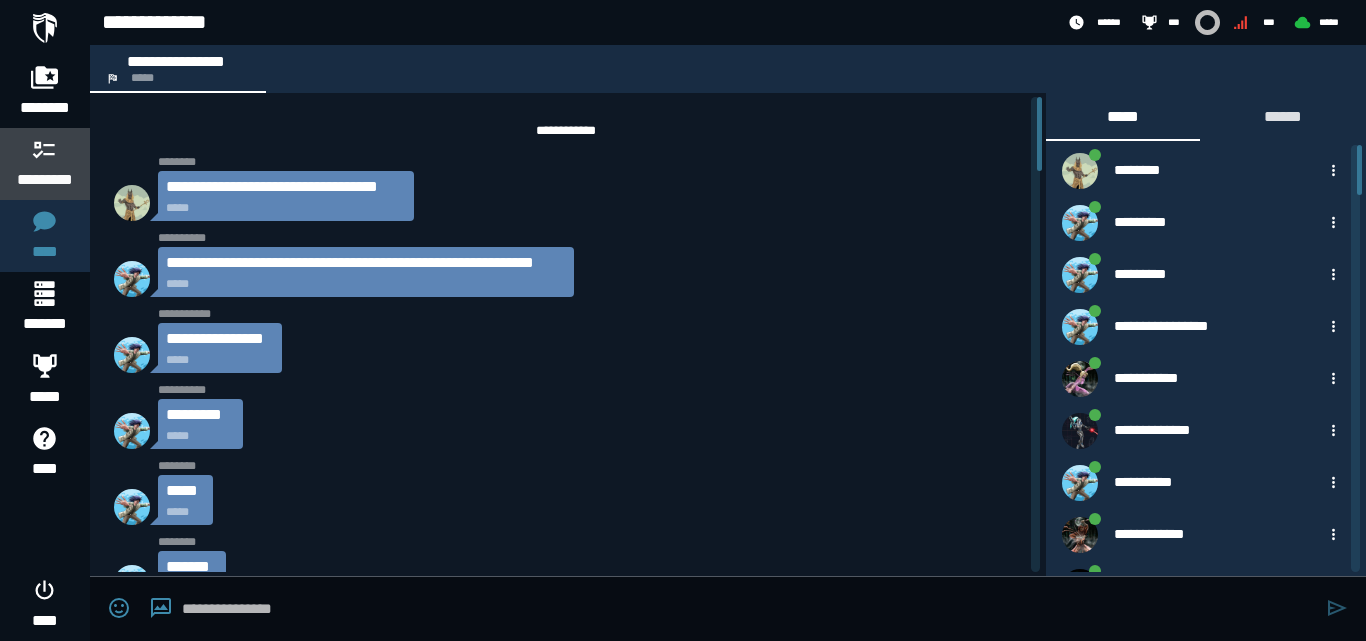 click 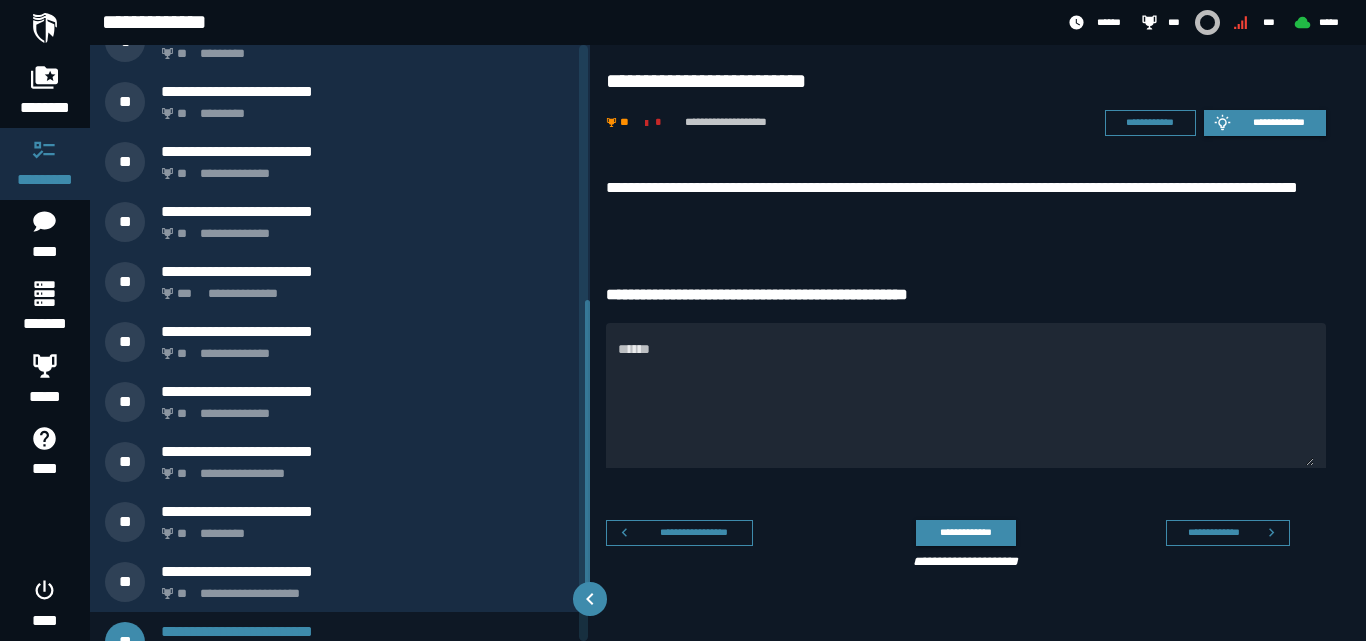 scroll, scrollTop: 604, scrollLeft: 0, axis: vertical 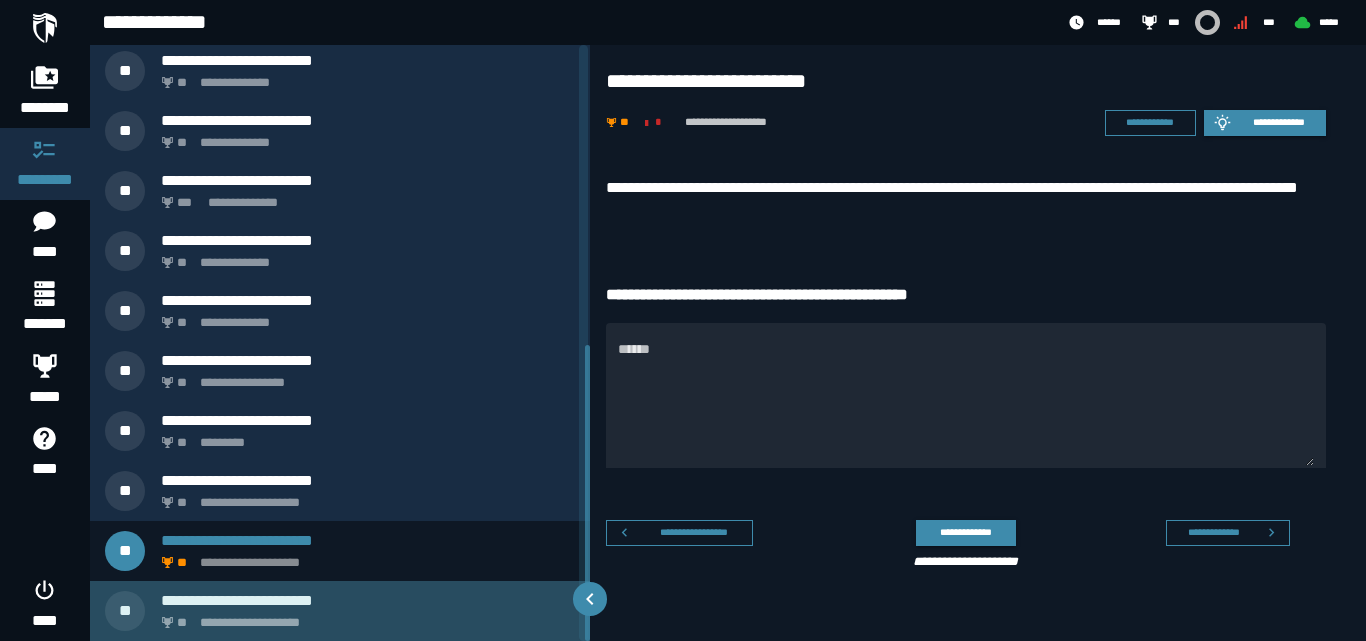 click on "**********" at bounding box center [364, 617] 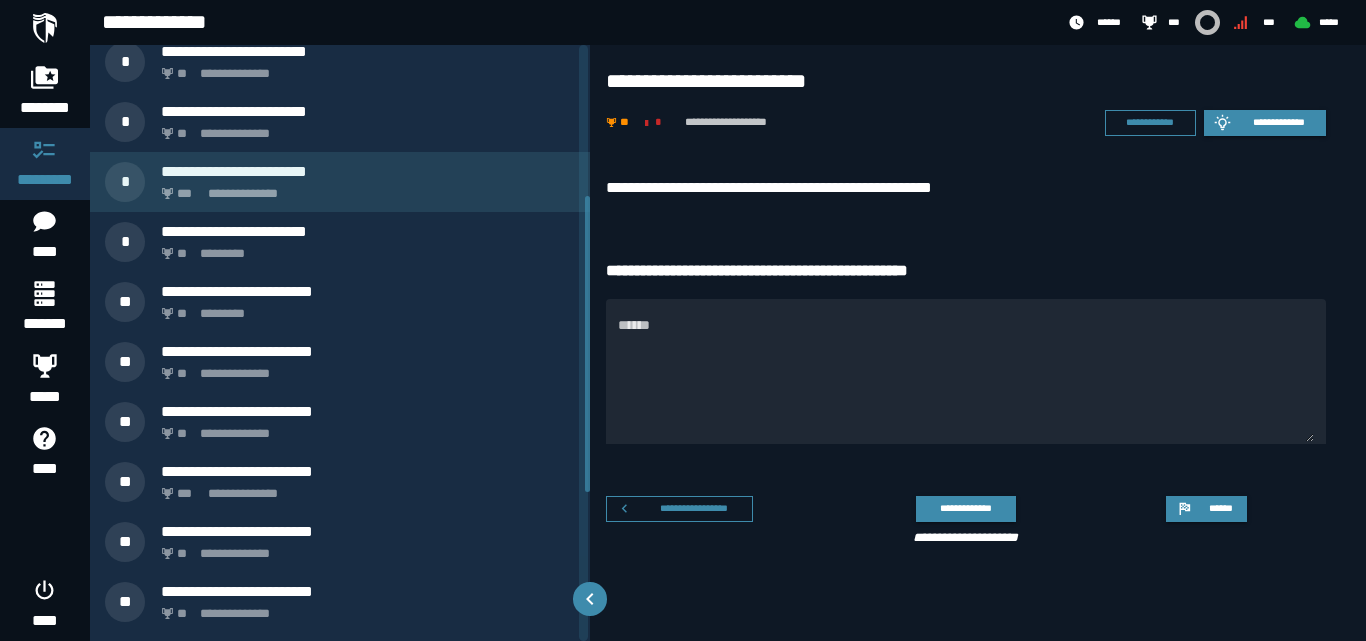 scroll, scrollTop: 304, scrollLeft: 0, axis: vertical 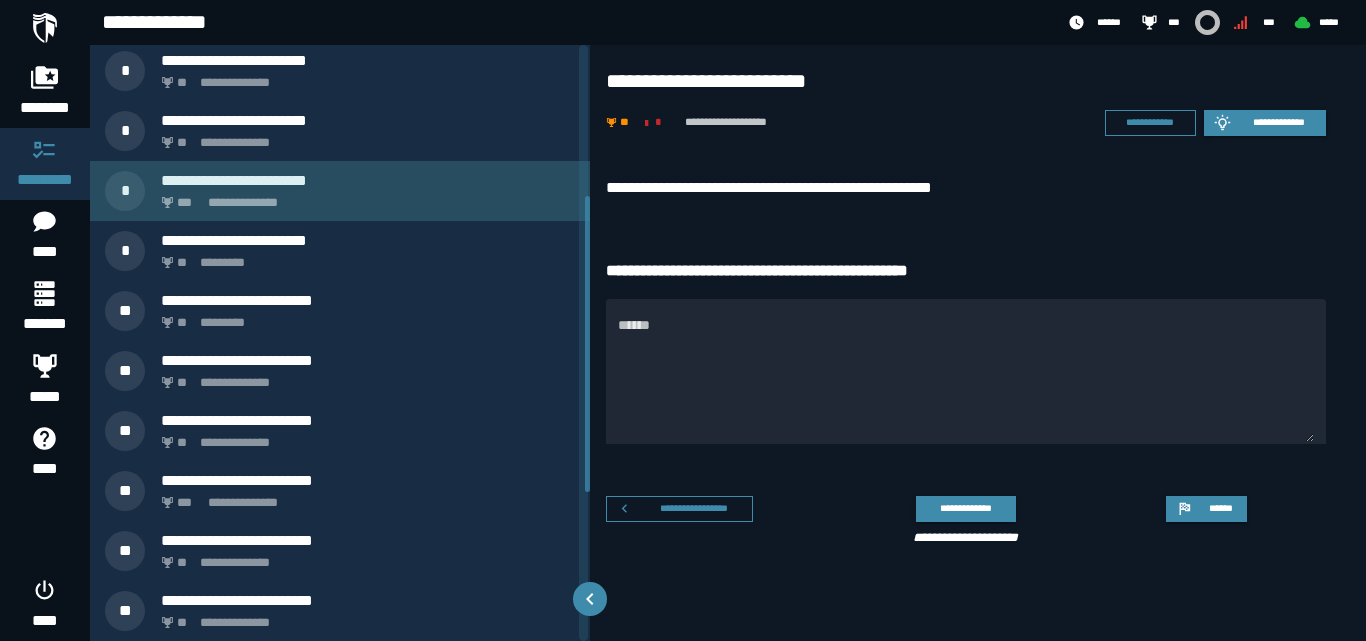 click on "**********" at bounding box center [368, 180] 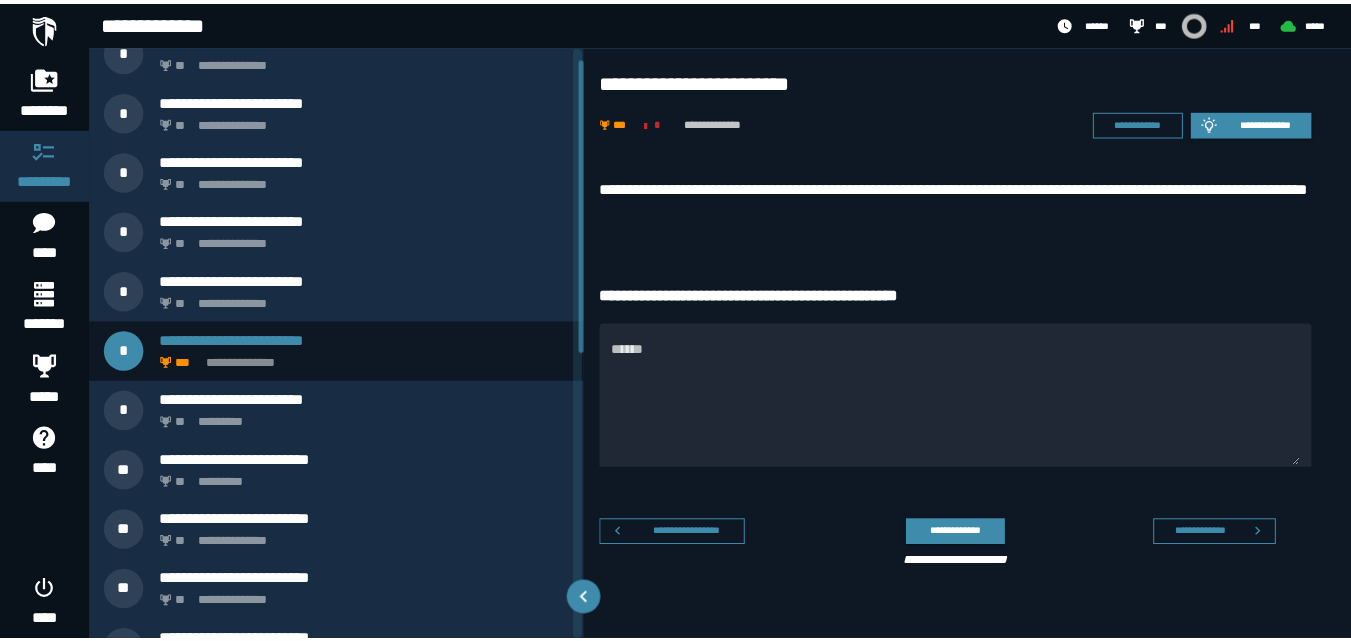 scroll, scrollTop: 0, scrollLeft: 0, axis: both 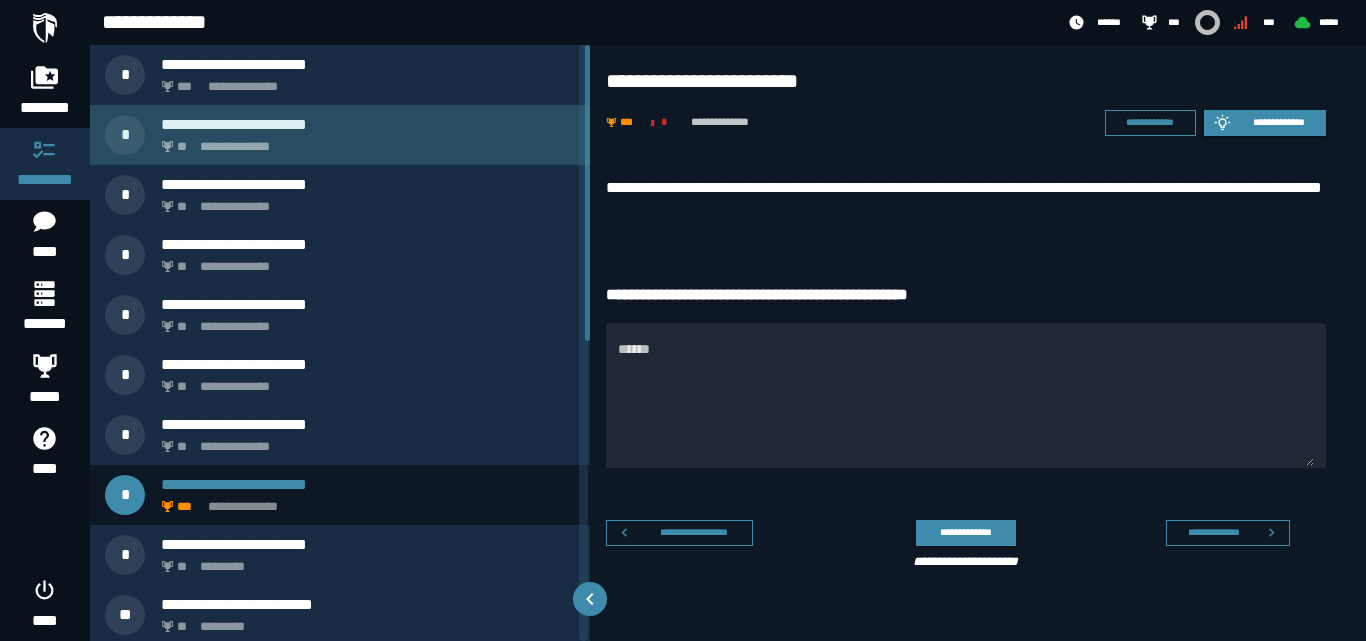 click on "**********" at bounding box center [364, 141] 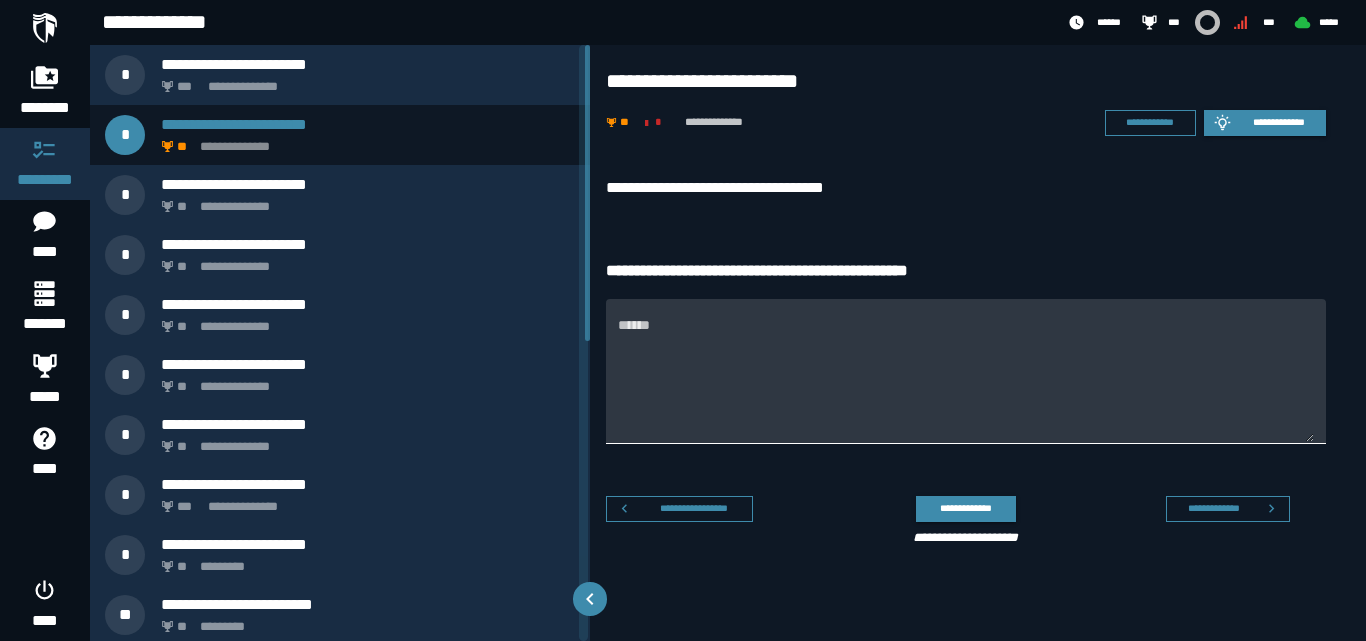 click on "******" at bounding box center [966, 371] 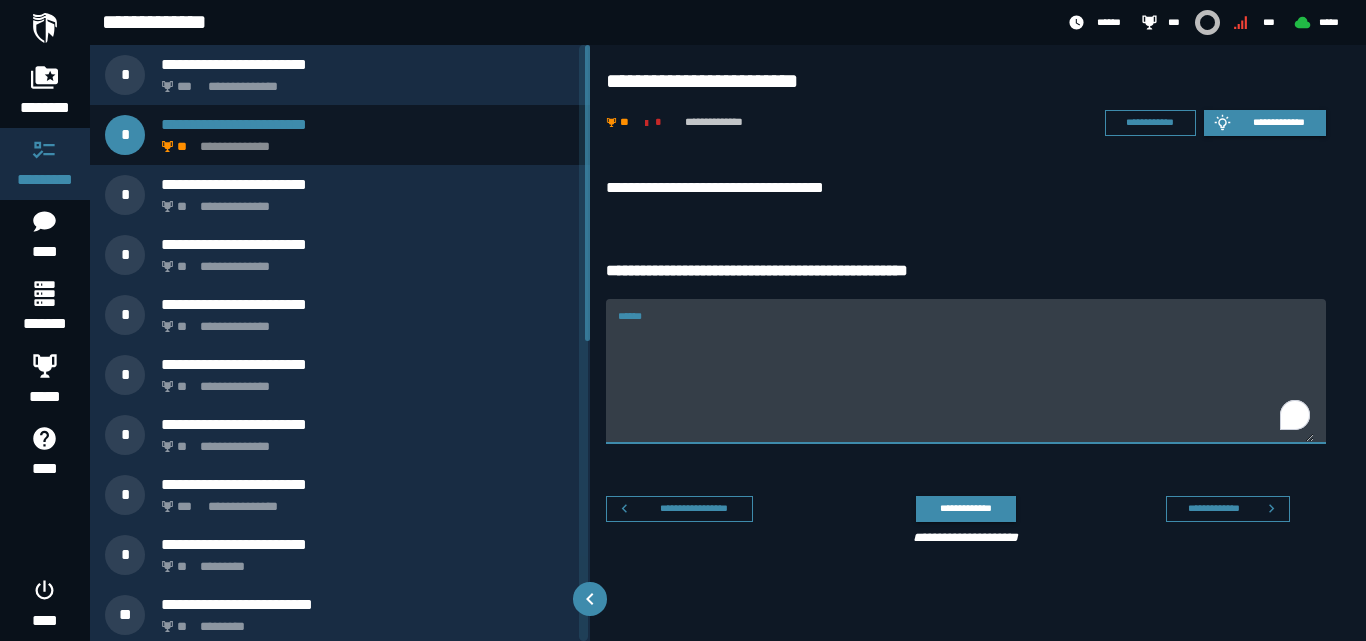 paste on "**********" 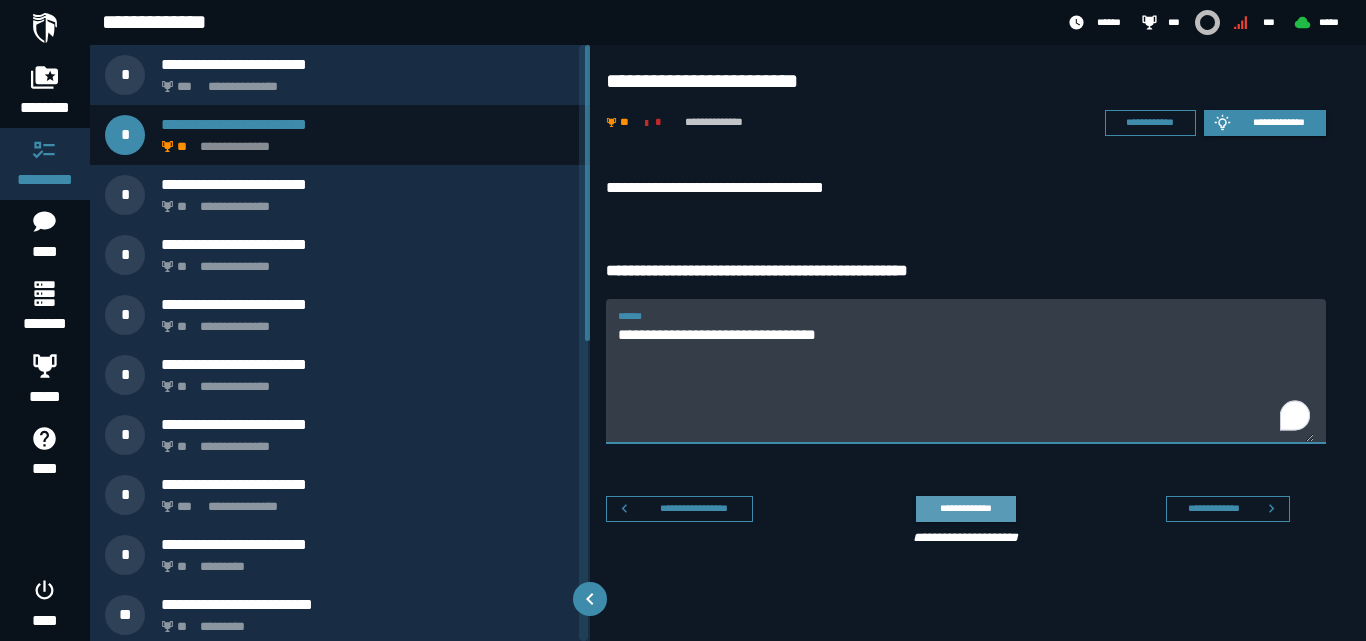 type on "**********" 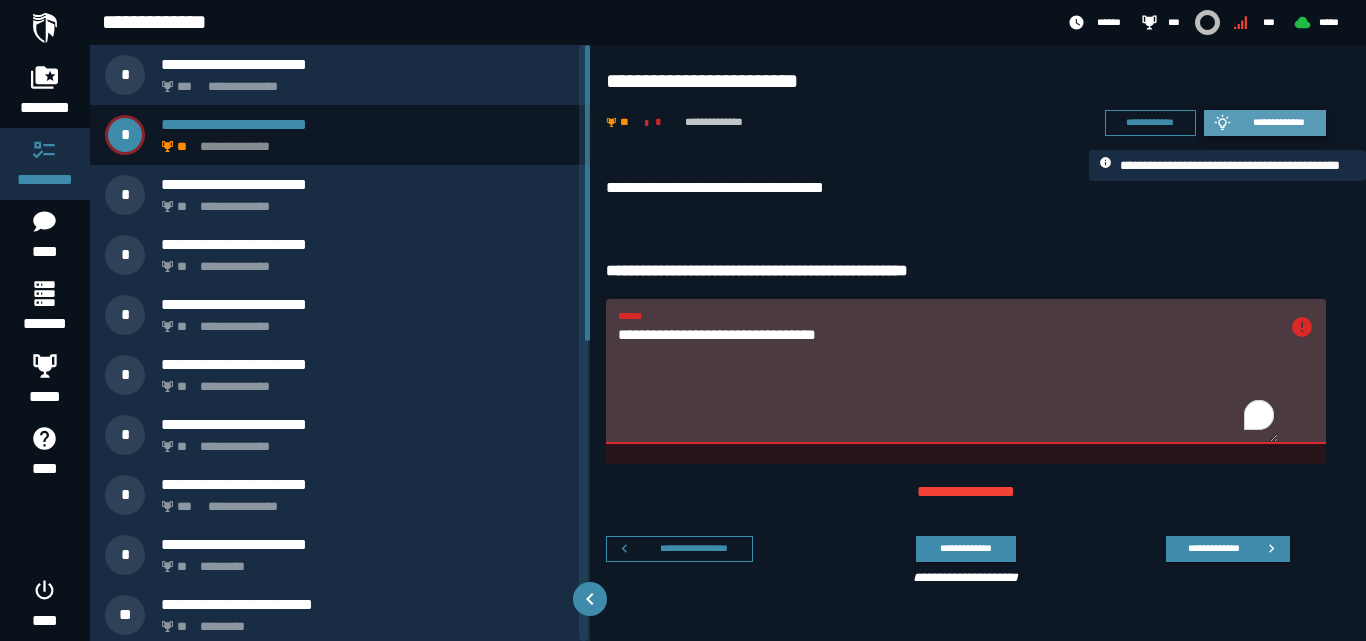 click on "**********" at bounding box center [1279, 122] 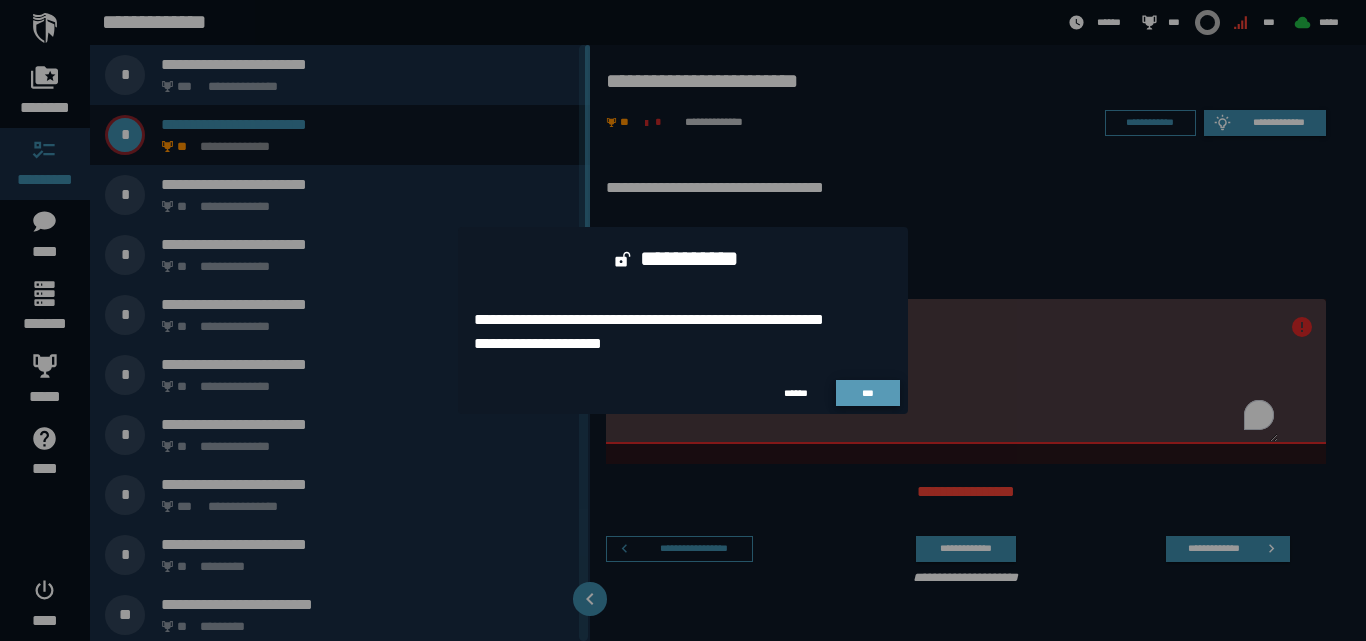 click on "***" at bounding box center [868, 393] 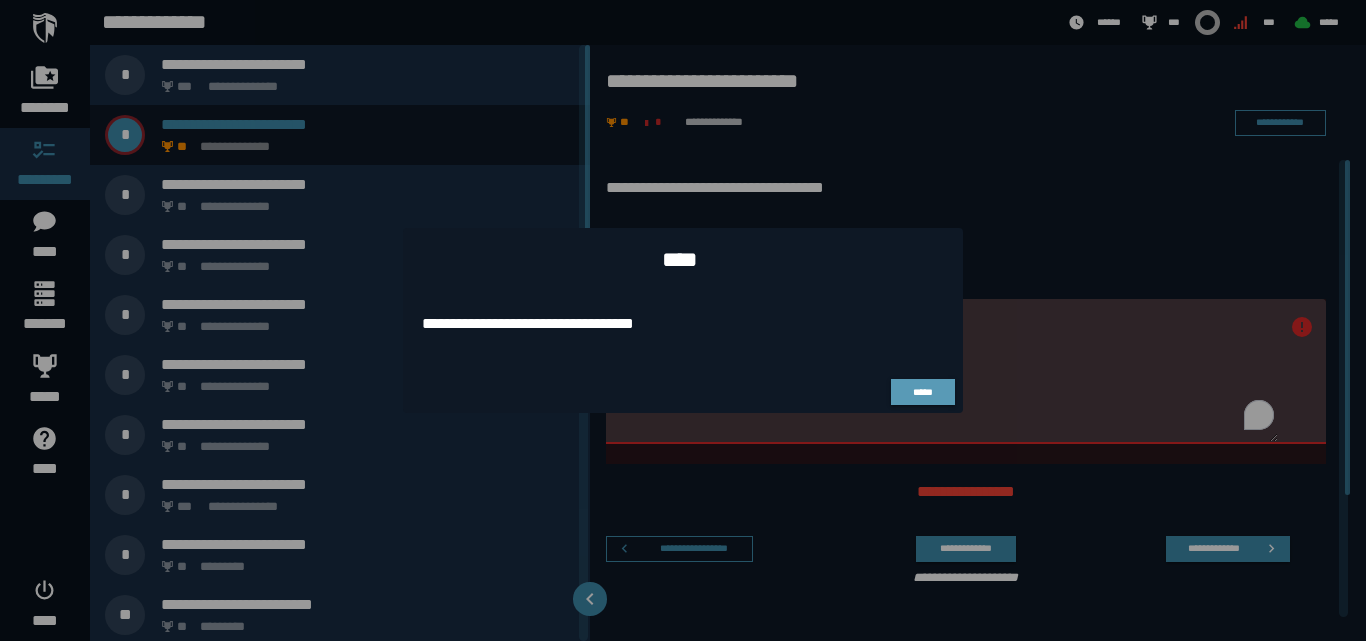 click on "*****" at bounding box center (923, 392) 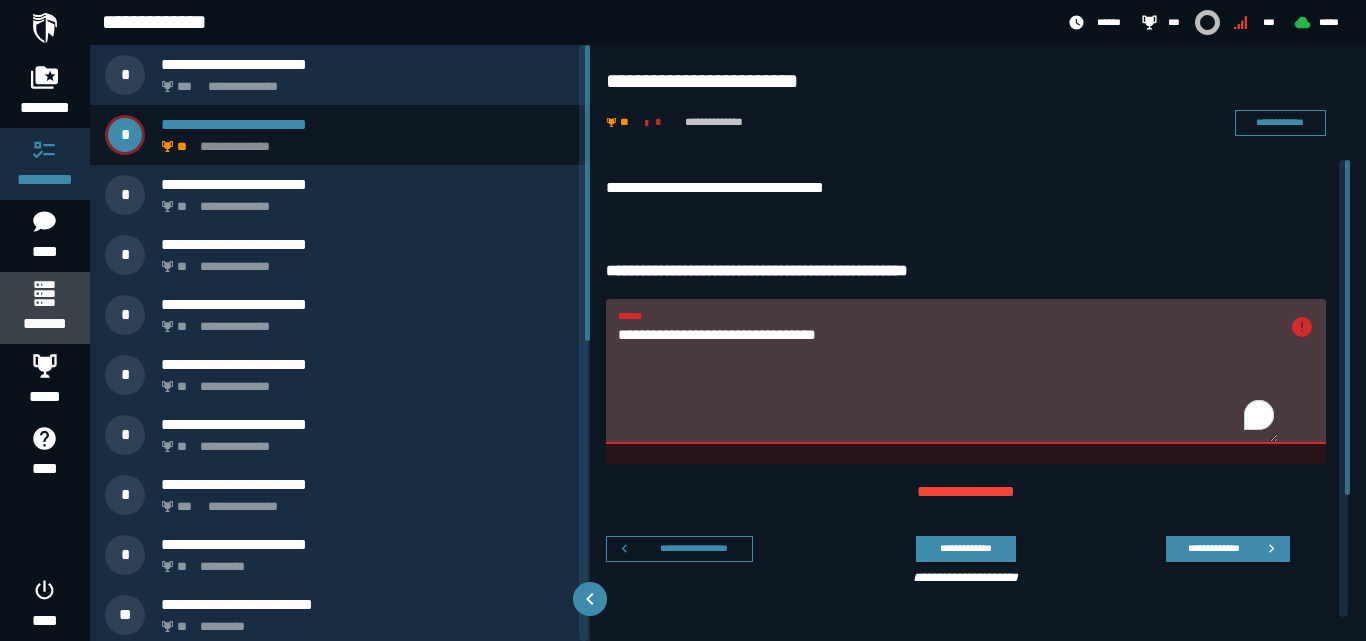 click on "*******" at bounding box center (44, 324) 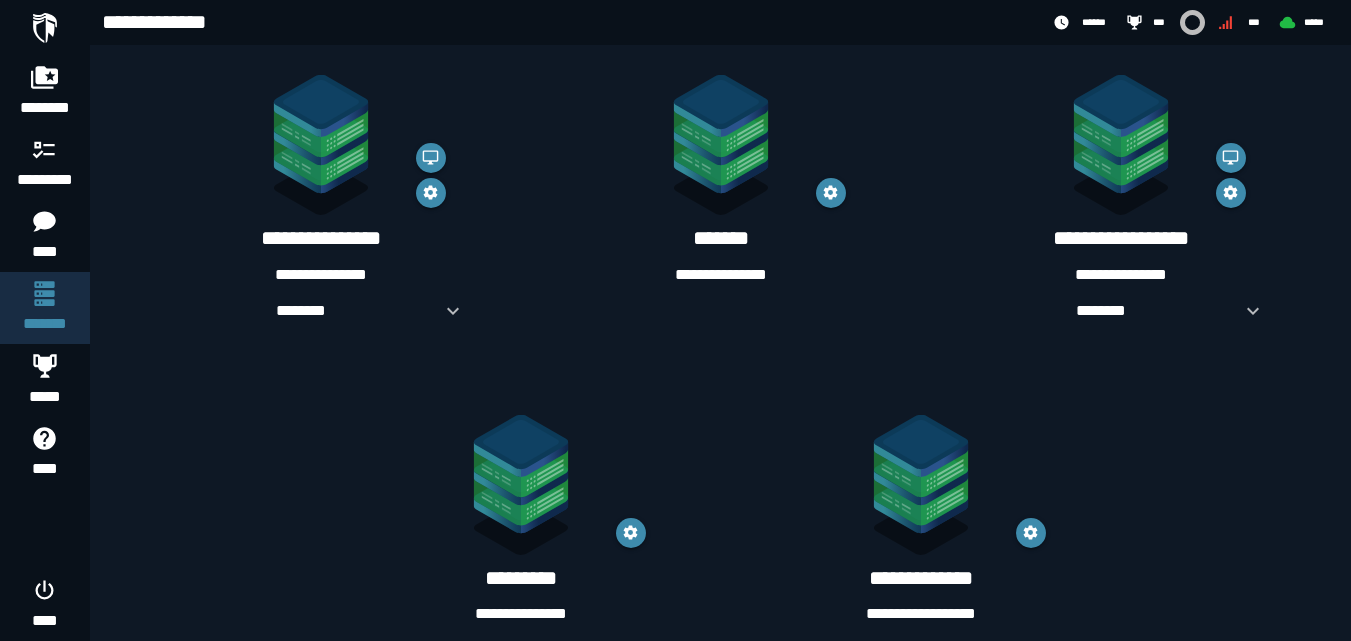 scroll, scrollTop: 398, scrollLeft: 0, axis: vertical 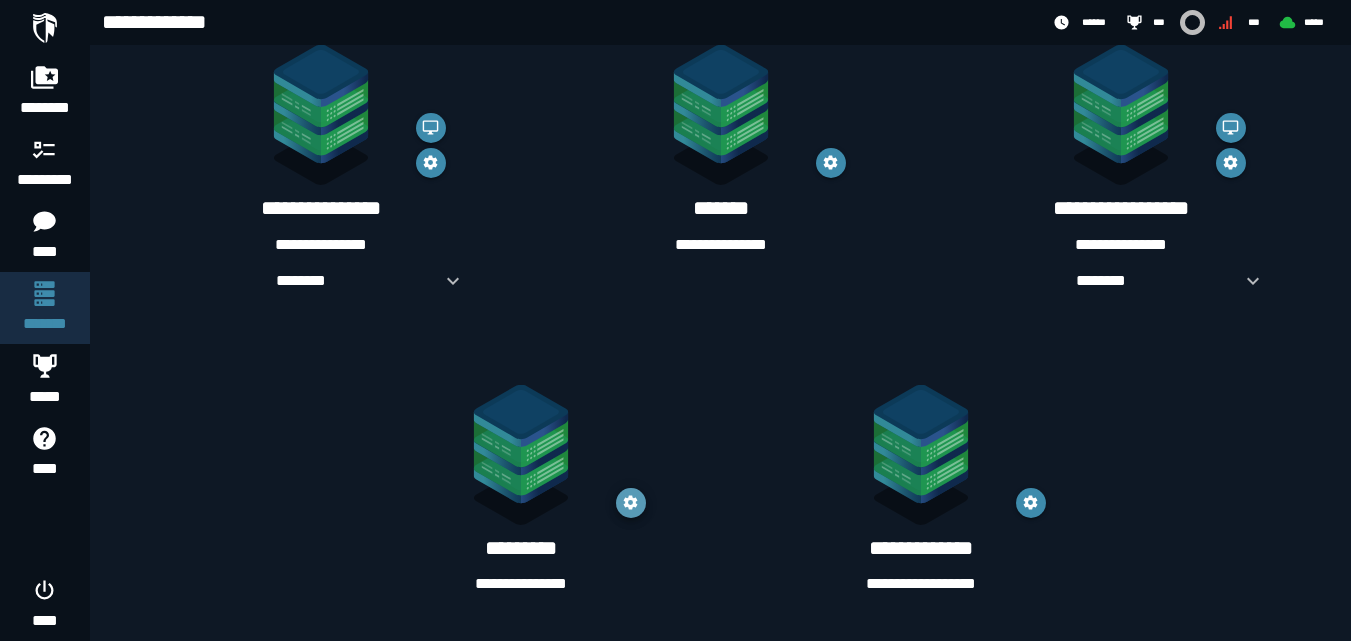click 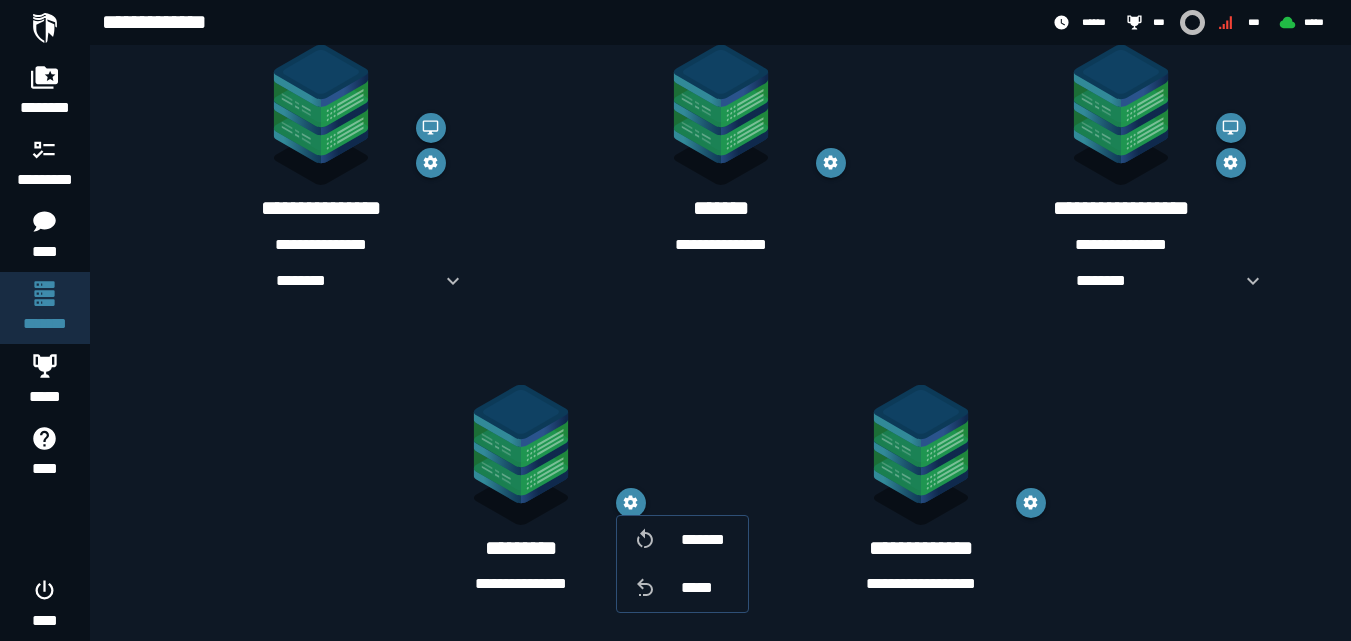 click on "**********" at bounding box center [921, 491] 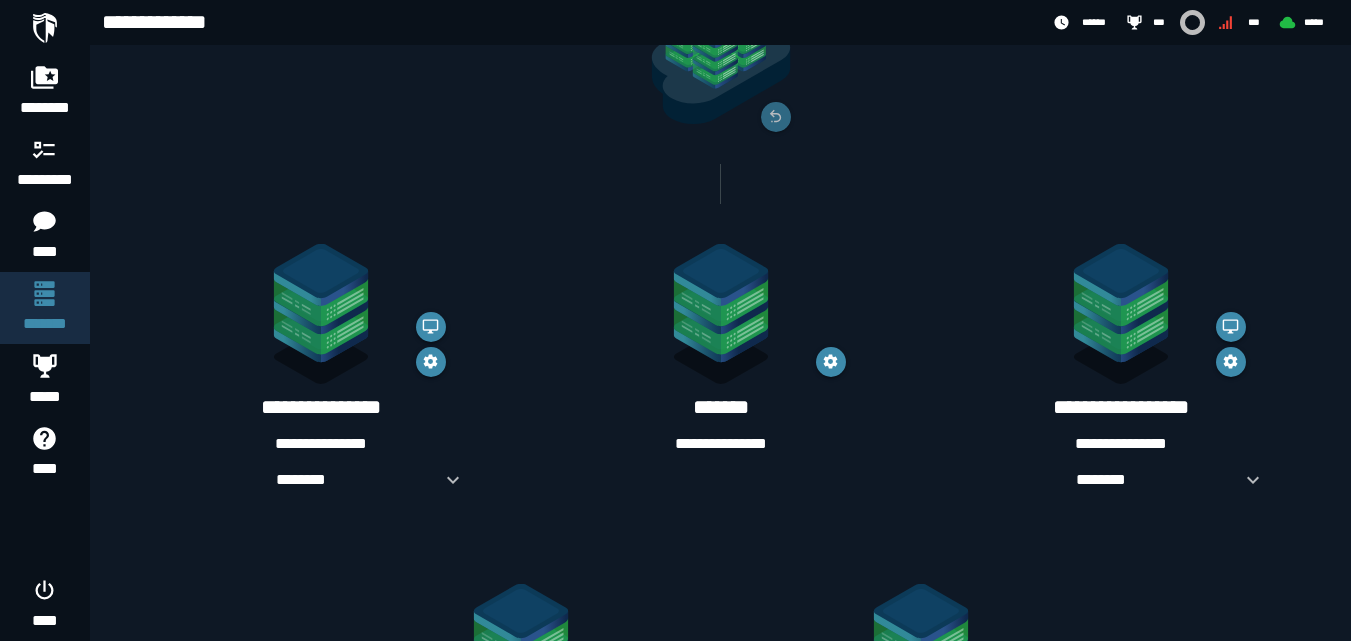 scroll, scrollTop: 198, scrollLeft: 0, axis: vertical 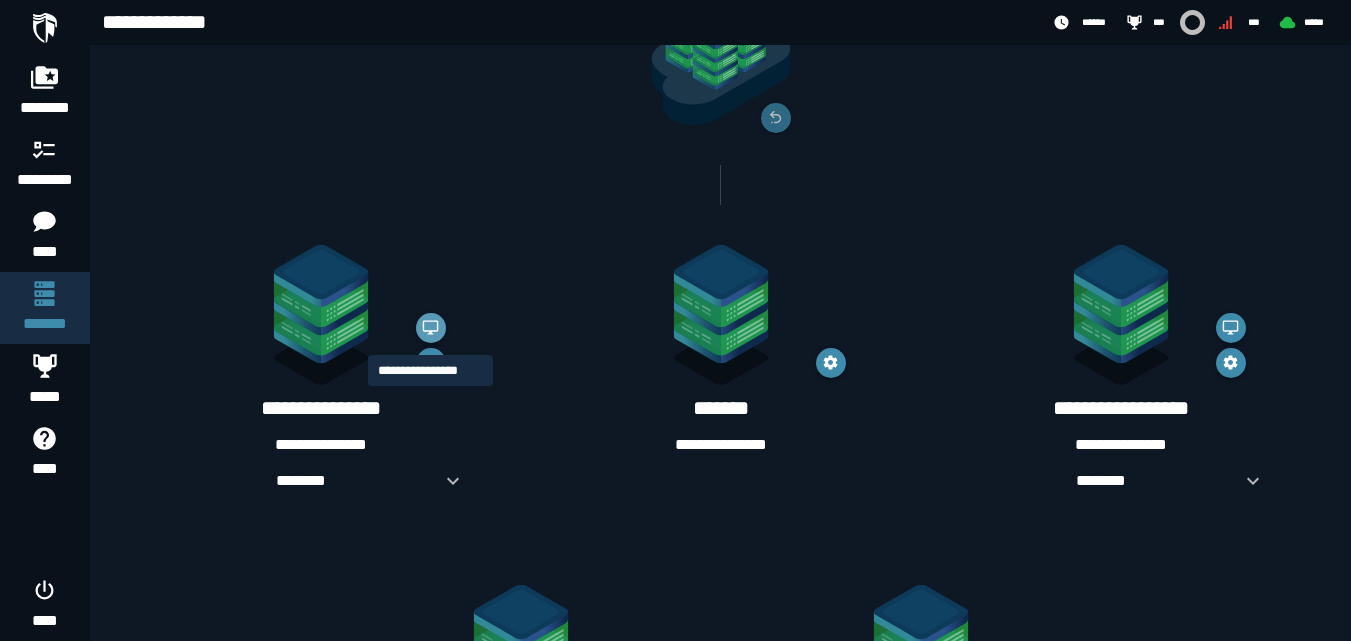 click 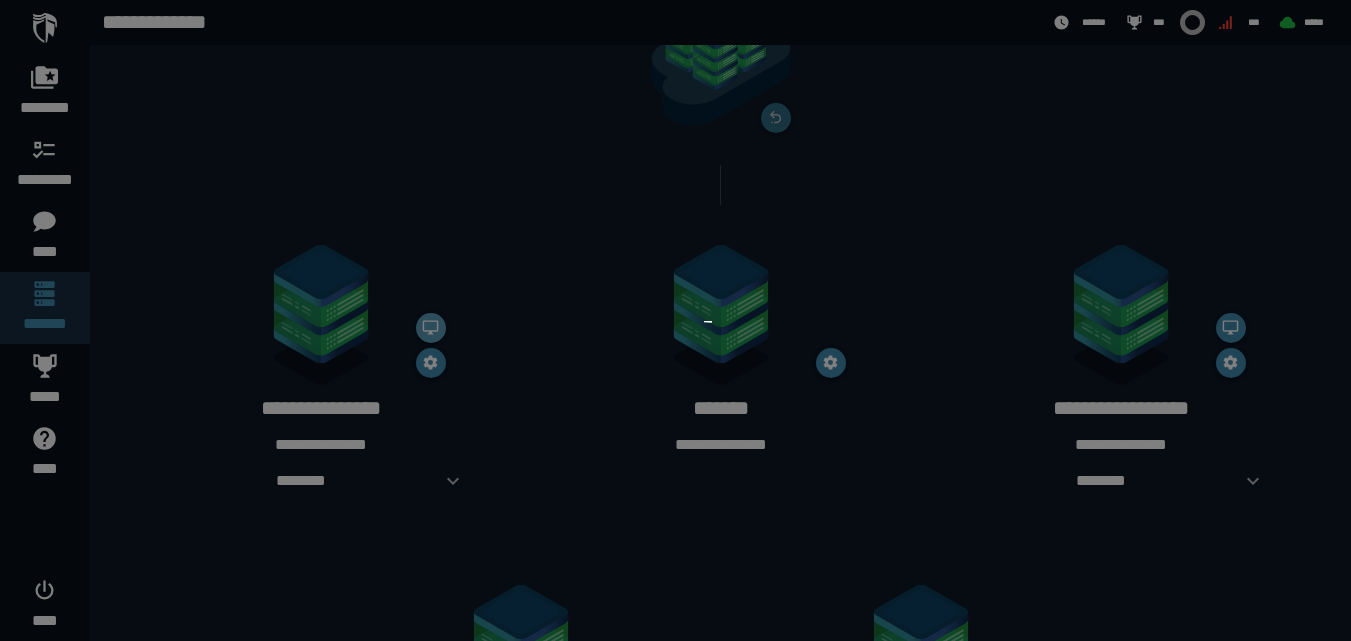 scroll, scrollTop: 0, scrollLeft: 0, axis: both 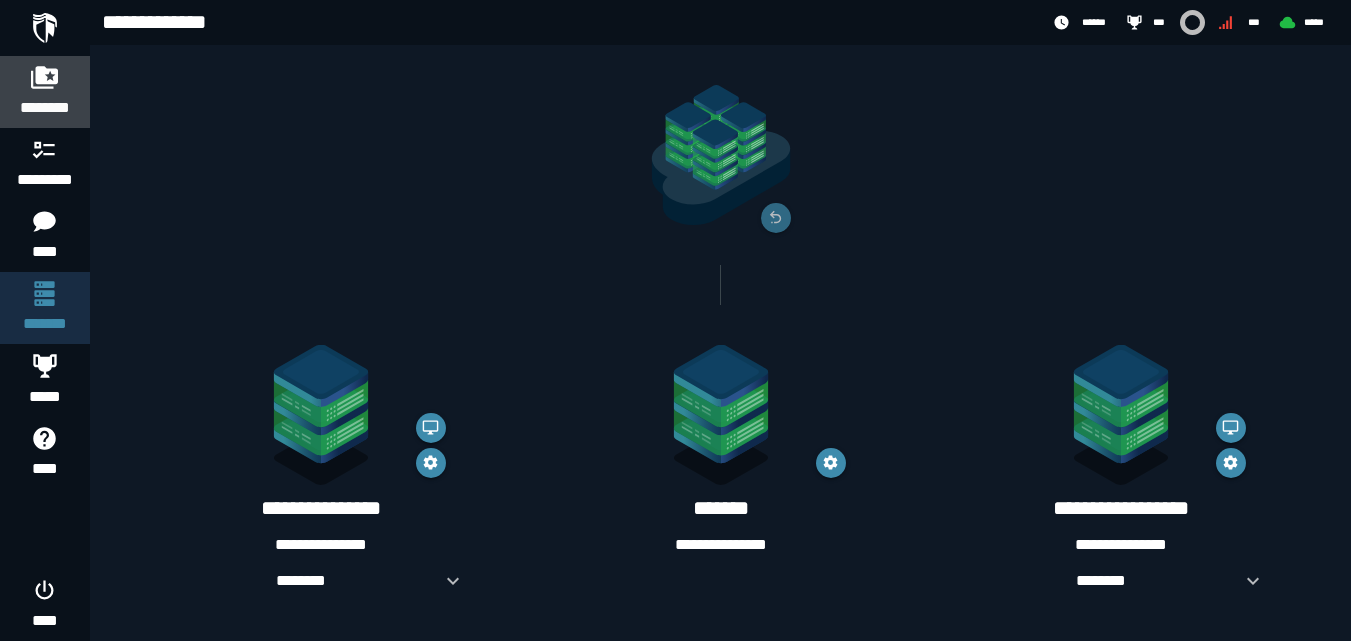 click at bounding box center [45, 77] 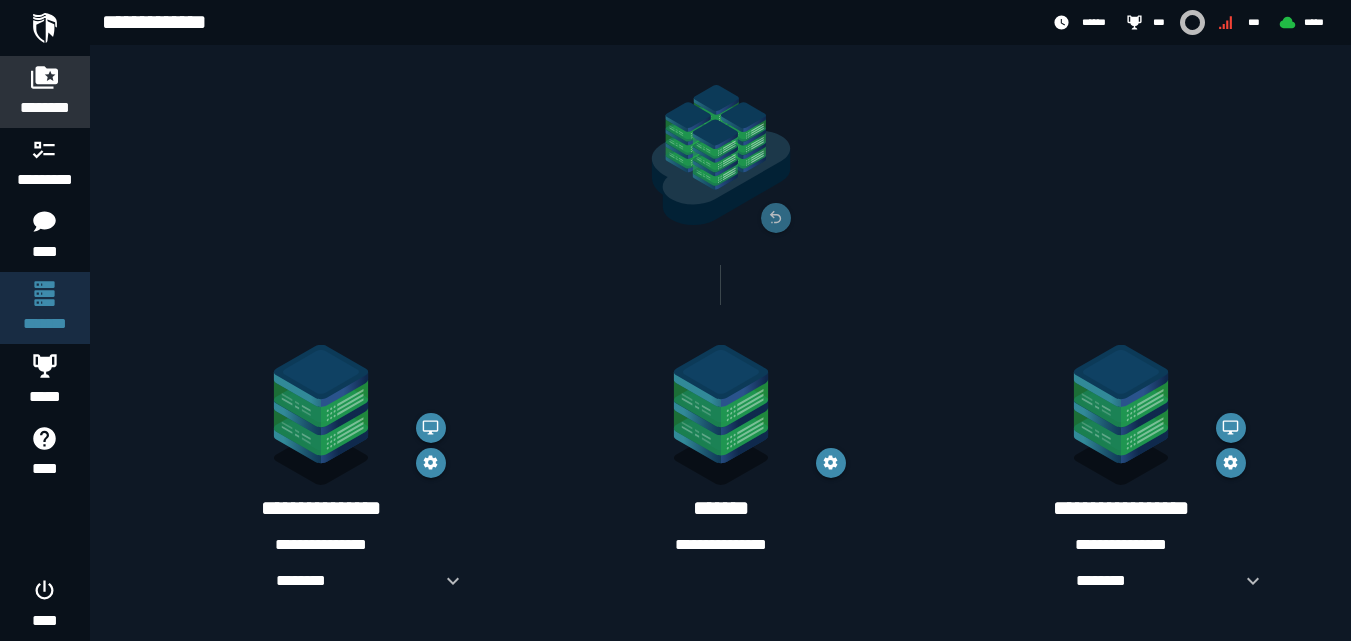 scroll, scrollTop: 0, scrollLeft: 0, axis: both 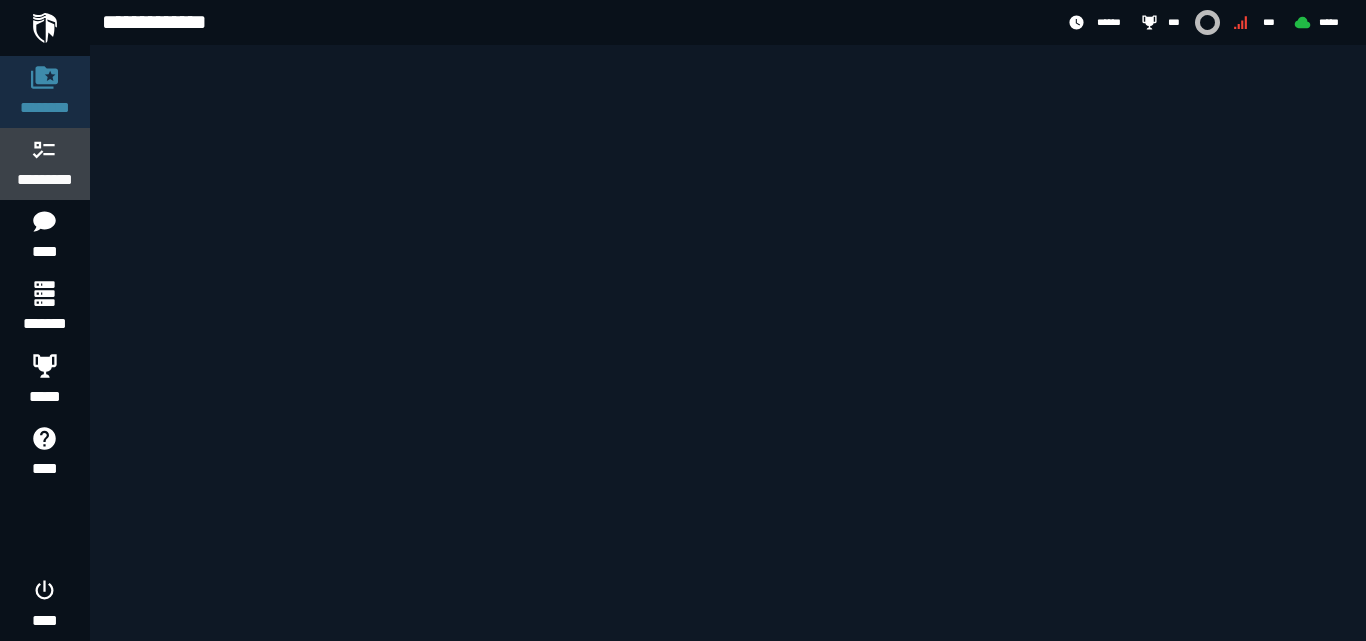 click on "*********" at bounding box center (45, 180) 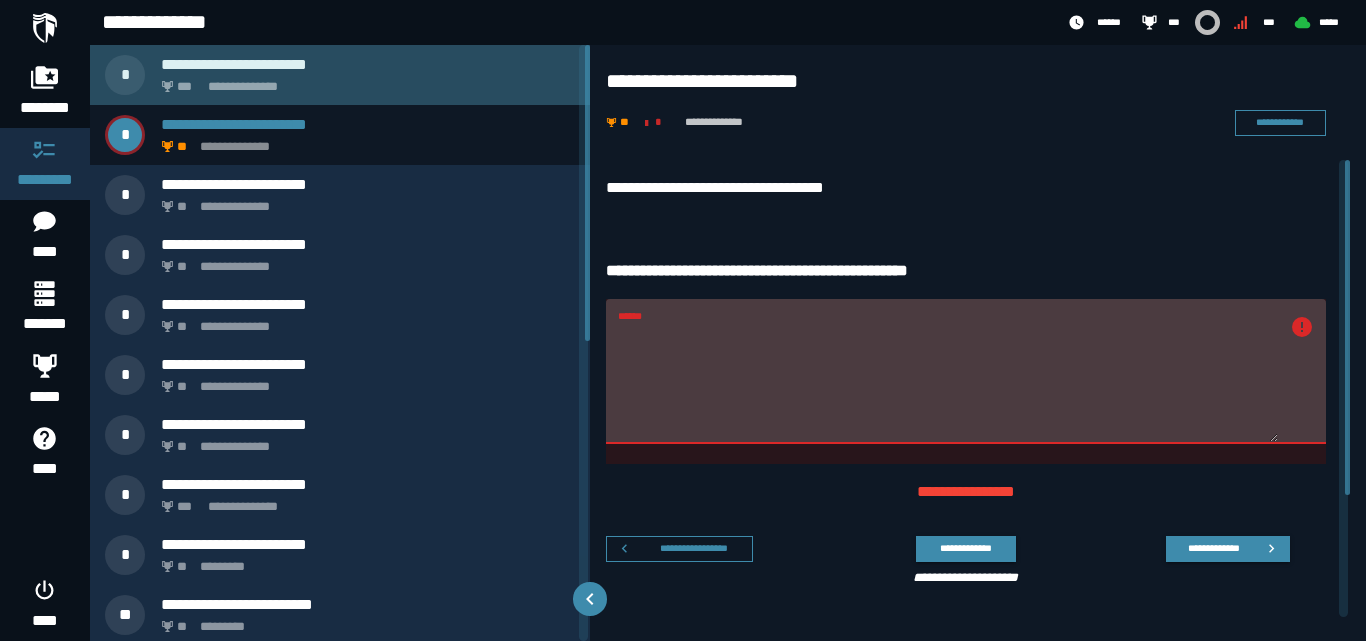 click on "**********" at bounding box center (364, 81) 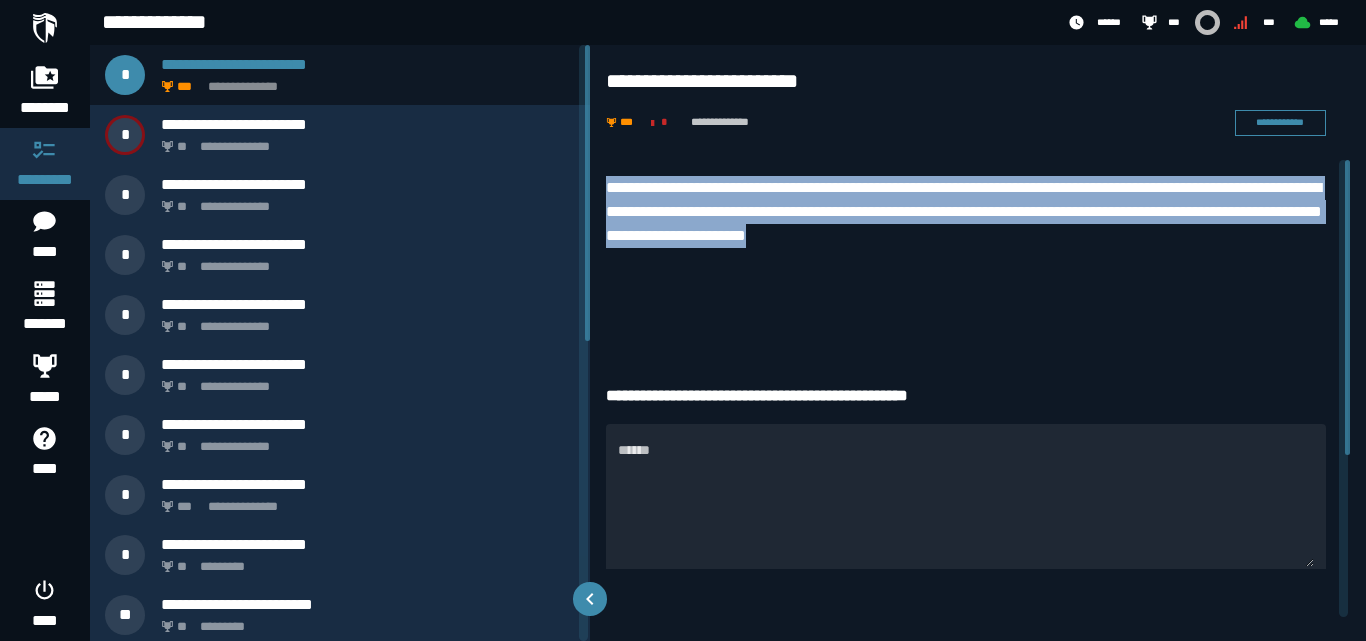drag, startPoint x: 1100, startPoint y: 233, endPoint x: 604, endPoint y: 181, distance: 498.71835 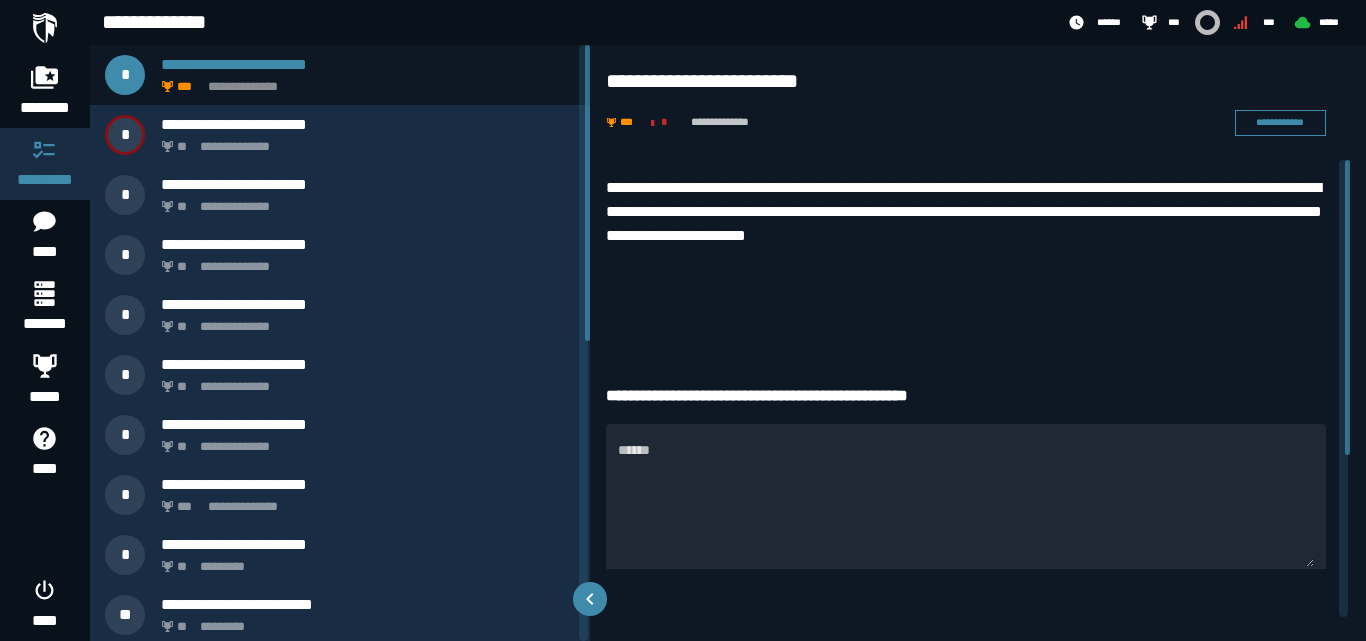 click on "**********" at bounding box center (966, 256) 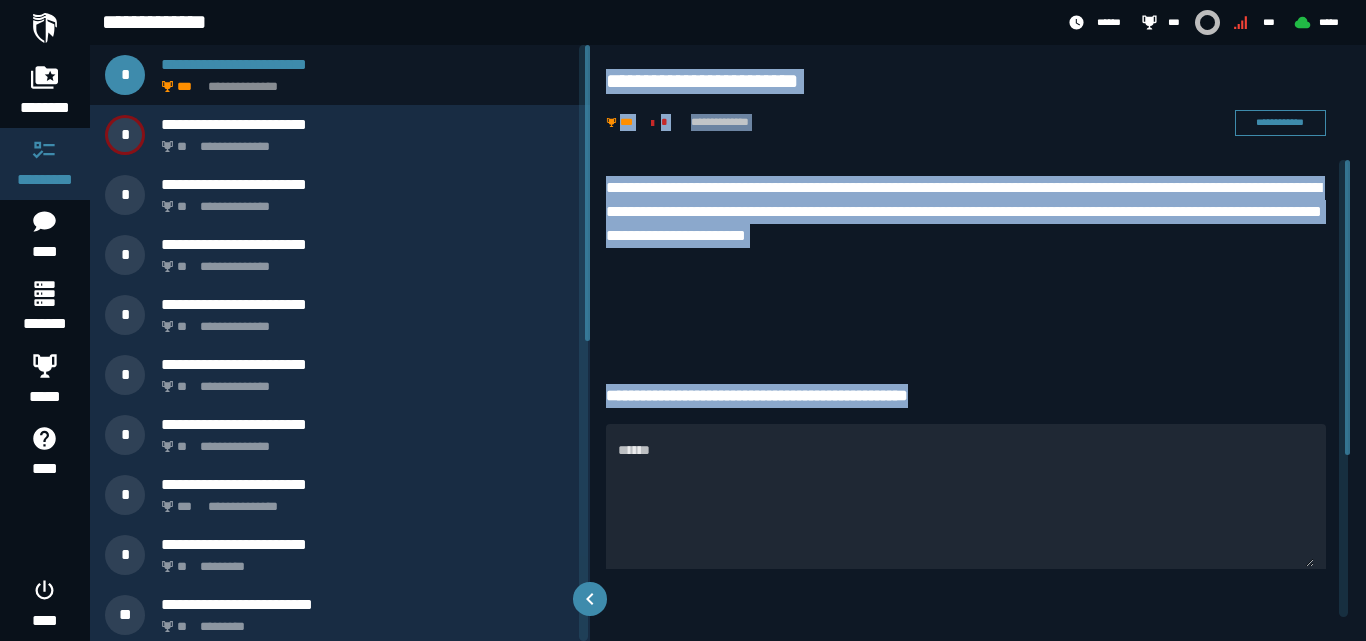 drag, startPoint x: 981, startPoint y: 388, endPoint x: 607, endPoint y: 81, distance: 483.86465 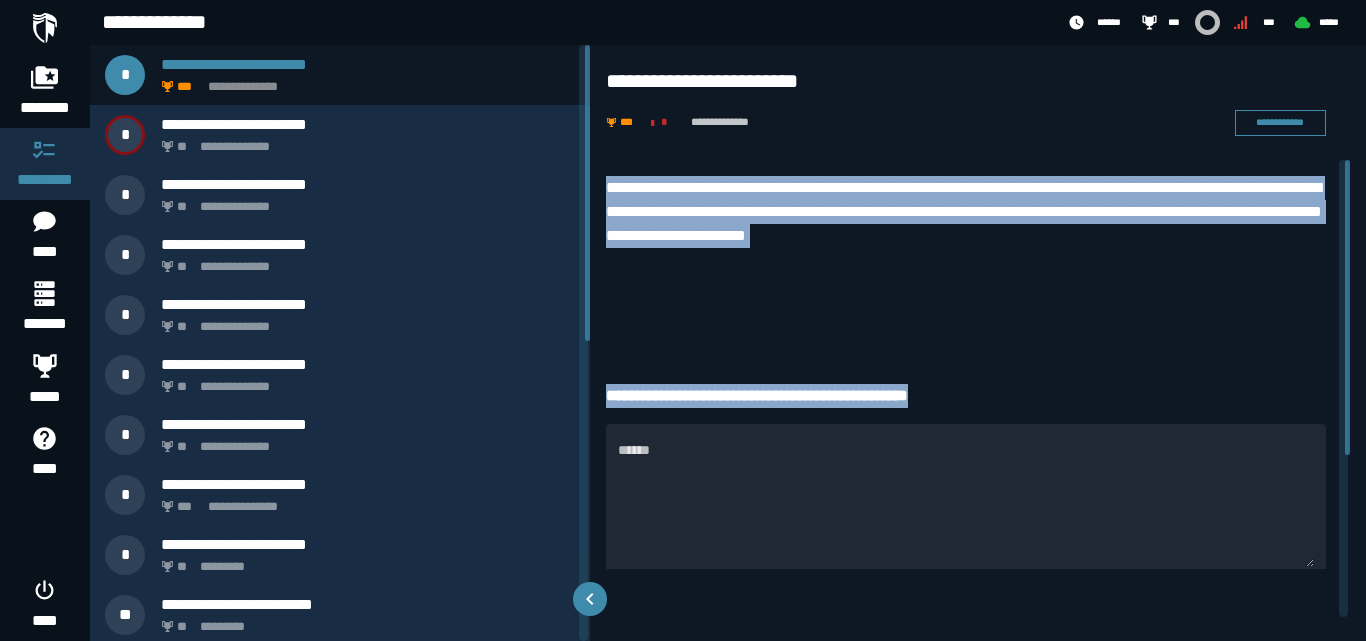 drag, startPoint x: 970, startPoint y: 393, endPoint x: 608, endPoint y: 194, distance: 413.092 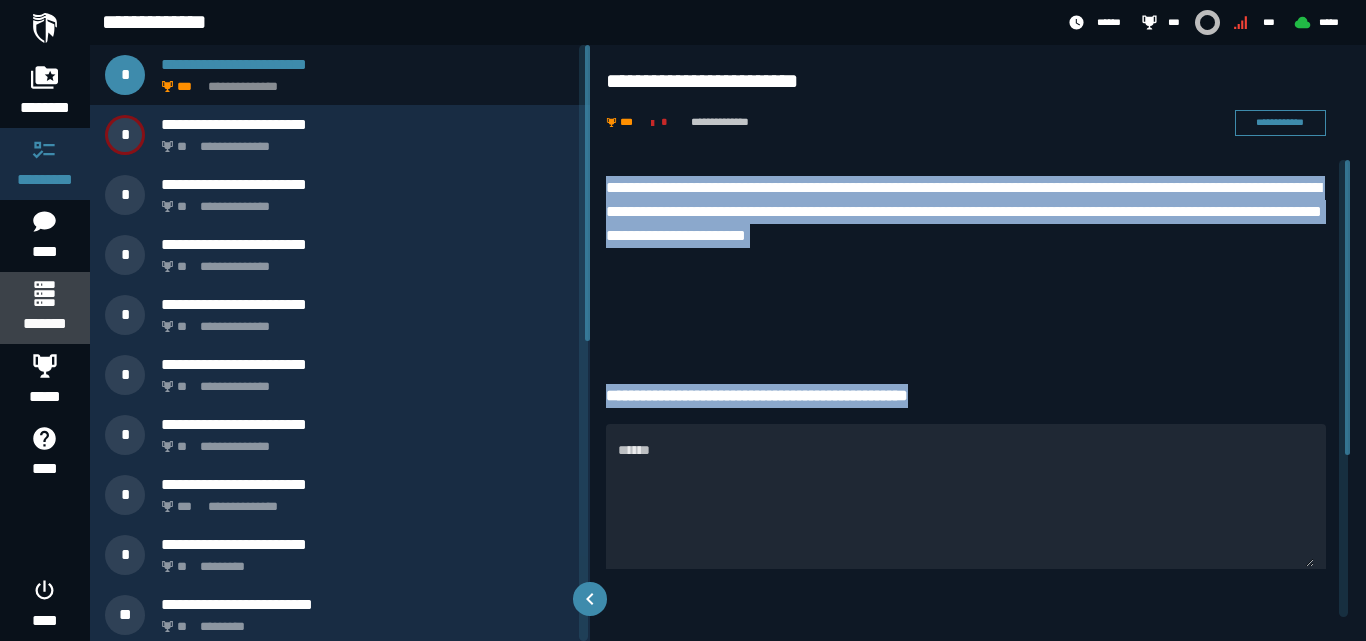 click 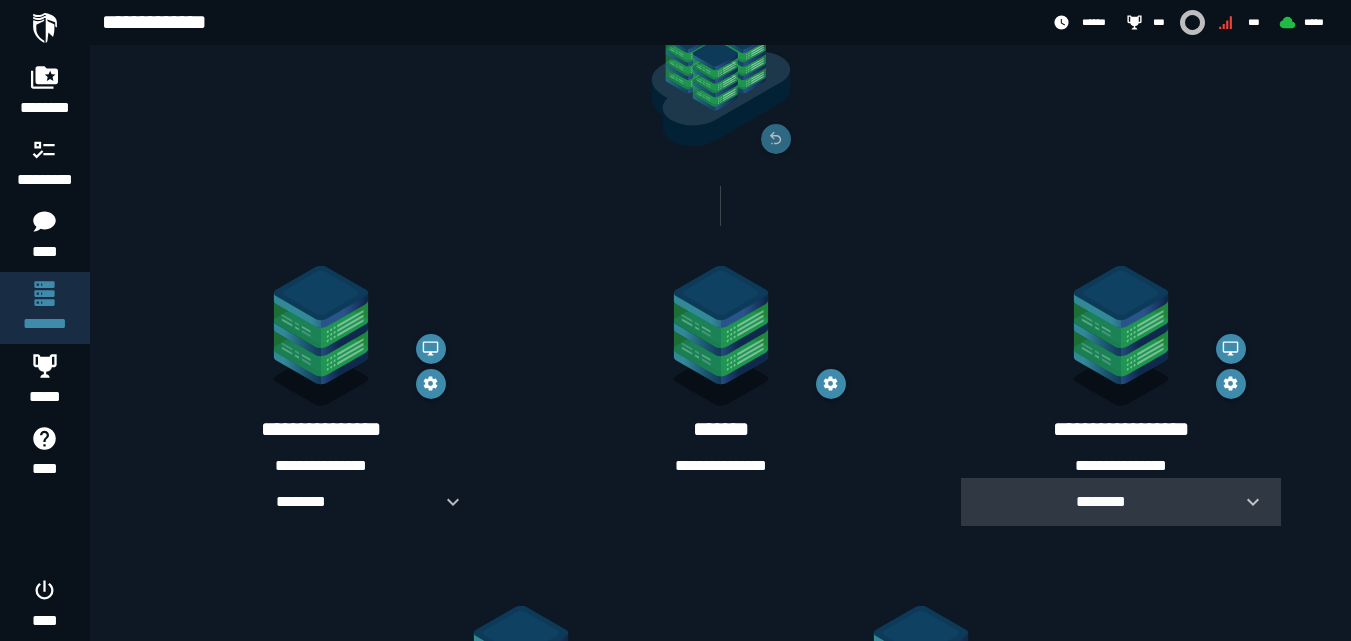 scroll, scrollTop: 200, scrollLeft: 0, axis: vertical 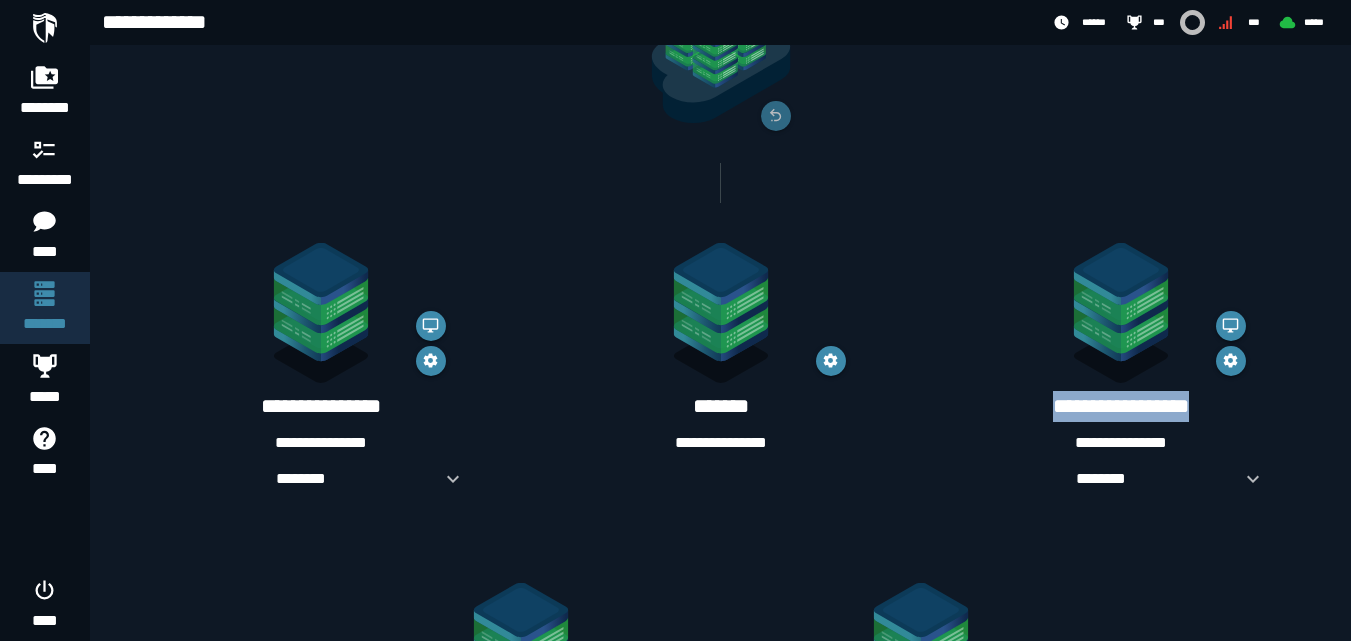drag, startPoint x: 1239, startPoint y: 400, endPoint x: 1025, endPoint y: 399, distance: 214.00233 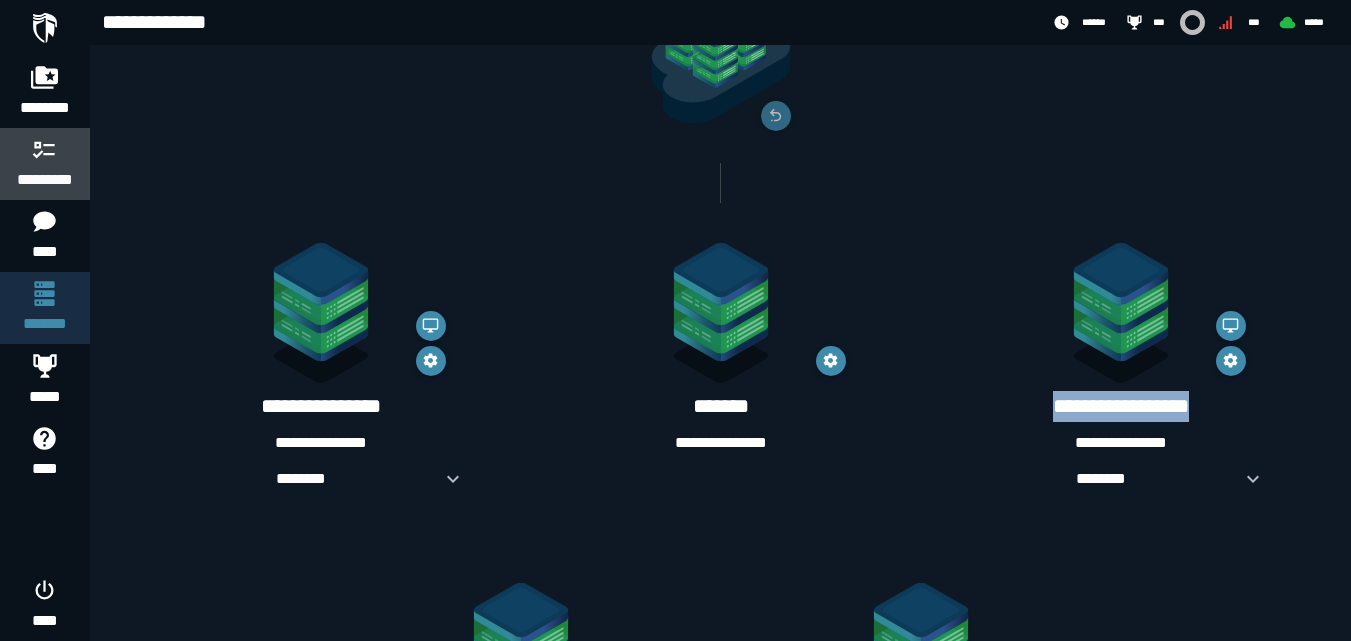 click 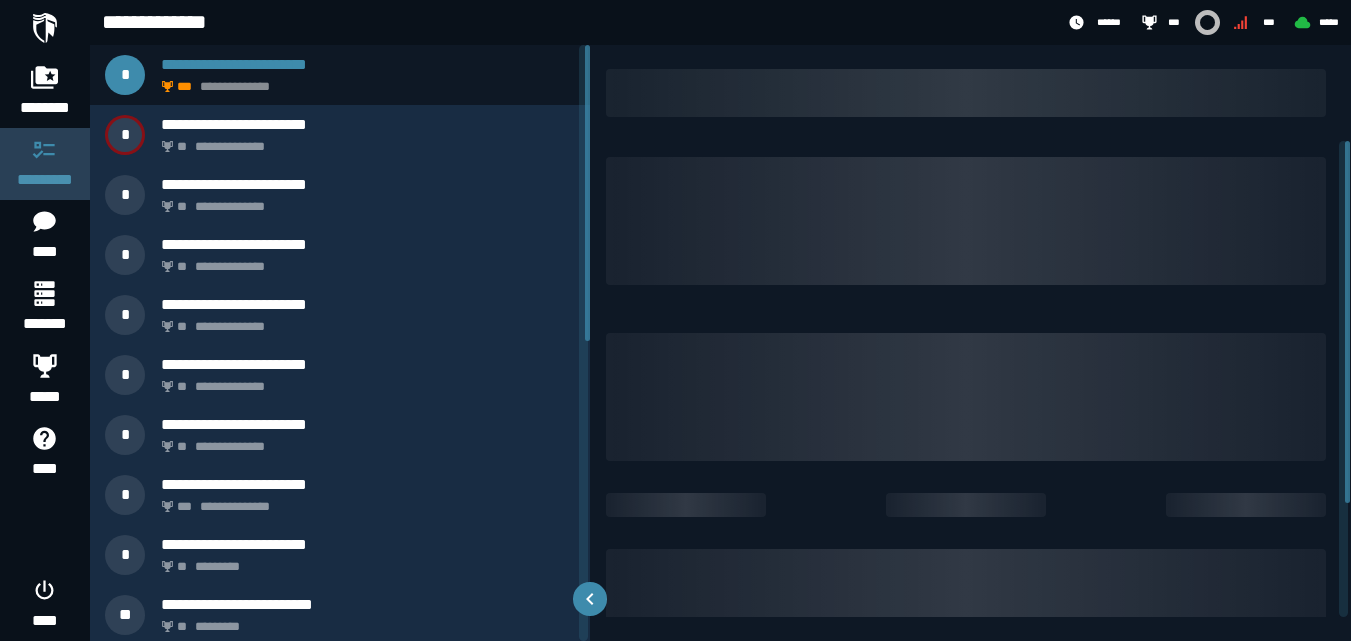 scroll, scrollTop: 0, scrollLeft: 0, axis: both 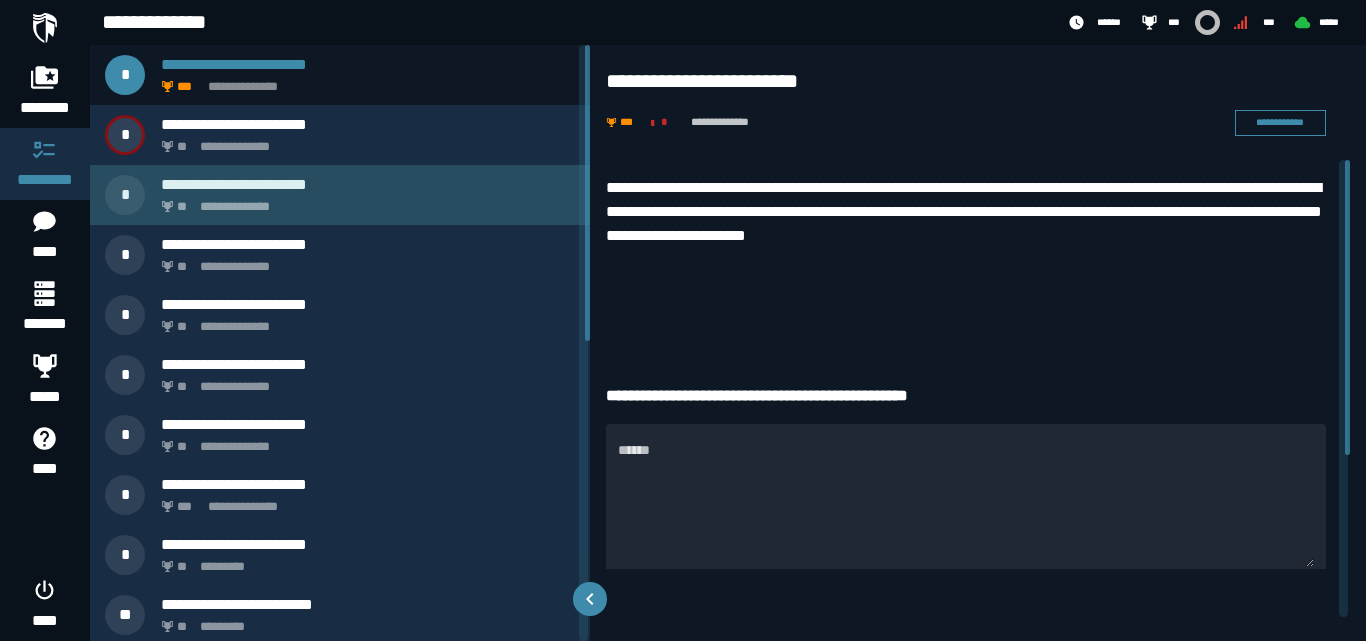click on "**********" at bounding box center [364, 201] 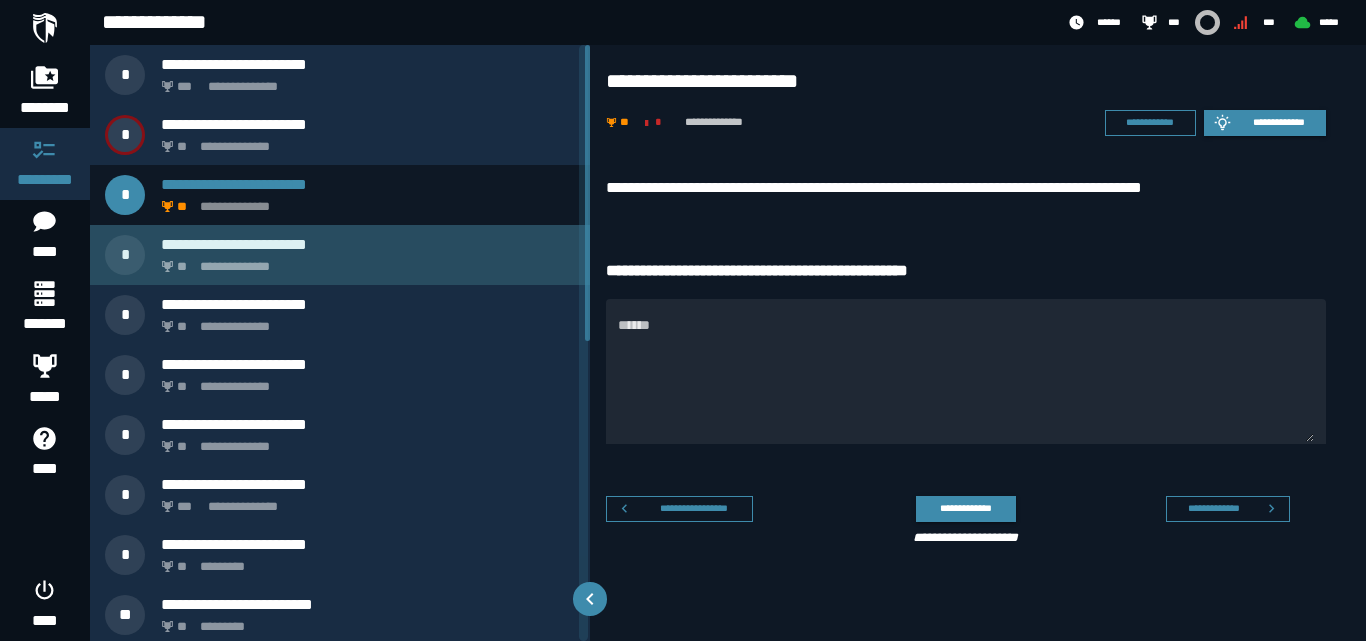click on "**********" at bounding box center (364, 261) 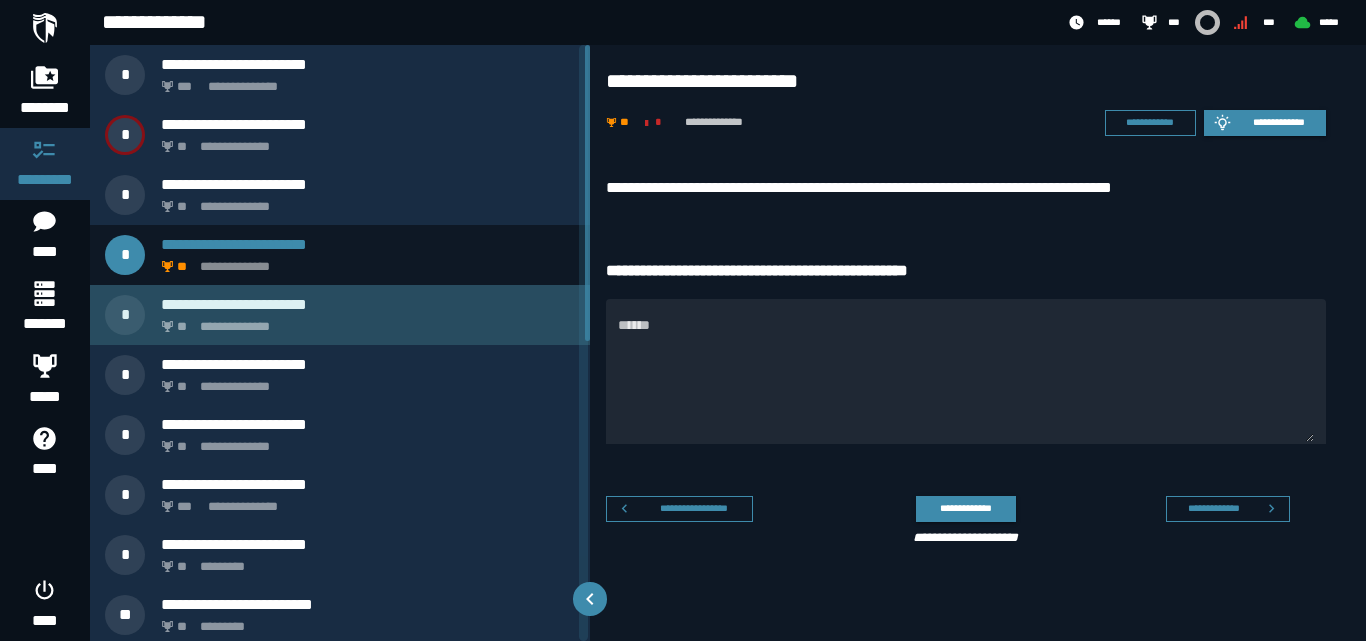 click on "**********" at bounding box center (368, 304) 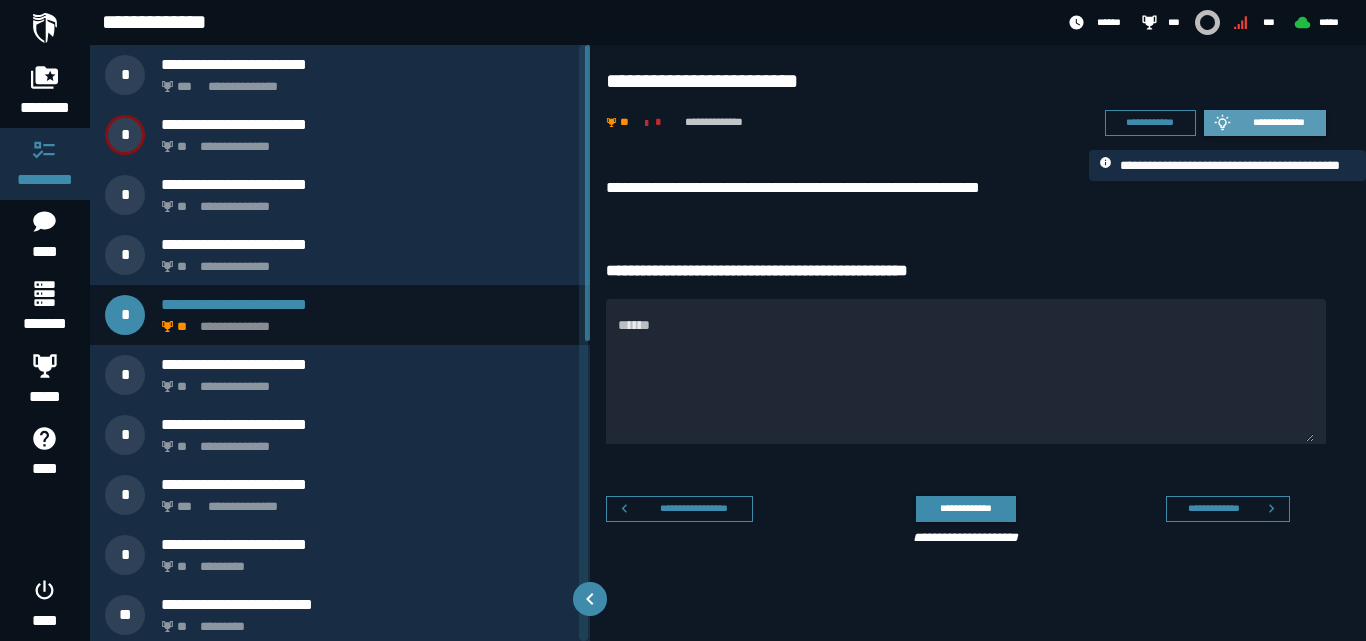 click on "**********" at bounding box center [1279, 122] 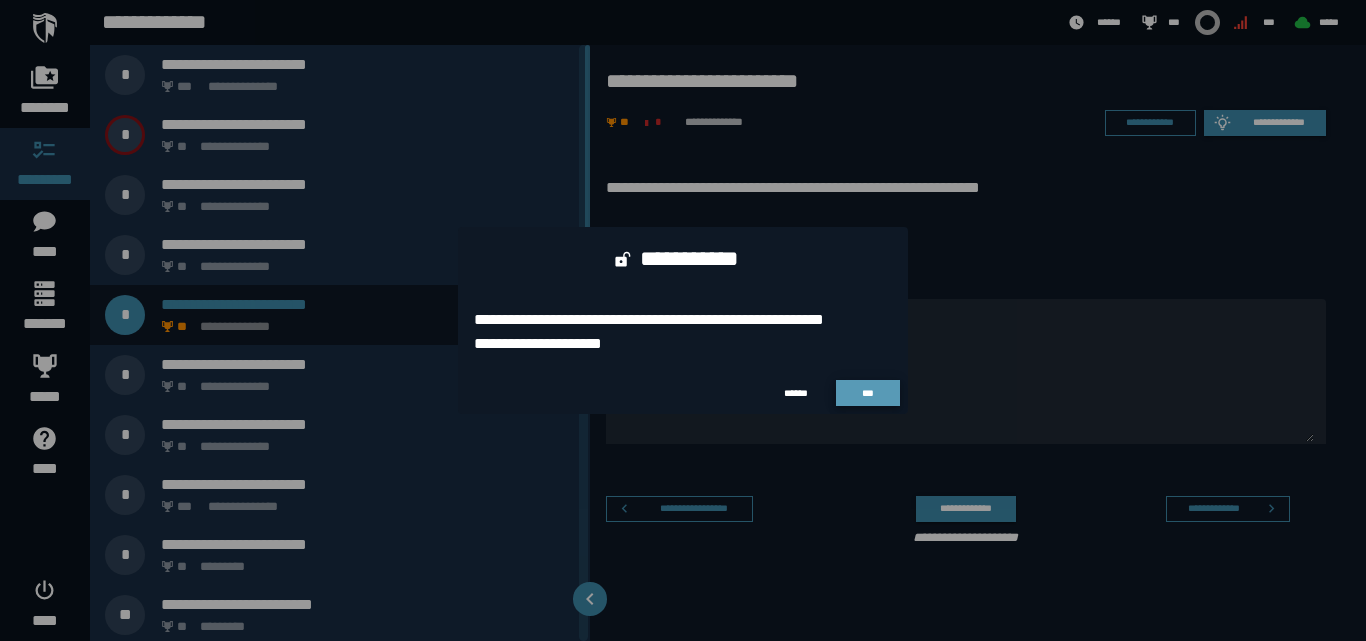 click on "***" at bounding box center [868, 393] 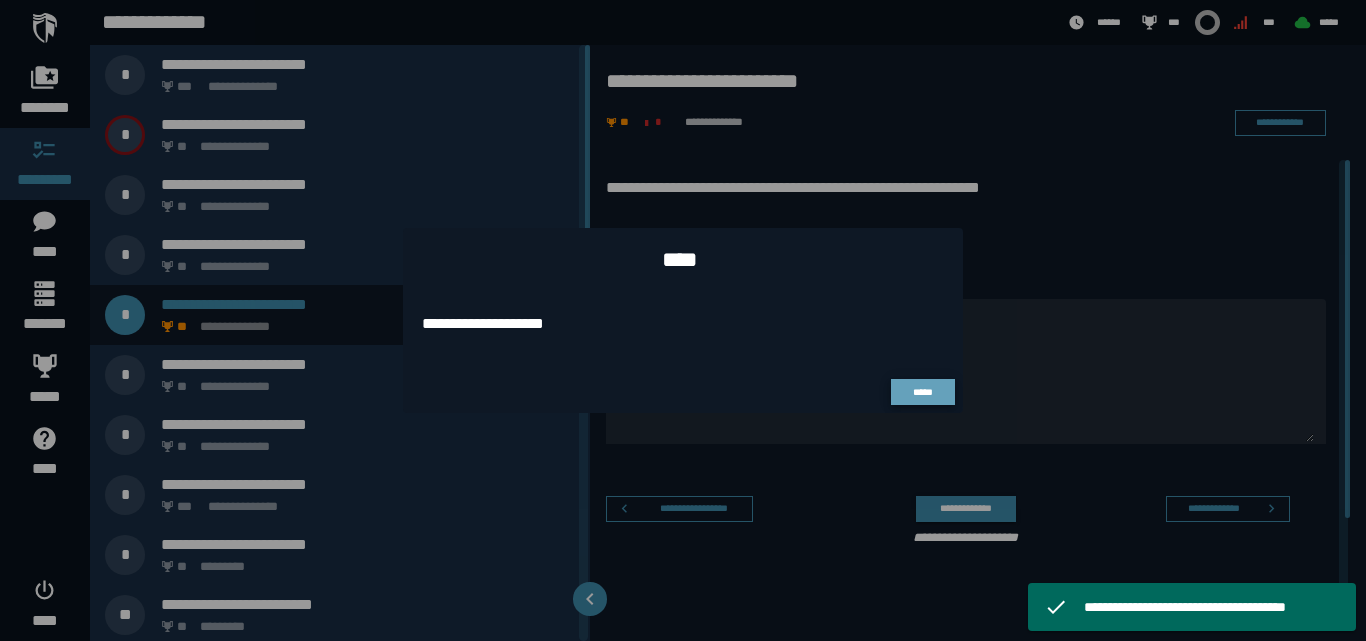 drag, startPoint x: 918, startPoint y: 390, endPoint x: 863, endPoint y: 222, distance: 176.77386 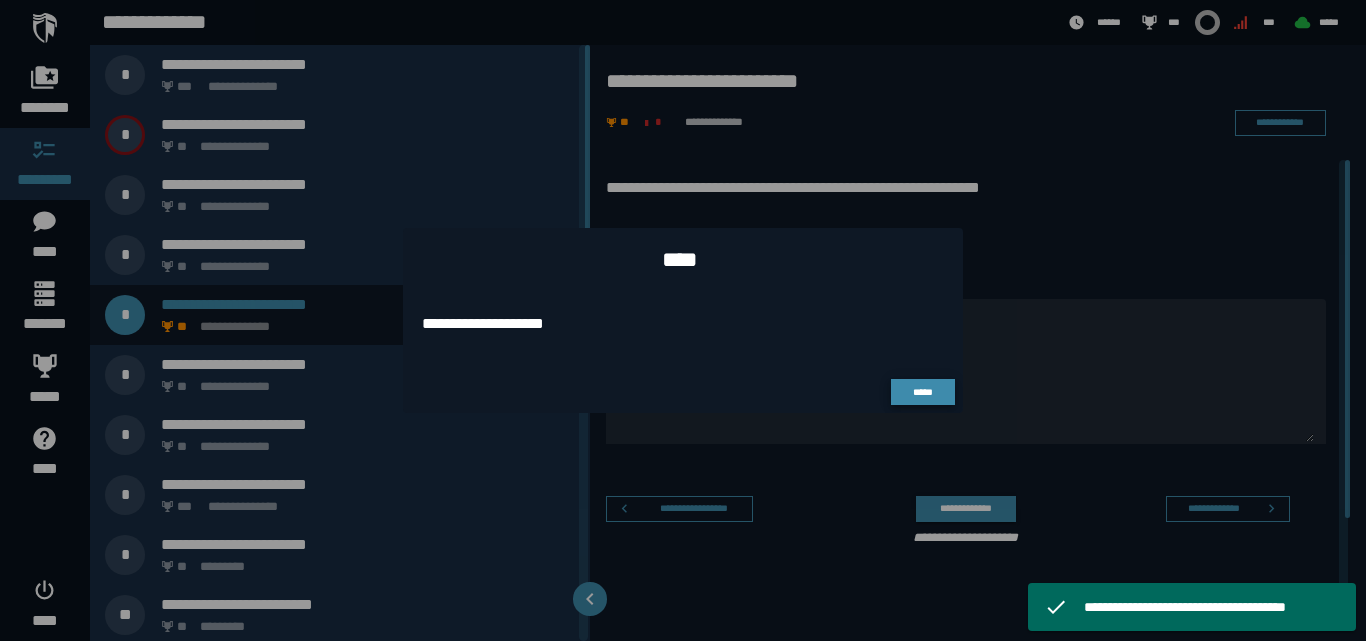 click on "*****" at bounding box center (923, 392) 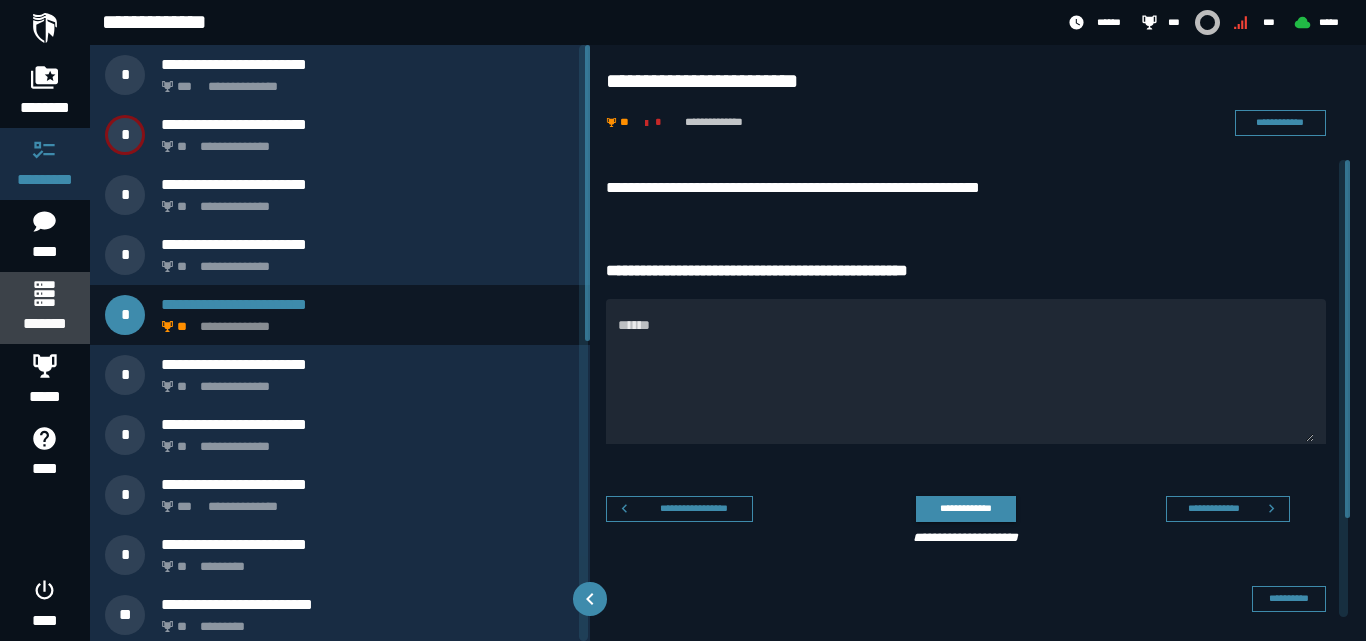 click on "*******" at bounding box center (44, 308) 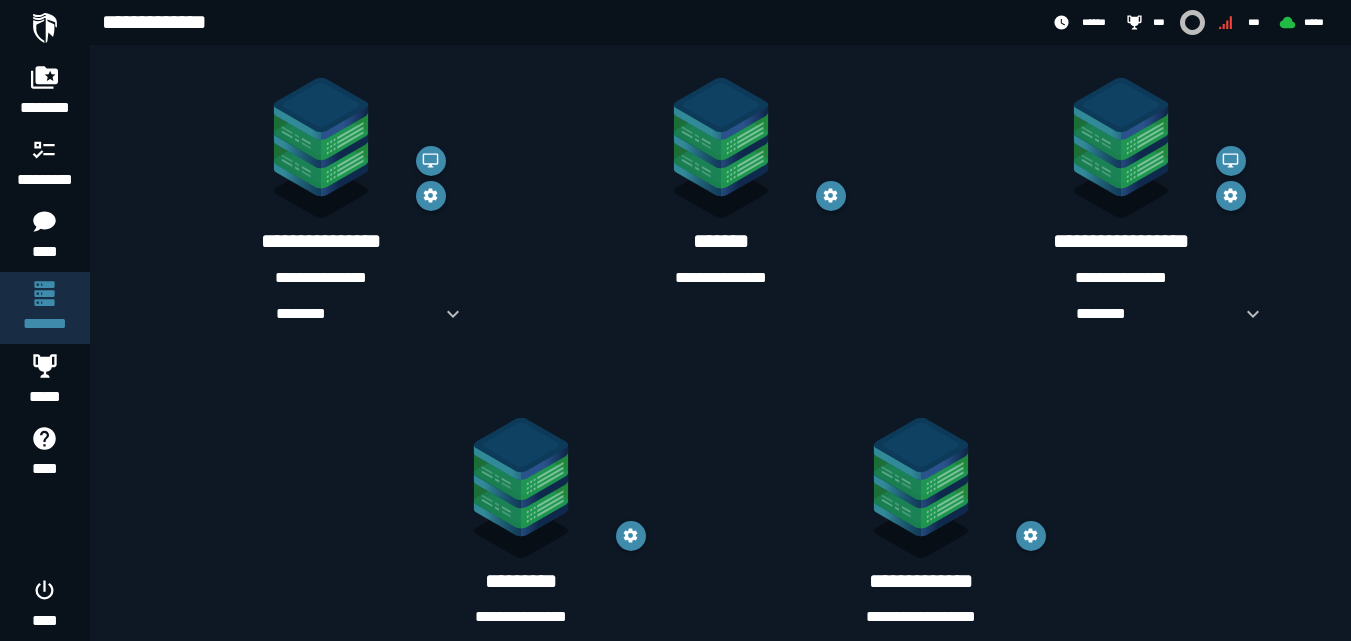 scroll, scrollTop: 398, scrollLeft: 0, axis: vertical 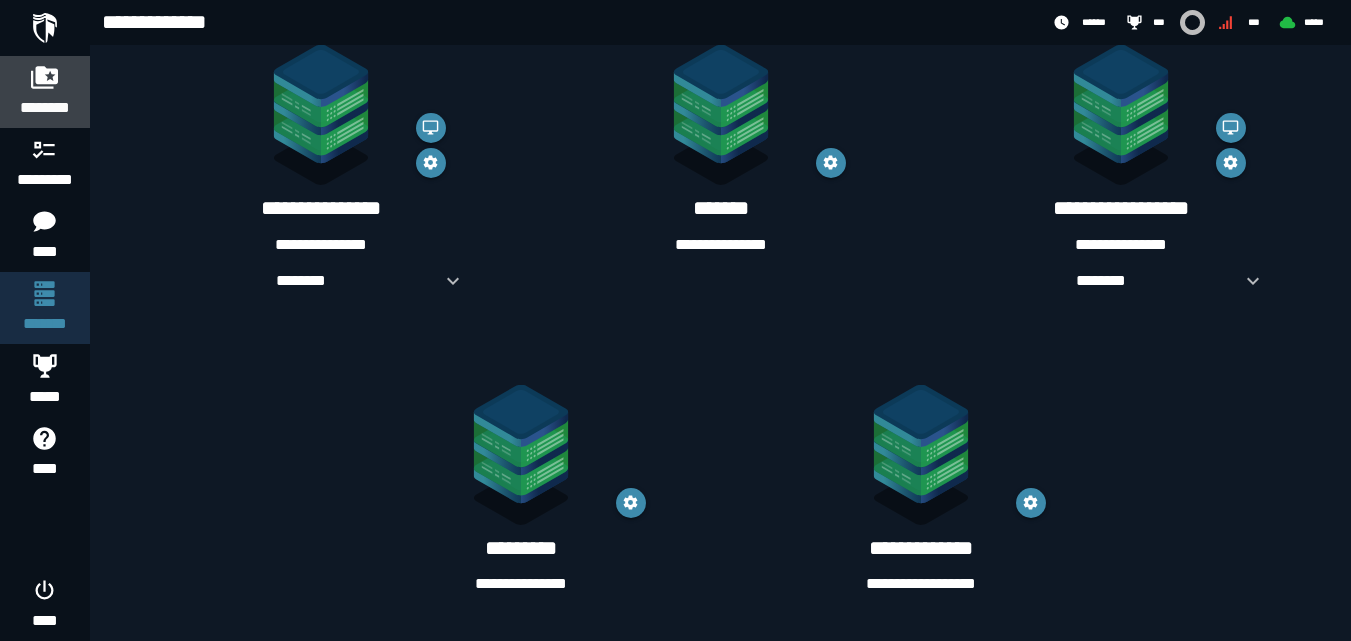 click 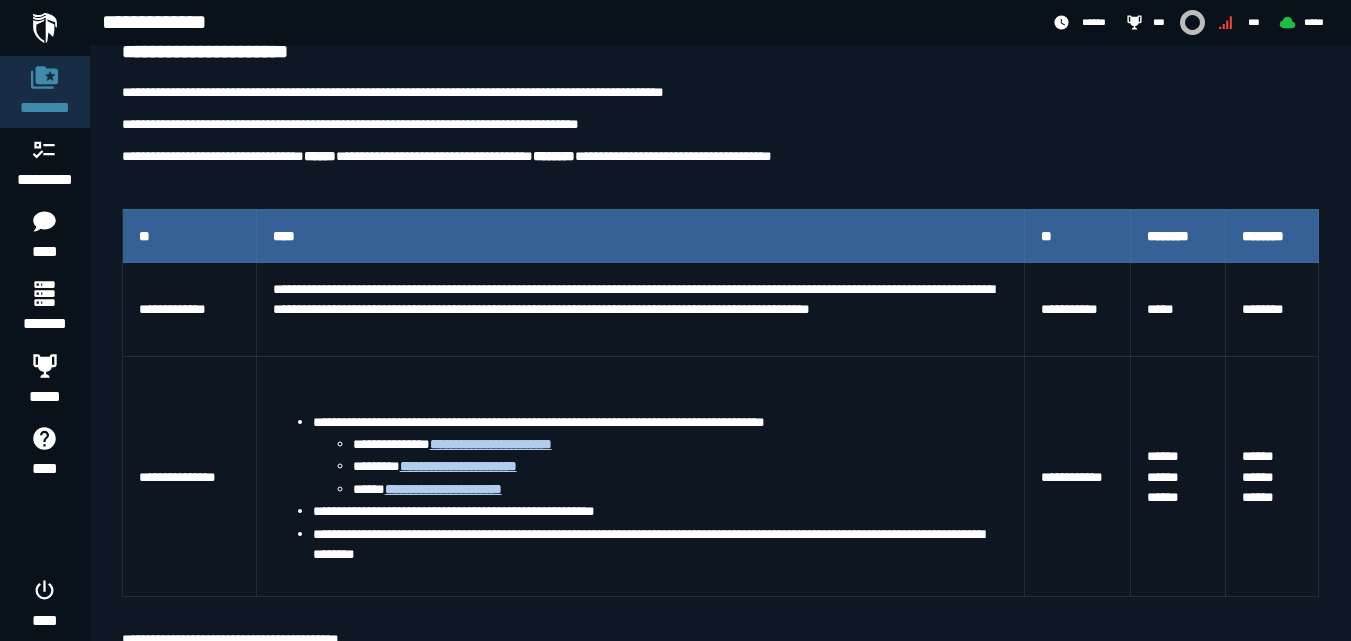 scroll, scrollTop: 300, scrollLeft: 0, axis: vertical 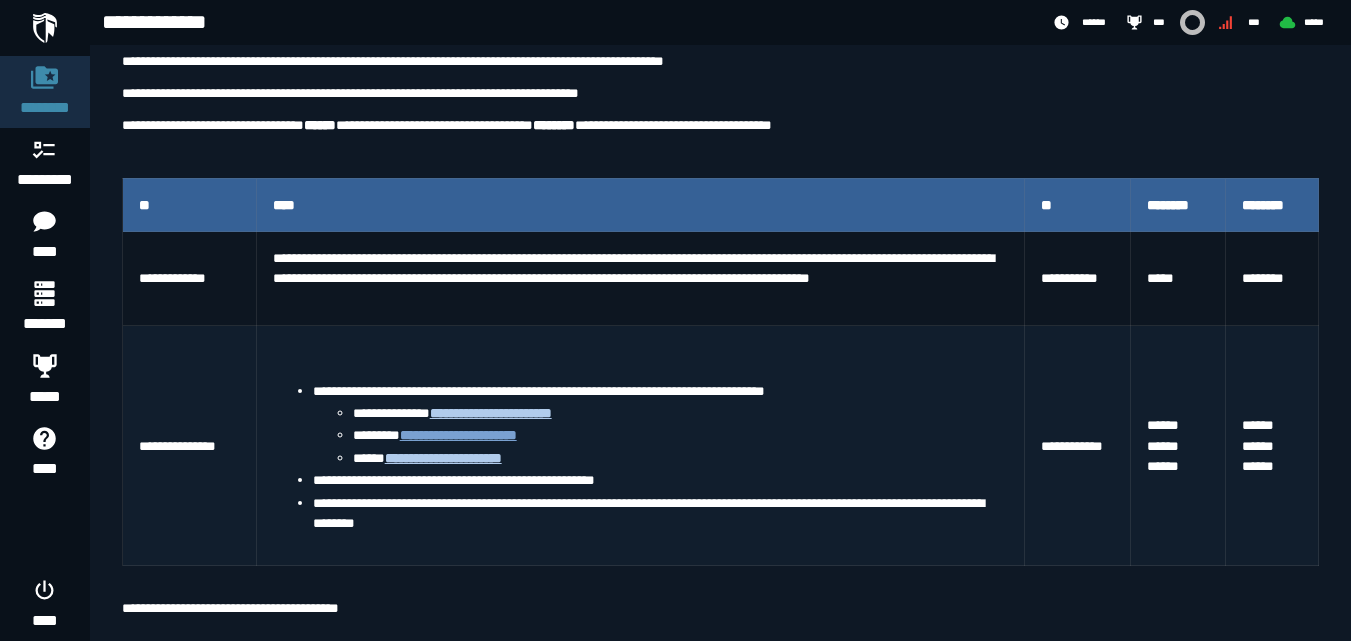 click on "**********" at bounding box center [458, 435] 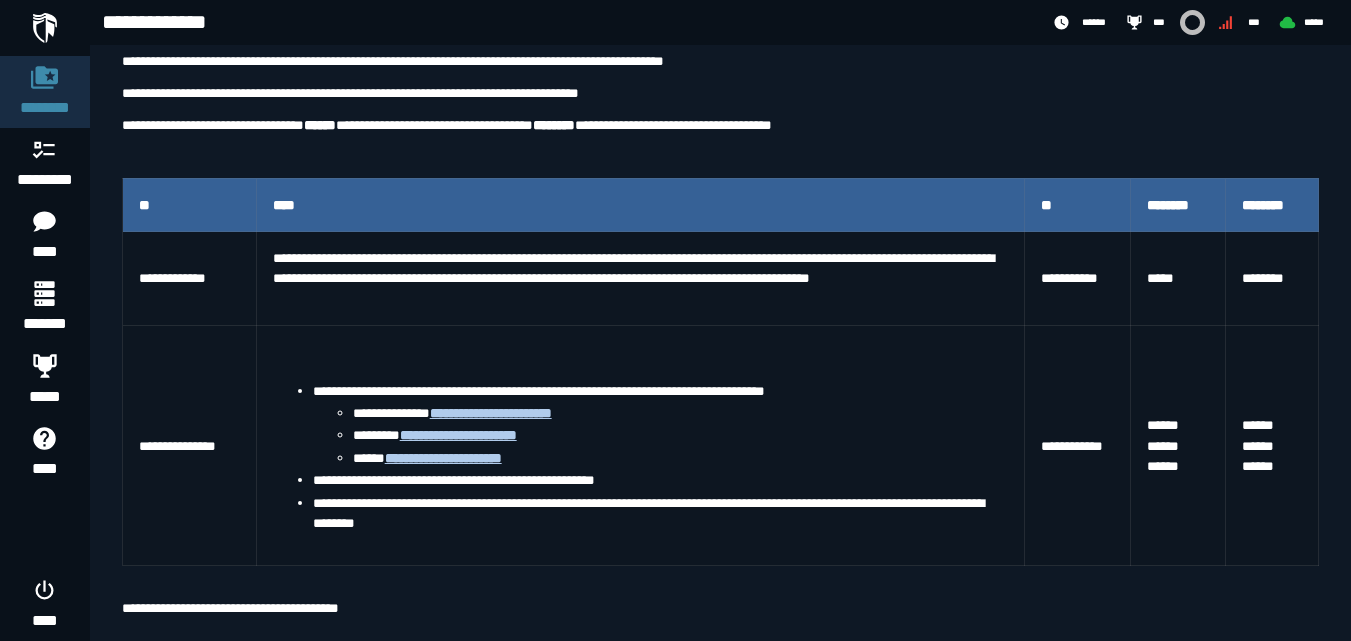click on "**********" at bounding box center [675, 695] 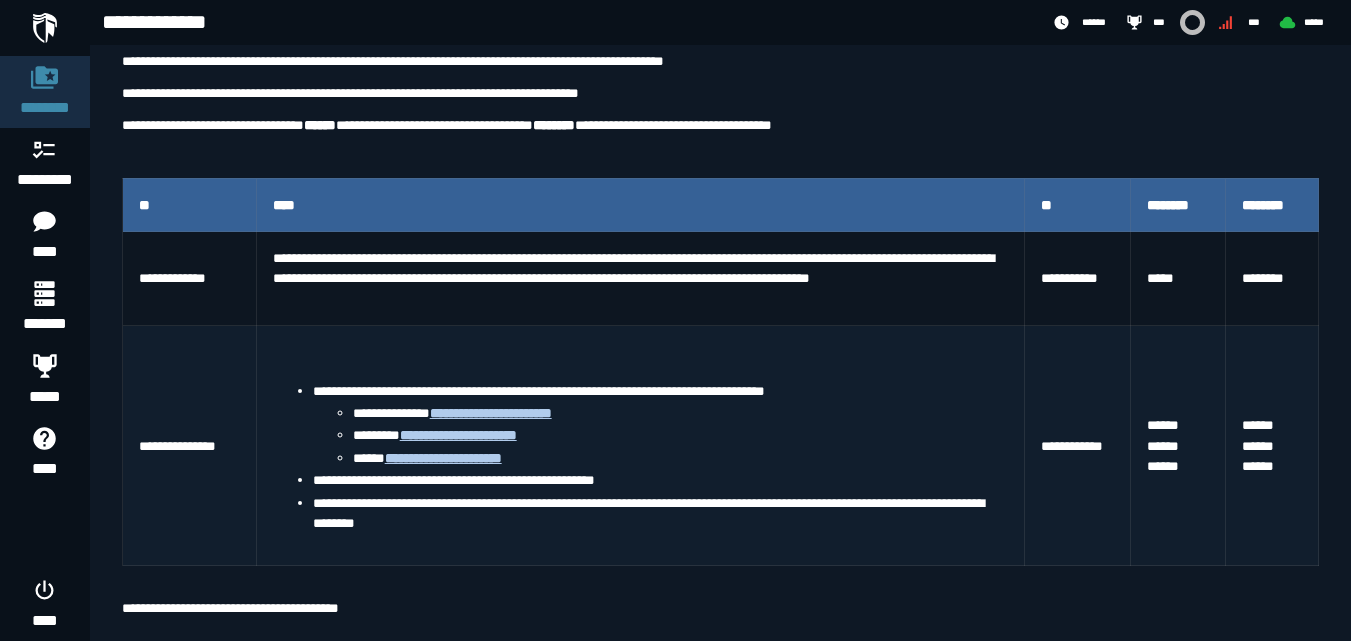click on "**********" at bounding box center [640, 446] 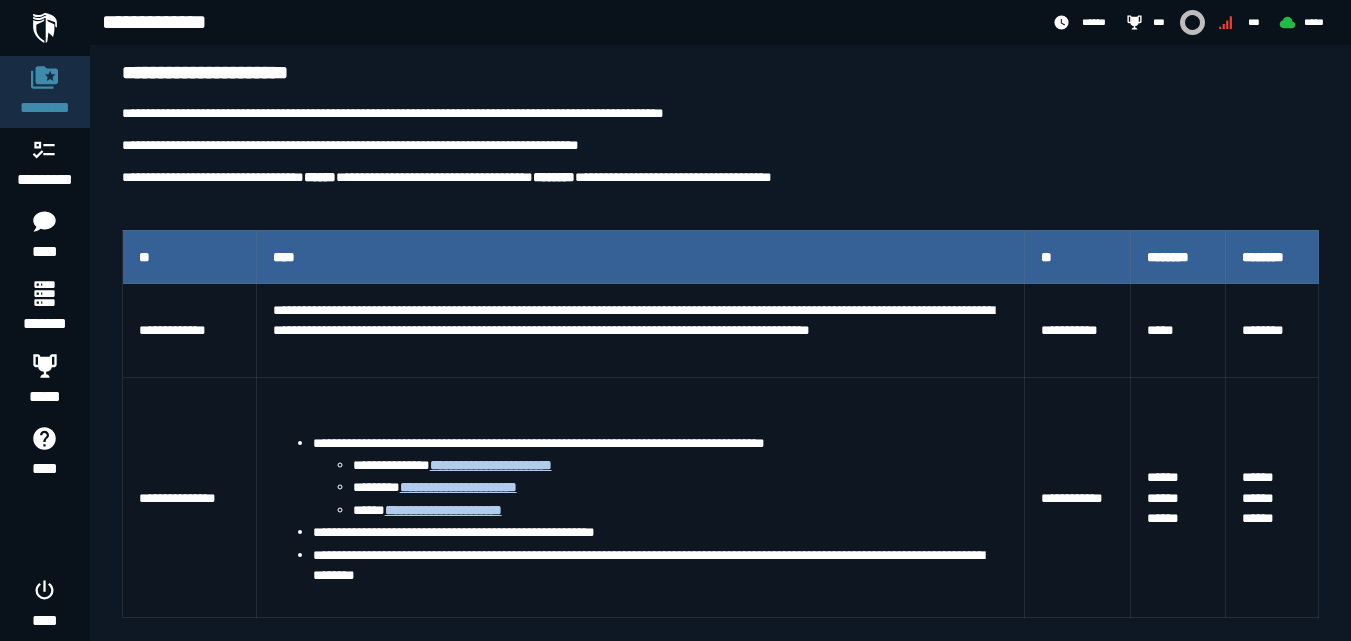 scroll, scrollTop: 200, scrollLeft: 0, axis: vertical 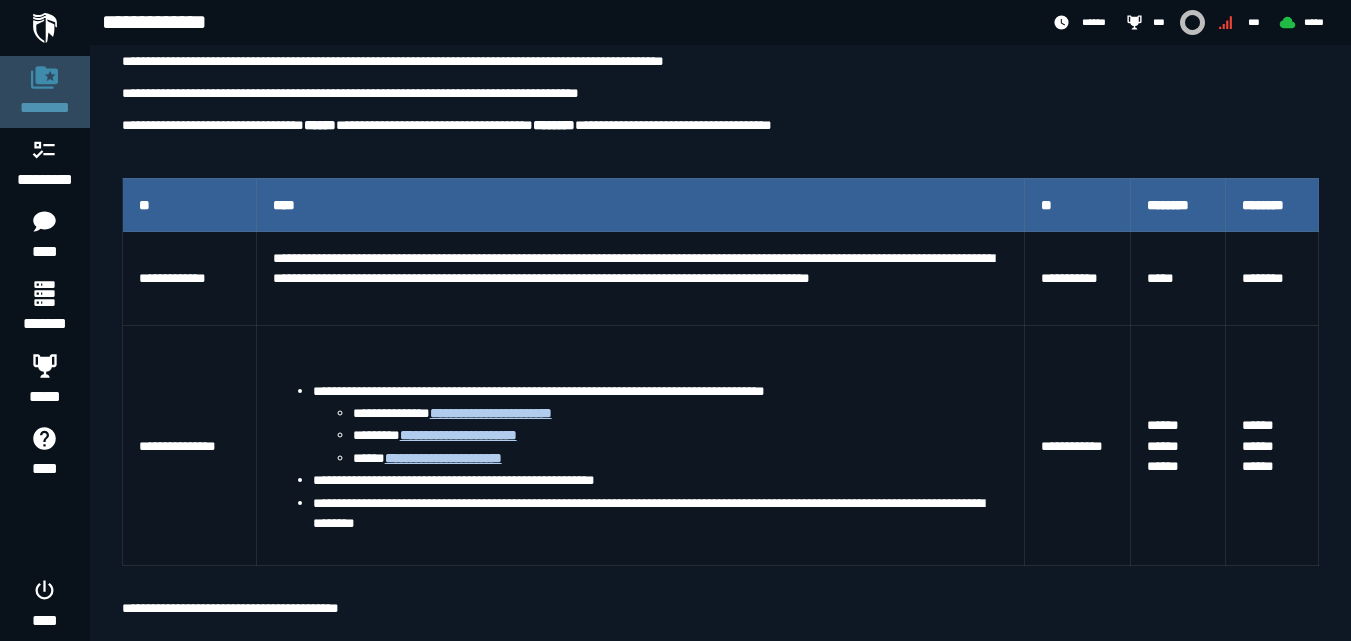 click 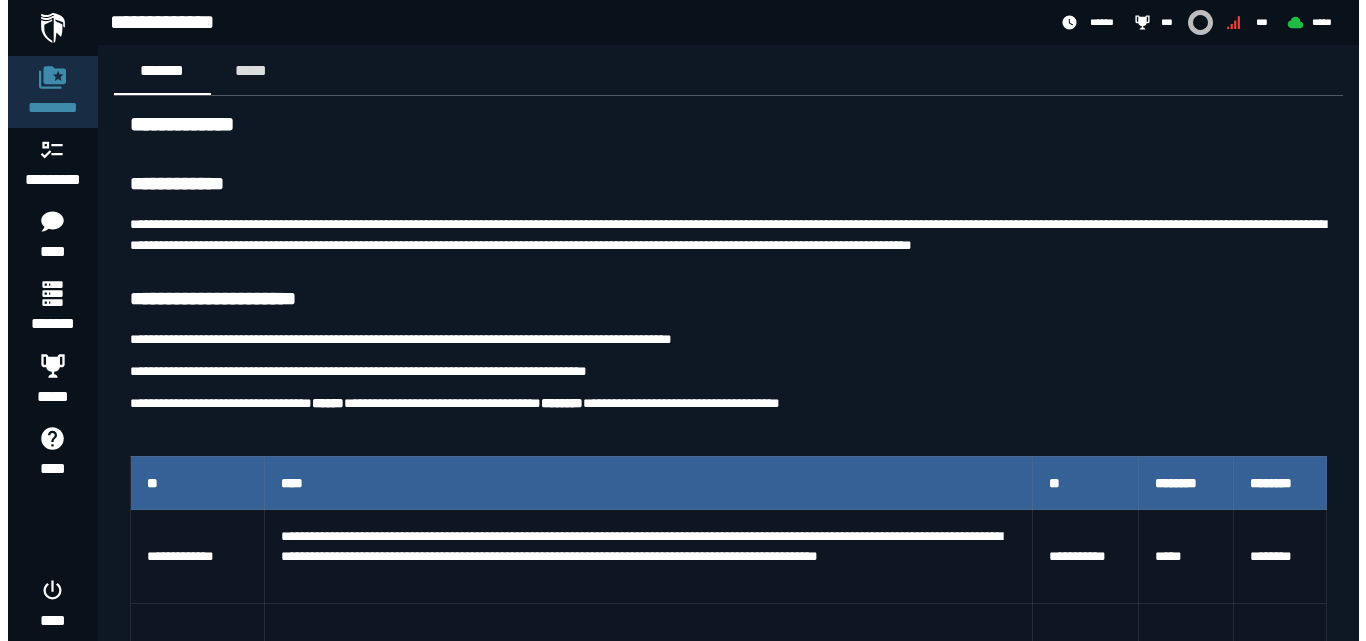 scroll, scrollTop: 0, scrollLeft: 0, axis: both 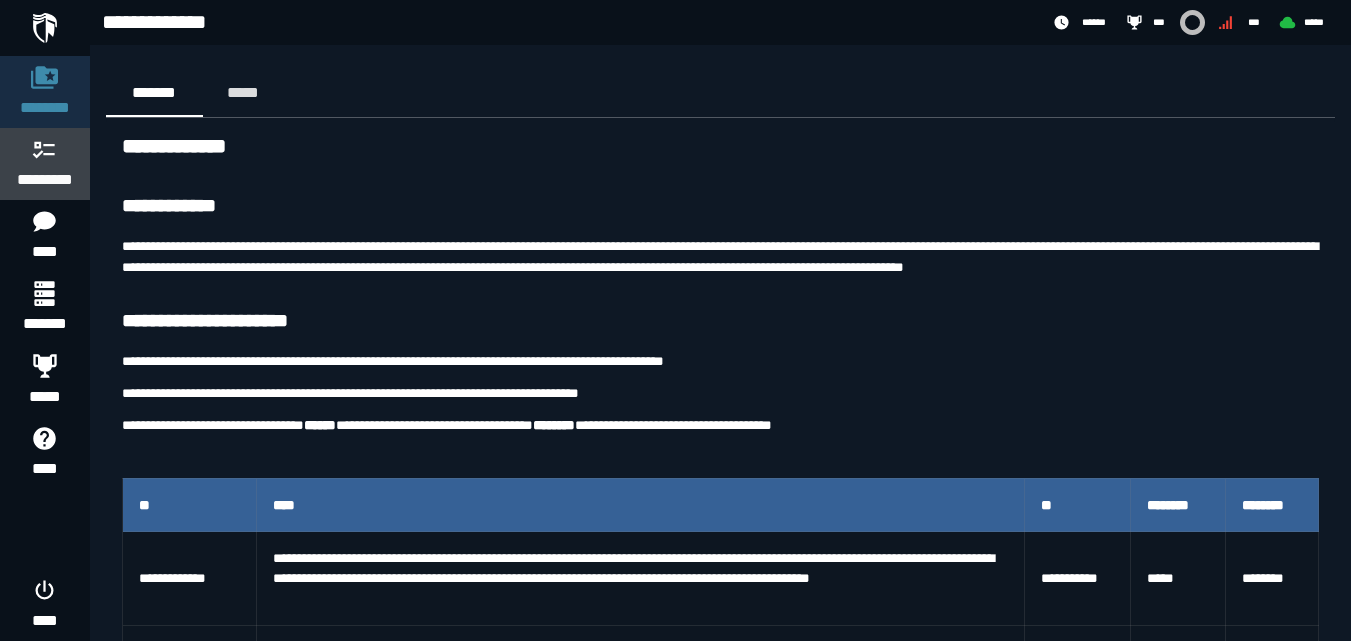 click on "*********" at bounding box center (45, 164) 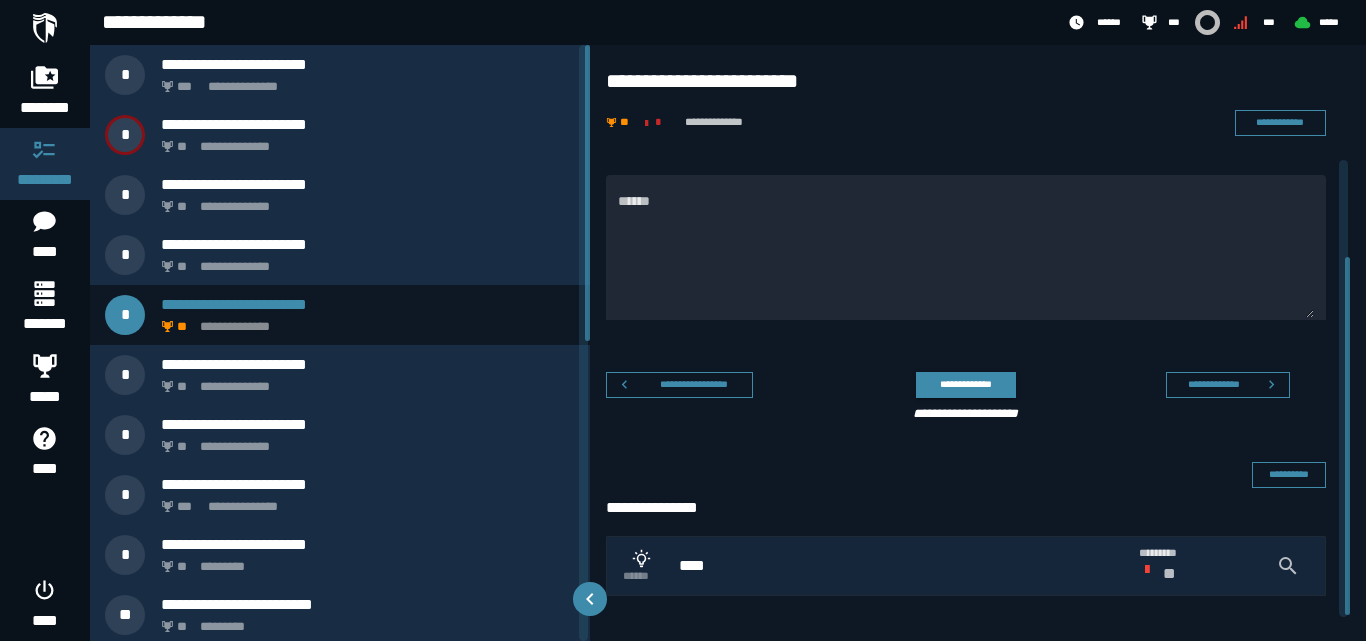 scroll, scrollTop: 127, scrollLeft: 0, axis: vertical 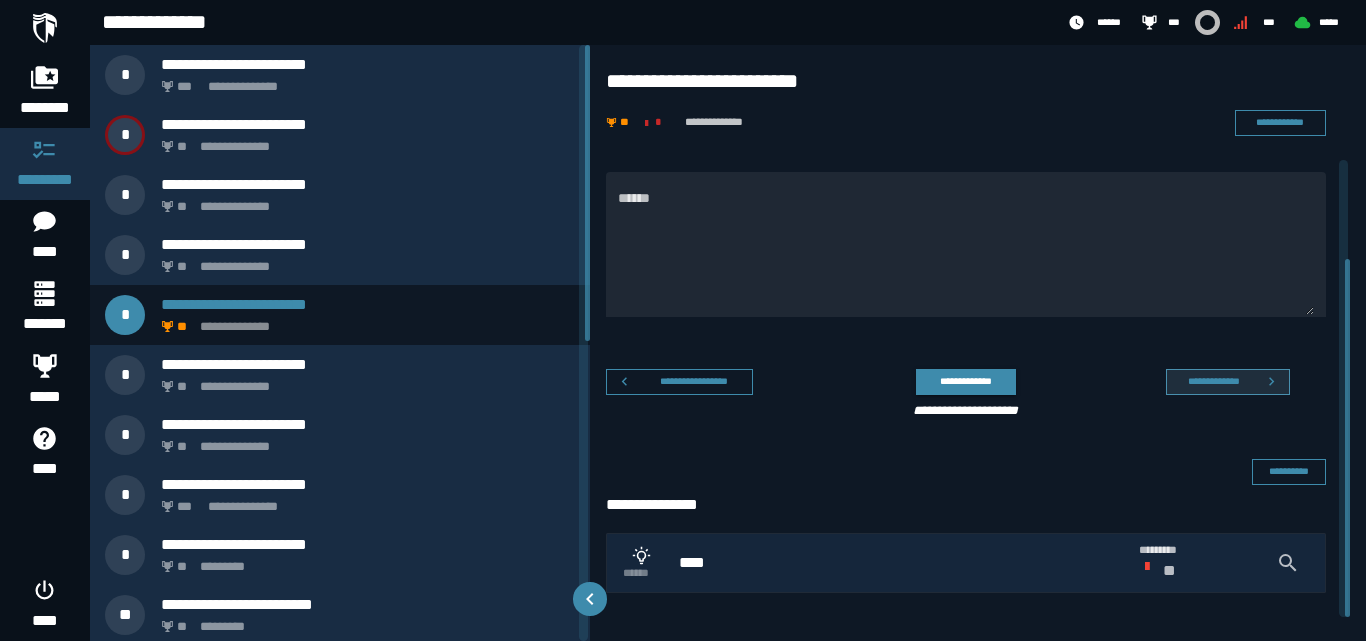 click on "**********" at bounding box center (1213, 381) 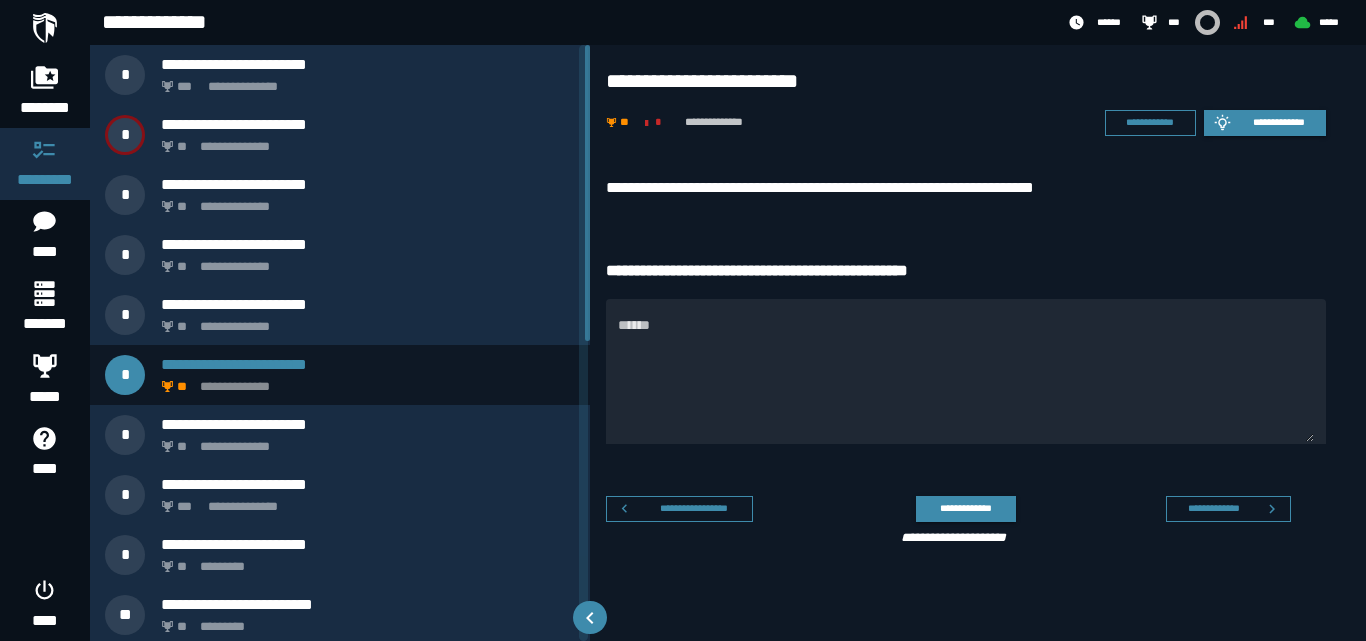 scroll, scrollTop: 0, scrollLeft: 0, axis: both 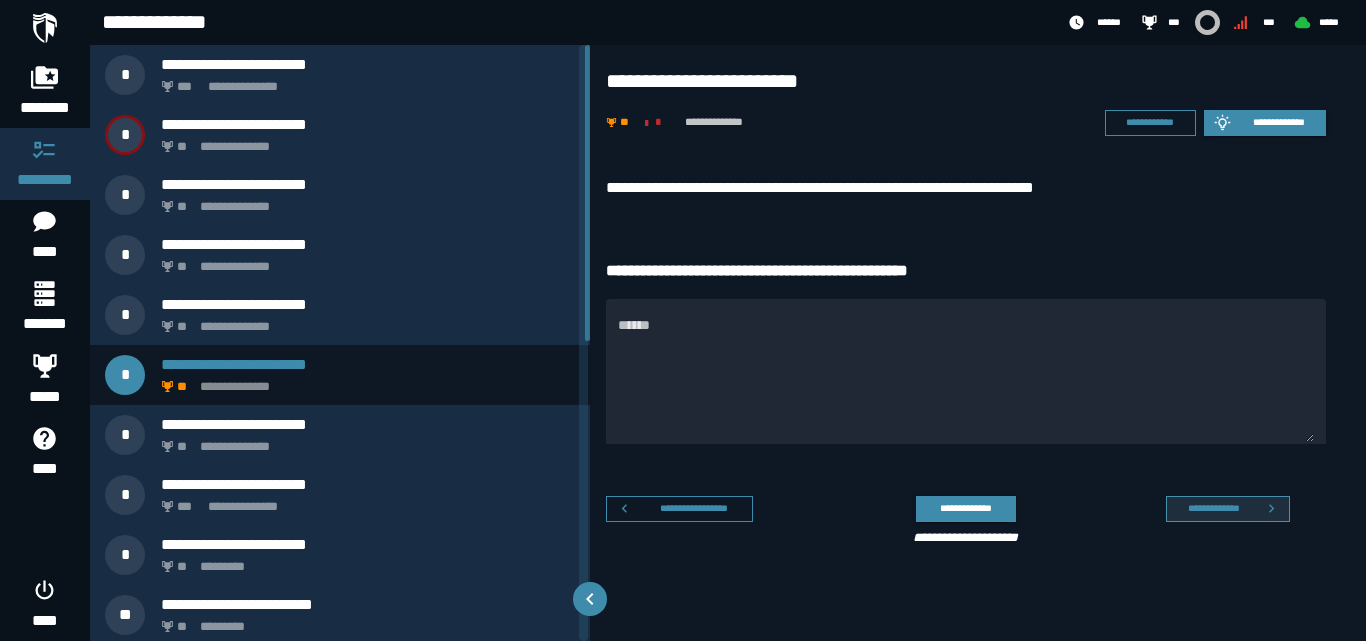 click on "**********" at bounding box center [1213, 508] 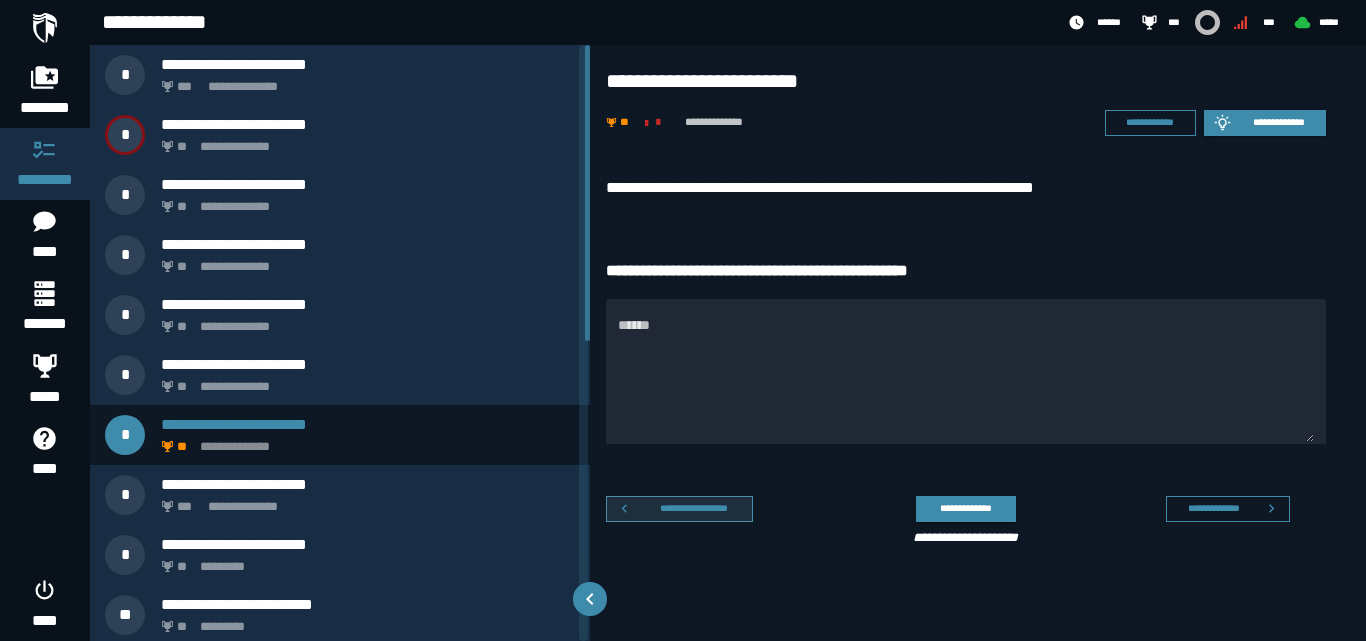 click on "**********" at bounding box center (694, 508) 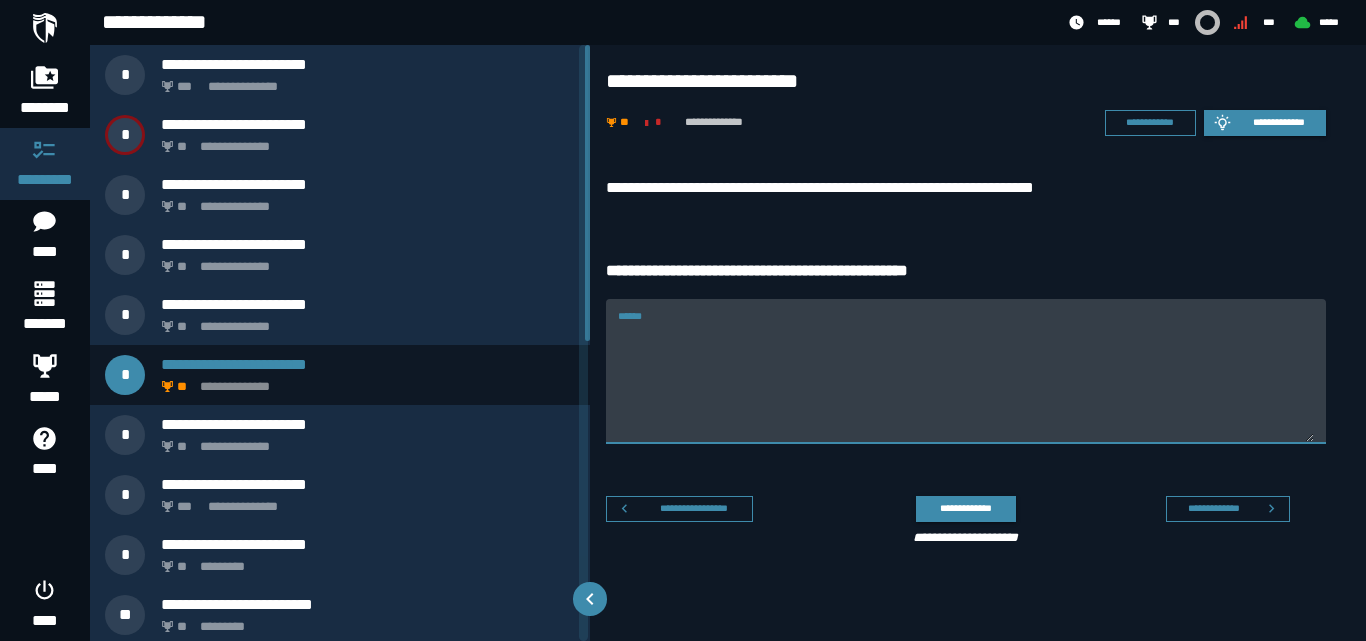 click on "******" at bounding box center (966, 371) 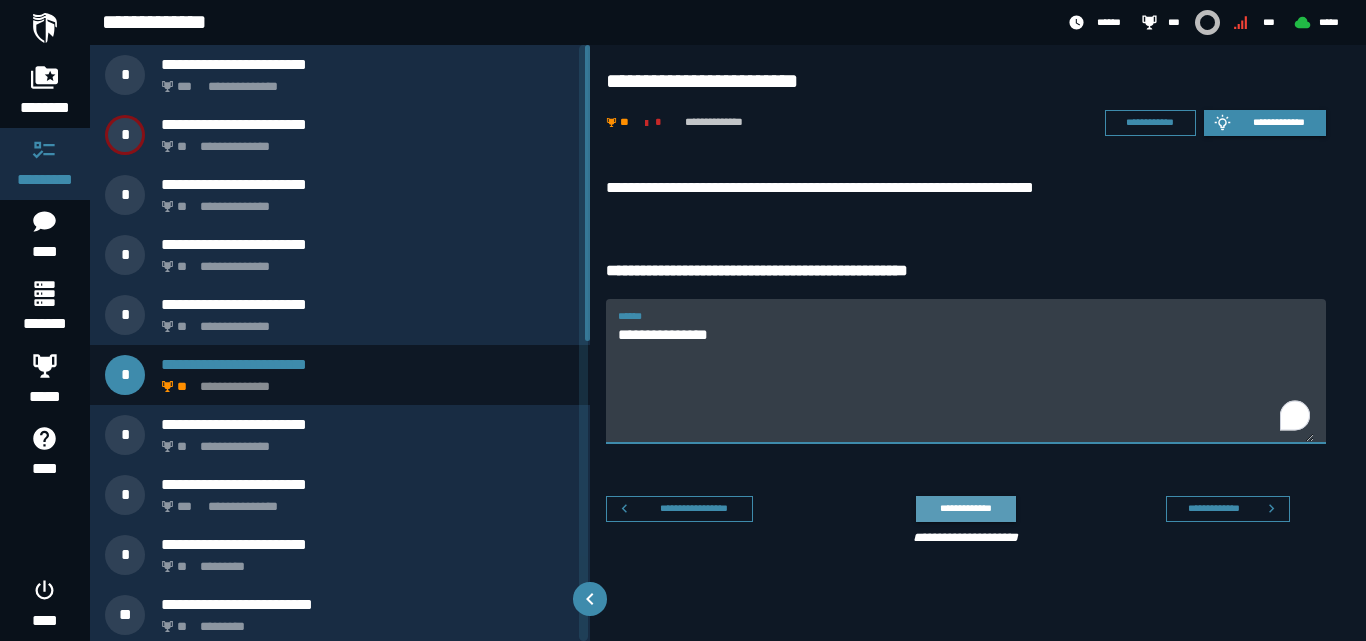 click on "**********" at bounding box center (965, 508) 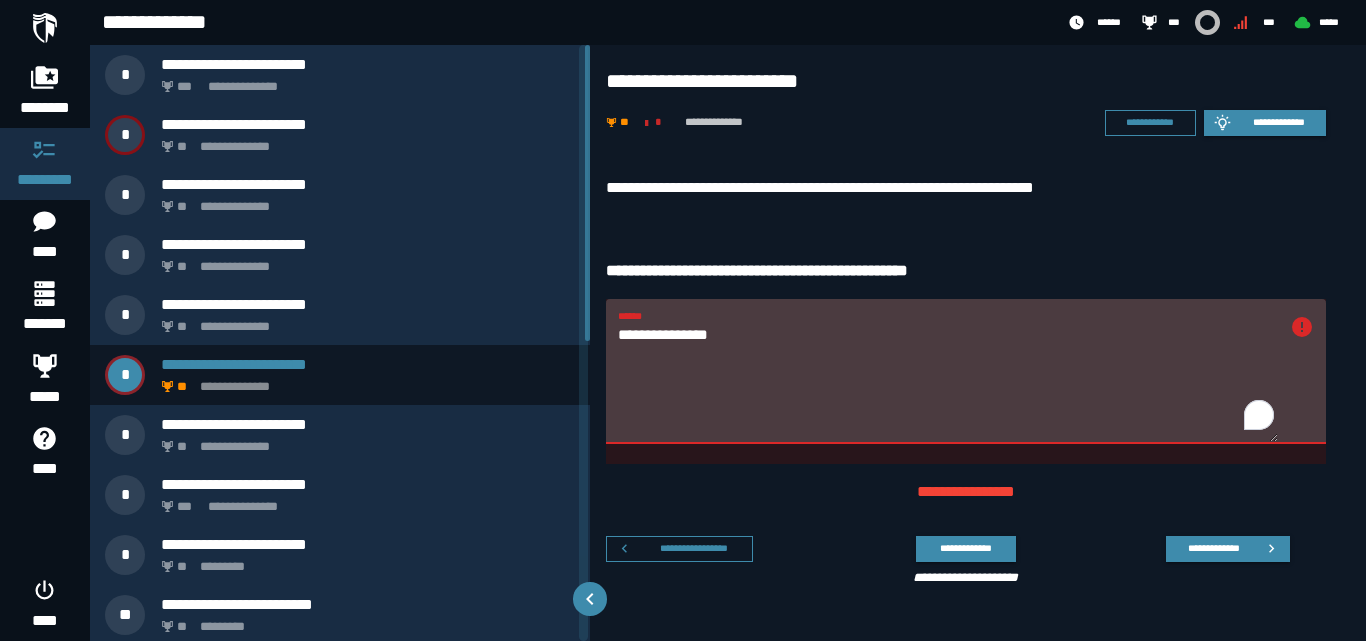 click on "**********" at bounding box center (948, 383) 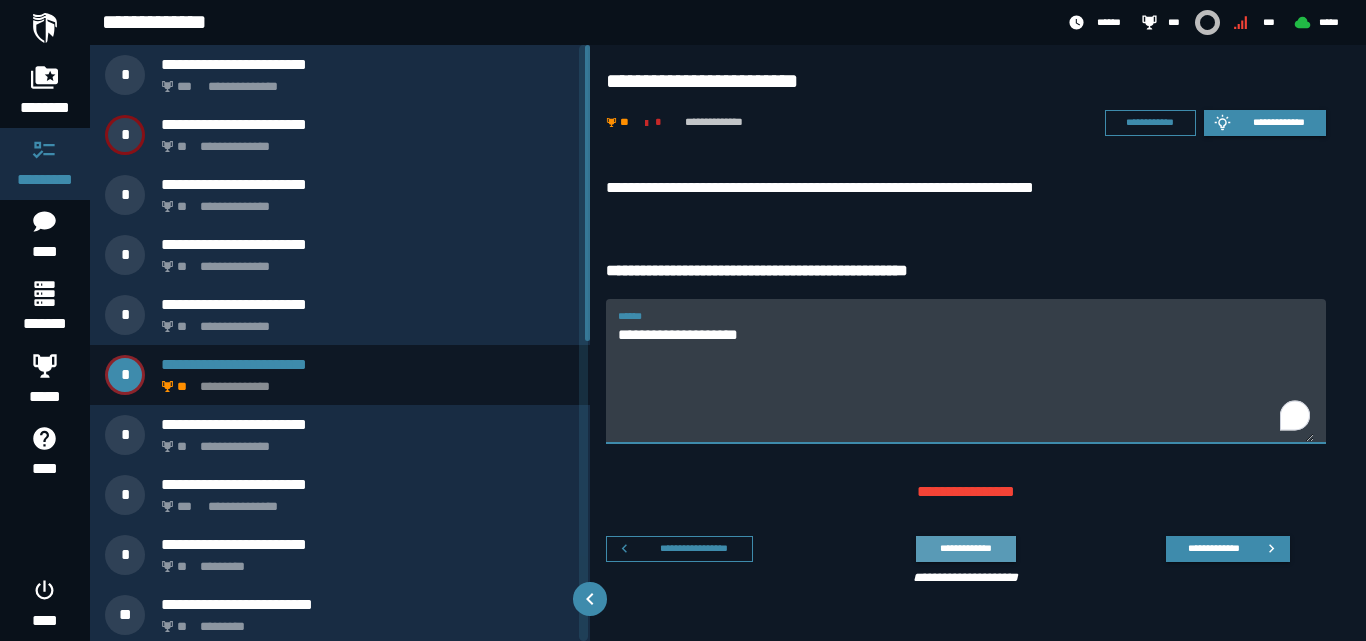 type on "**********" 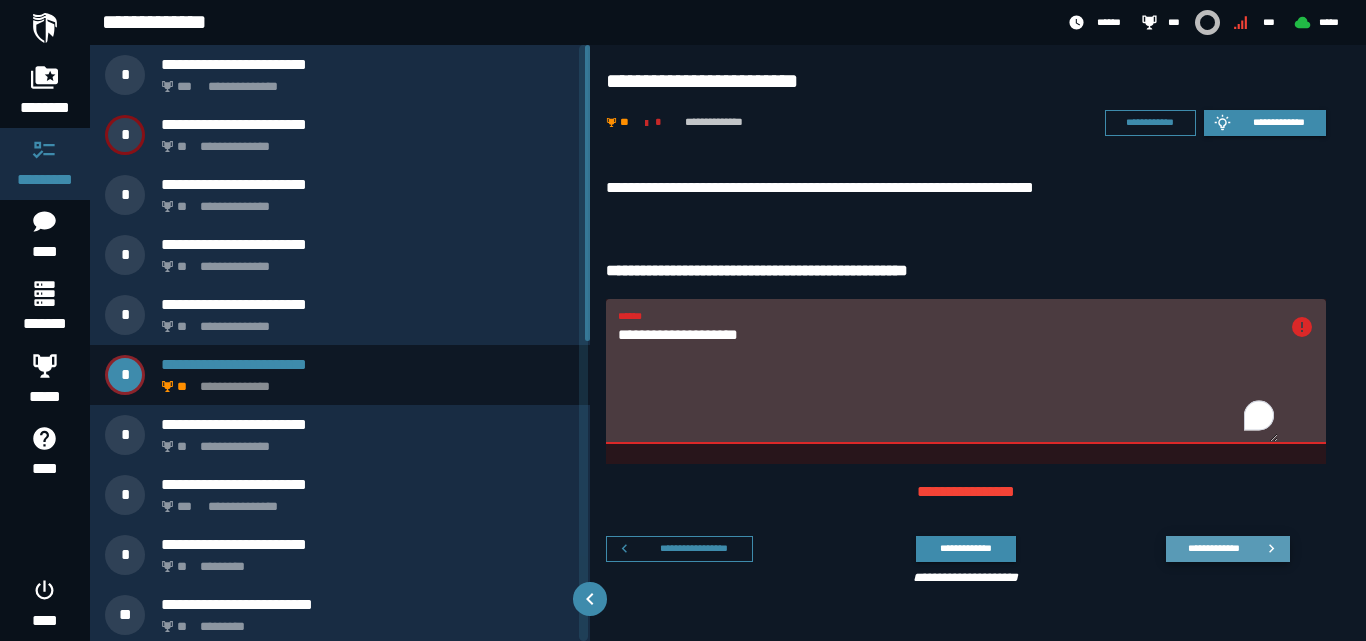 click on "**********" at bounding box center [1228, 549] 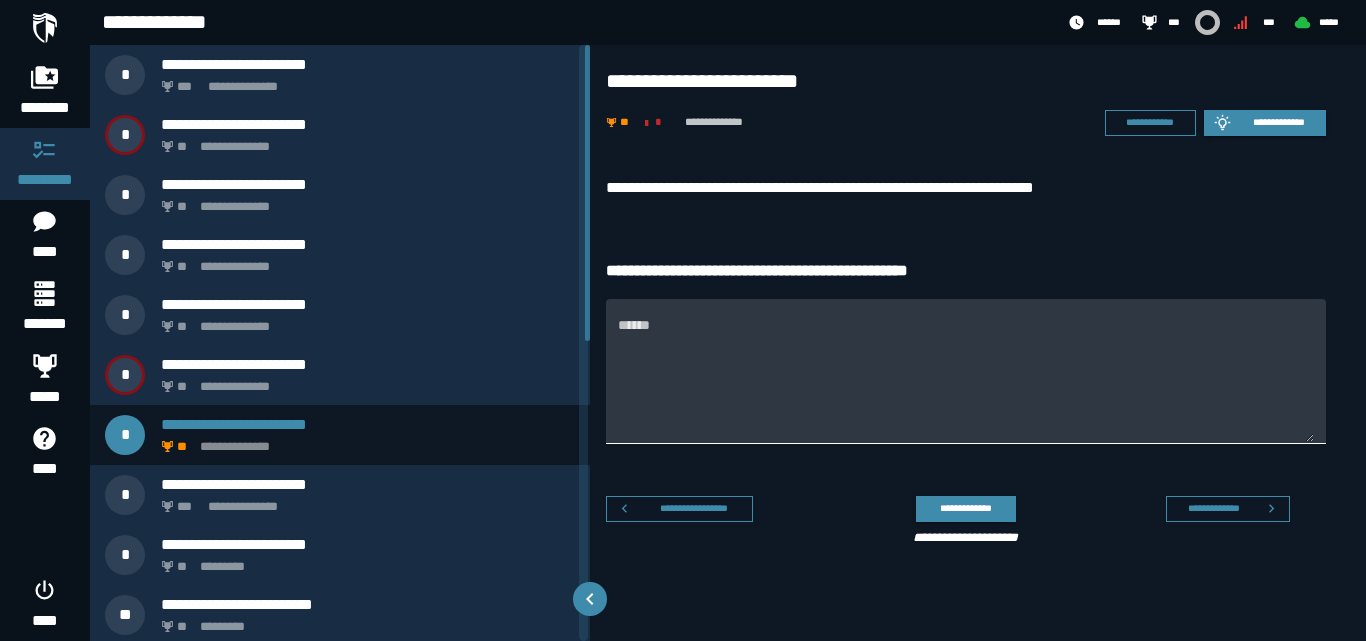 click on "******" at bounding box center [966, 371] 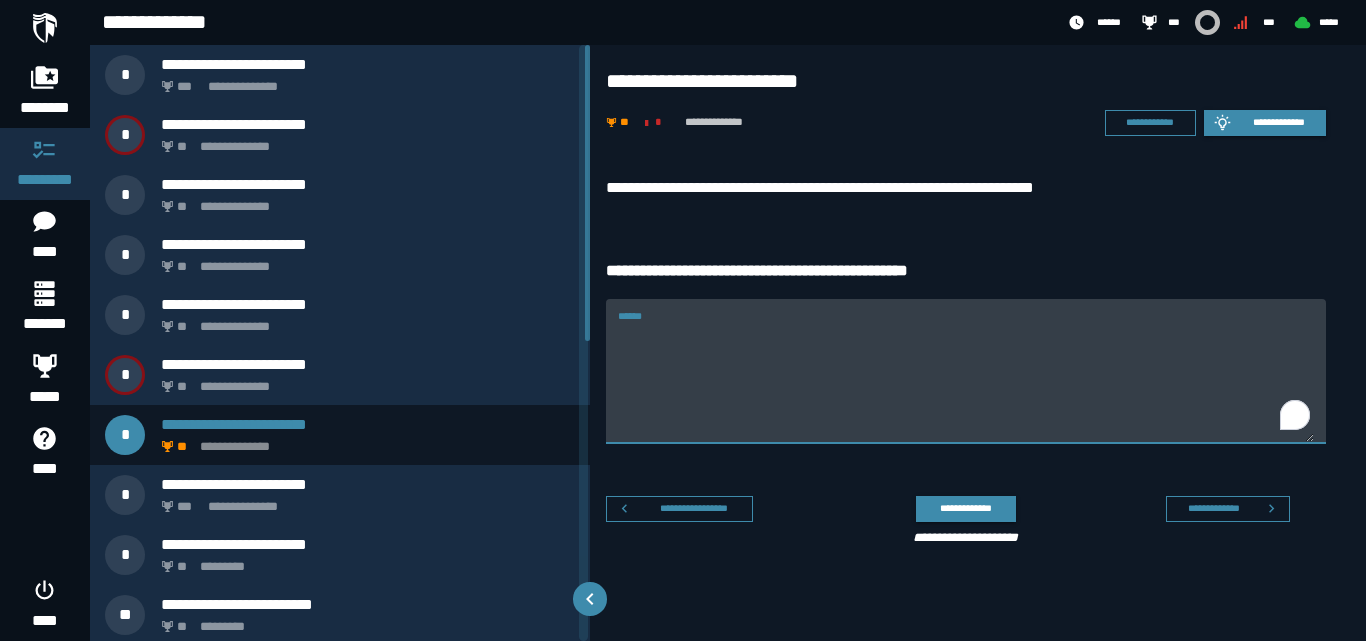 paste on "**********" 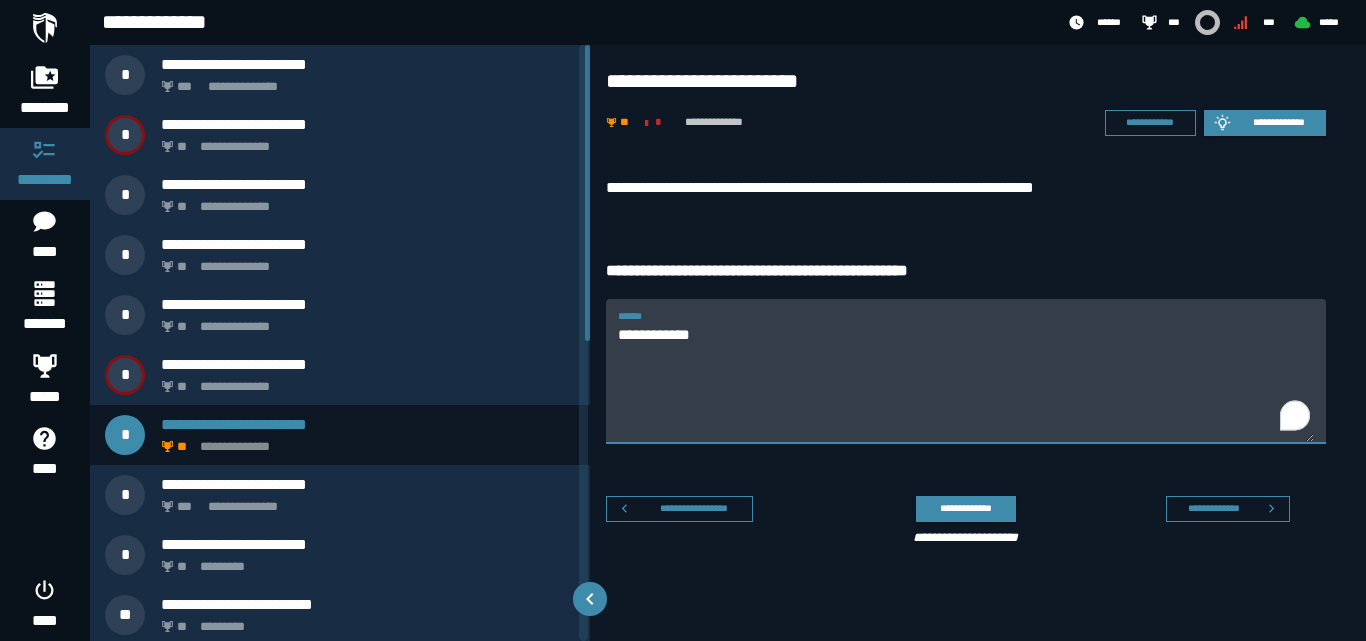 click on "**********" at bounding box center (966, 383) 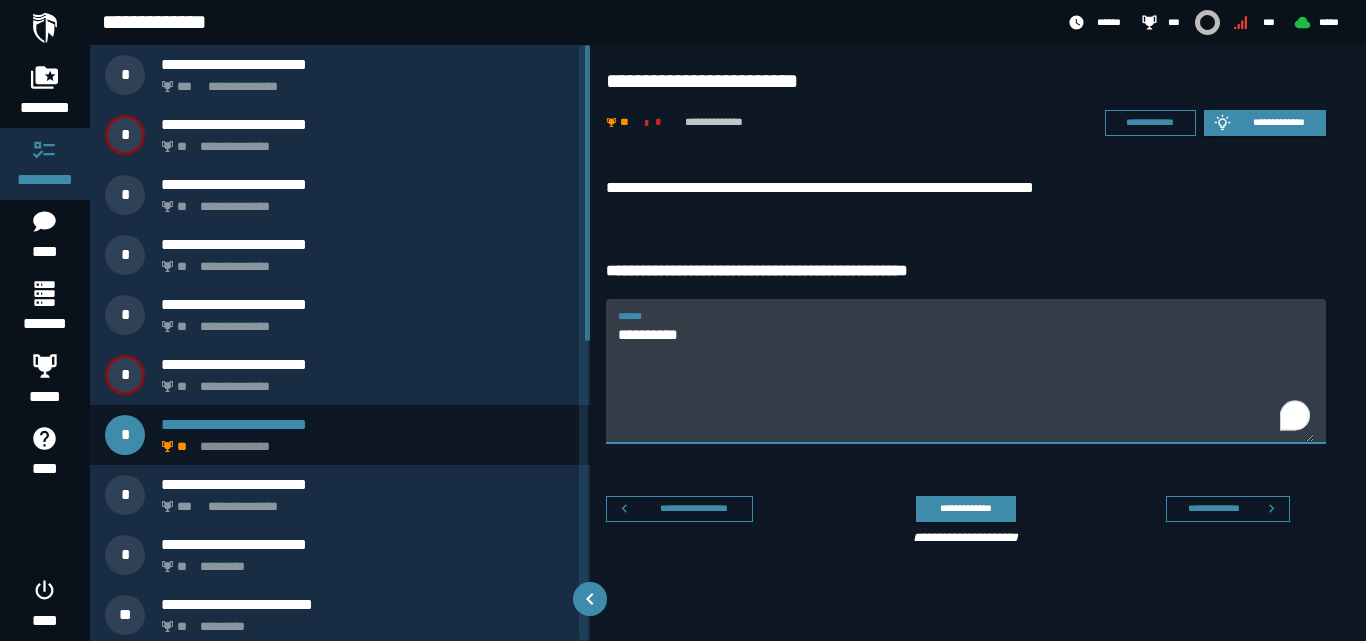 type on "*********" 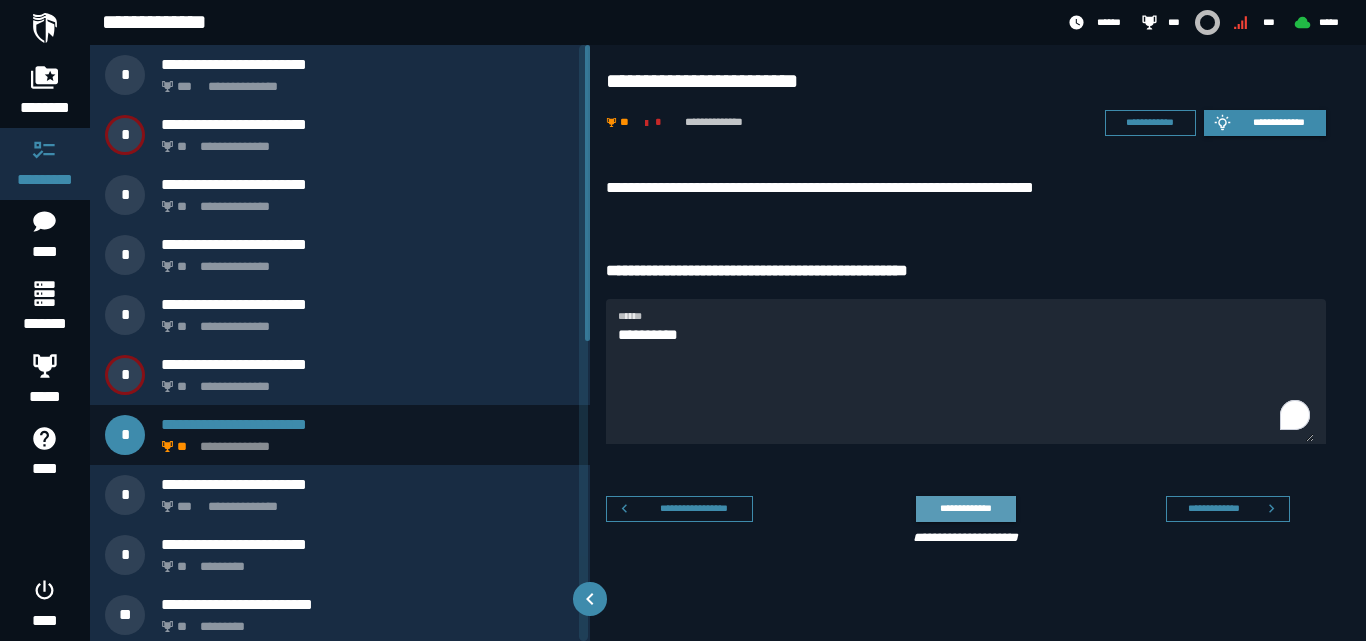click on "**********" at bounding box center [965, 508] 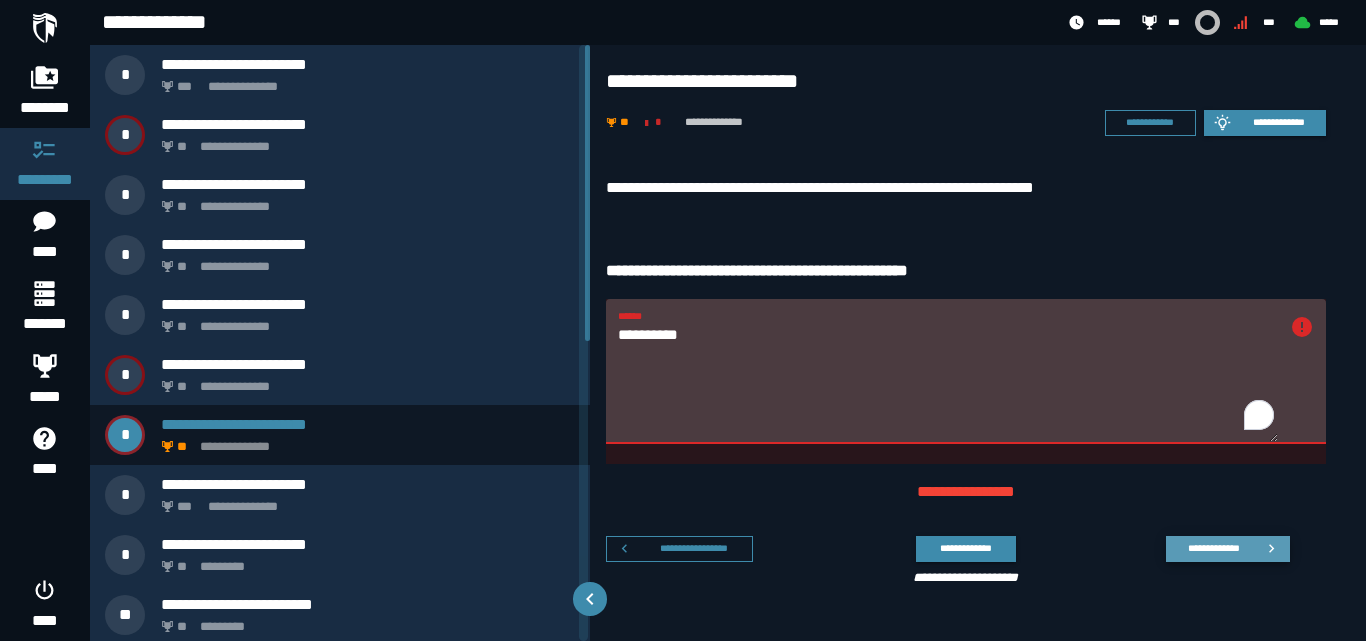 click on "**********" at bounding box center [1228, 549] 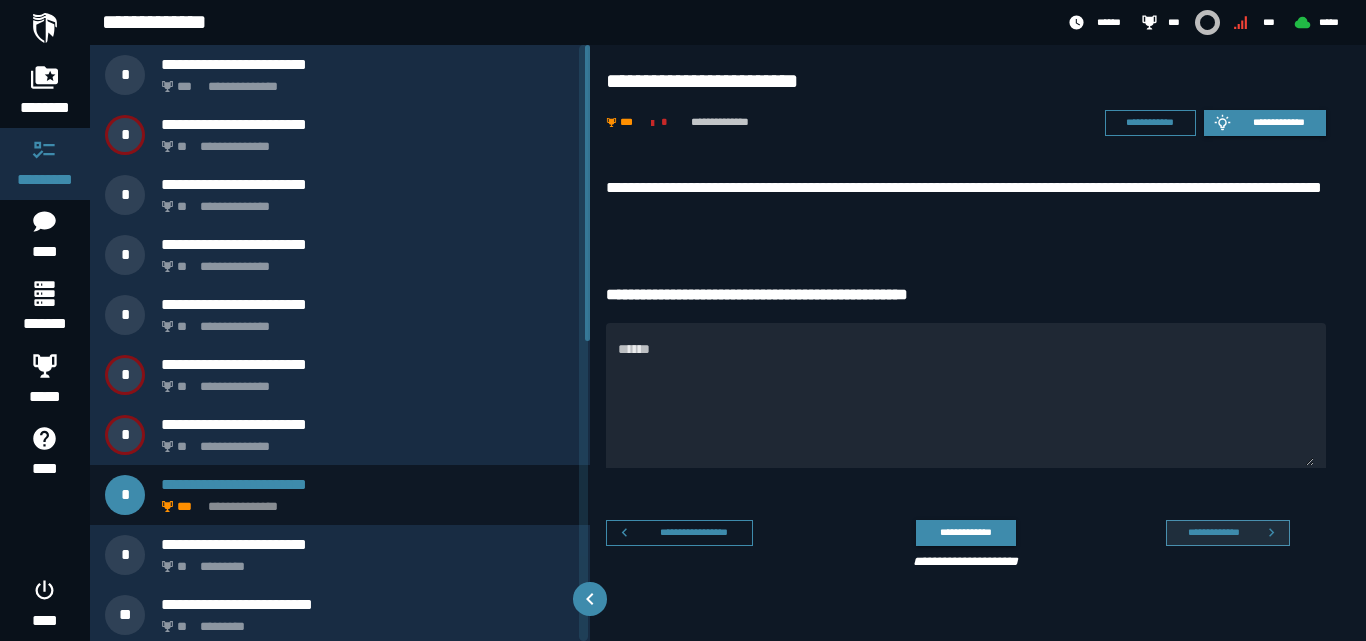 click on "**********" at bounding box center (1228, 533) 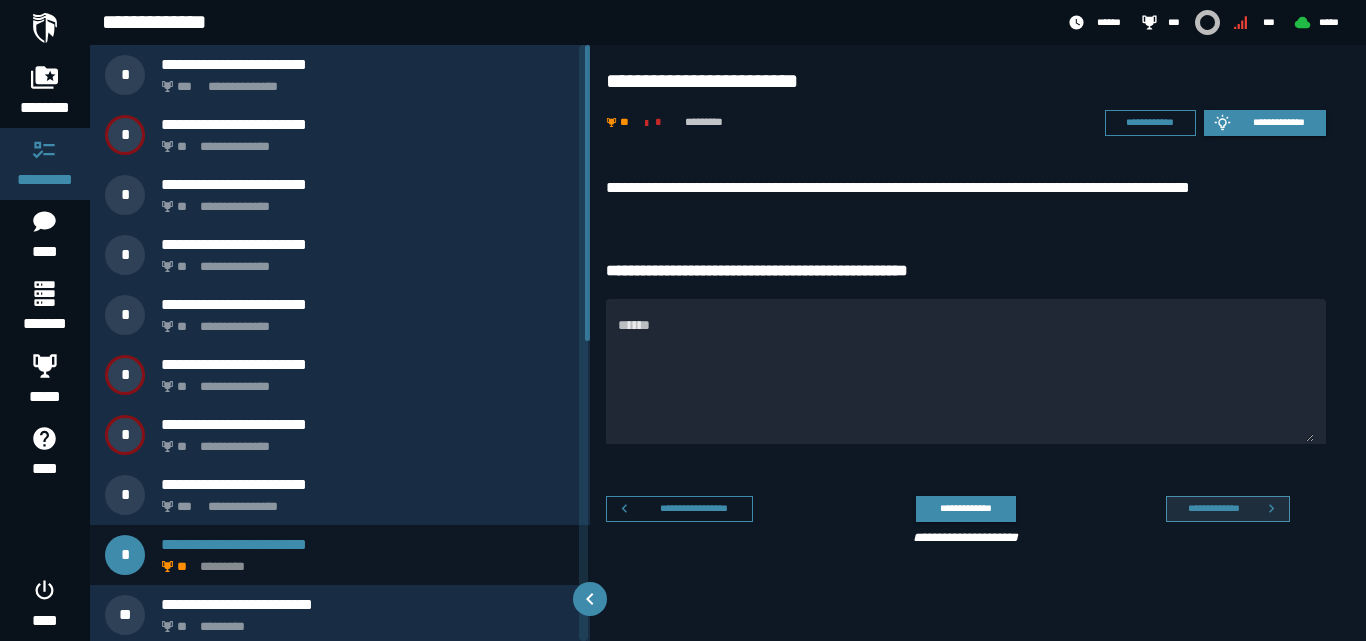 click on "**********" at bounding box center (1213, 508) 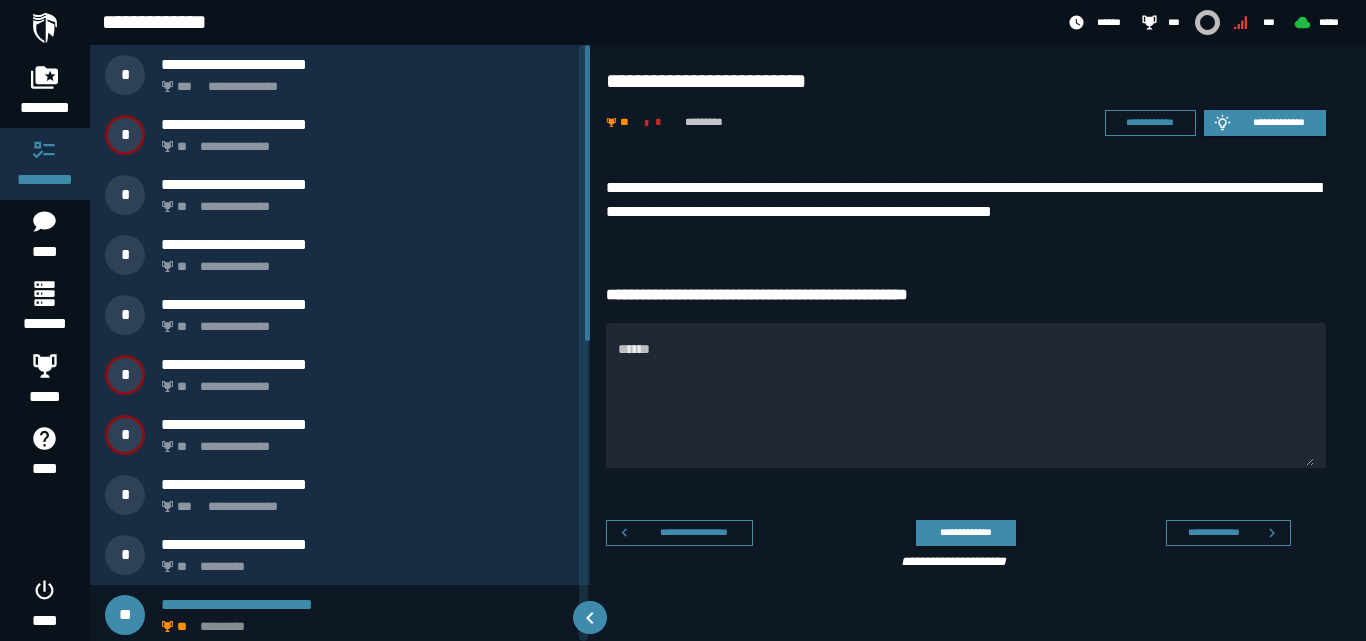 scroll, scrollTop: 4, scrollLeft: 0, axis: vertical 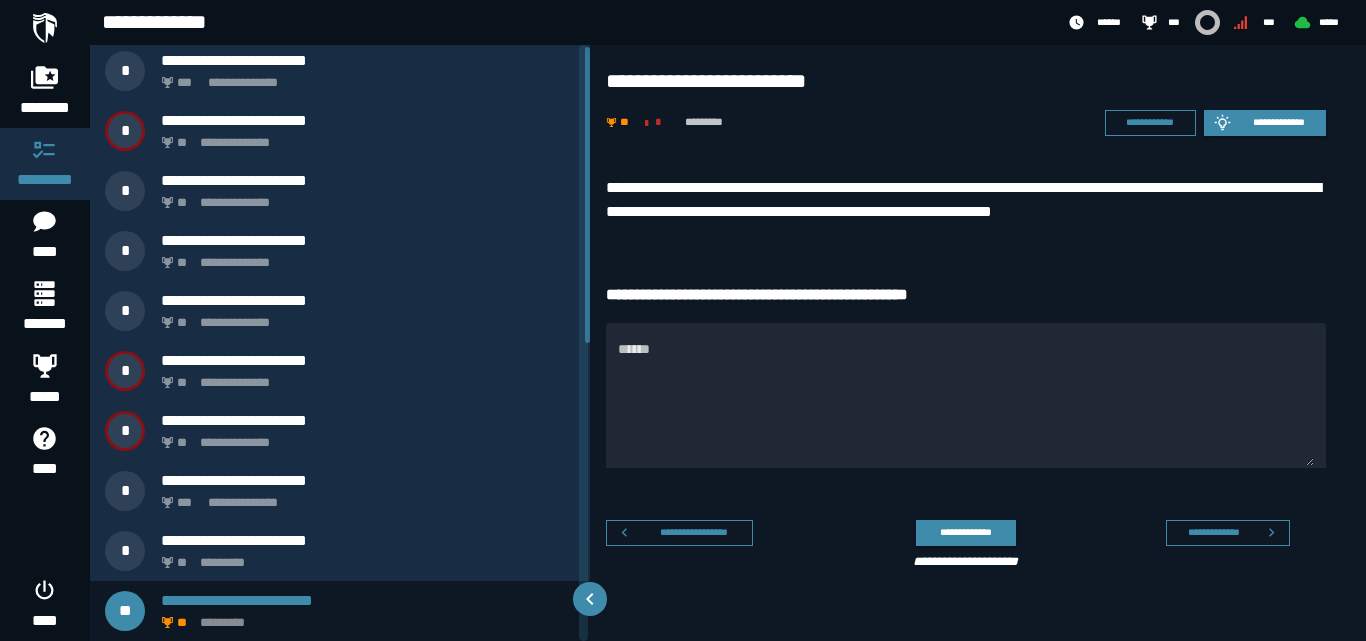 click on "**********" at bounding box center [966, 430] 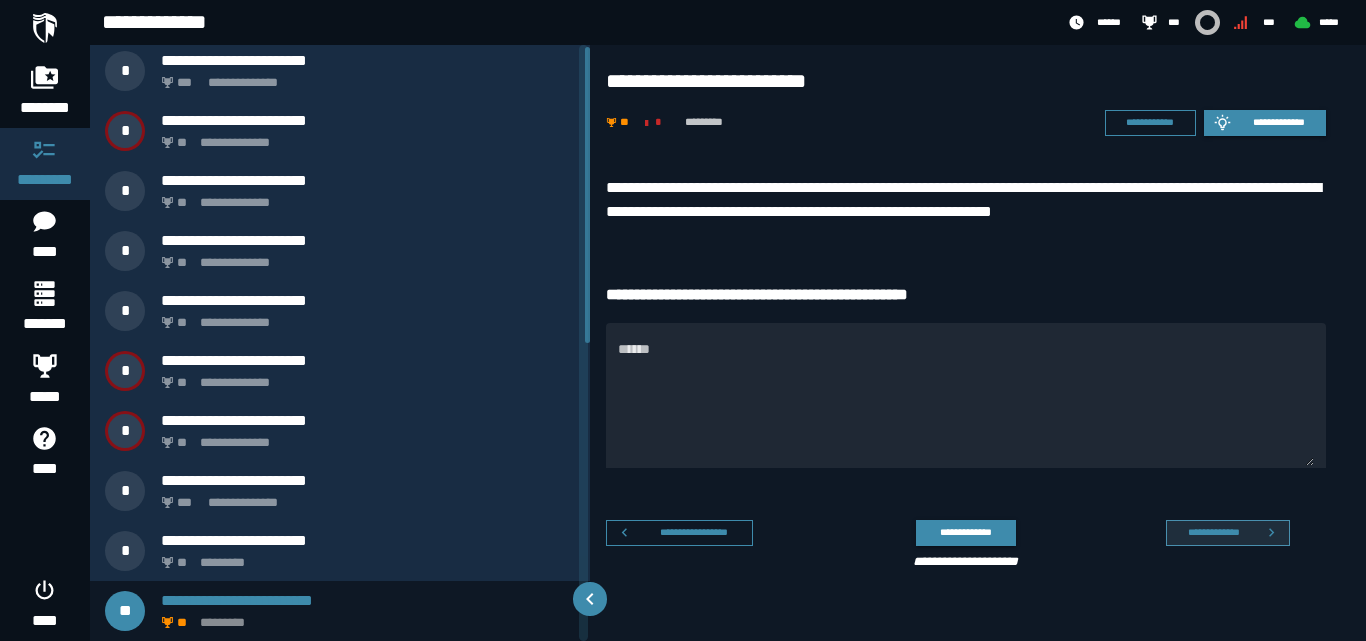 click on "**********" at bounding box center [1213, 532] 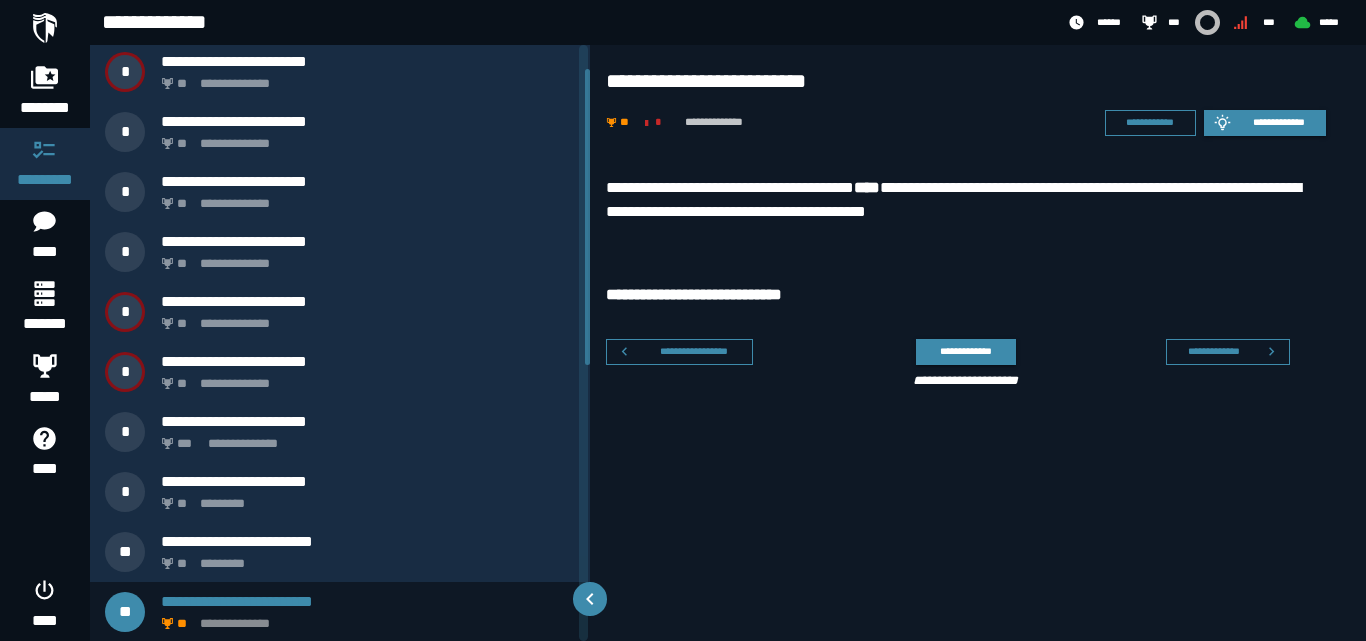 scroll, scrollTop: 64, scrollLeft: 0, axis: vertical 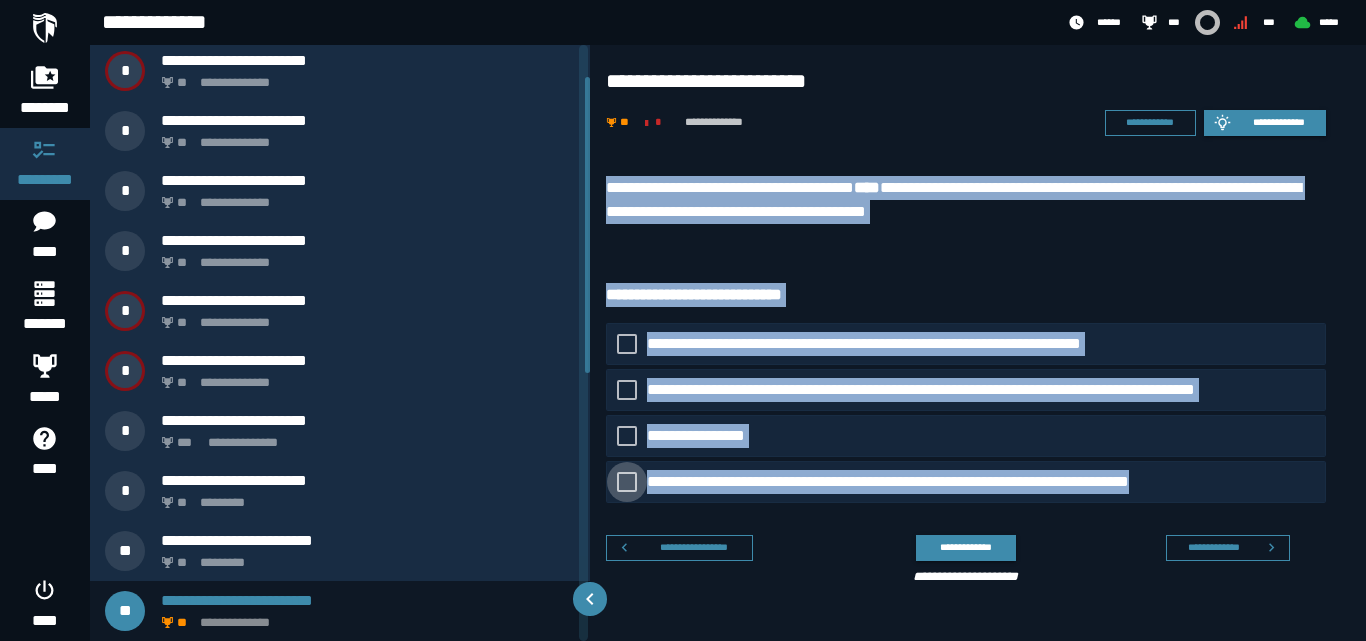 drag, startPoint x: 1211, startPoint y: 482, endPoint x: 606, endPoint y: 193, distance: 670.48193 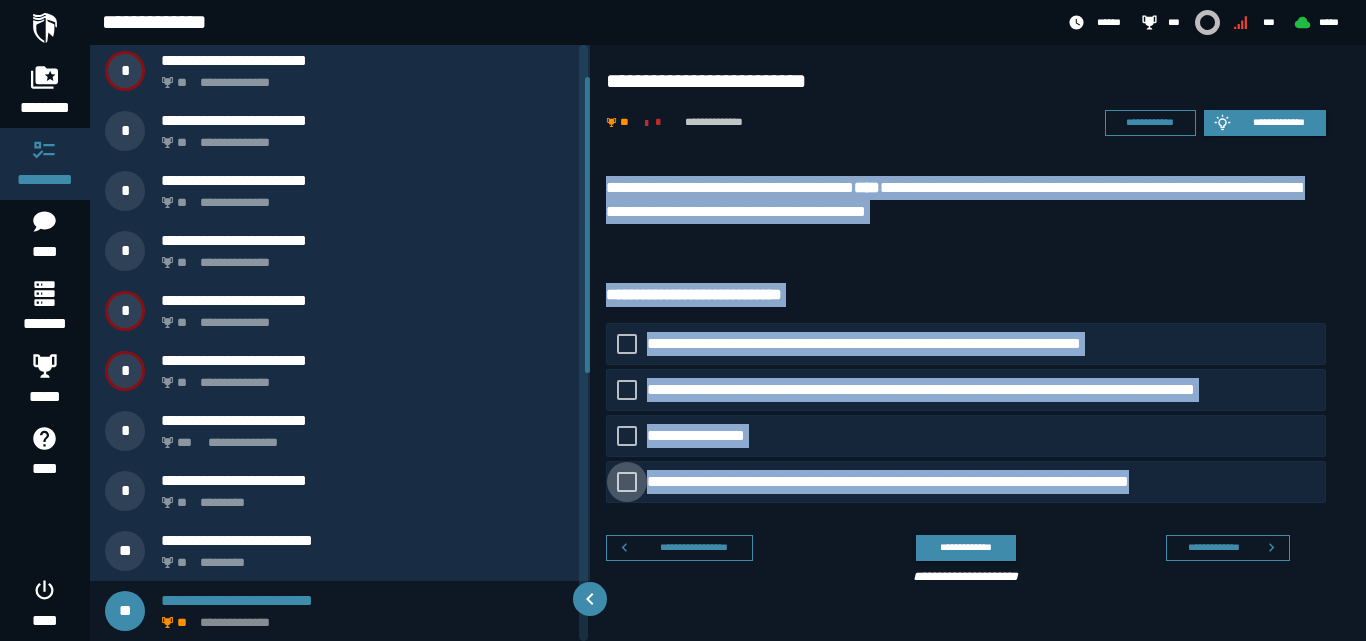 copy on "**********" 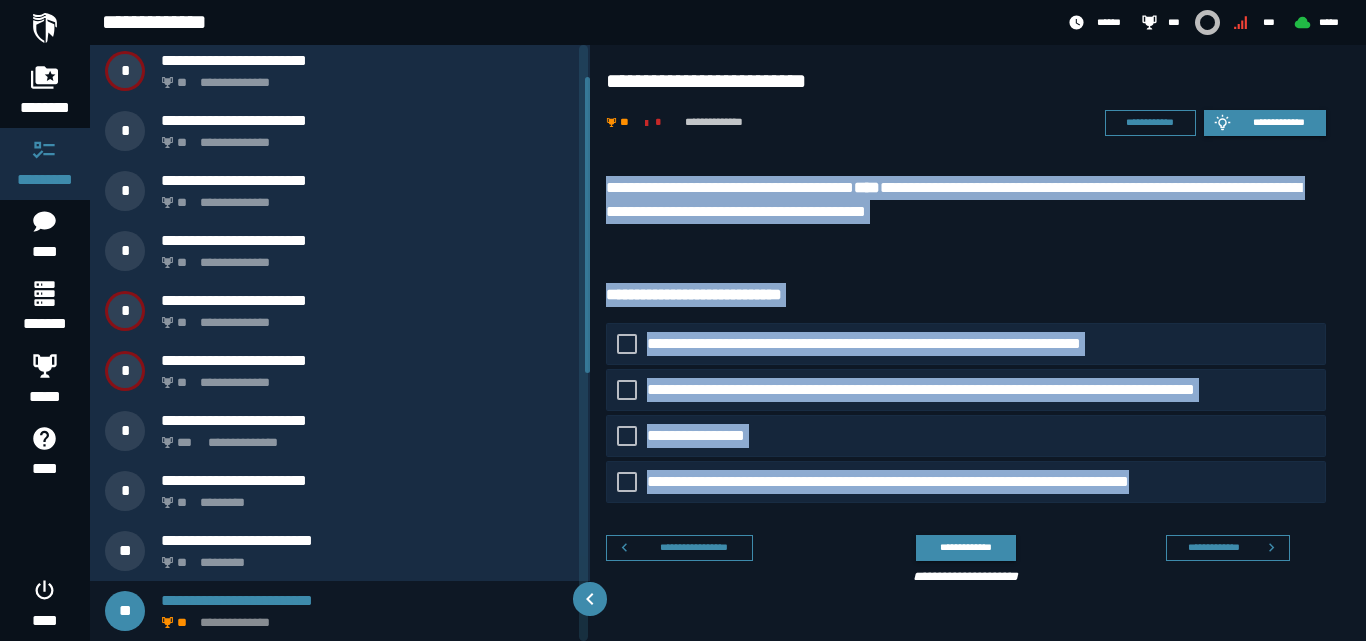 click on "**********" at bounding box center (978, 384) 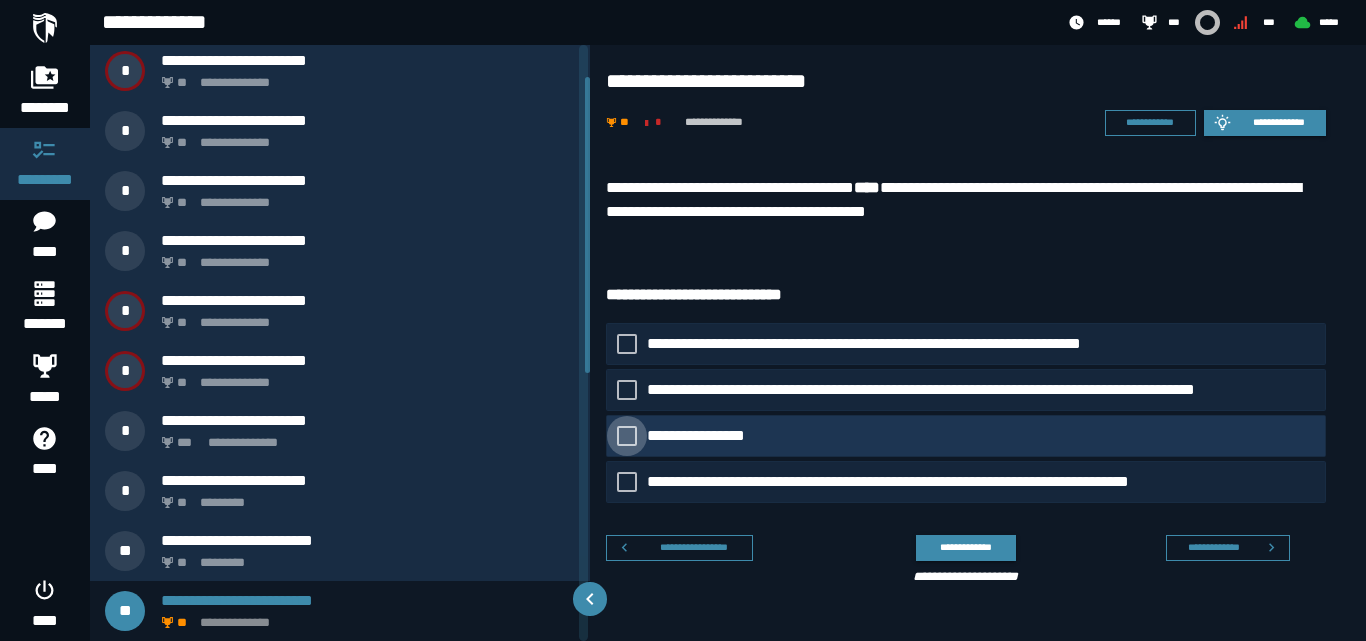 click 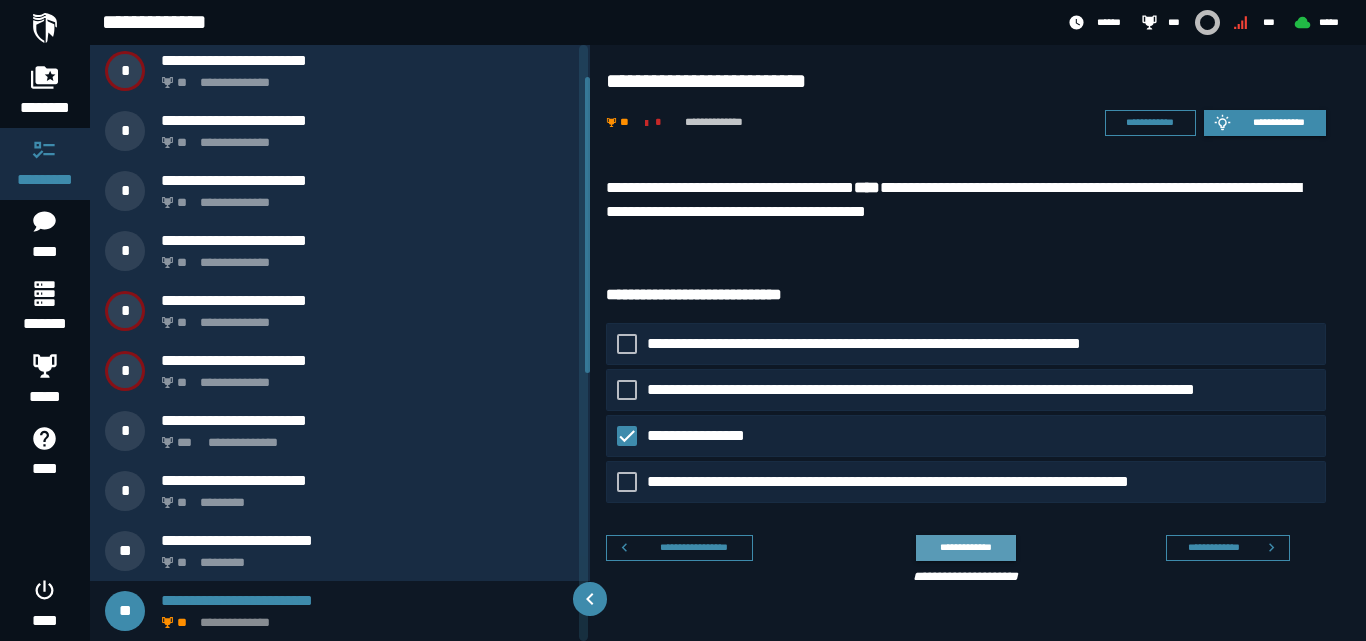 click on "**********" 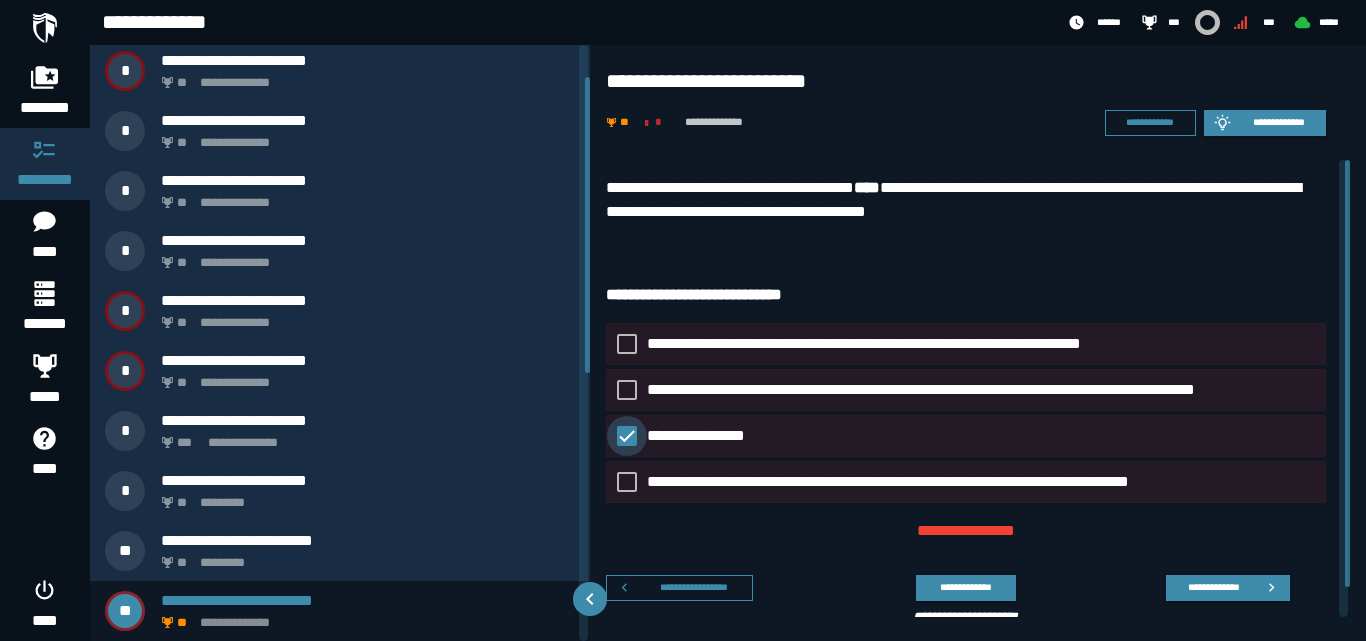 click 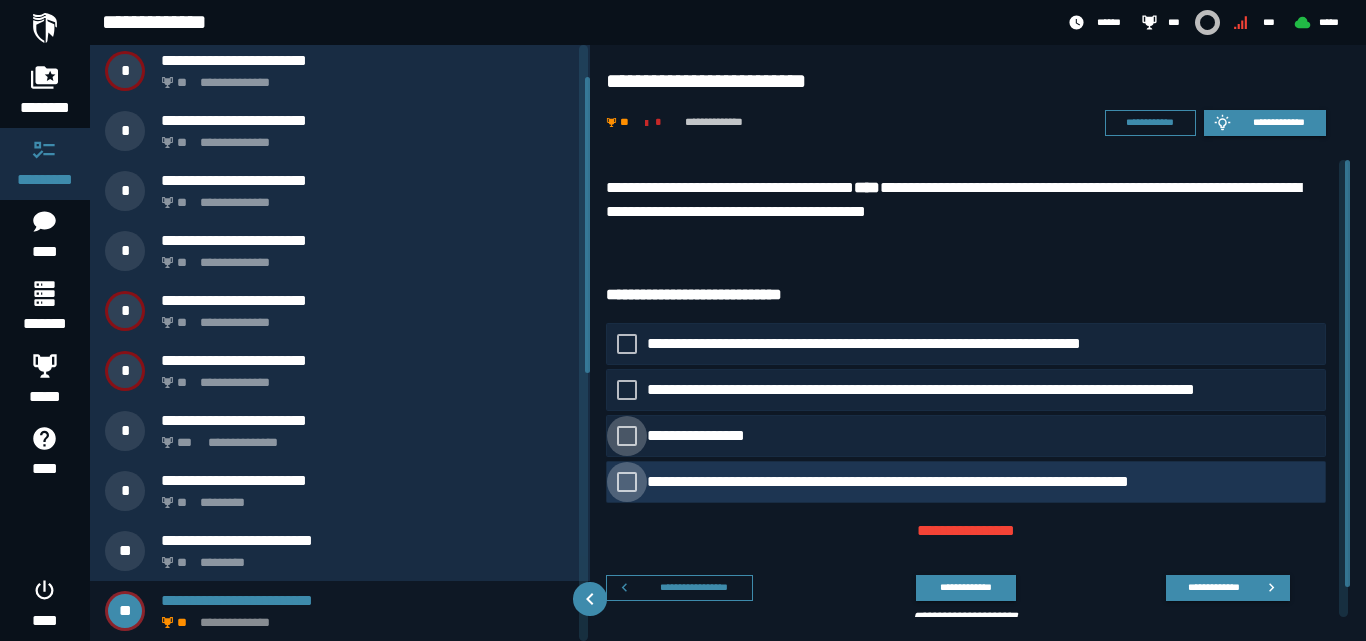 drag, startPoint x: 626, startPoint y: 480, endPoint x: 629, endPoint y: 437, distance: 43.104523 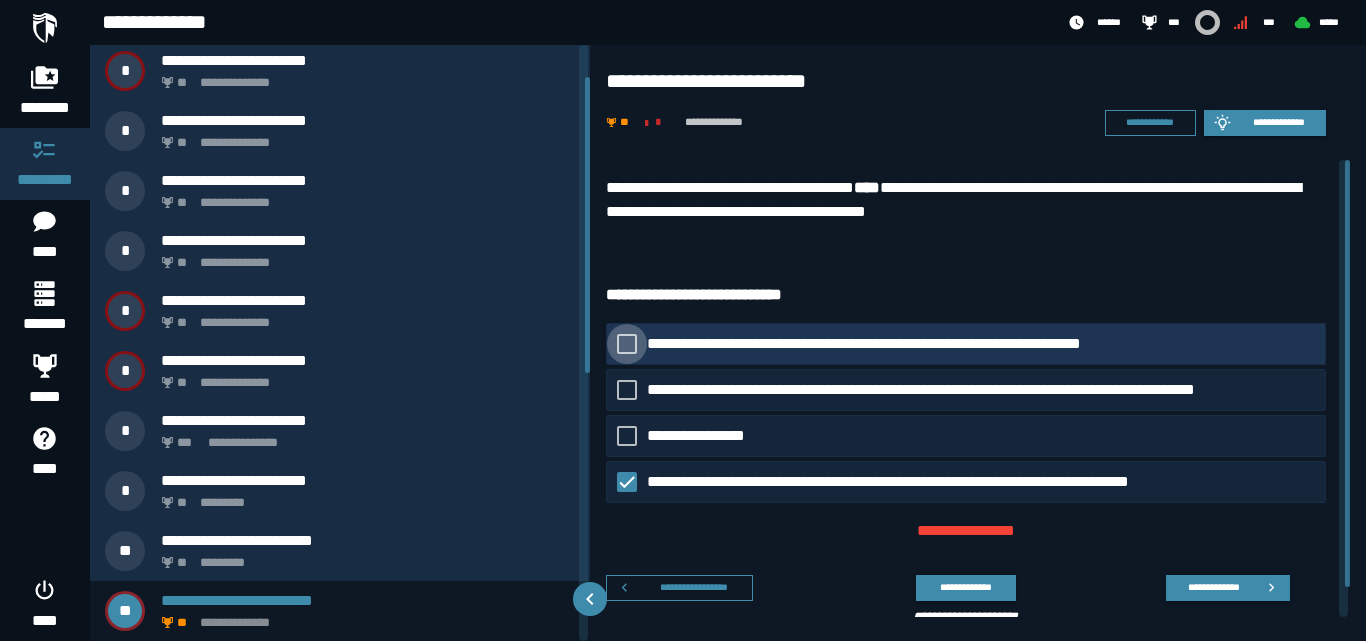 click at bounding box center [627, 344] 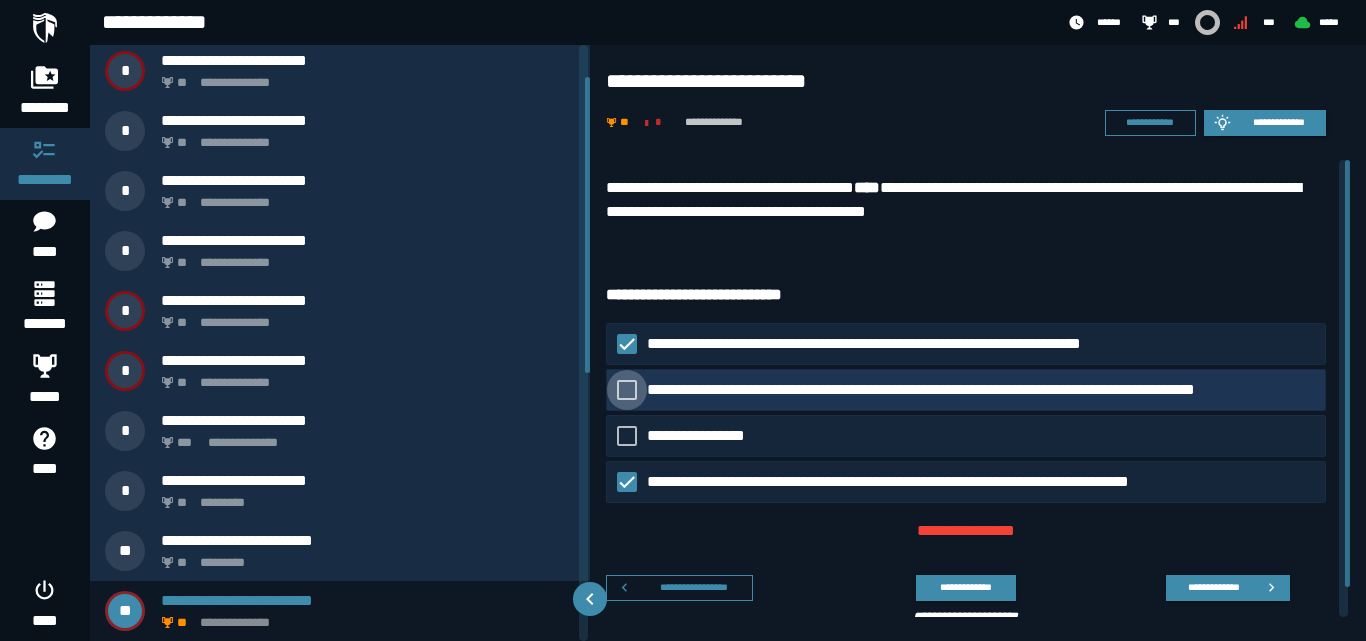 click at bounding box center [627, 390] 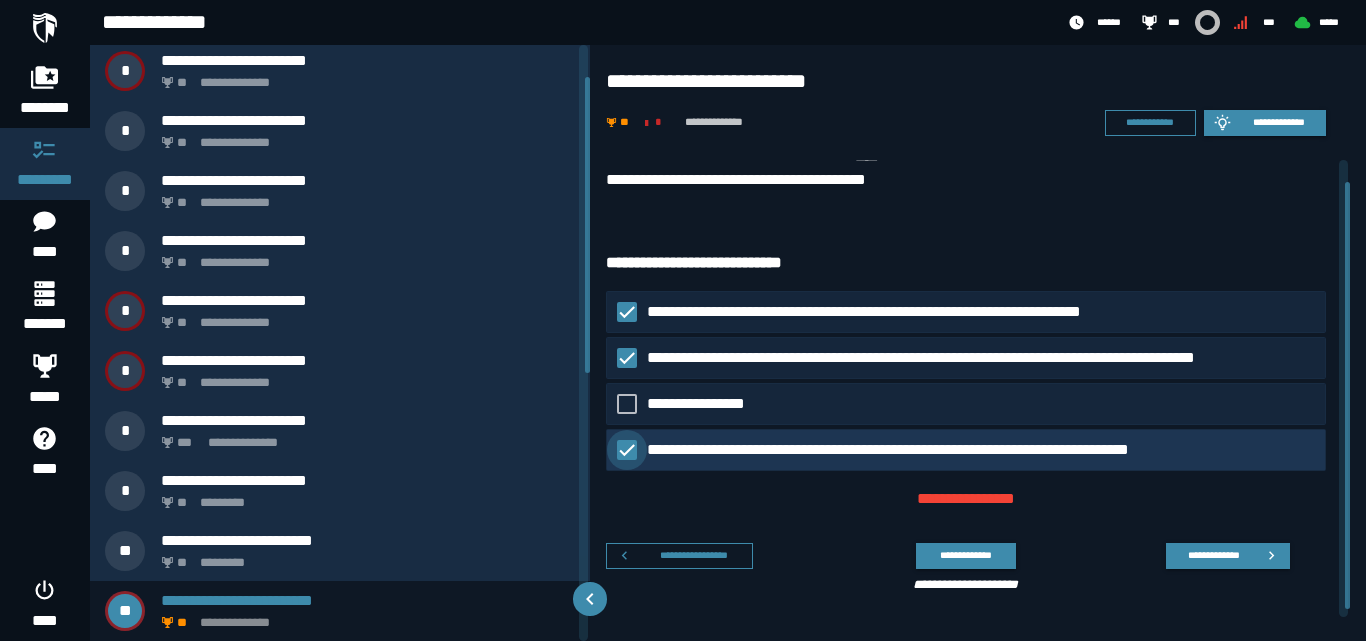 scroll, scrollTop: 0, scrollLeft: 0, axis: both 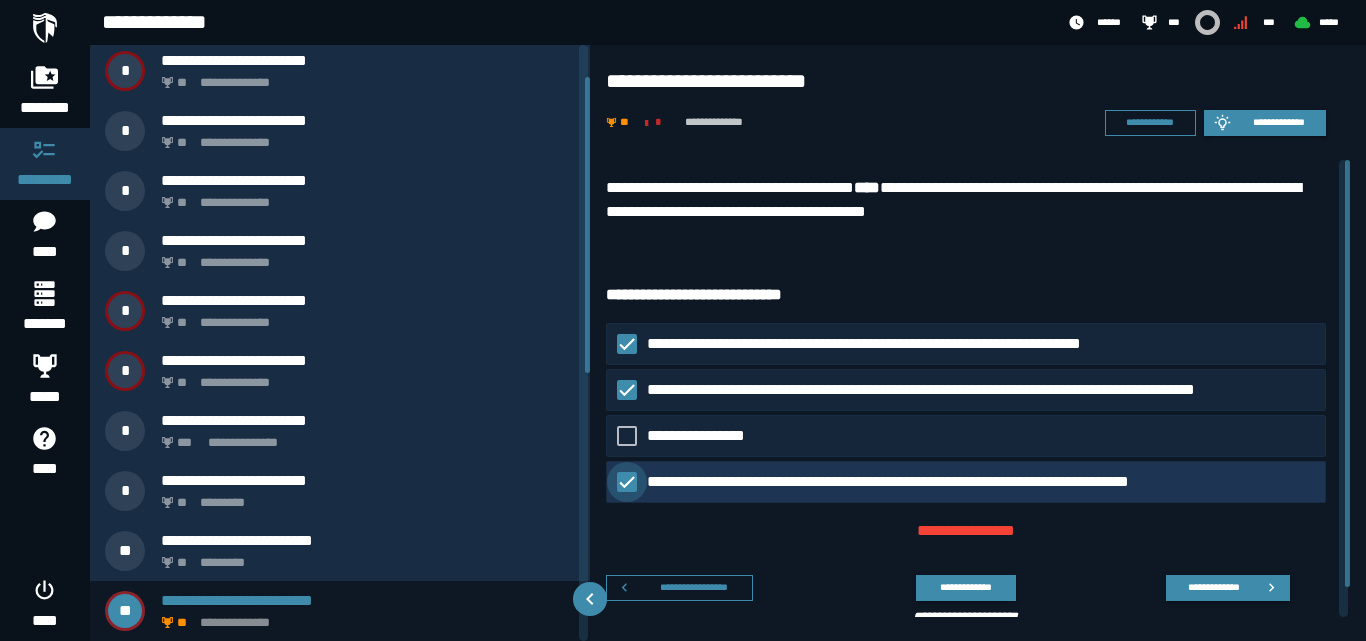 click at bounding box center [627, 482] 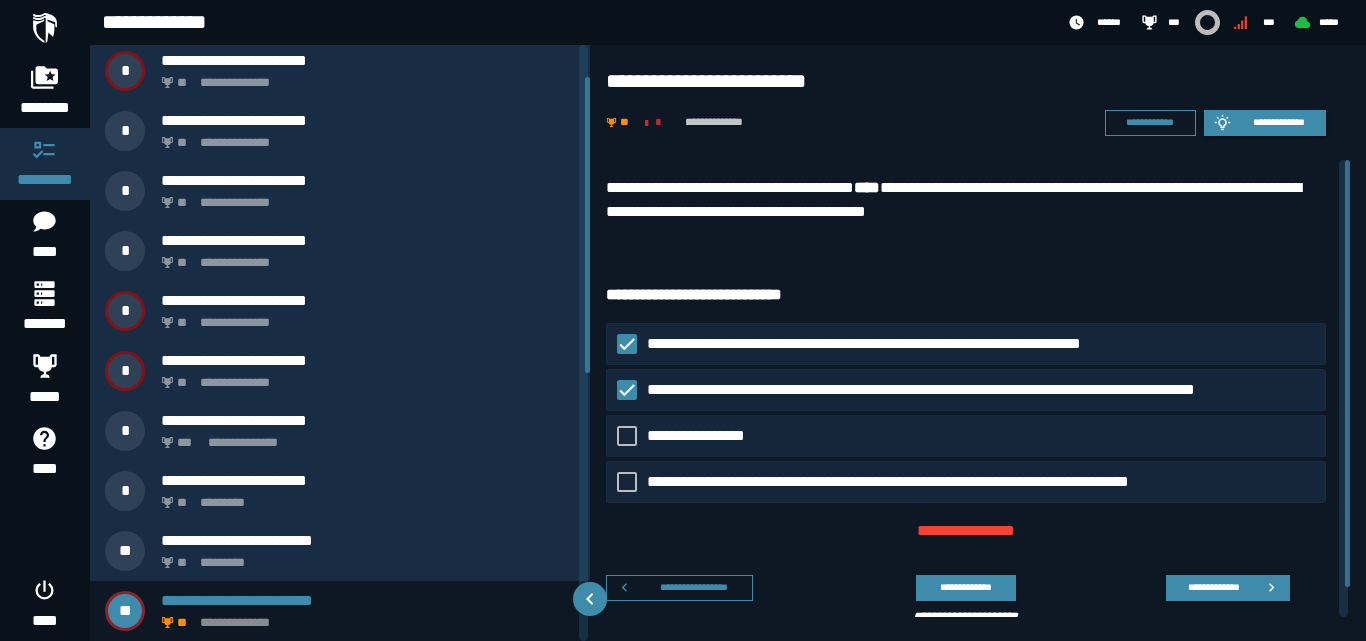 click on "**********" at bounding box center (965, 587) 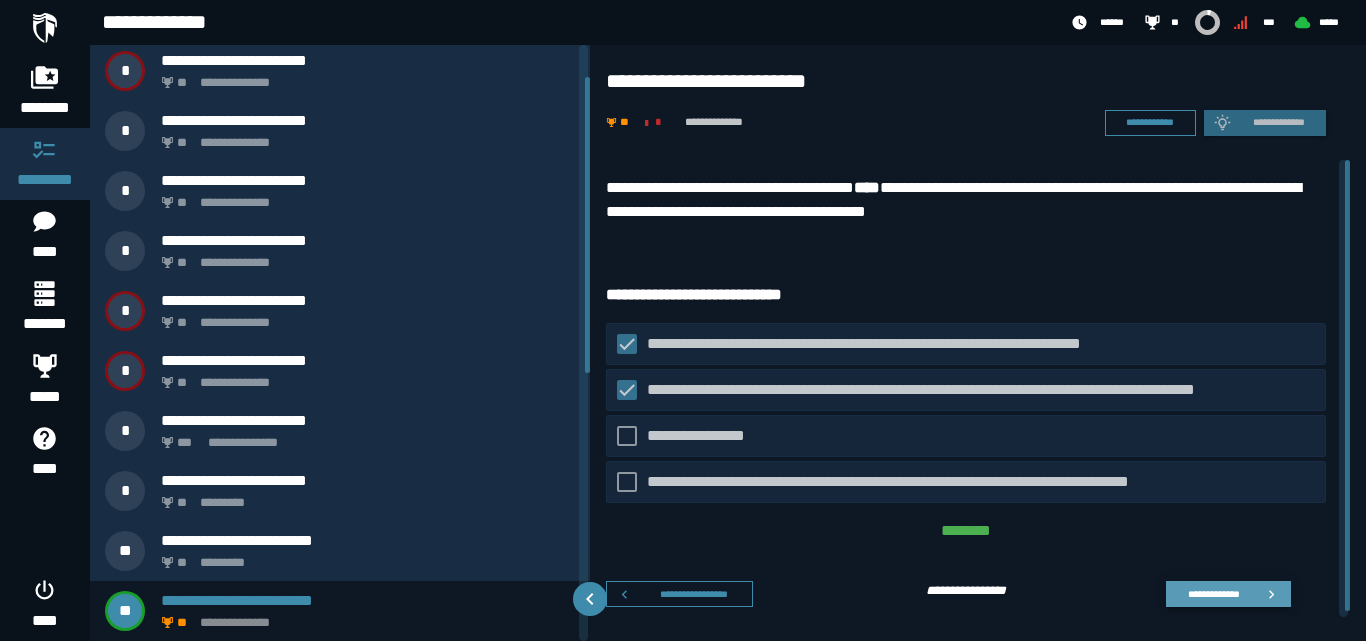 click on "**********" at bounding box center (1213, 593) 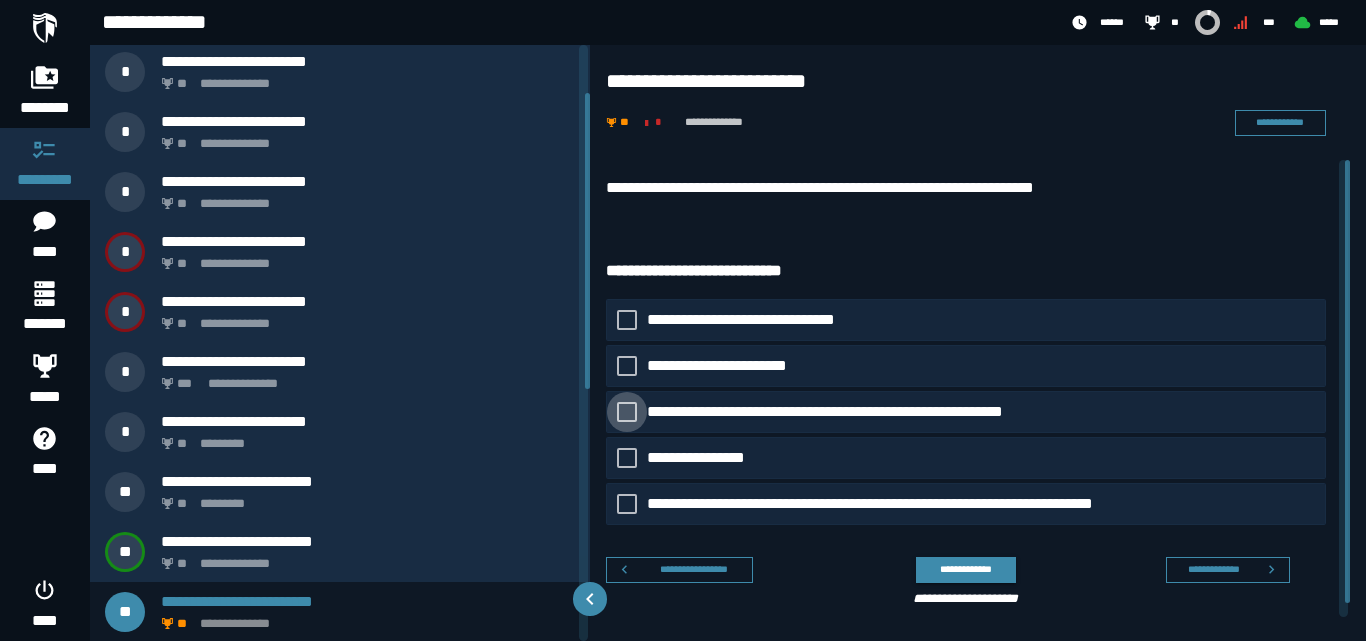 scroll, scrollTop: 124, scrollLeft: 0, axis: vertical 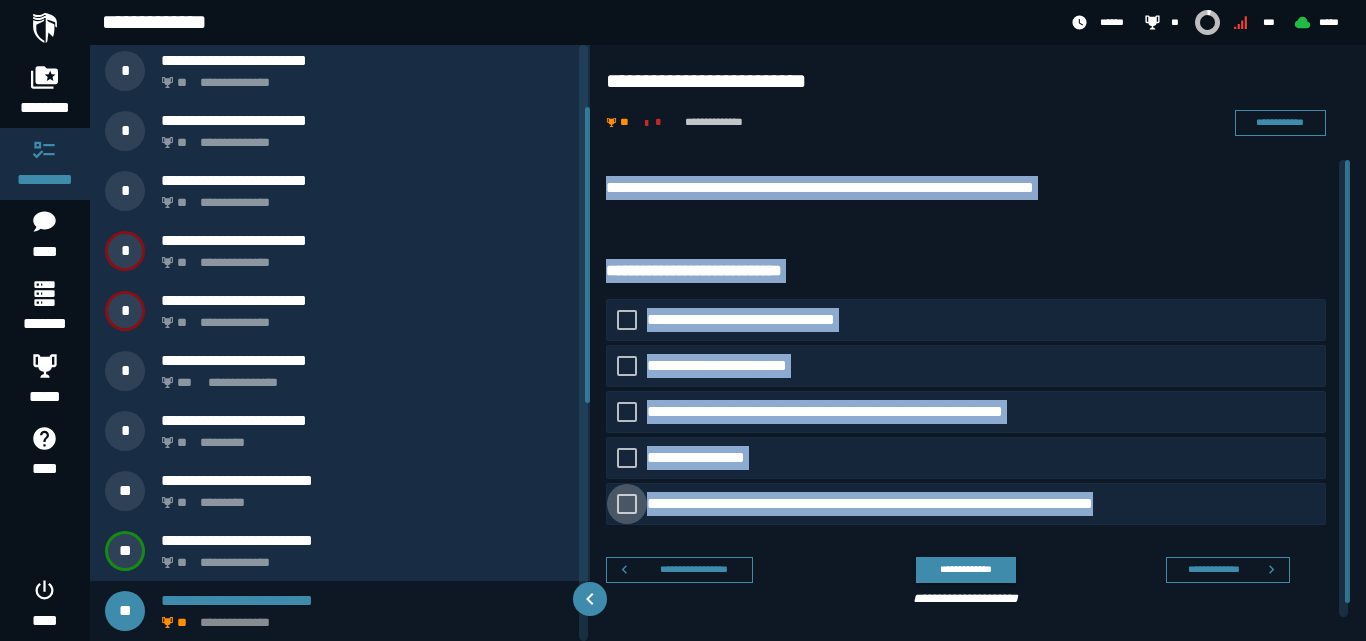 drag, startPoint x: 1173, startPoint y: 503, endPoint x: 602, endPoint y: 191, distance: 650.6804 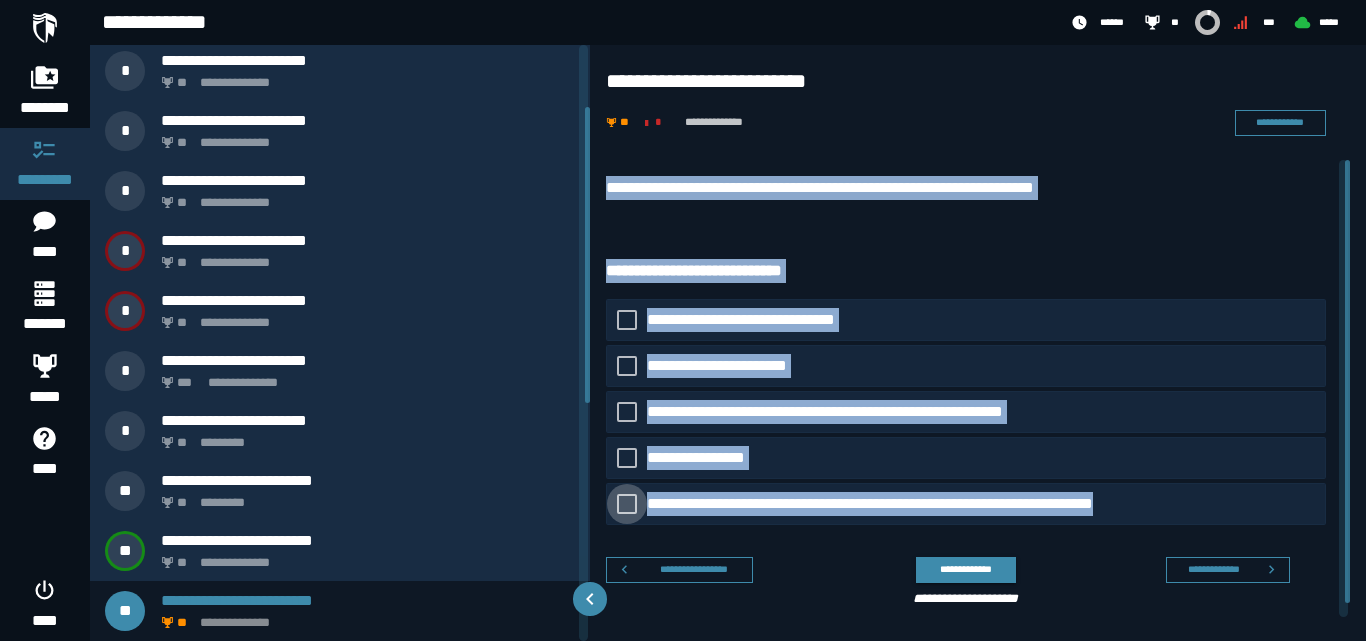 copy on "**********" 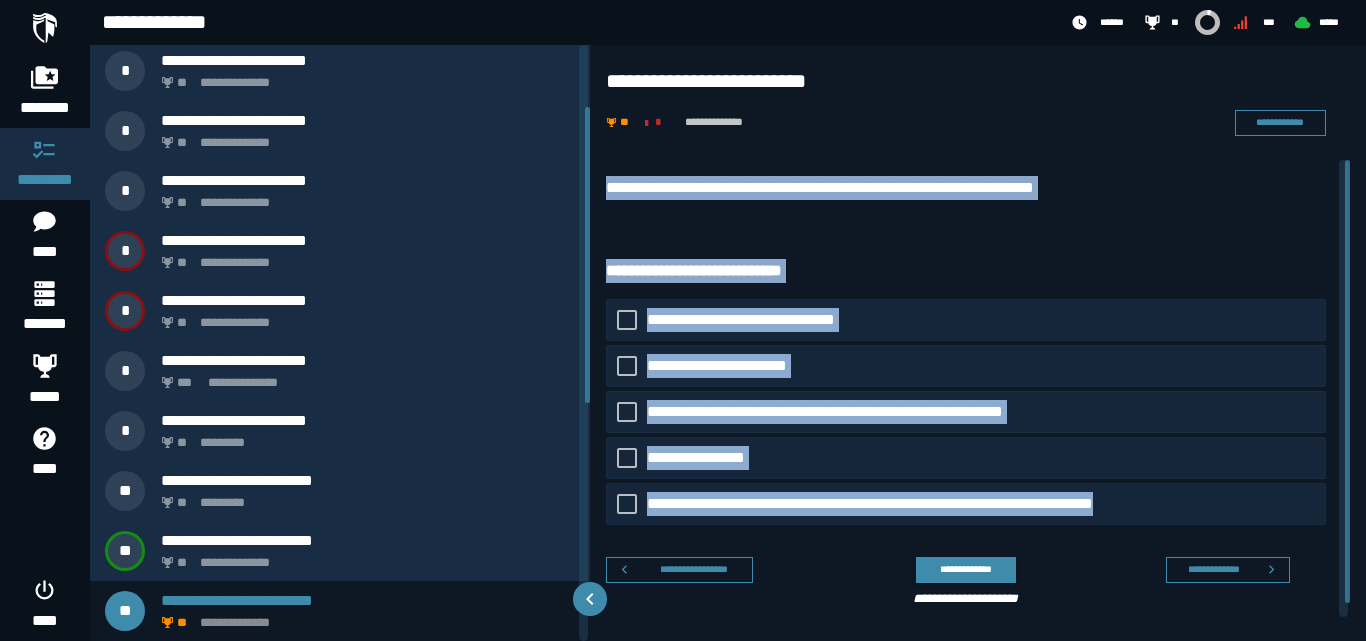 click on "**********" at bounding box center (978, 395) 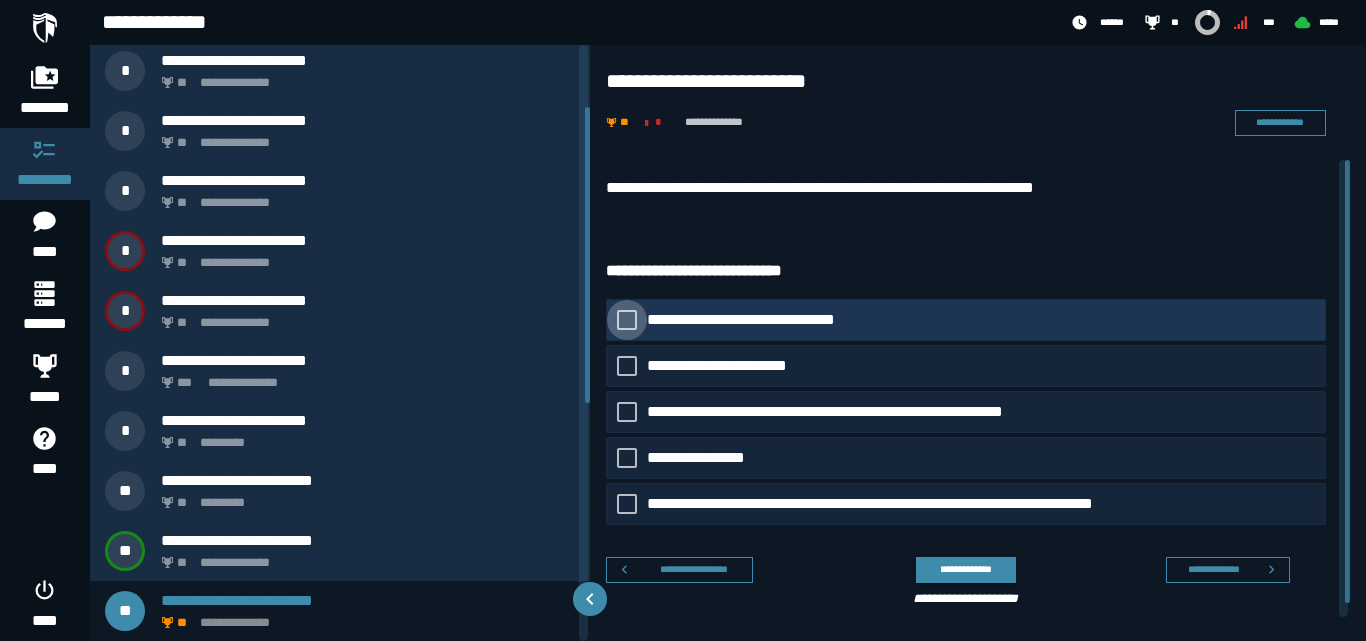 click at bounding box center [627, 320] 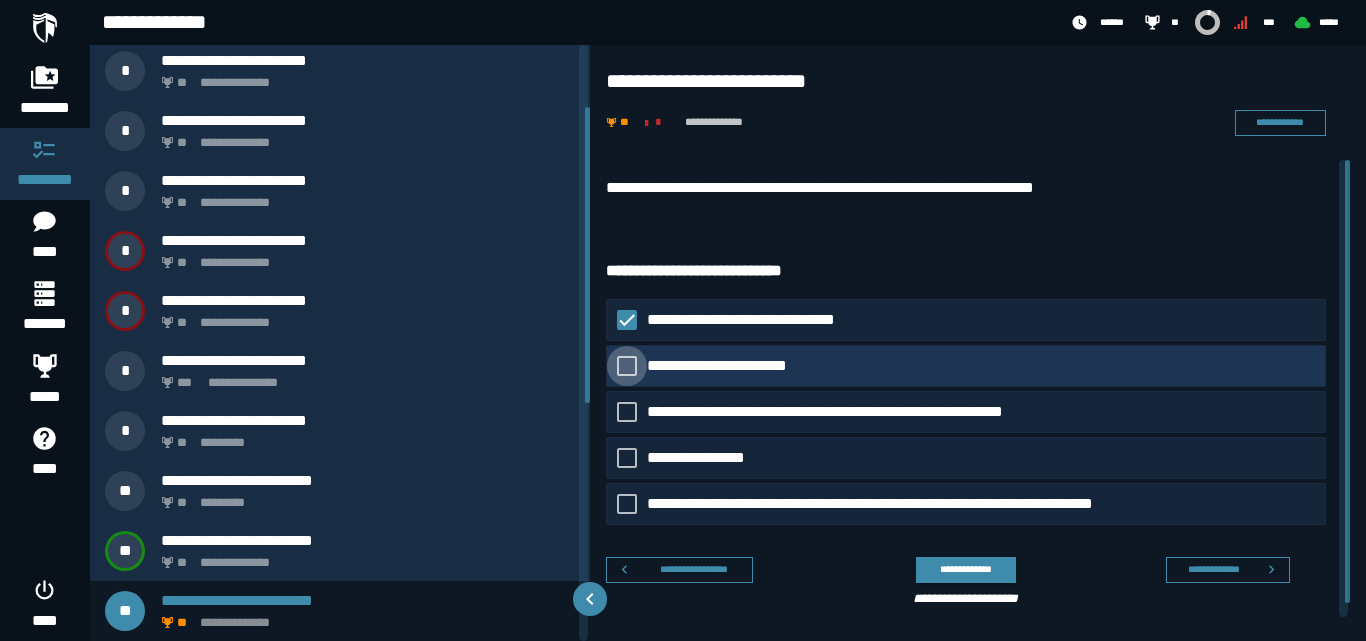 click at bounding box center [627, 366] 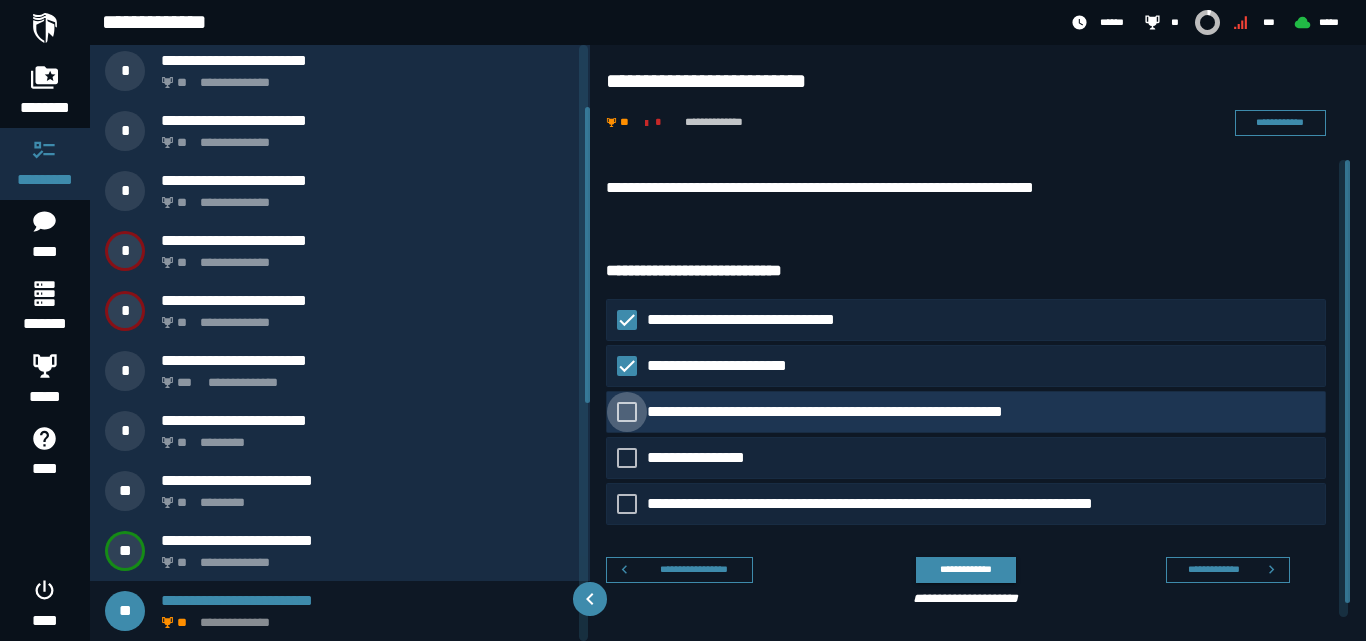 click 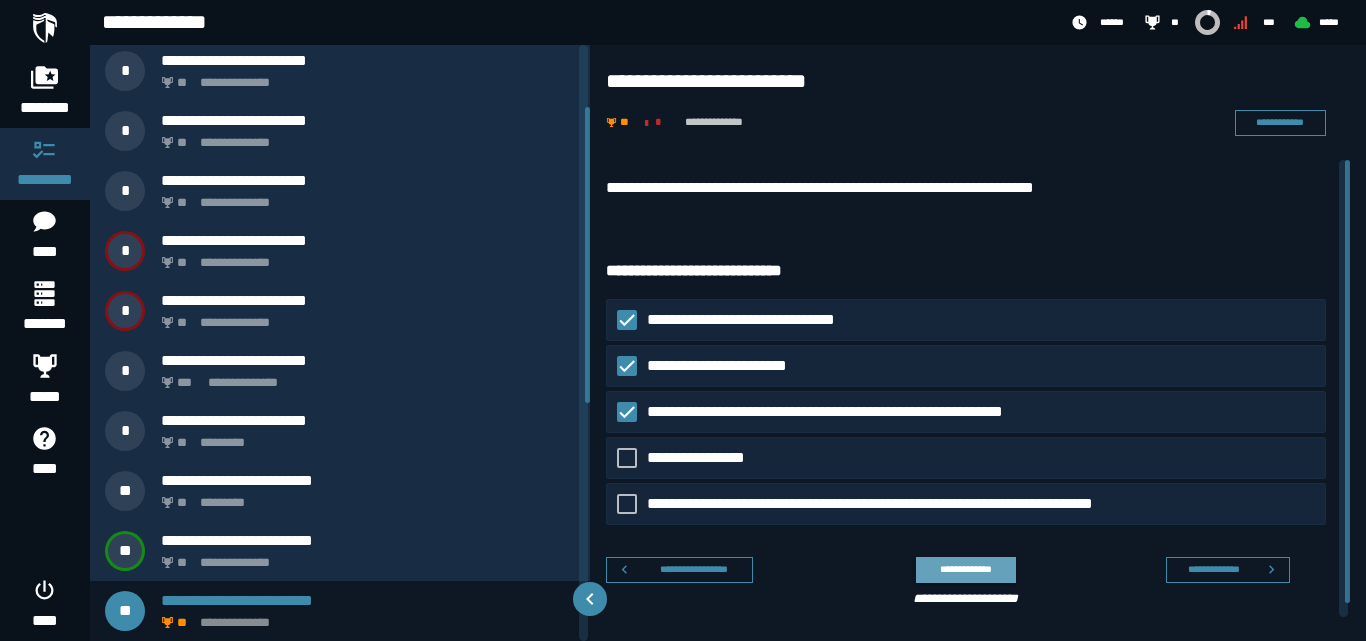 drag, startPoint x: 965, startPoint y: 566, endPoint x: 969, endPoint y: 553, distance: 13.601471 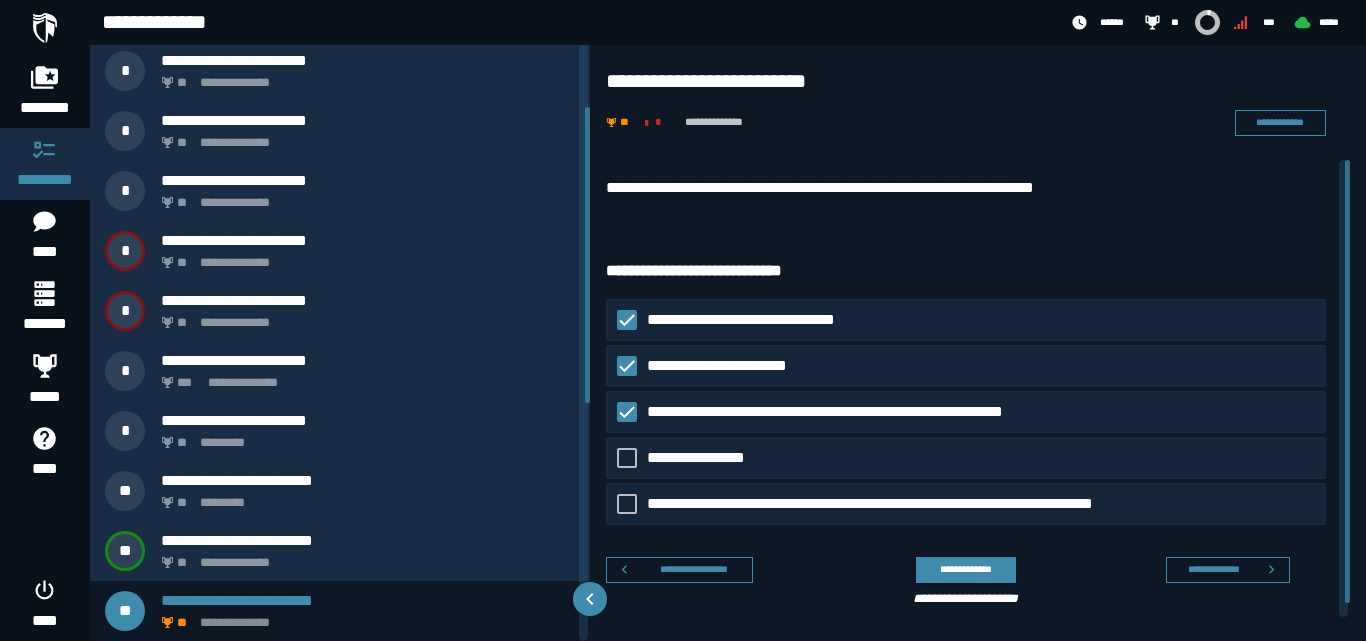 click on "**********" at bounding box center [965, 569] 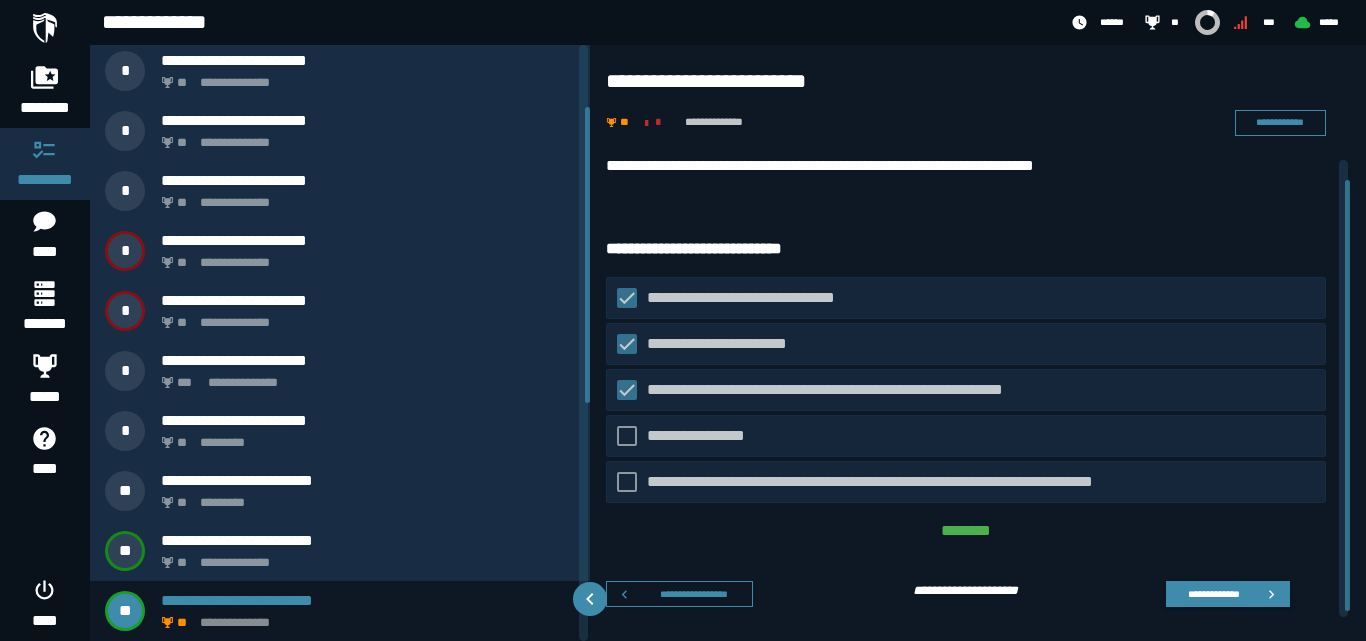 scroll, scrollTop: 28, scrollLeft: 0, axis: vertical 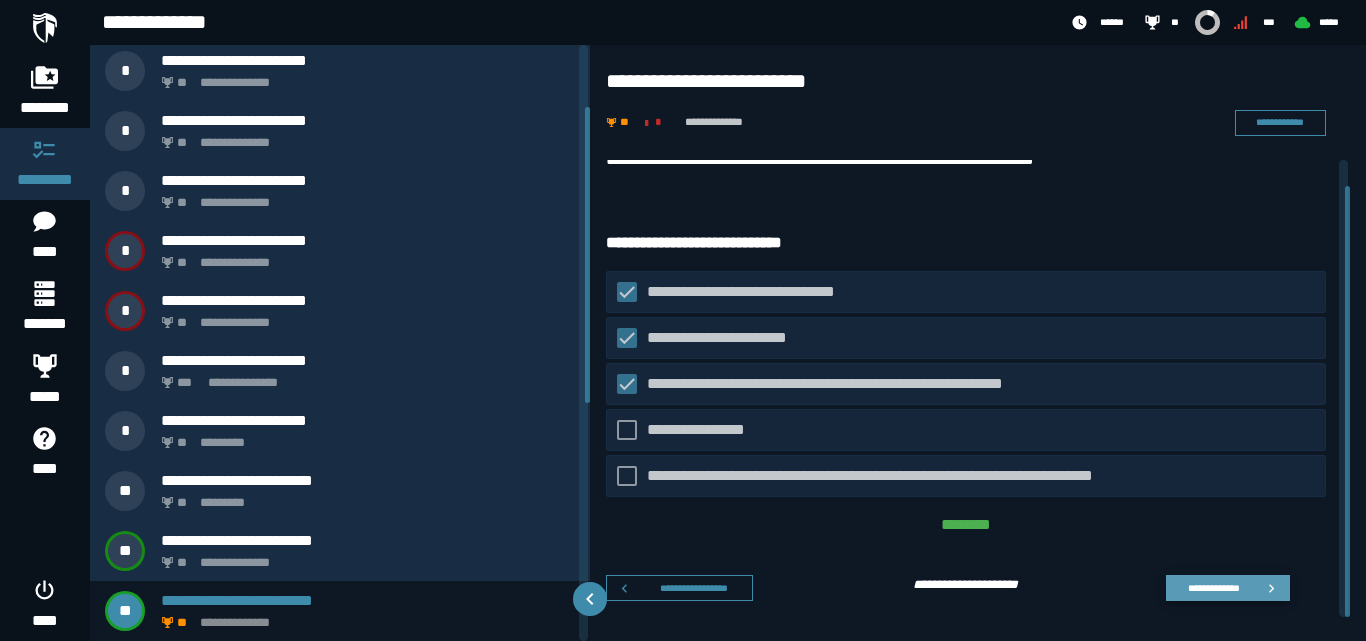 click on "**********" at bounding box center [1213, 587] 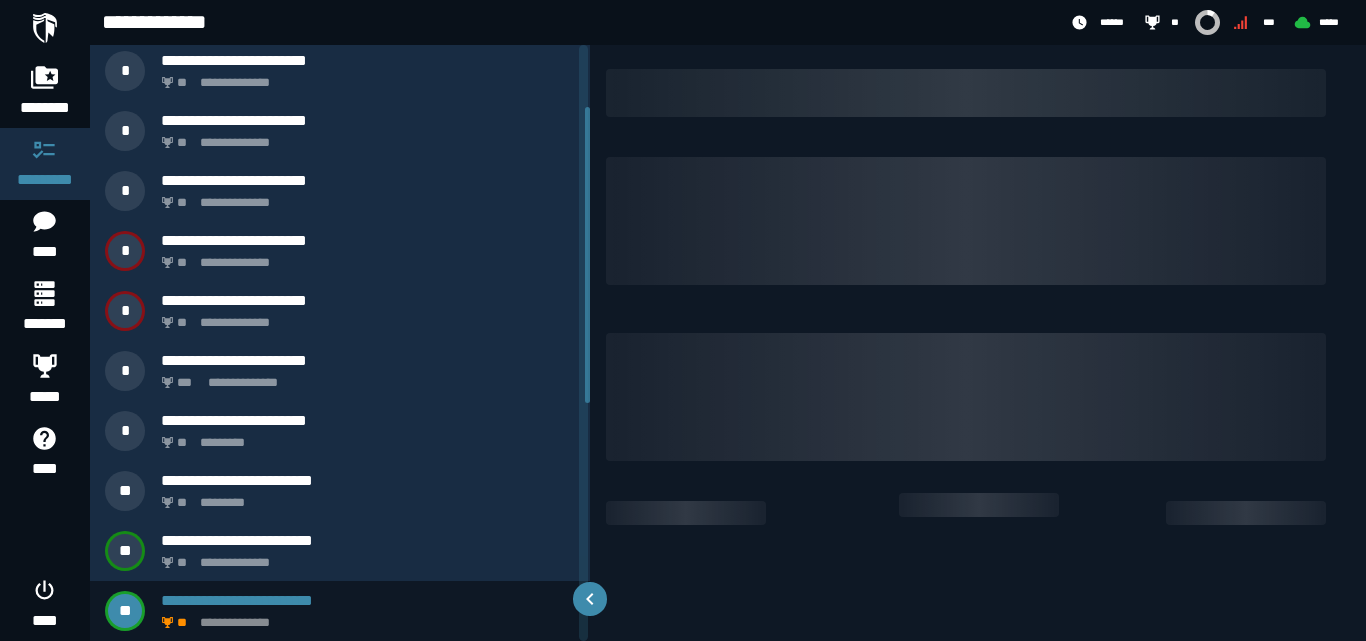 scroll, scrollTop: 0, scrollLeft: 0, axis: both 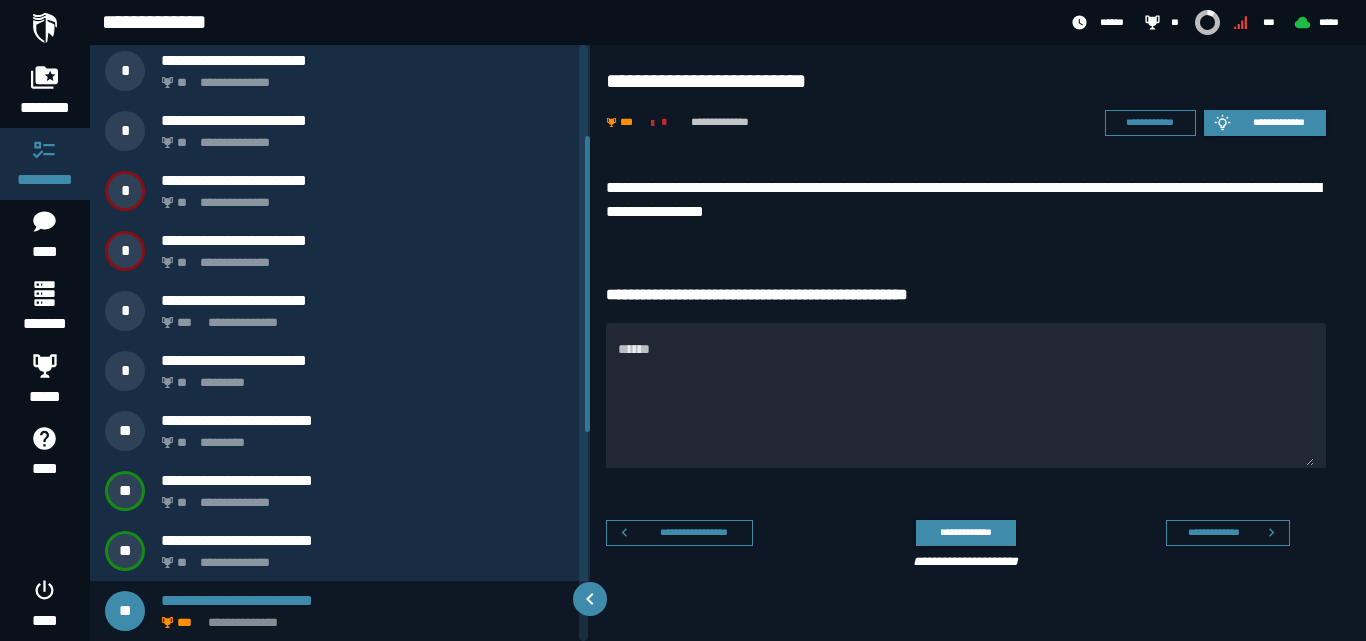 click on "**********" at bounding box center (1213, 532) 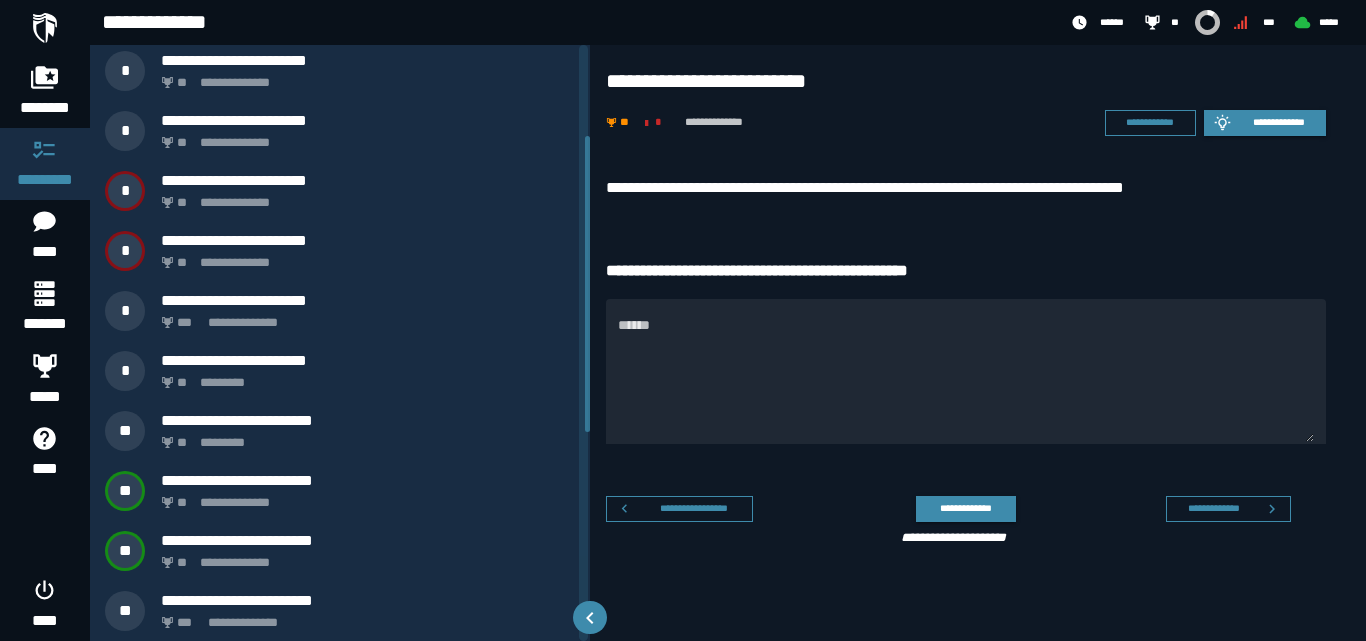 scroll, scrollTop: 244, scrollLeft: 0, axis: vertical 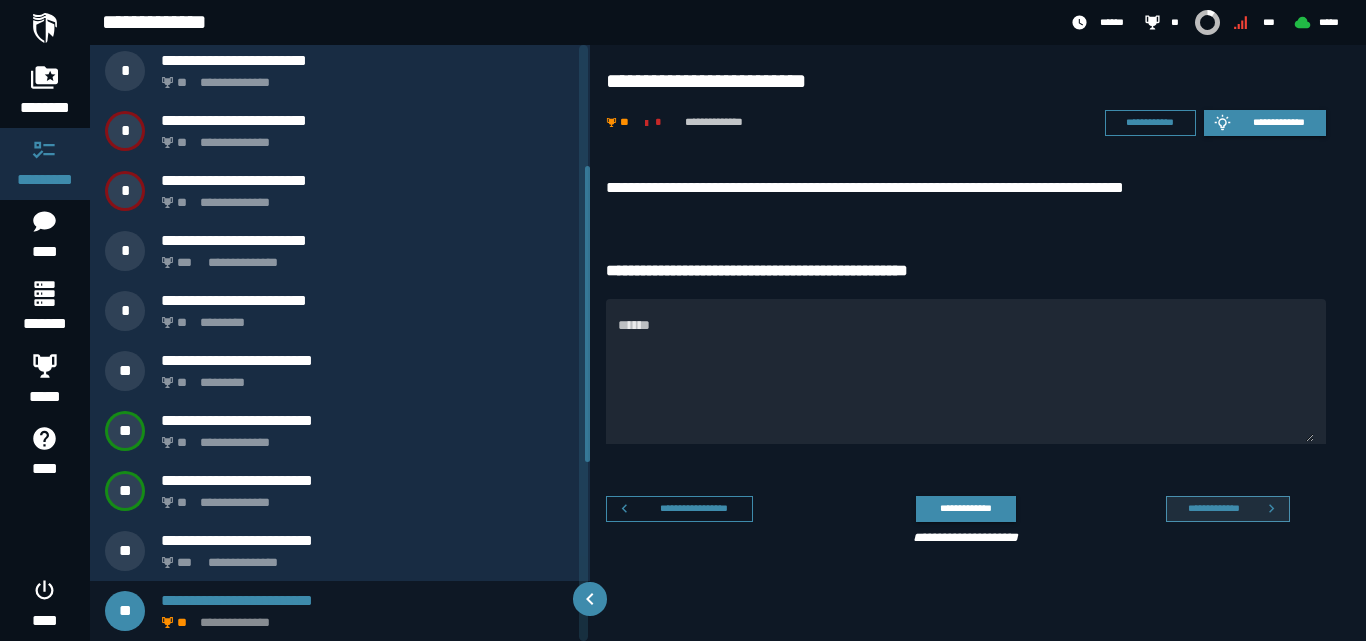 click on "**********" at bounding box center (1213, 508) 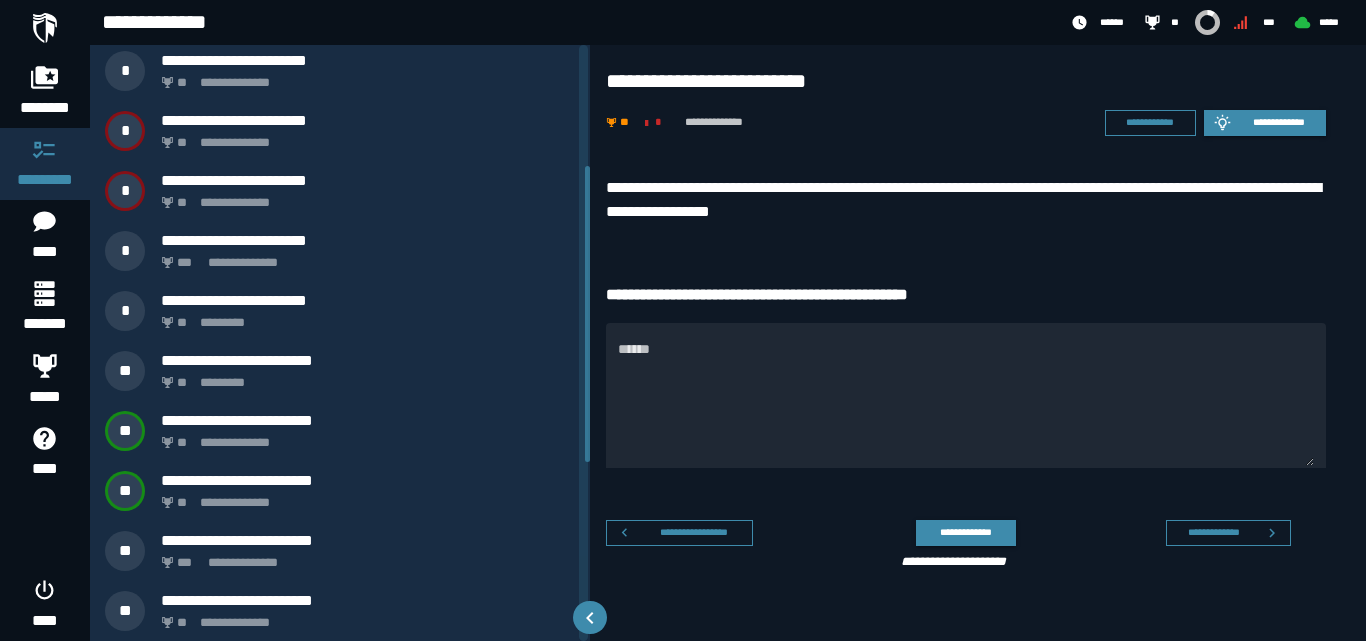 scroll, scrollTop: 304, scrollLeft: 0, axis: vertical 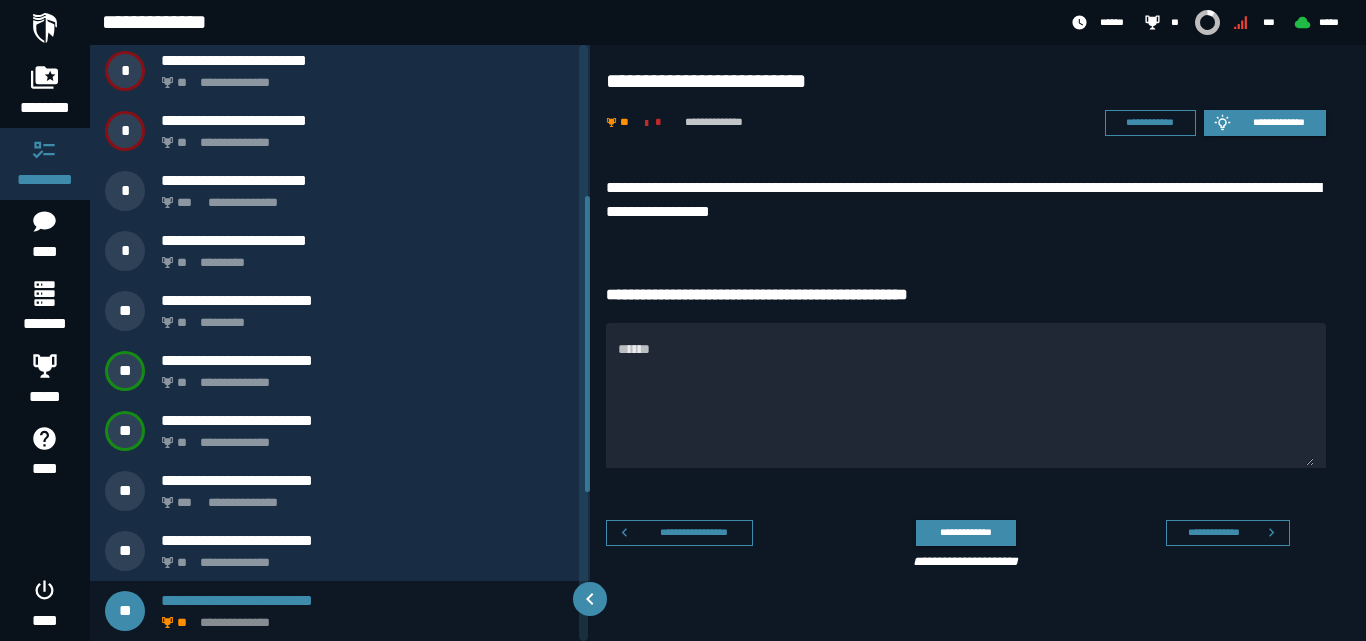 click on "**********" at bounding box center [966, 430] 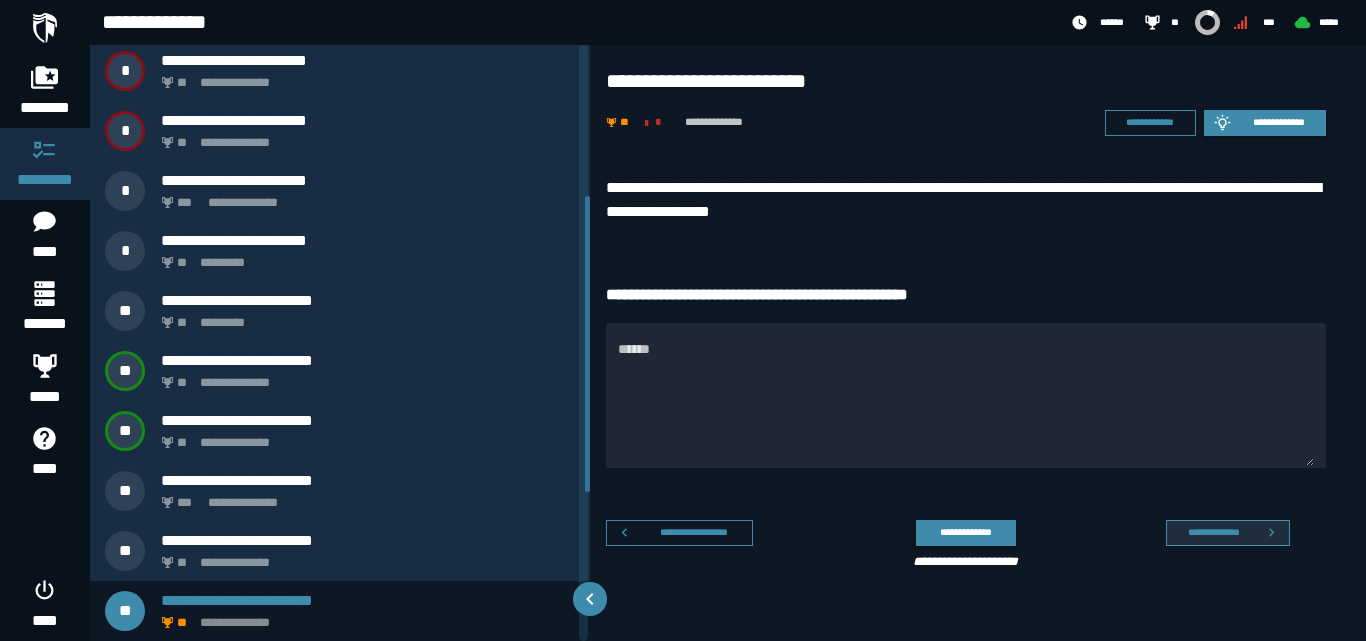 click on "**********" at bounding box center (1213, 532) 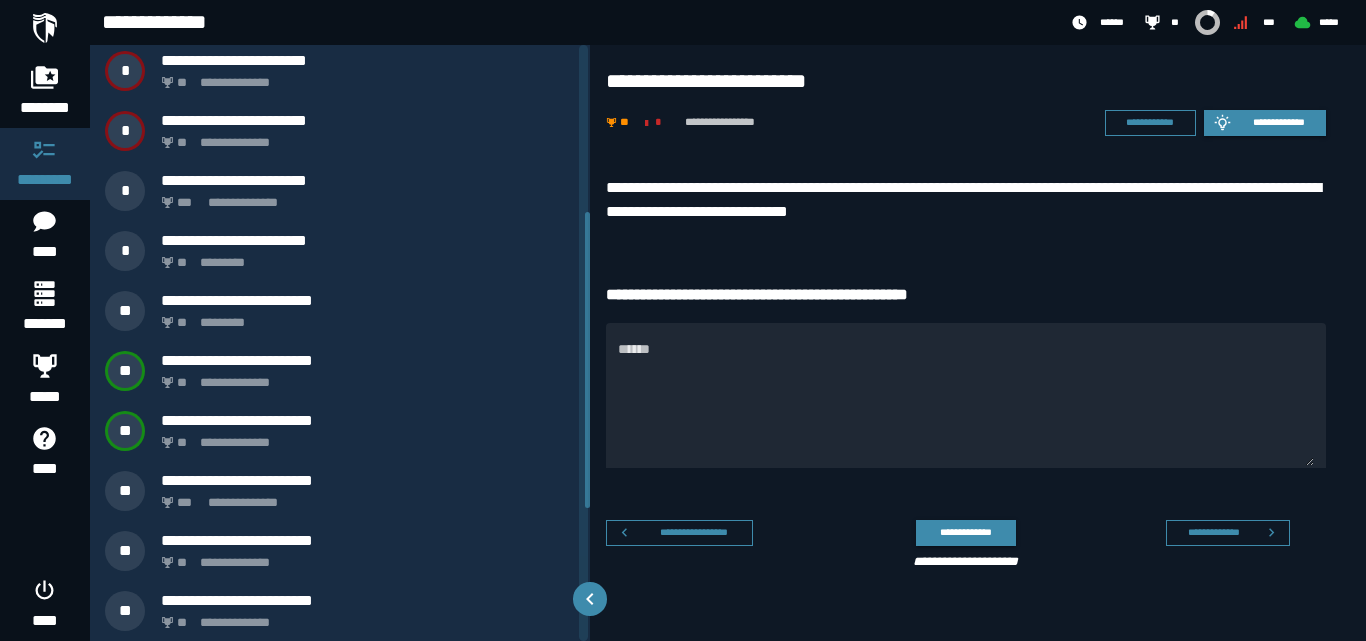 scroll, scrollTop: 364, scrollLeft: 0, axis: vertical 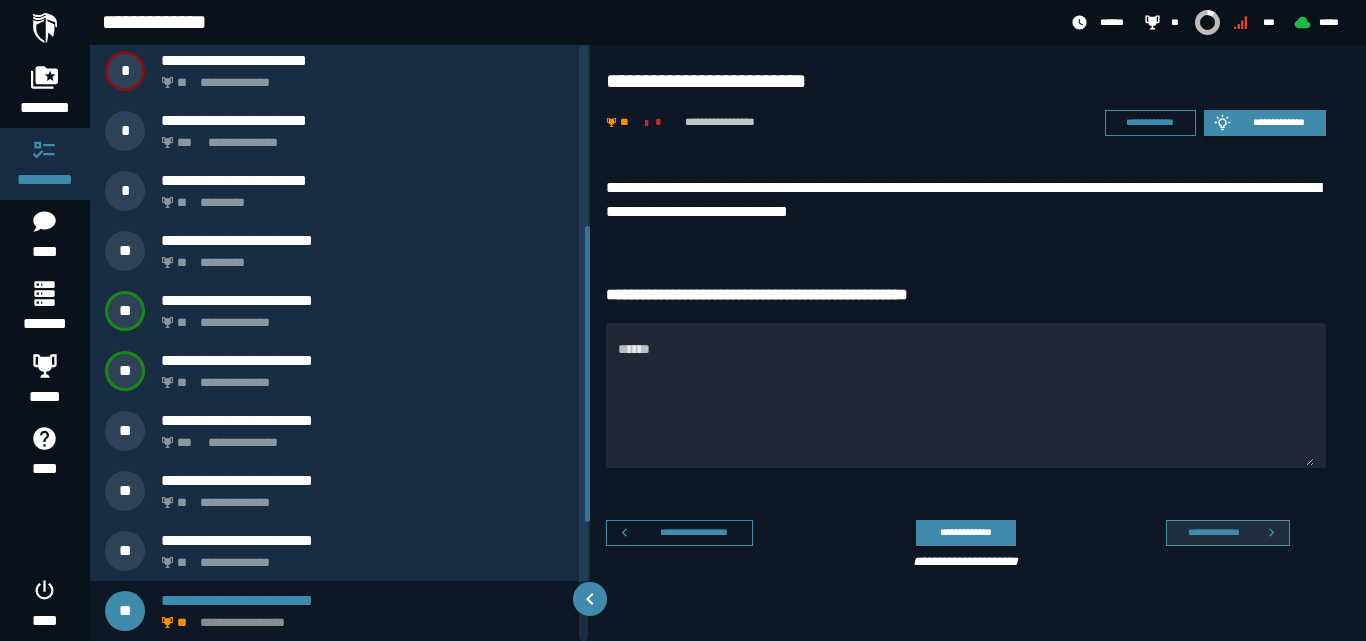 click on "**********" at bounding box center [1213, 532] 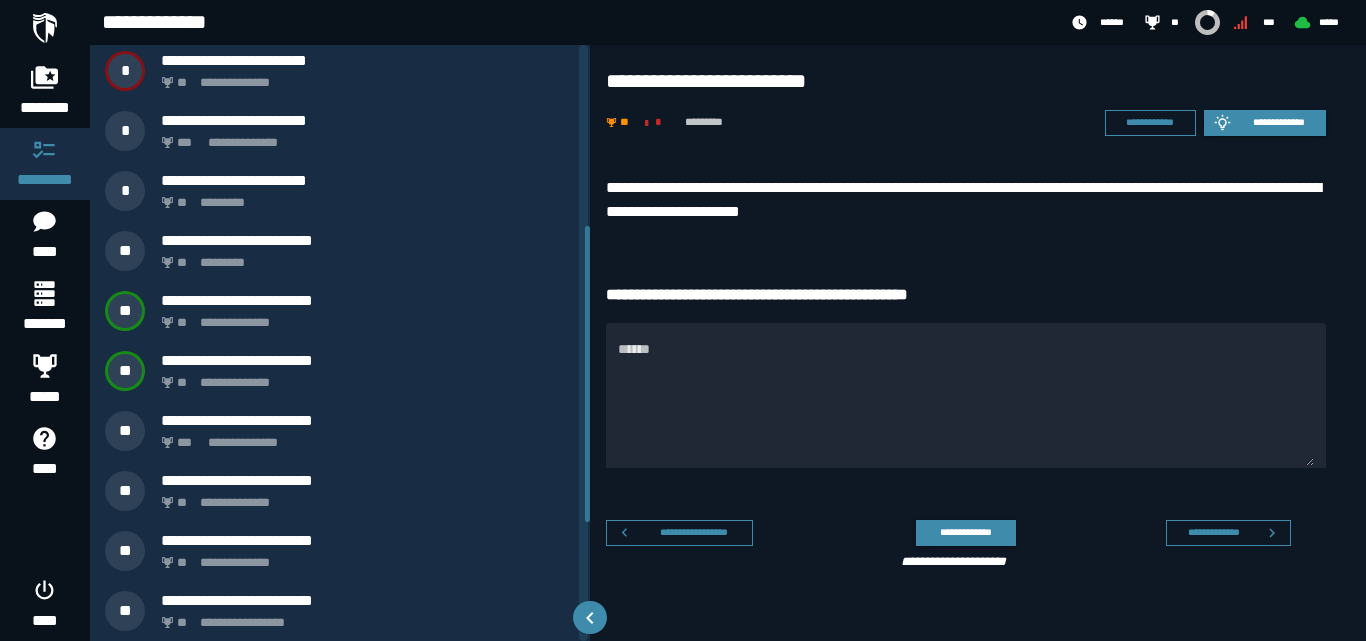 scroll, scrollTop: 424, scrollLeft: 0, axis: vertical 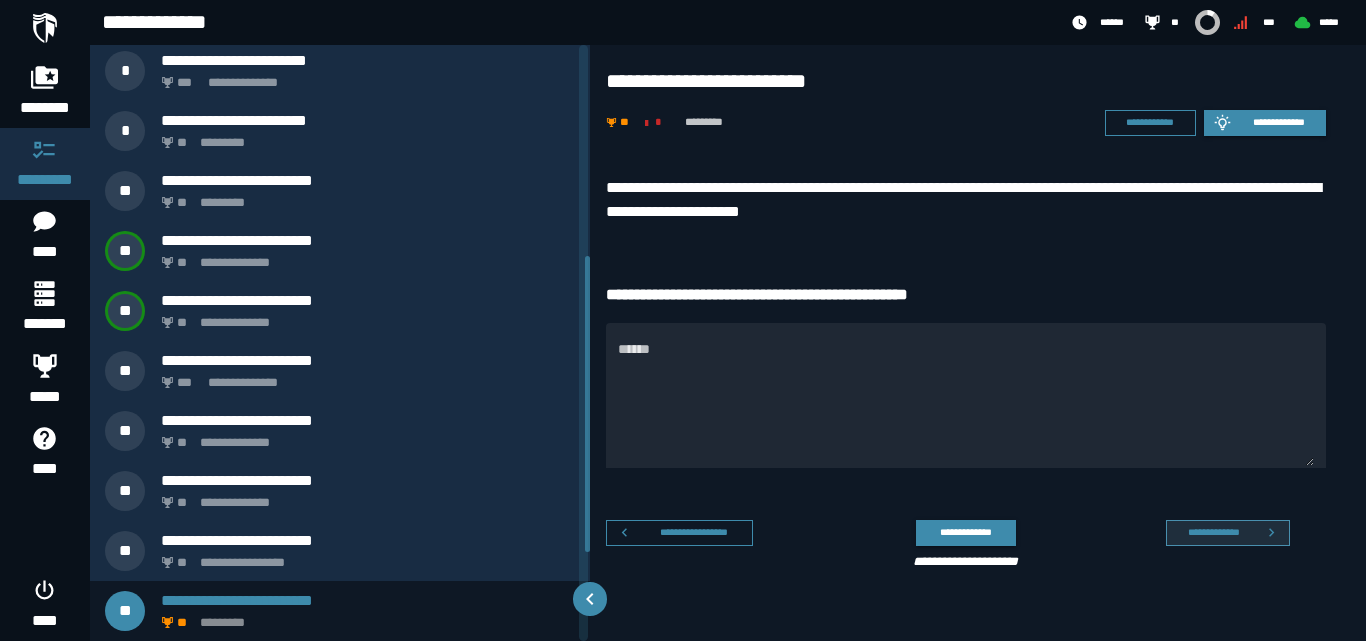 click on "**********" at bounding box center [1213, 532] 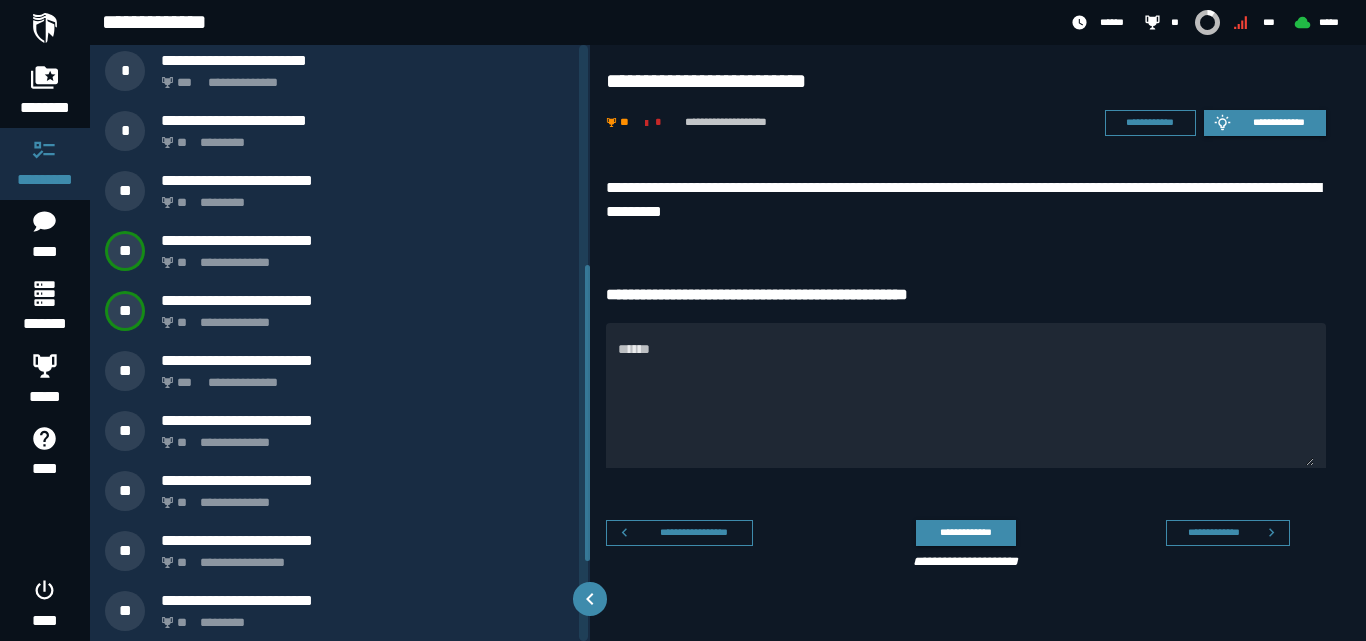 scroll, scrollTop: 484, scrollLeft: 0, axis: vertical 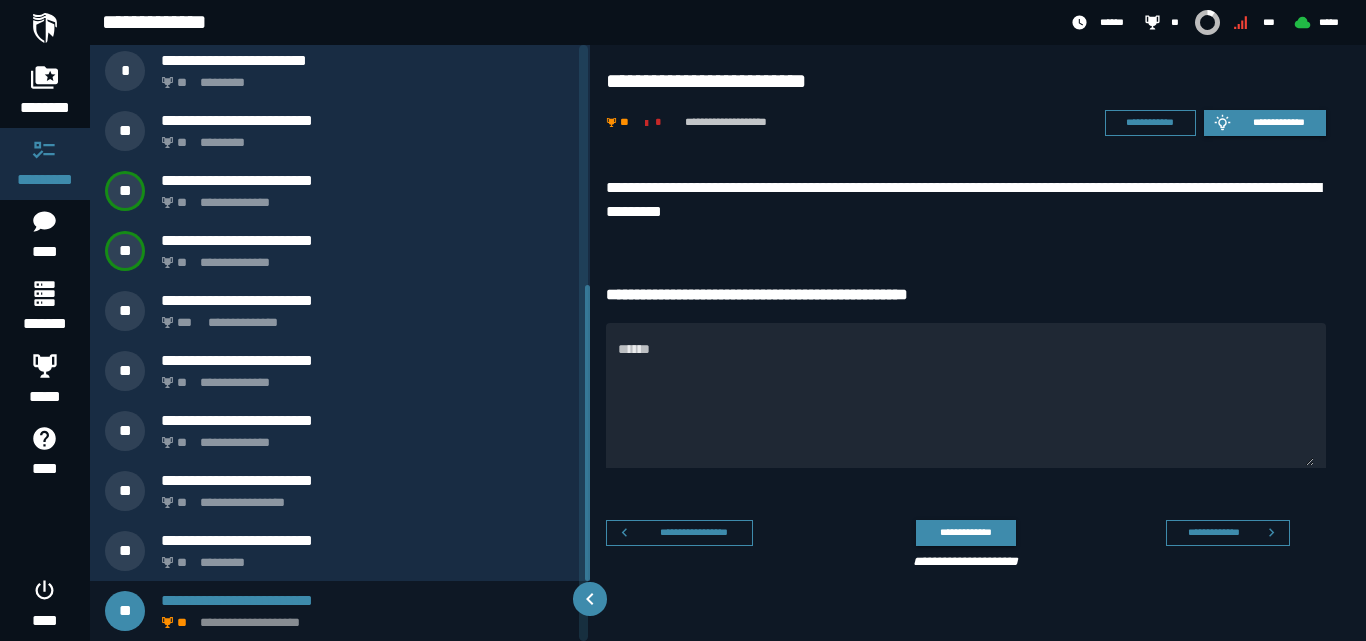 click on "**********" at bounding box center (1213, 532) 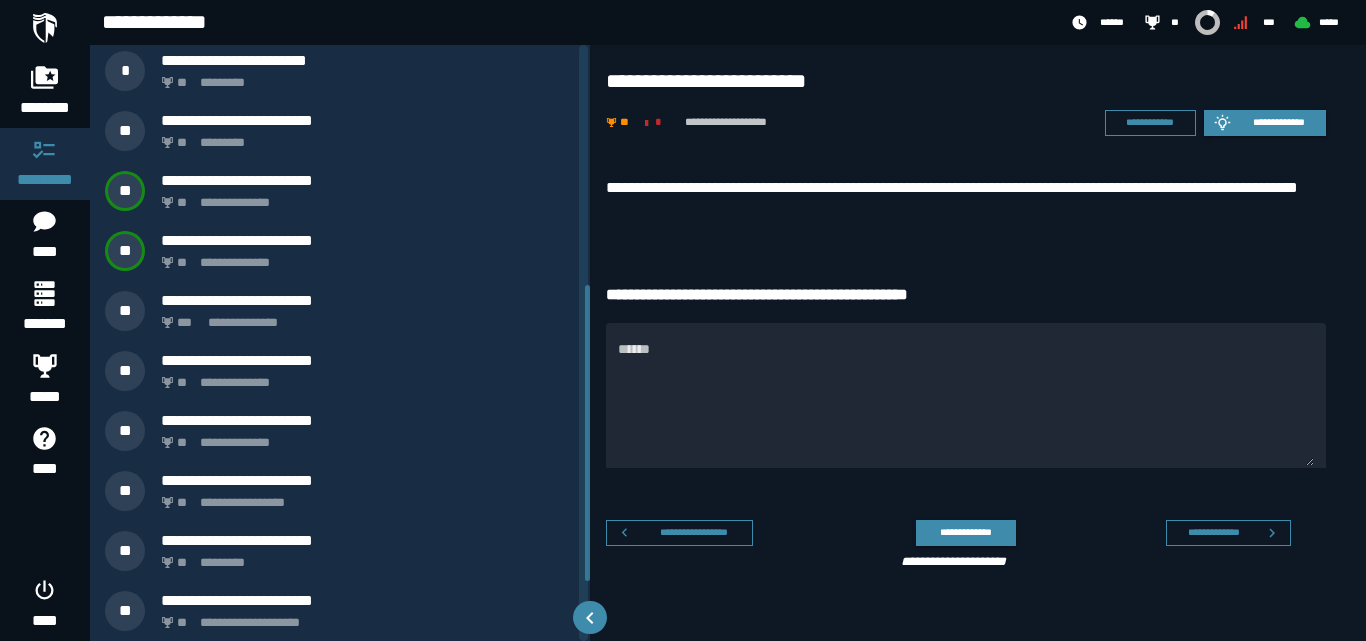 scroll, scrollTop: 544, scrollLeft: 0, axis: vertical 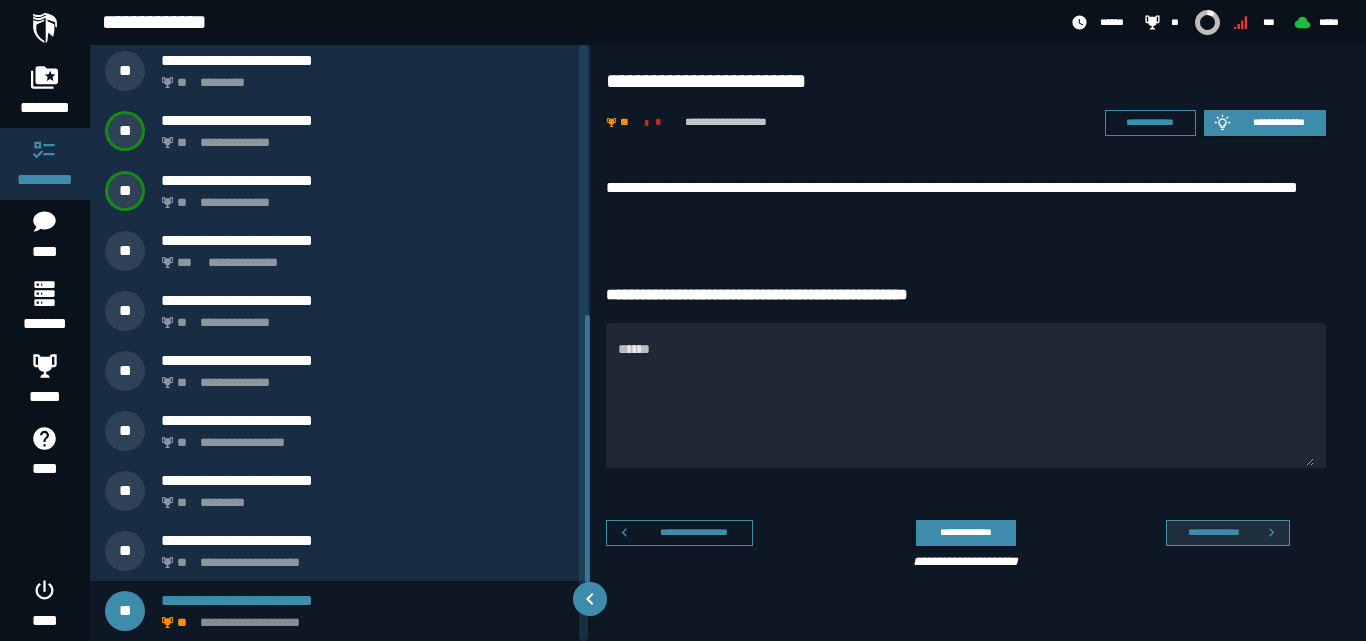 click on "**********" at bounding box center [1213, 532] 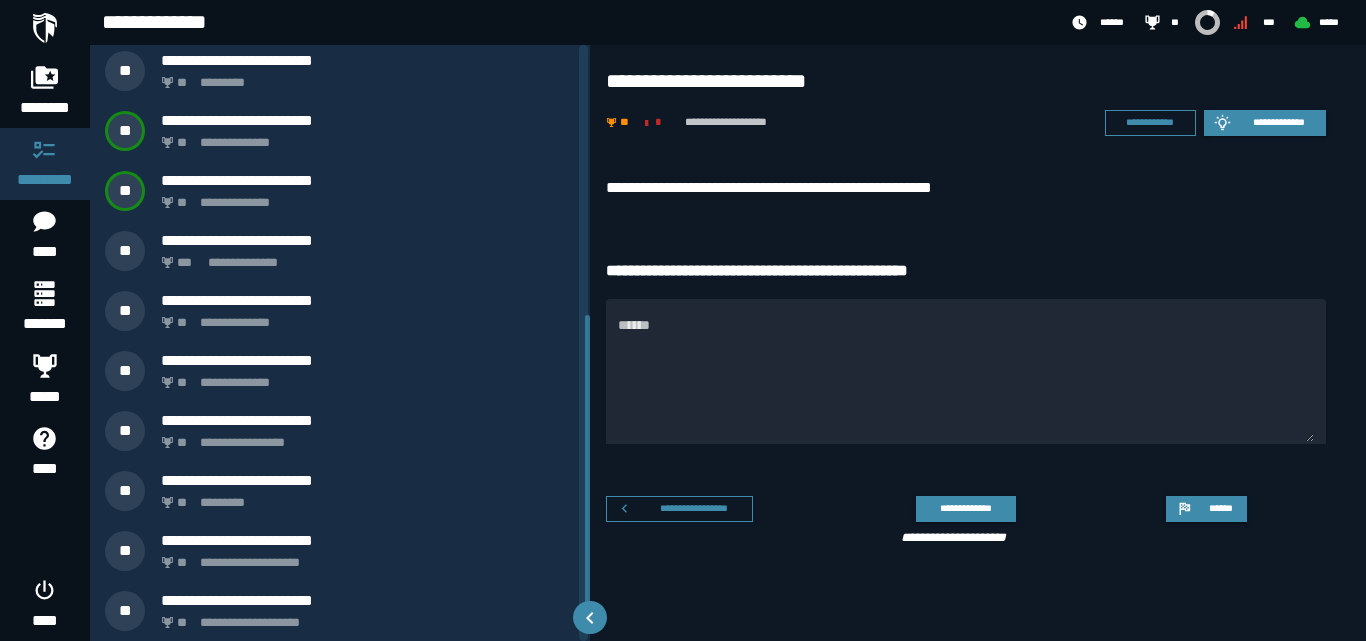 scroll, scrollTop: 604, scrollLeft: 0, axis: vertical 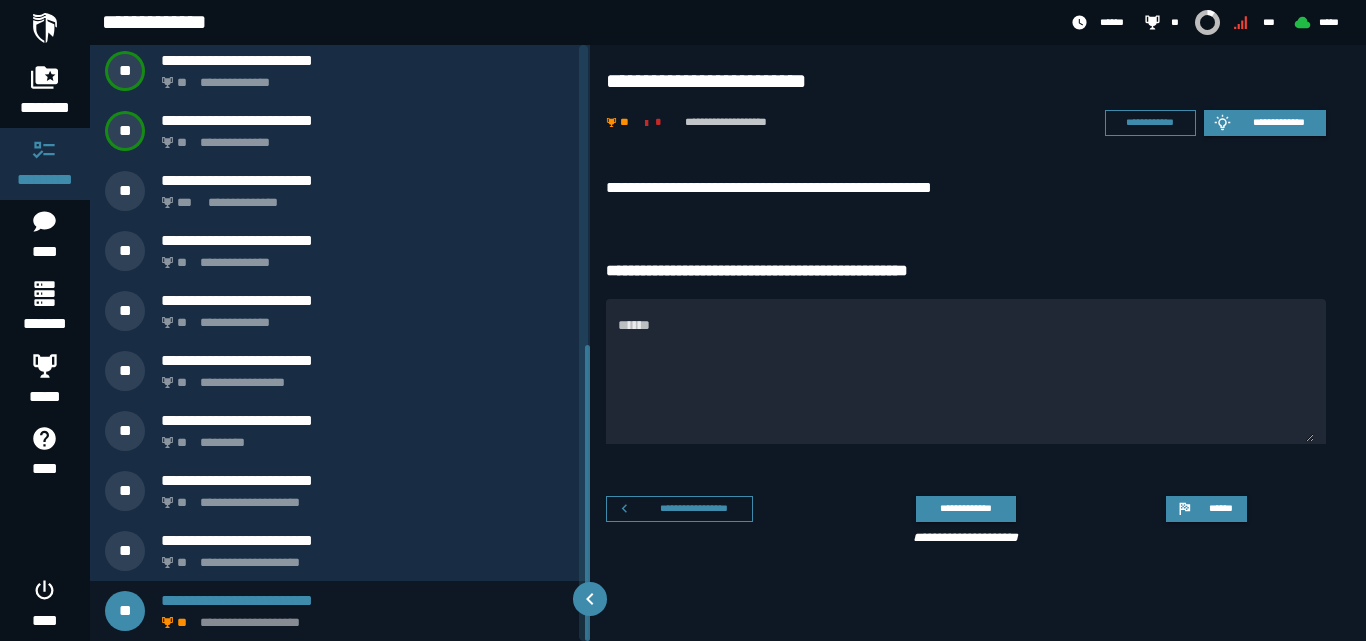 click on "**********" at bounding box center [958, 517] 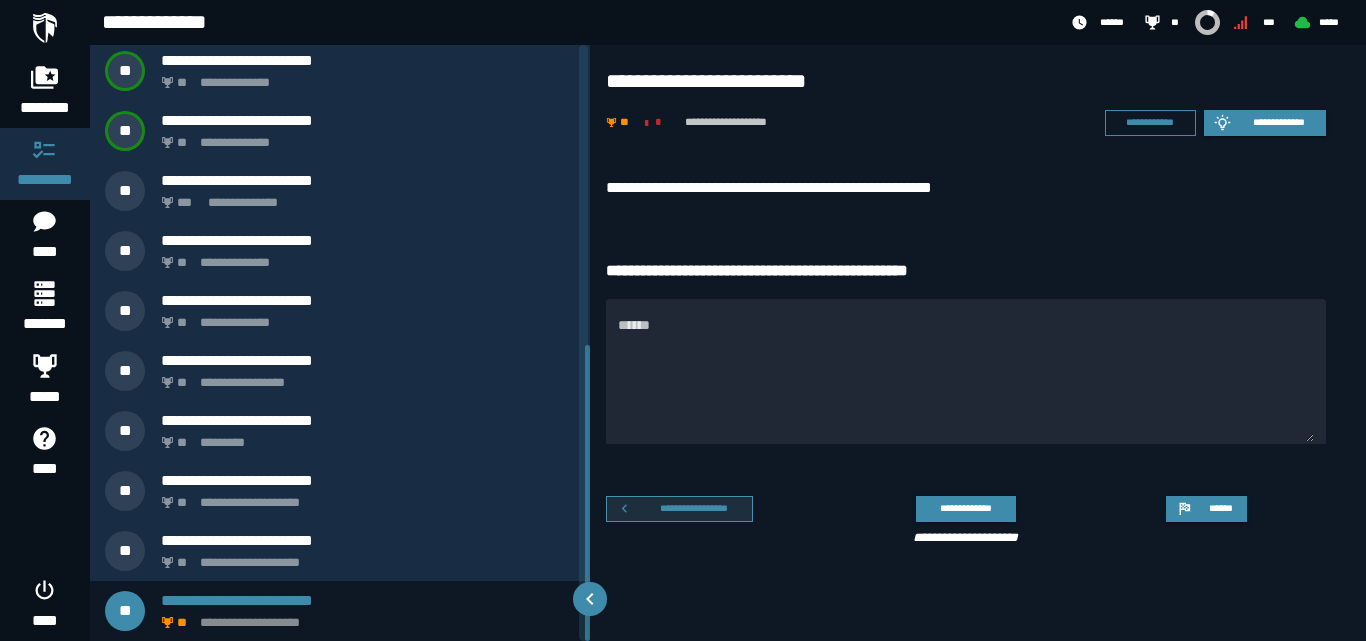 click on "**********" at bounding box center [694, 508] 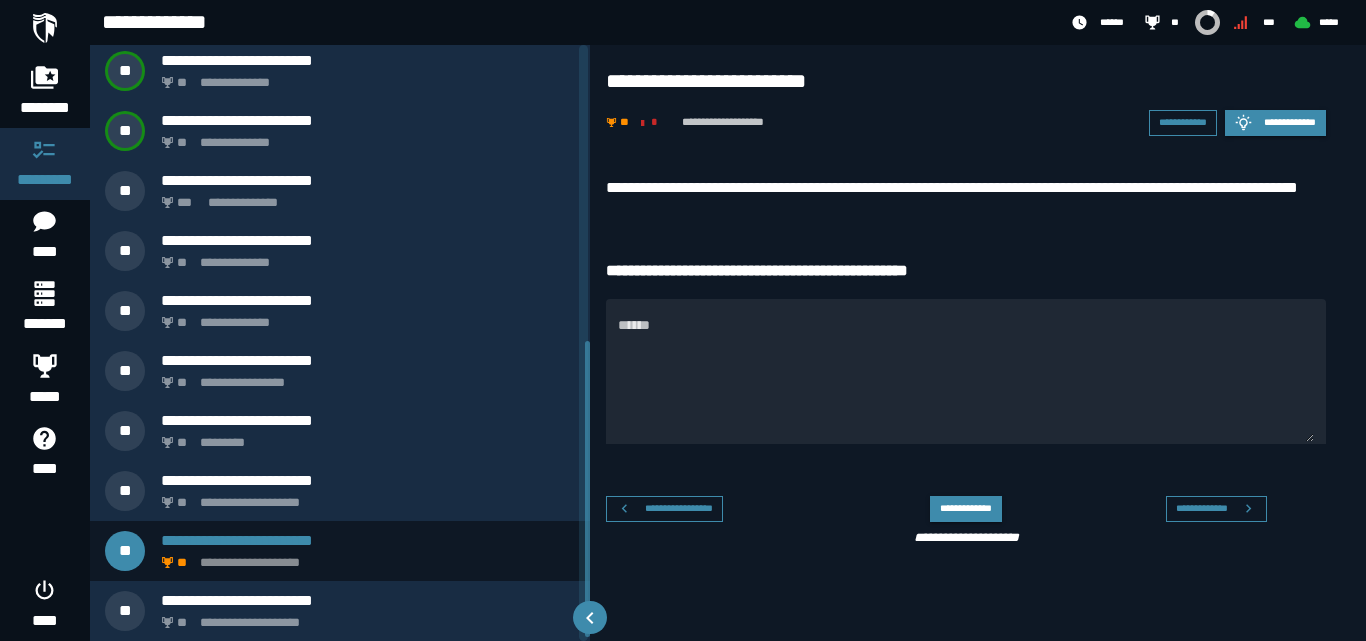 scroll, scrollTop: 544, scrollLeft: 0, axis: vertical 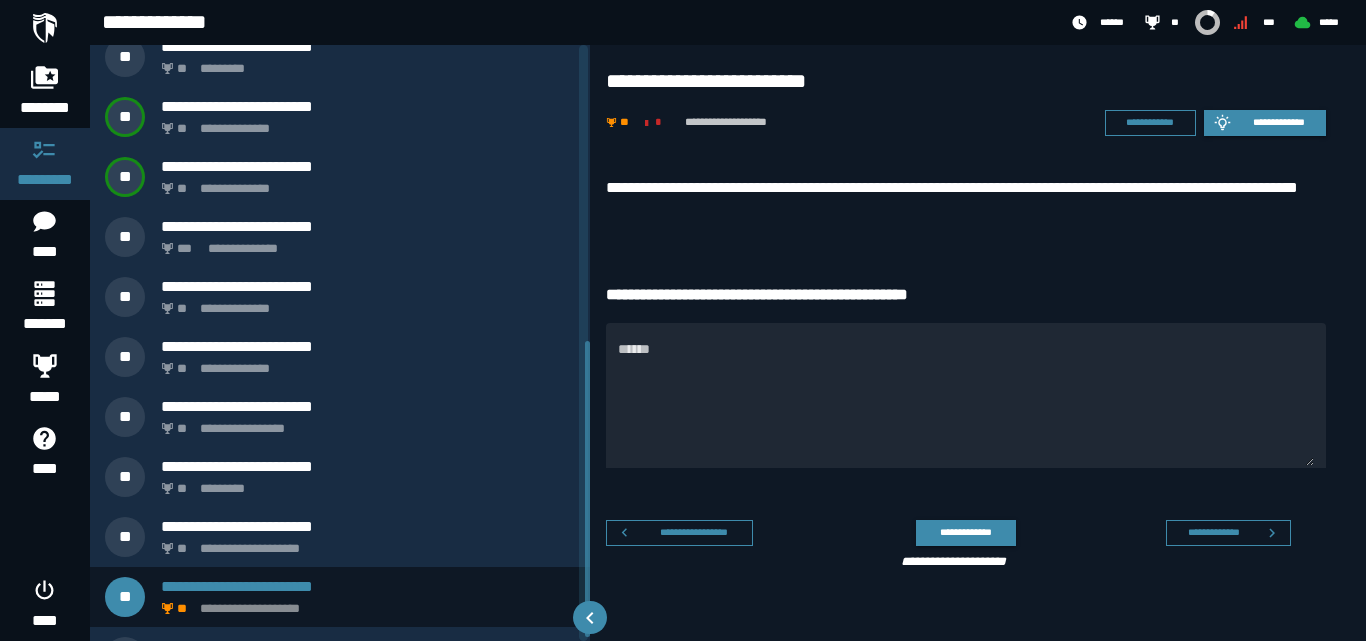 click on "**********" at bounding box center (958, 525) 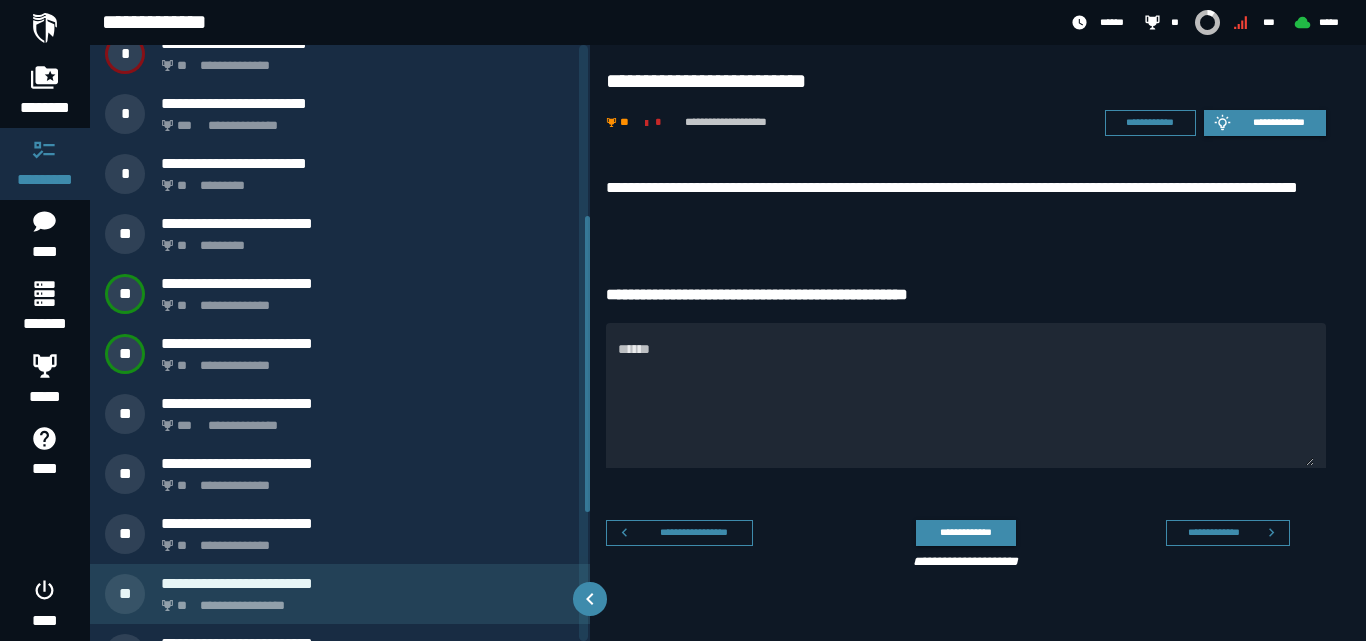 scroll, scrollTop: 344, scrollLeft: 0, axis: vertical 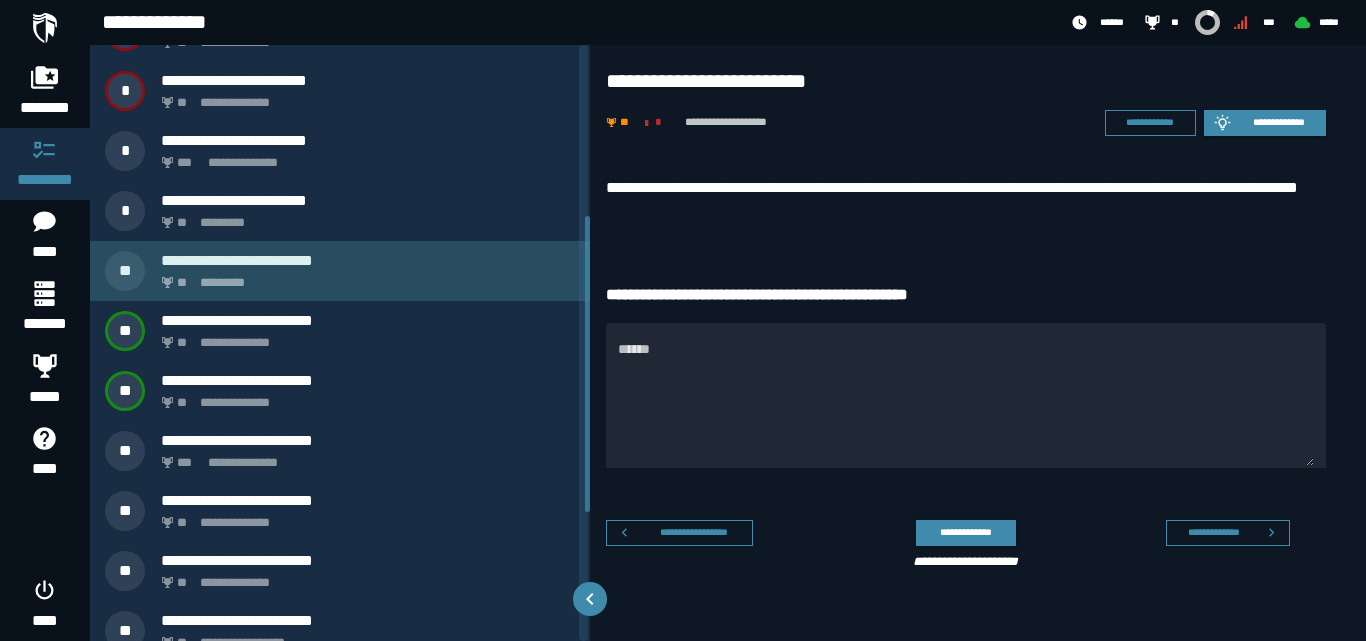 click on "**********" at bounding box center [368, 260] 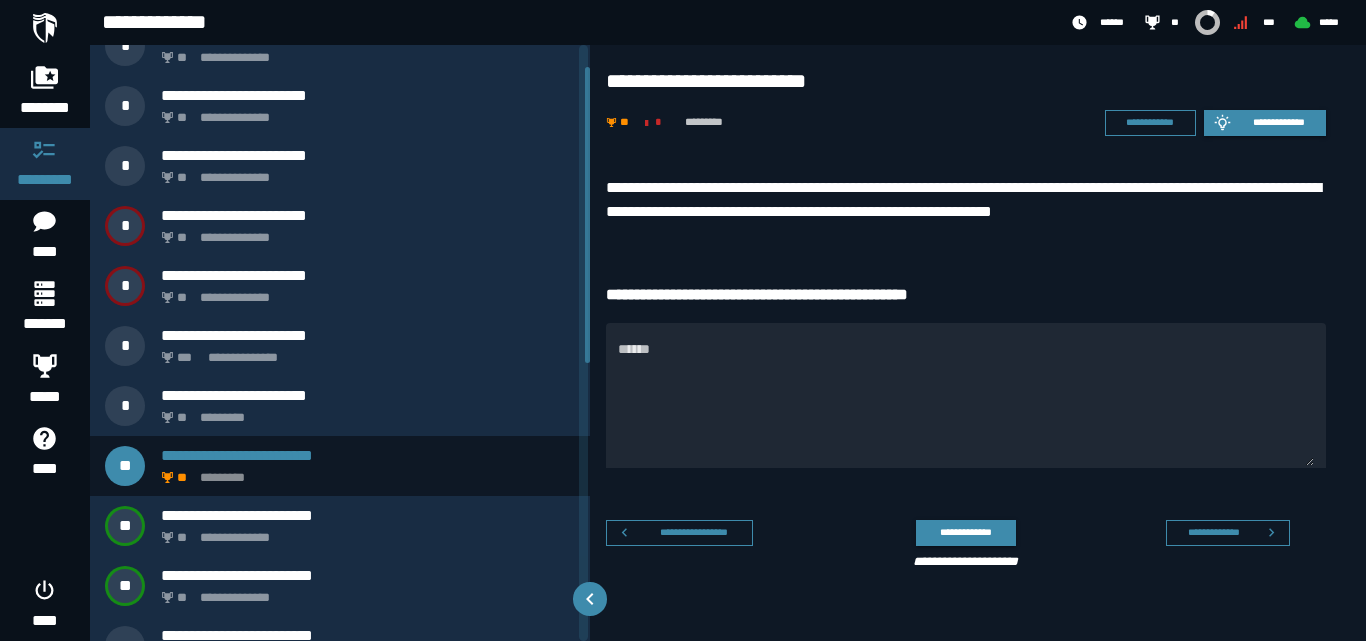 scroll, scrollTop: 4, scrollLeft: 0, axis: vertical 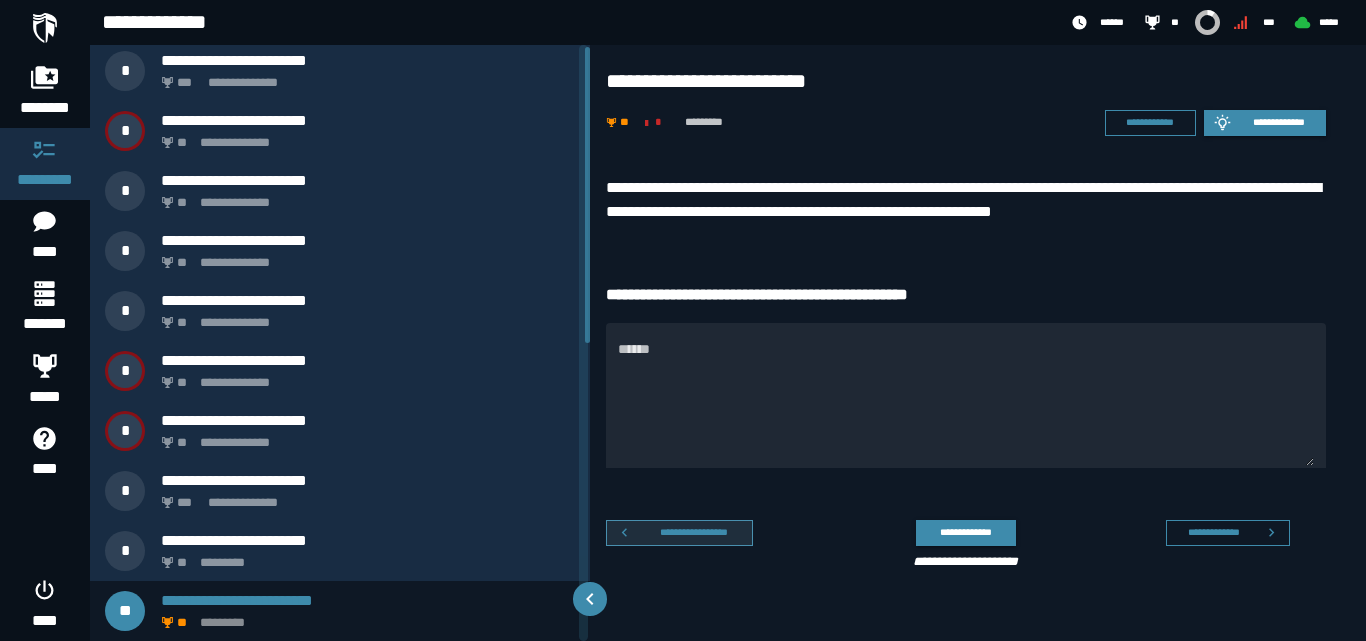 click on "**********" at bounding box center [694, 532] 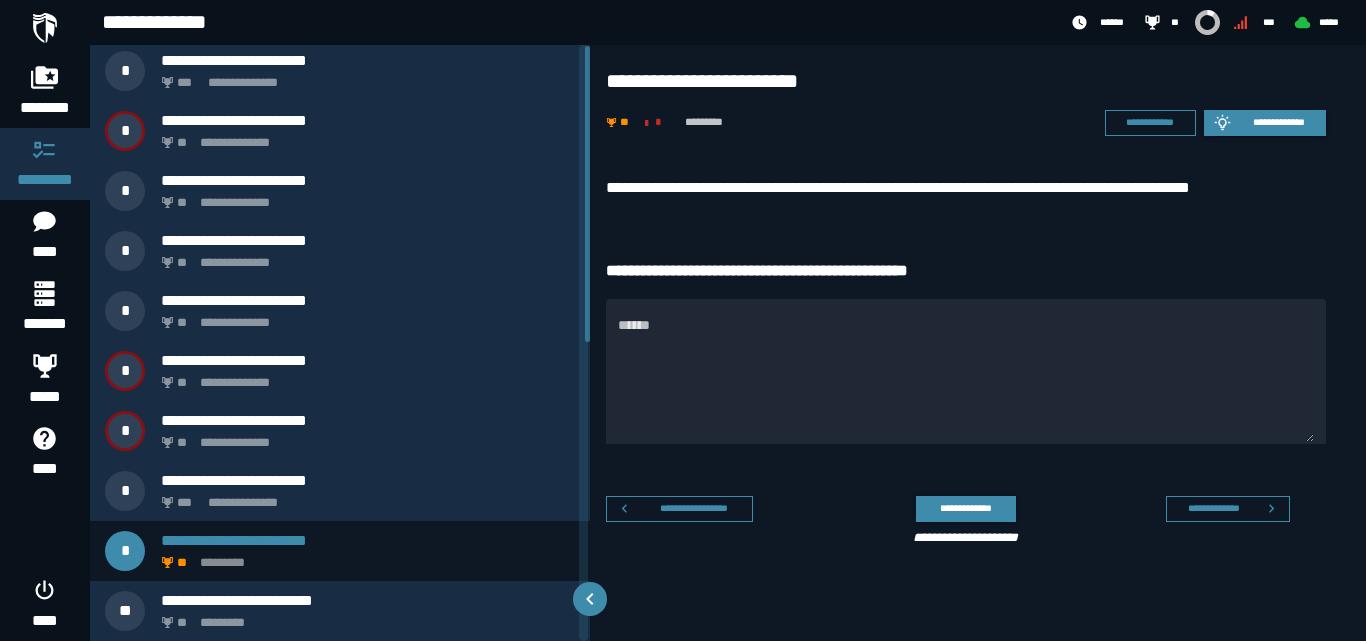 scroll, scrollTop: 0, scrollLeft: 0, axis: both 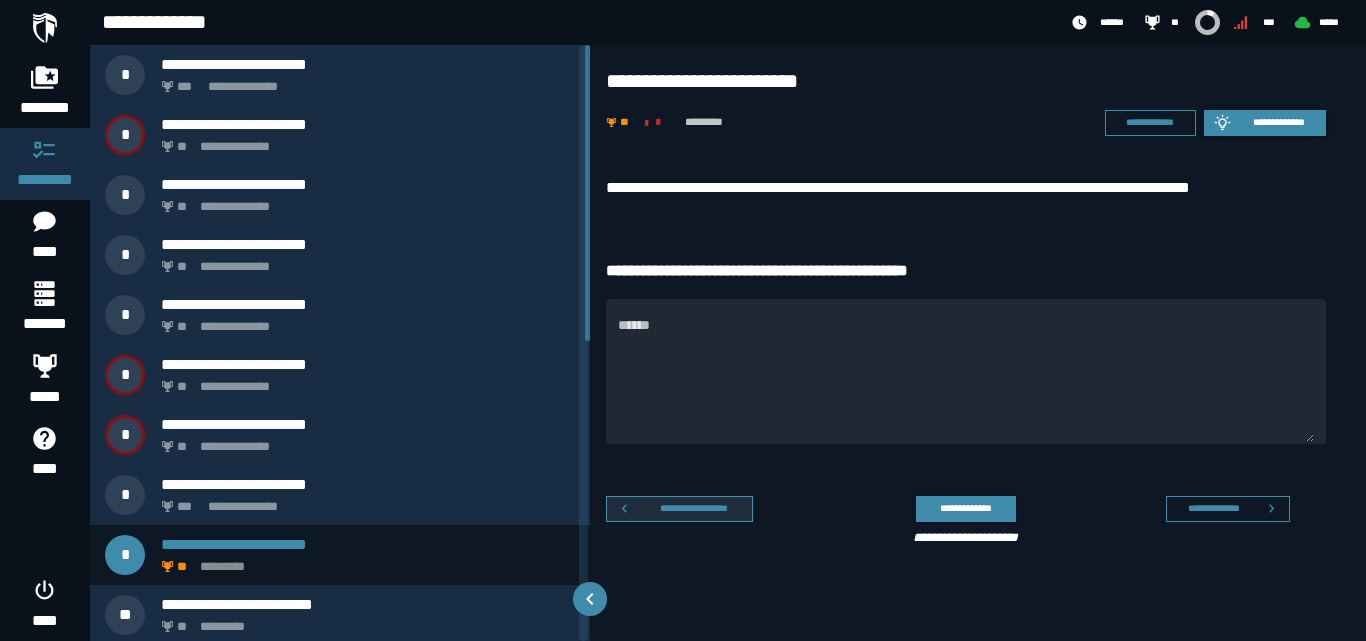 click on "**********" at bounding box center (694, 508) 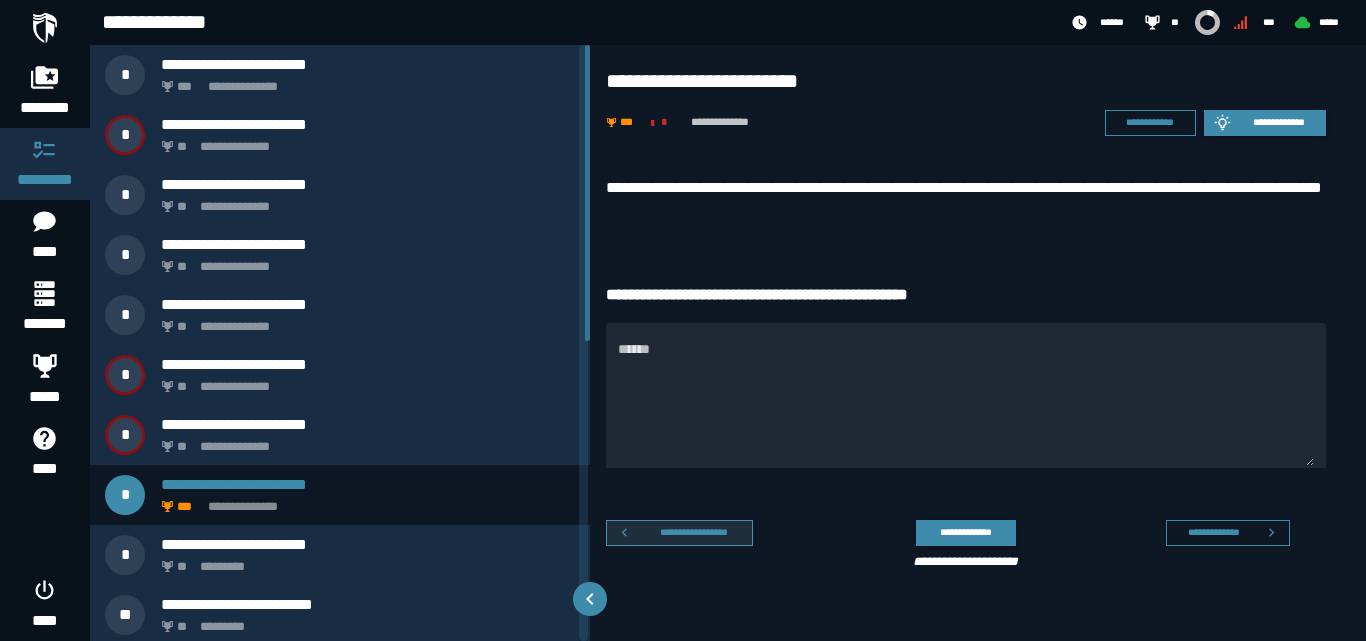 click on "**********" at bounding box center (694, 532) 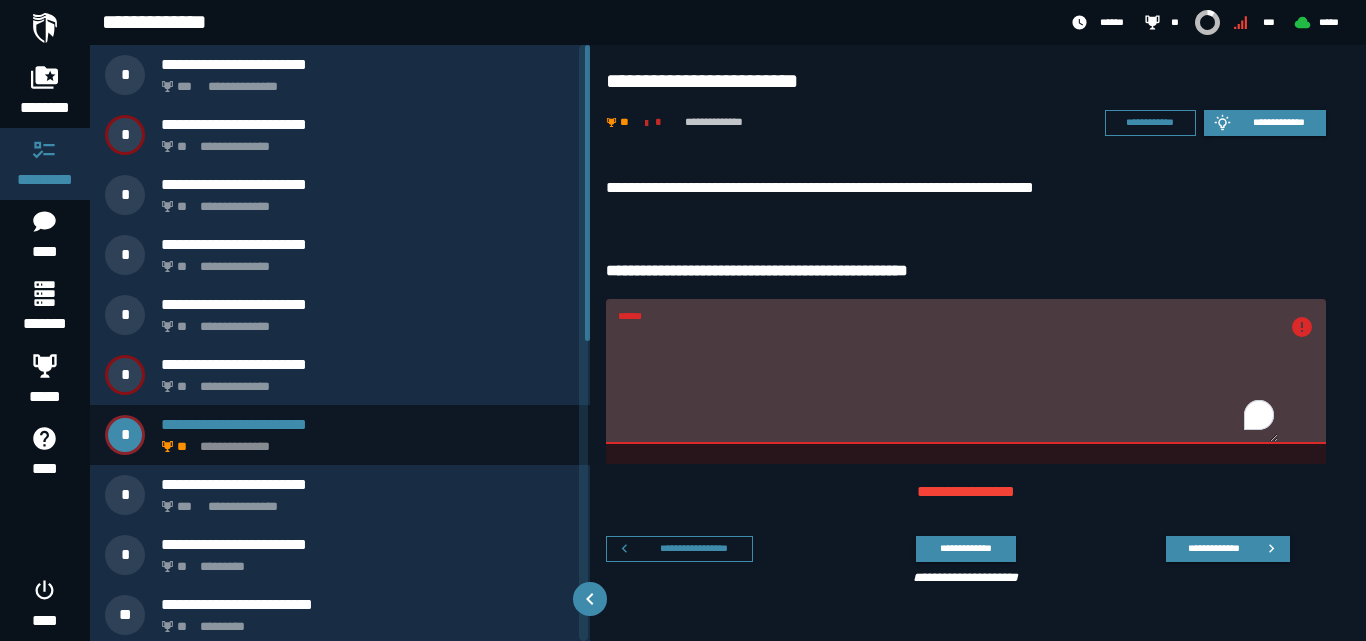 drag, startPoint x: 724, startPoint y: 333, endPoint x: 597, endPoint y: 326, distance: 127.192764 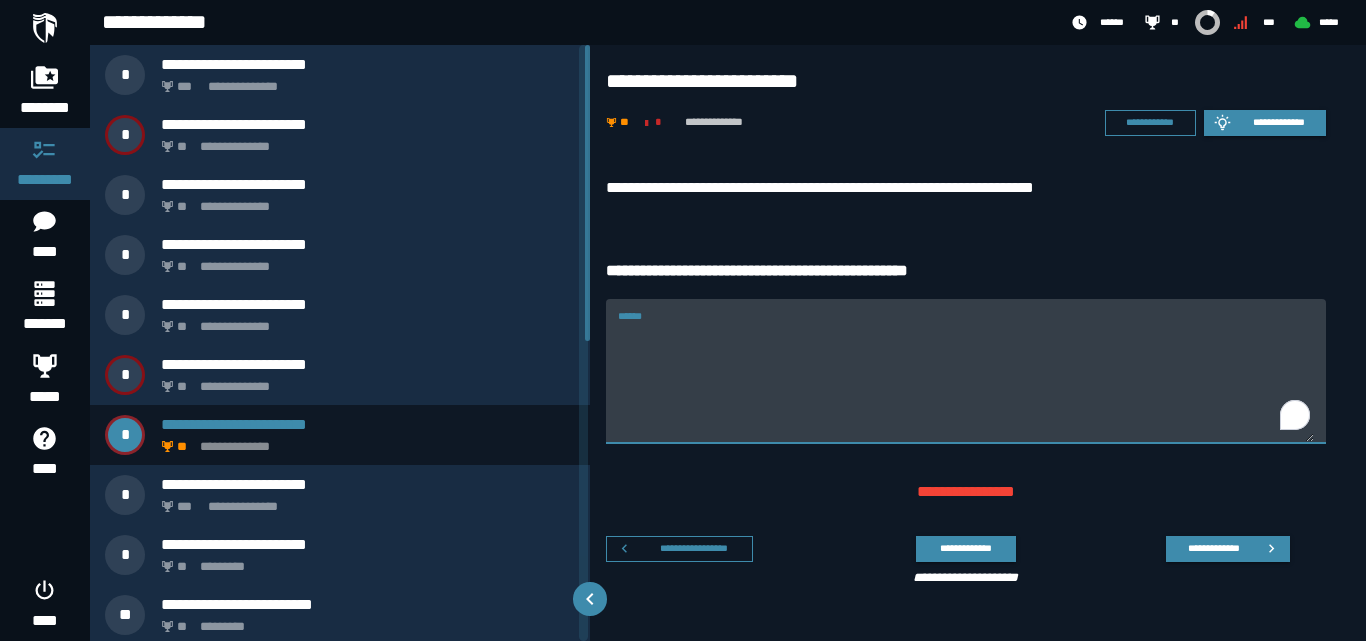 type 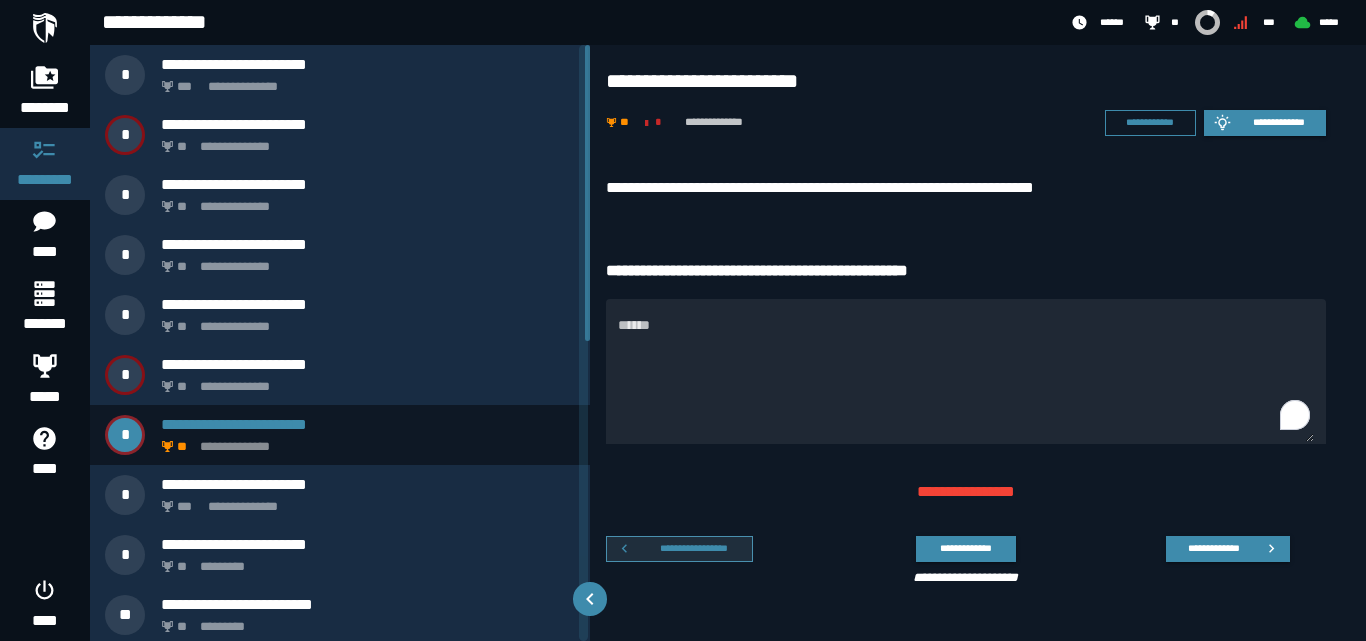 click on "**********" at bounding box center (694, 548) 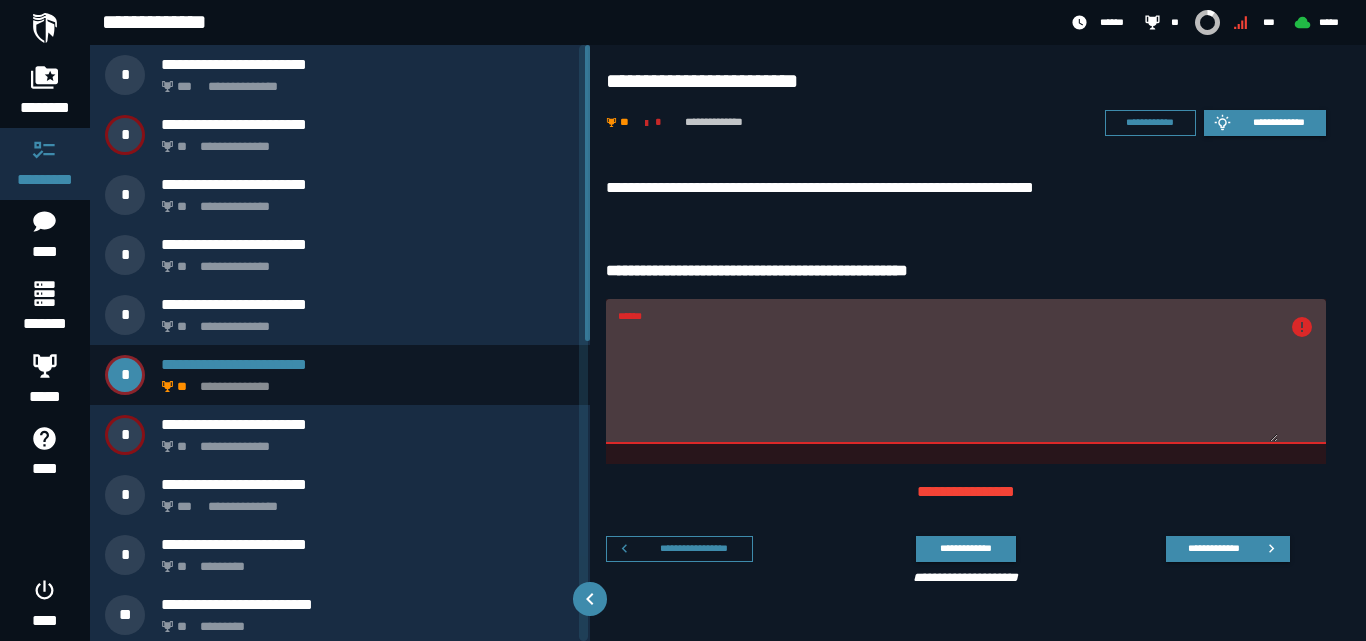 click on "**********" at bounding box center [958, 557] 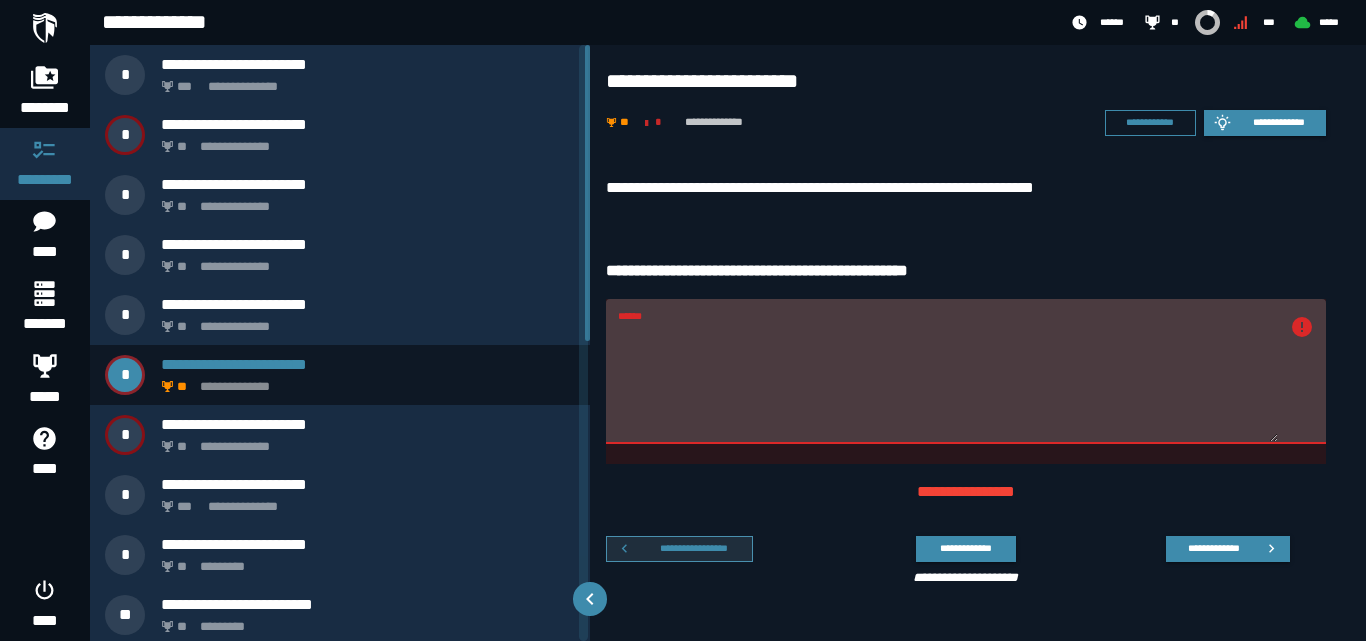 click on "**********" at bounding box center [694, 548] 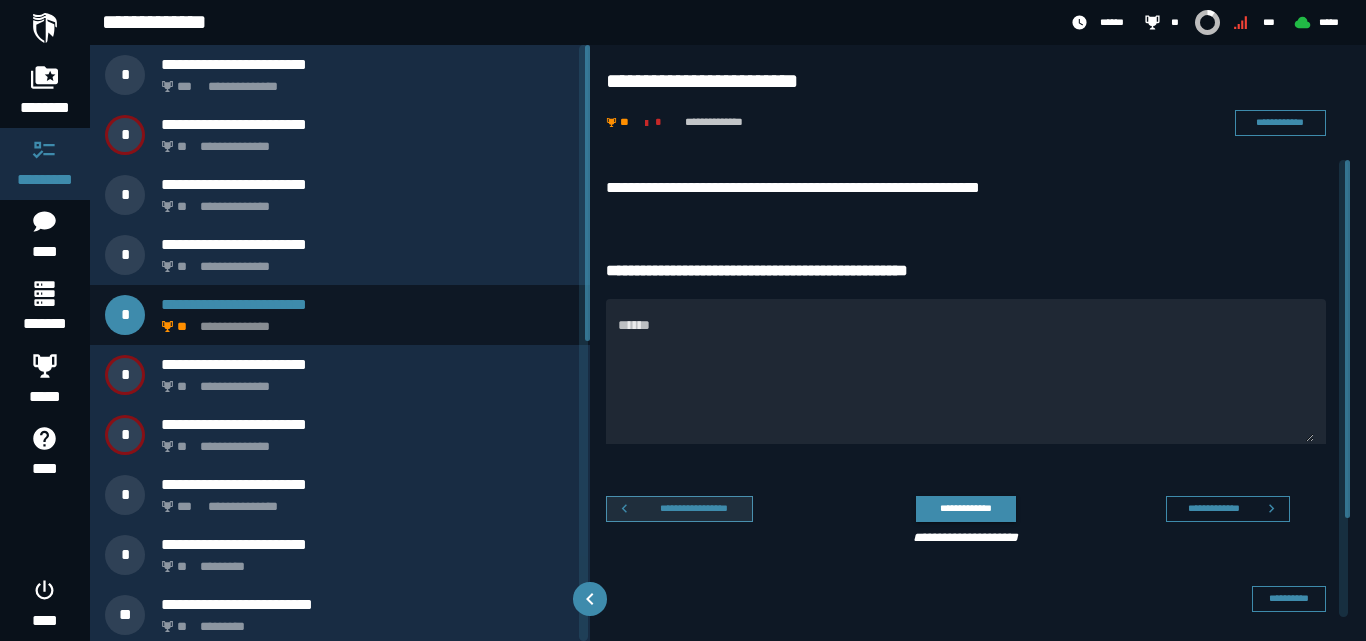 click on "**********" at bounding box center (694, 508) 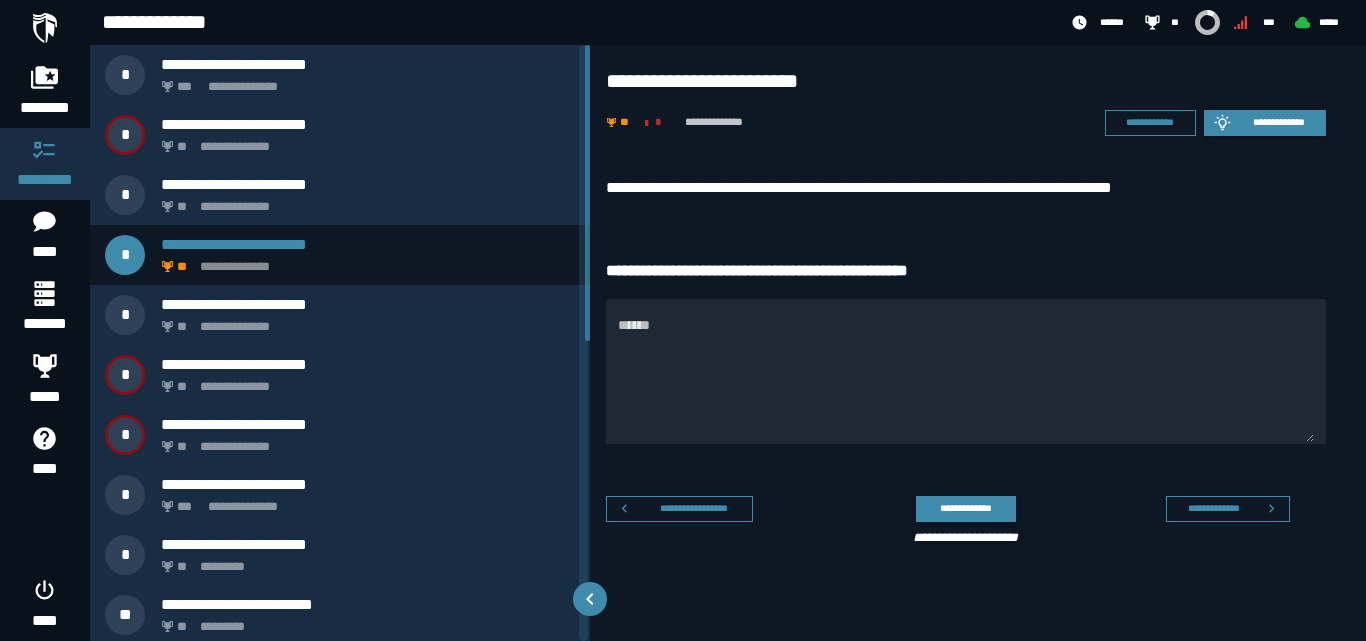 click on "**********" at bounding box center [694, 508] 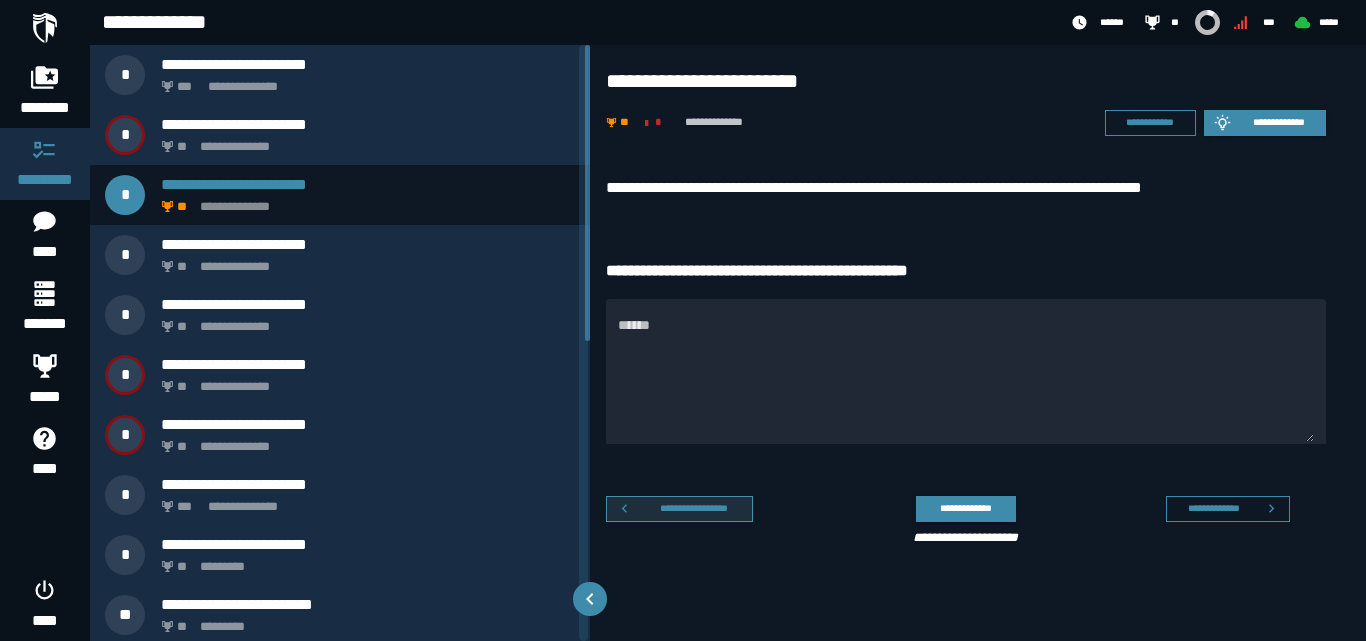 click on "**********" at bounding box center [694, 508] 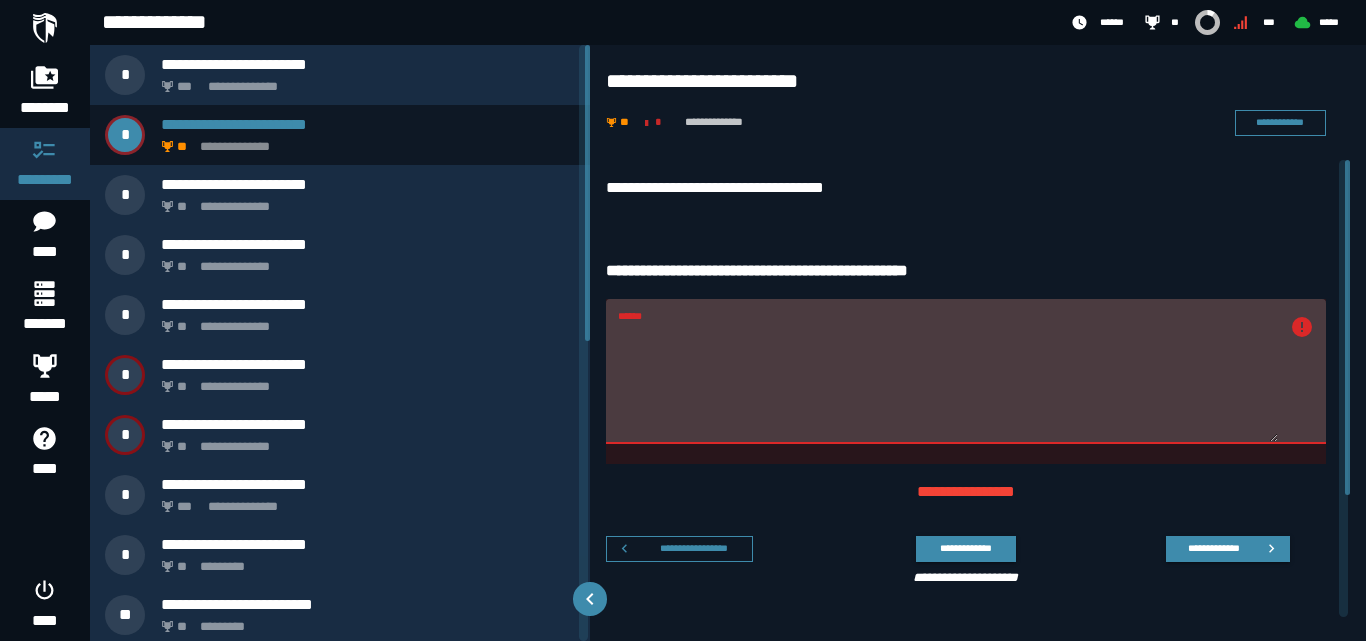 drag, startPoint x: 905, startPoint y: 320, endPoint x: 624, endPoint y: 318, distance: 281.0071 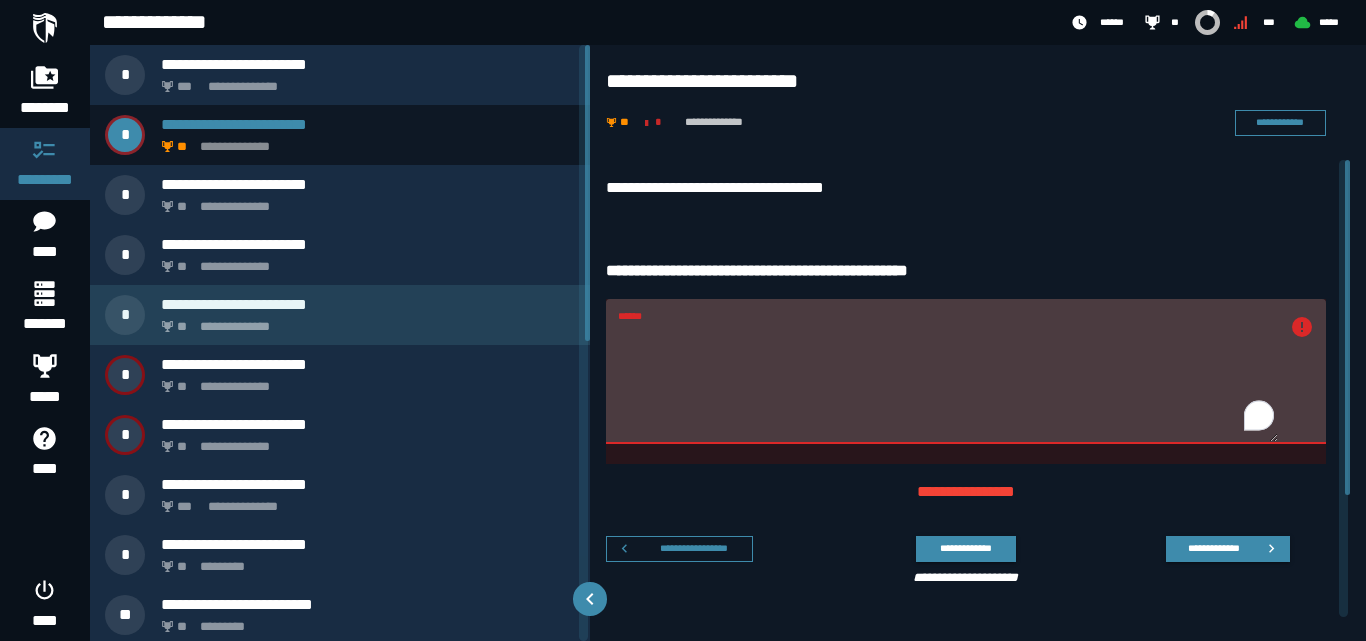 drag, startPoint x: 857, startPoint y: 333, endPoint x: 577, endPoint y: 330, distance: 280.01608 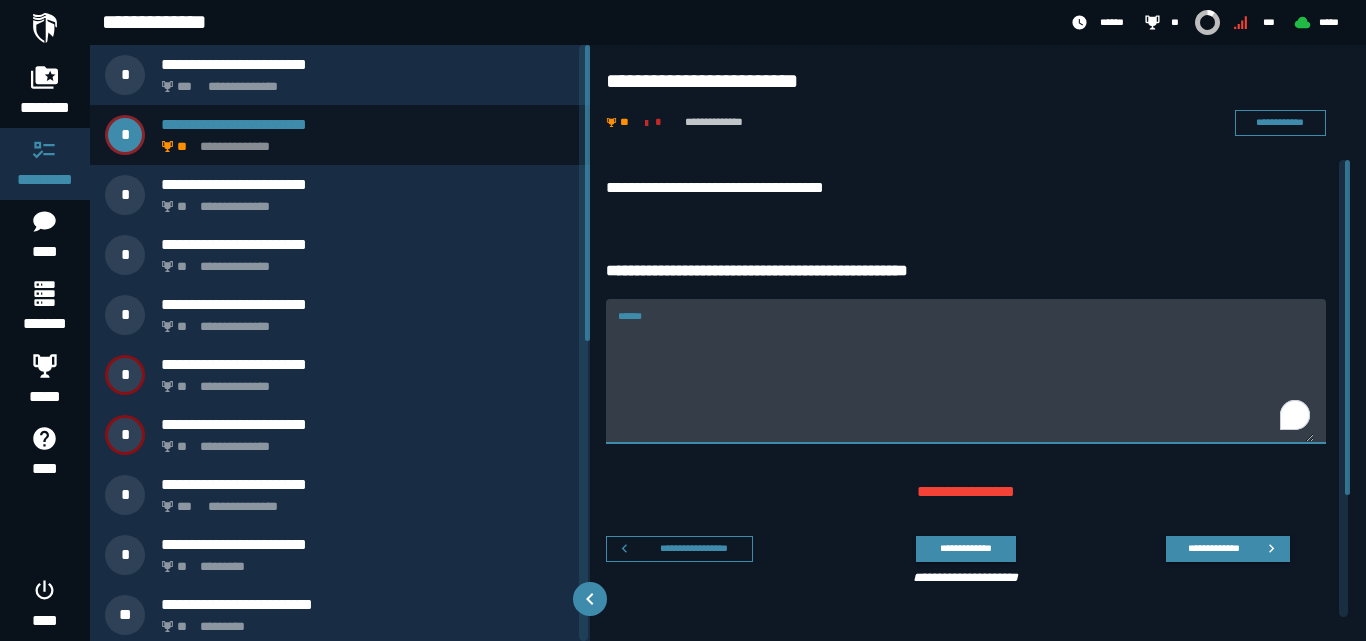 type 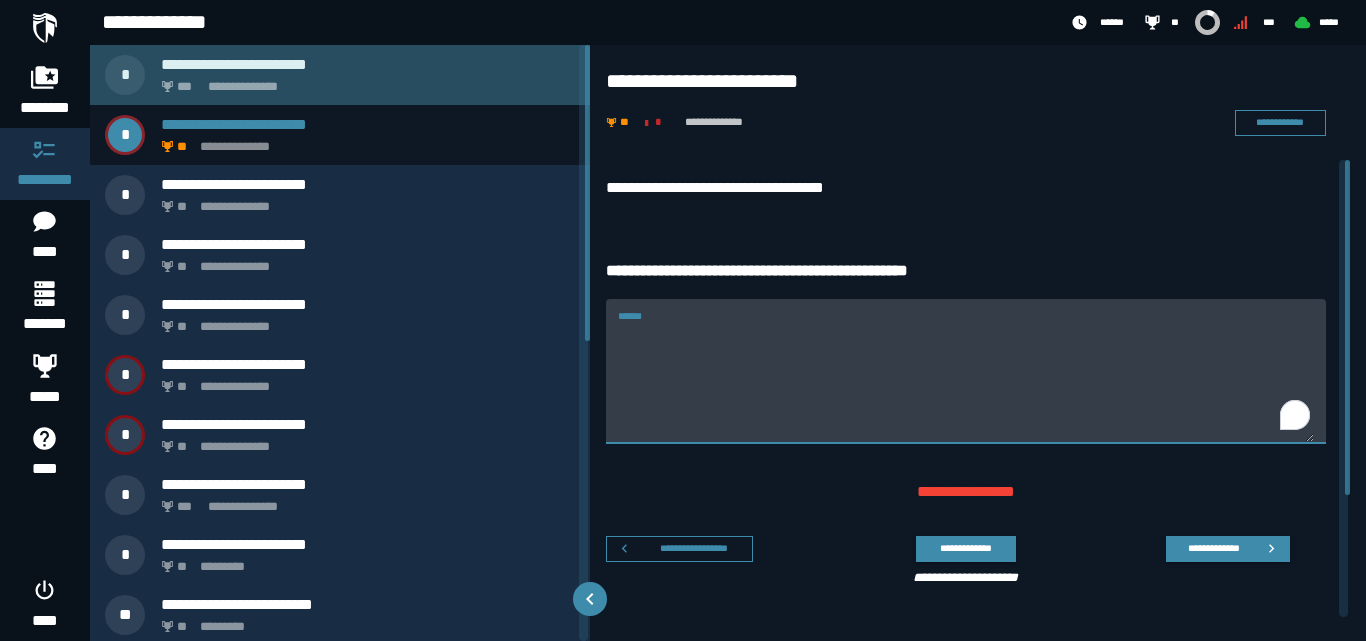 click on "**********" at bounding box center (368, 64) 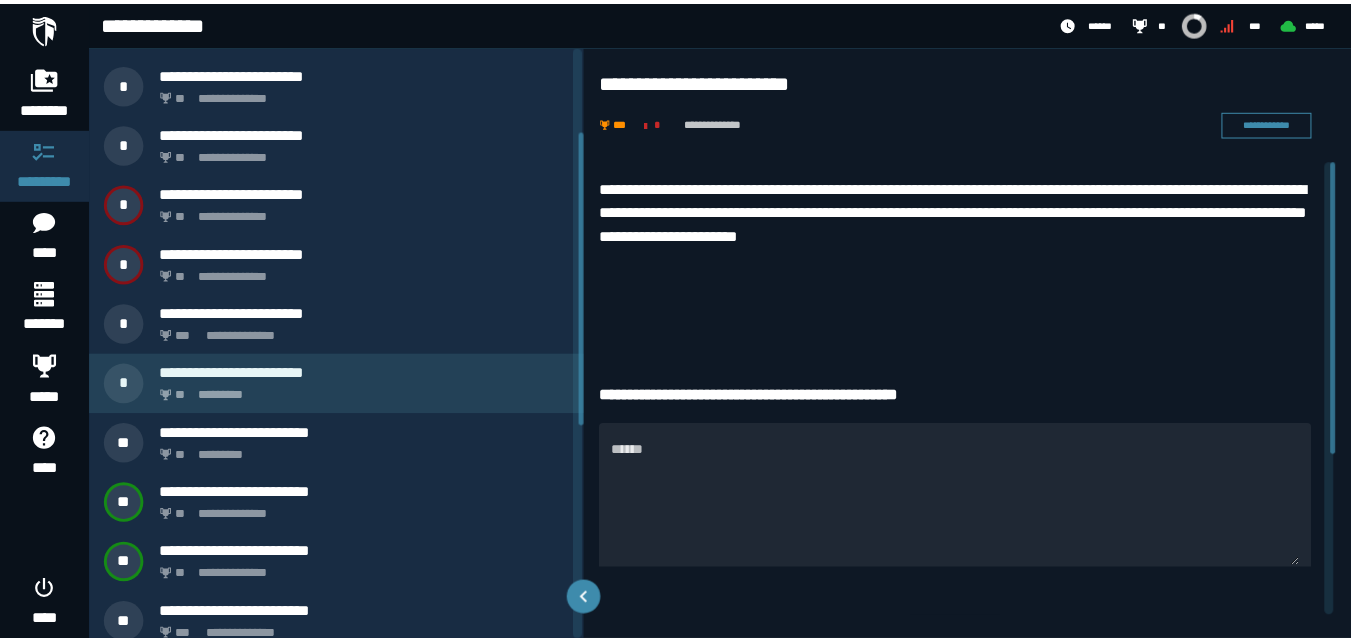 scroll, scrollTop: 0, scrollLeft: 0, axis: both 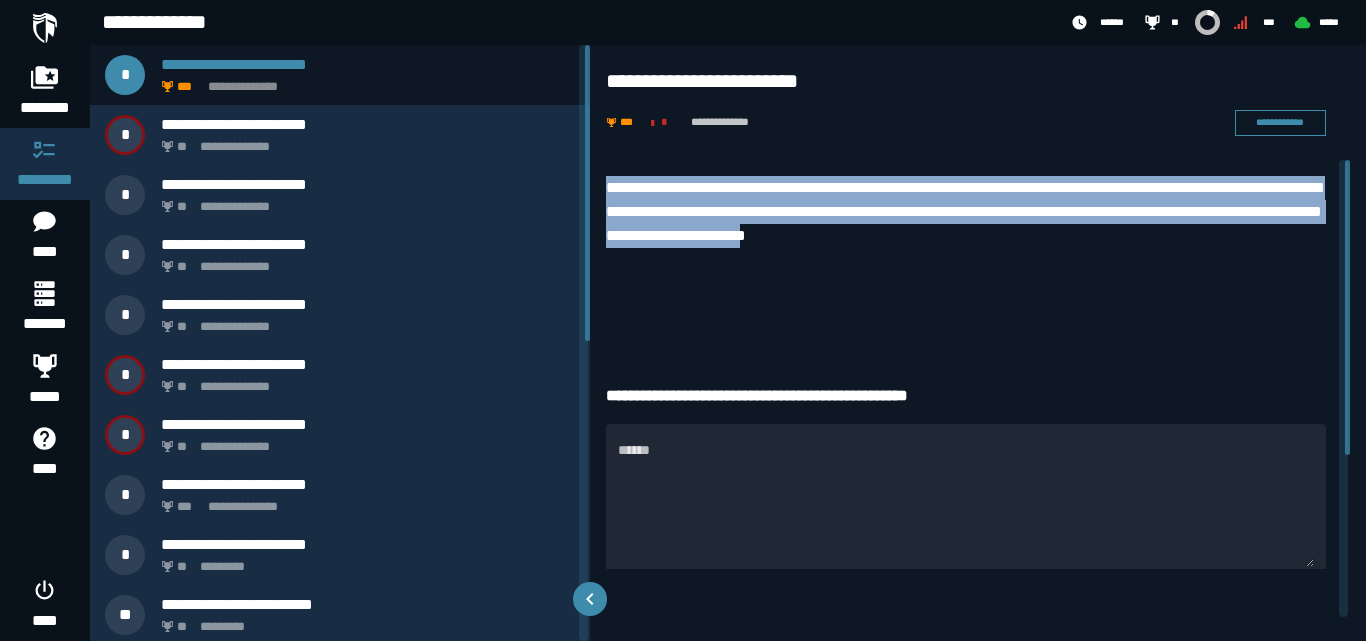 drag, startPoint x: 1080, startPoint y: 234, endPoint x: 609, endPoint y: 197, distance: 472.45105 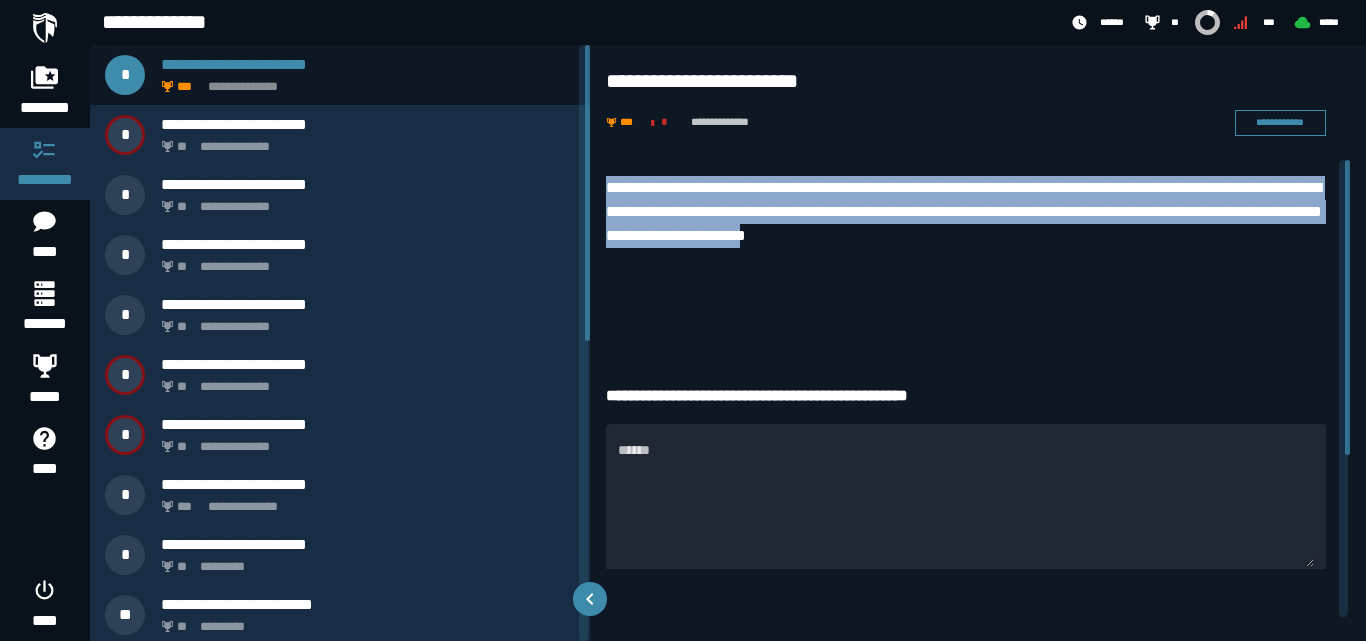 copy on "**********" 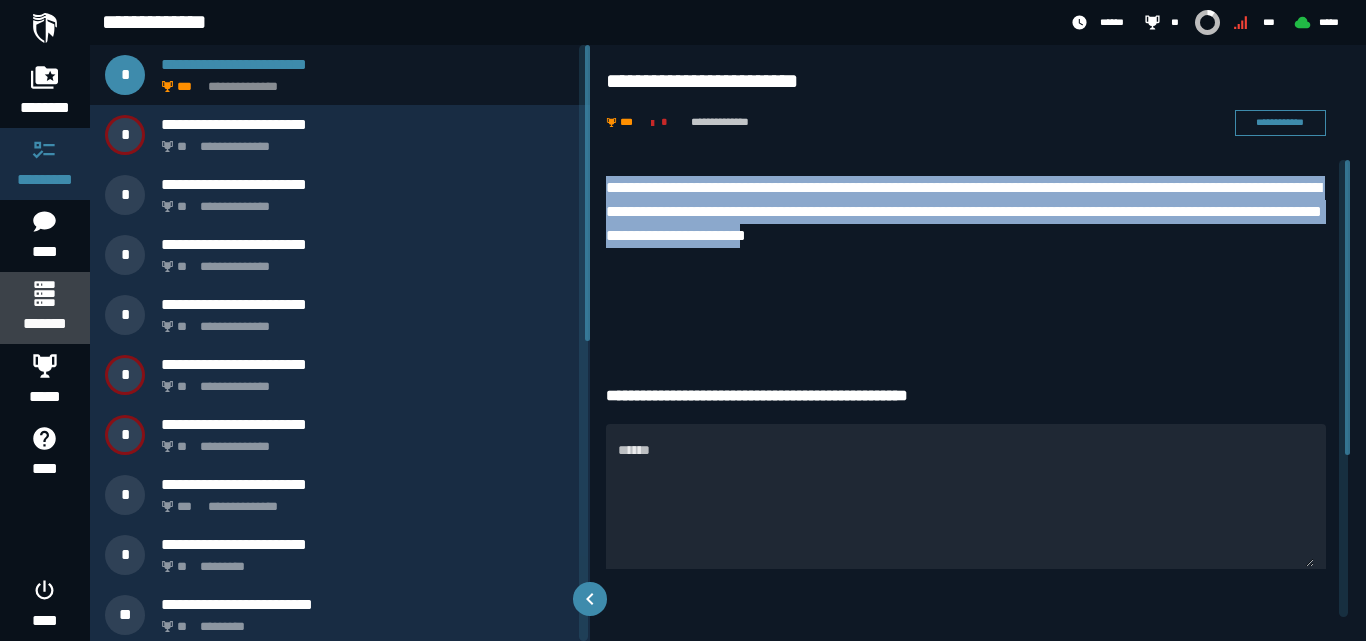 click 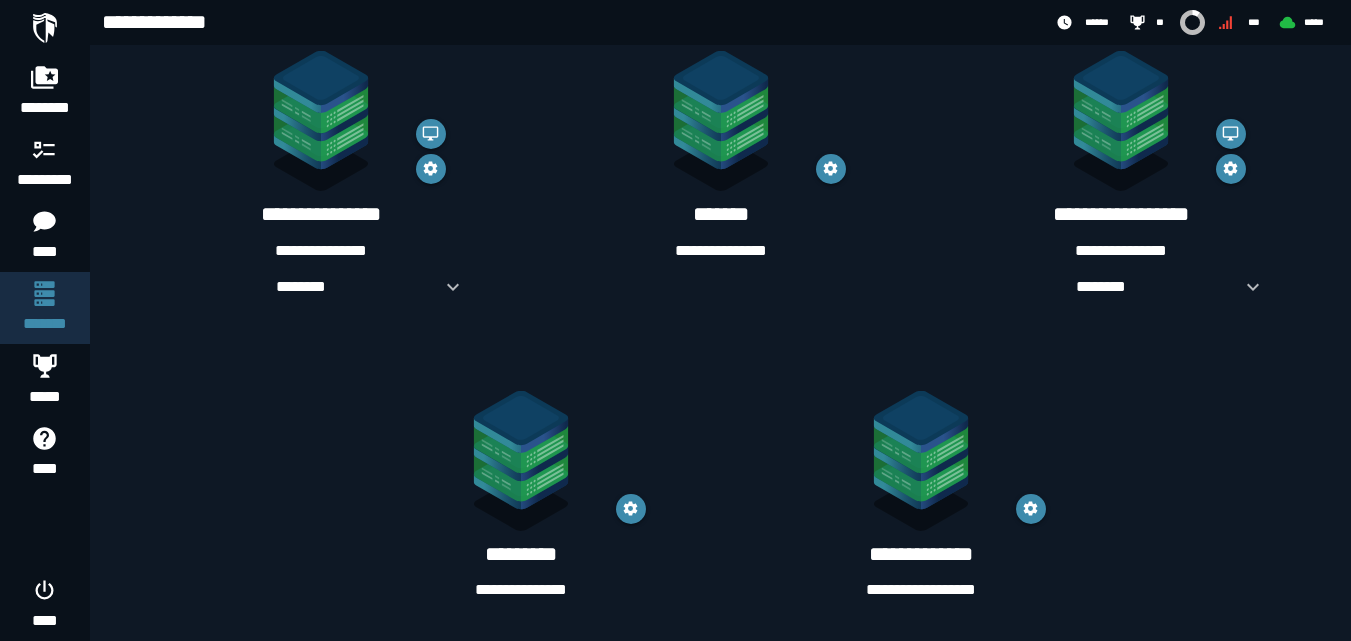 scroll, scrollTop: 398, scrollLeft: 0, axis: vertical 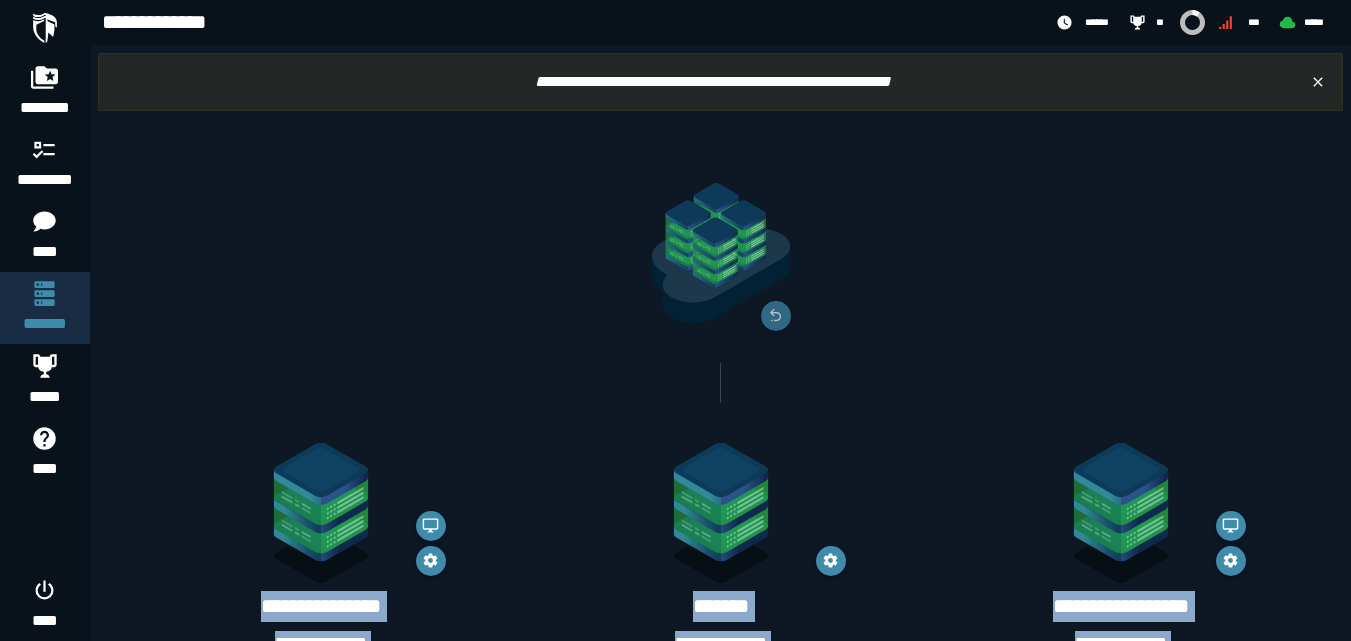 drag, startPoint x: 971, startPoint y: 559, endPoint x: 436, endPoint y: 409, distance: 555.63025 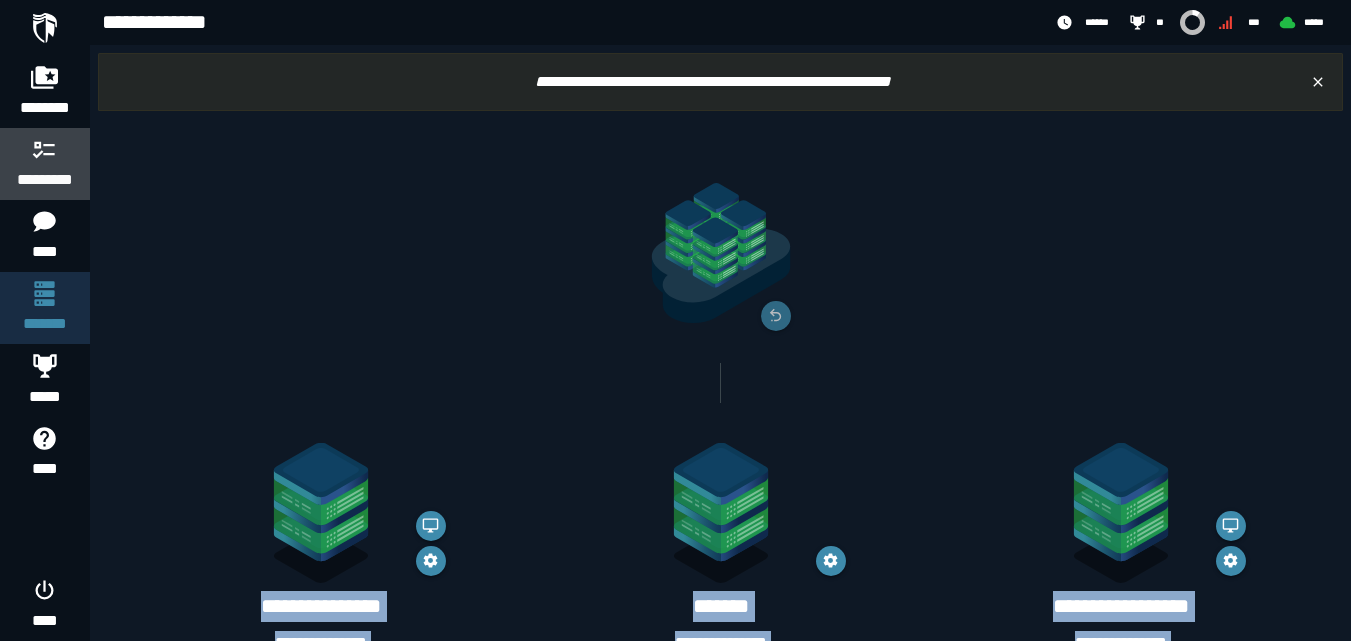 click 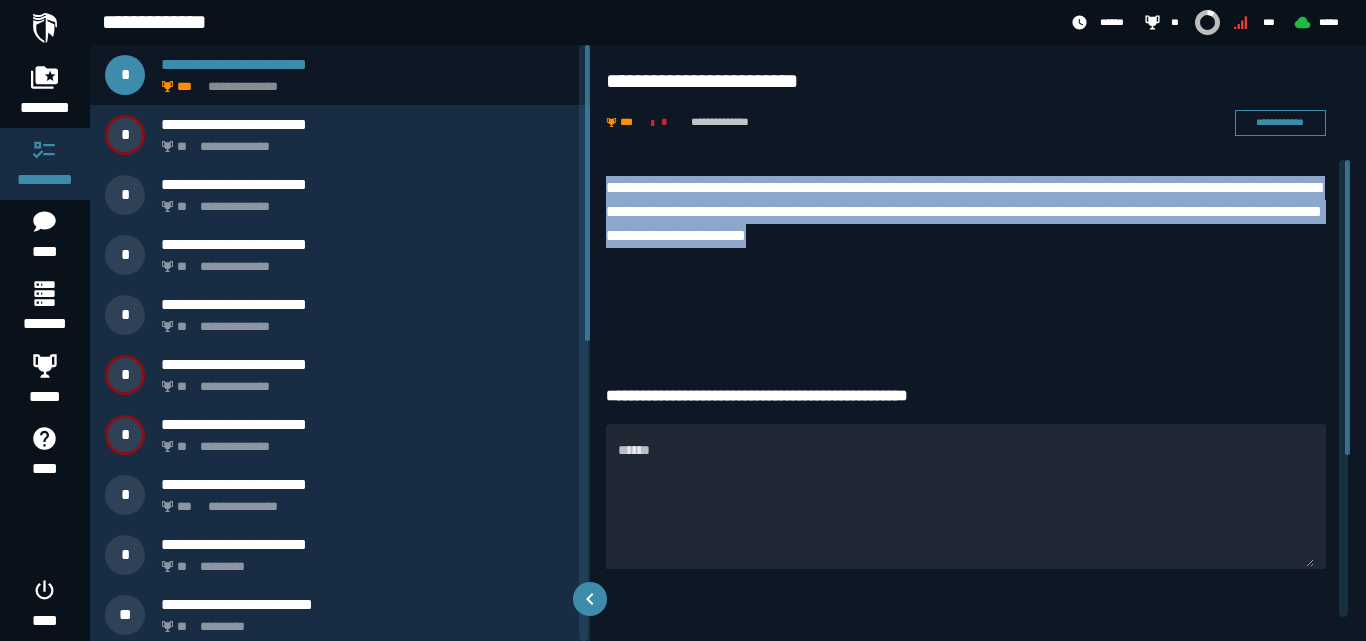 drag, startPoint x: 1091, startPoint y: 231, endPoint x: 611, endPoint y: 181, distance: 482.59714 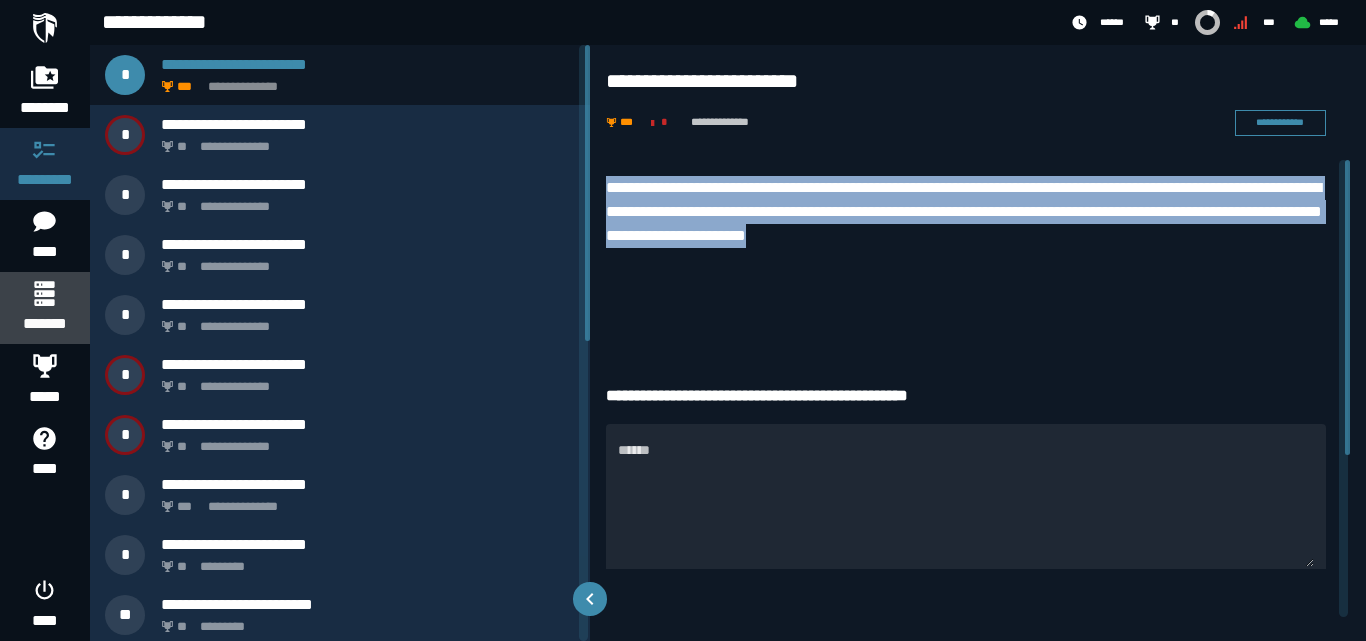 click 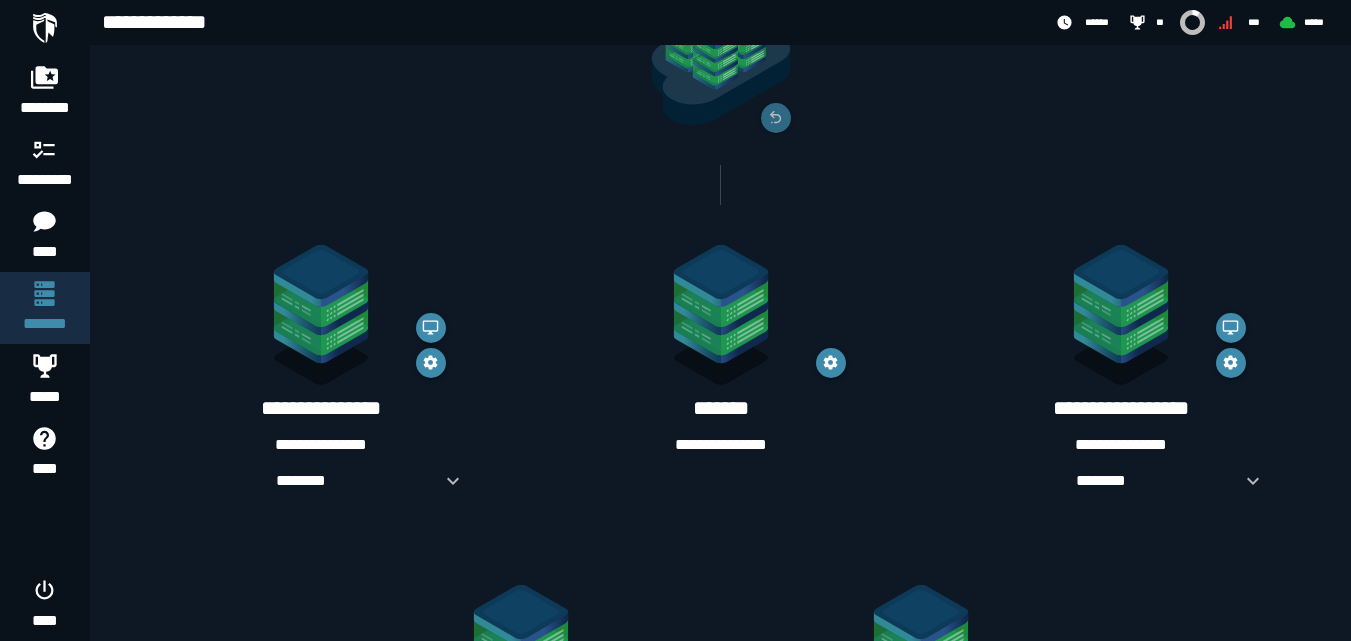 scroll, scrollTop: 98, scrollLeft: 0, axis: vertical 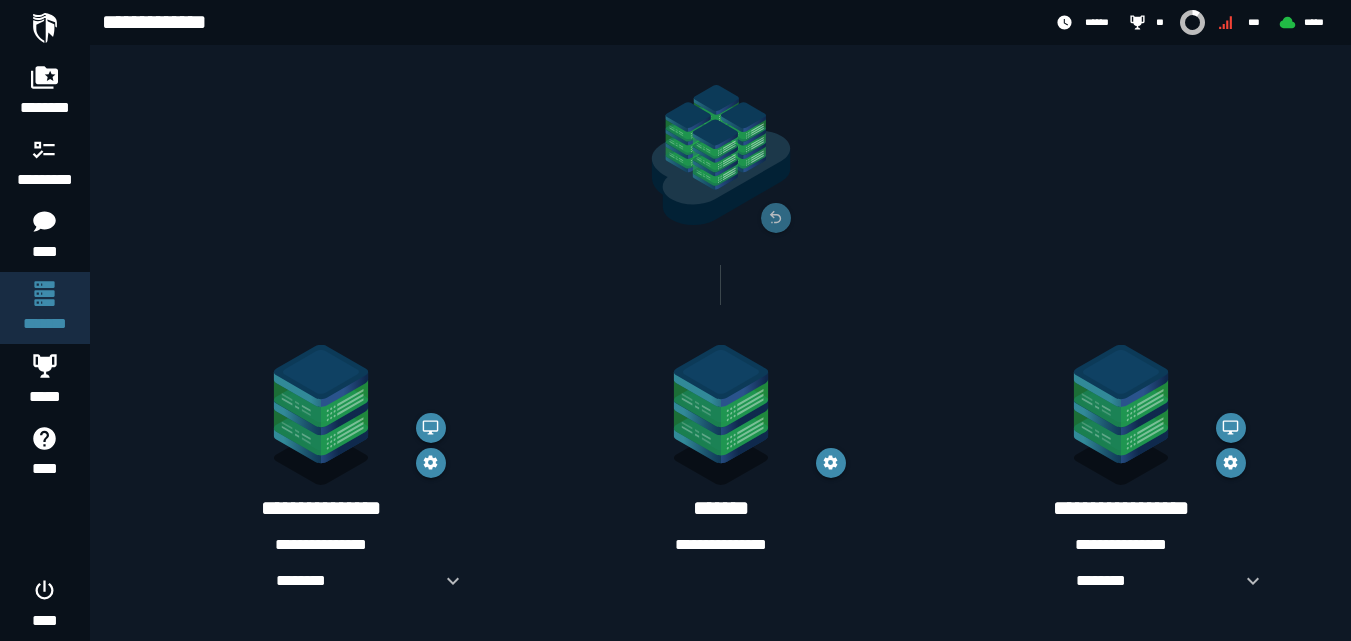click 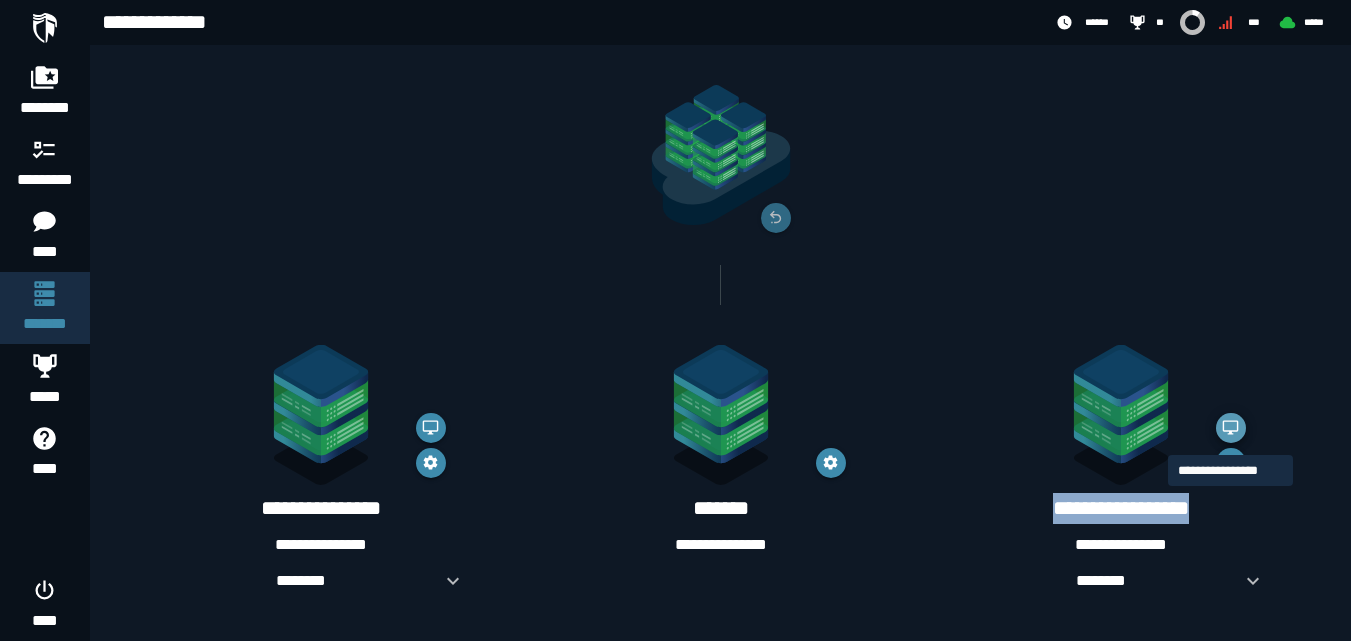 click 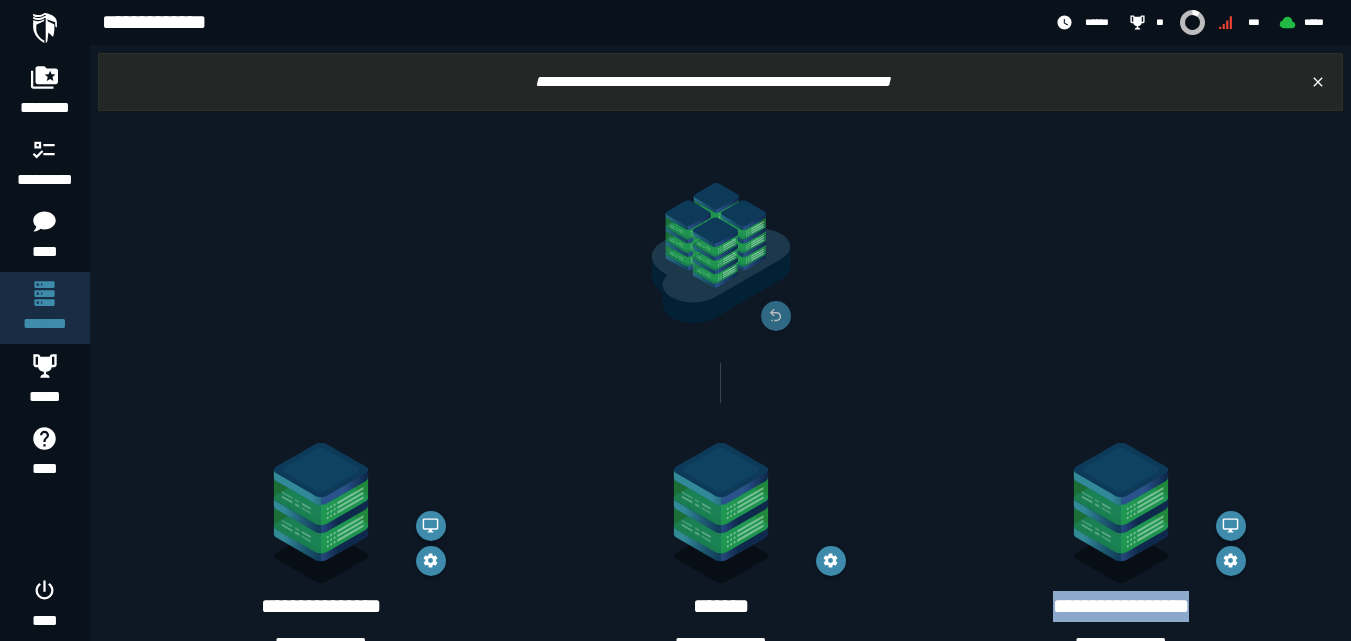 scroll, scrollTop: 98, scrollLeft: 0, axis: vertical 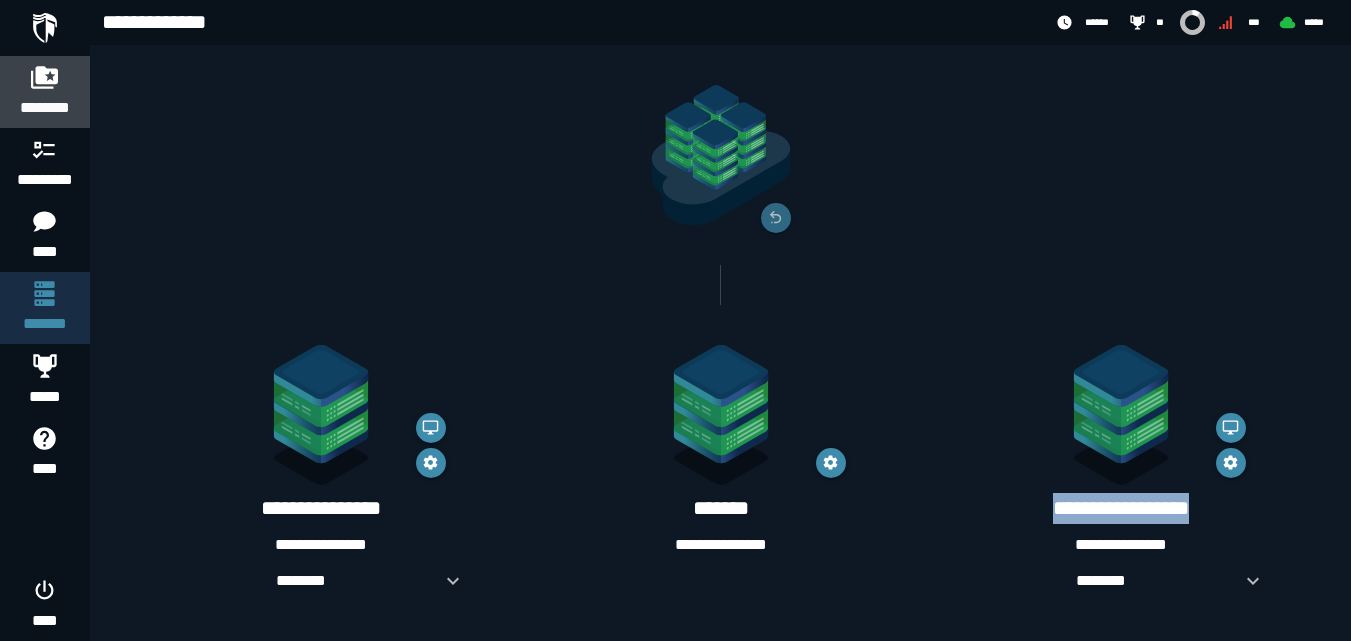click 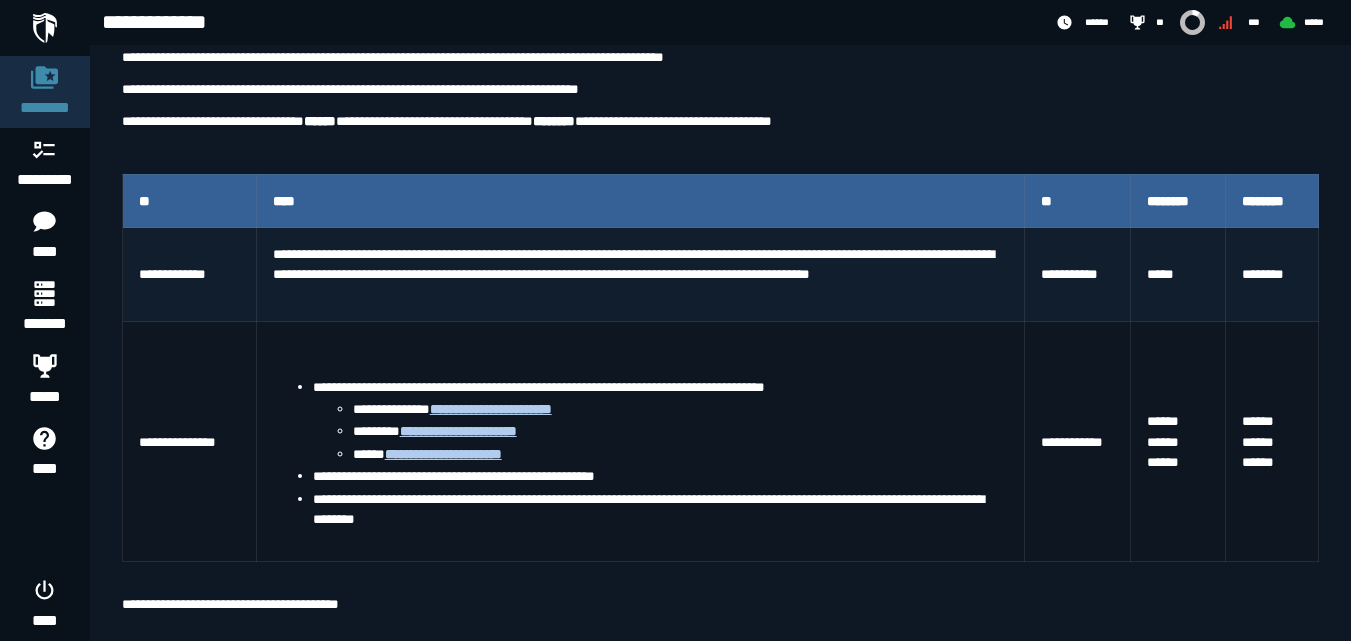 scroll, scrollTop: 300, scrollLeft: 0, axis: vertical 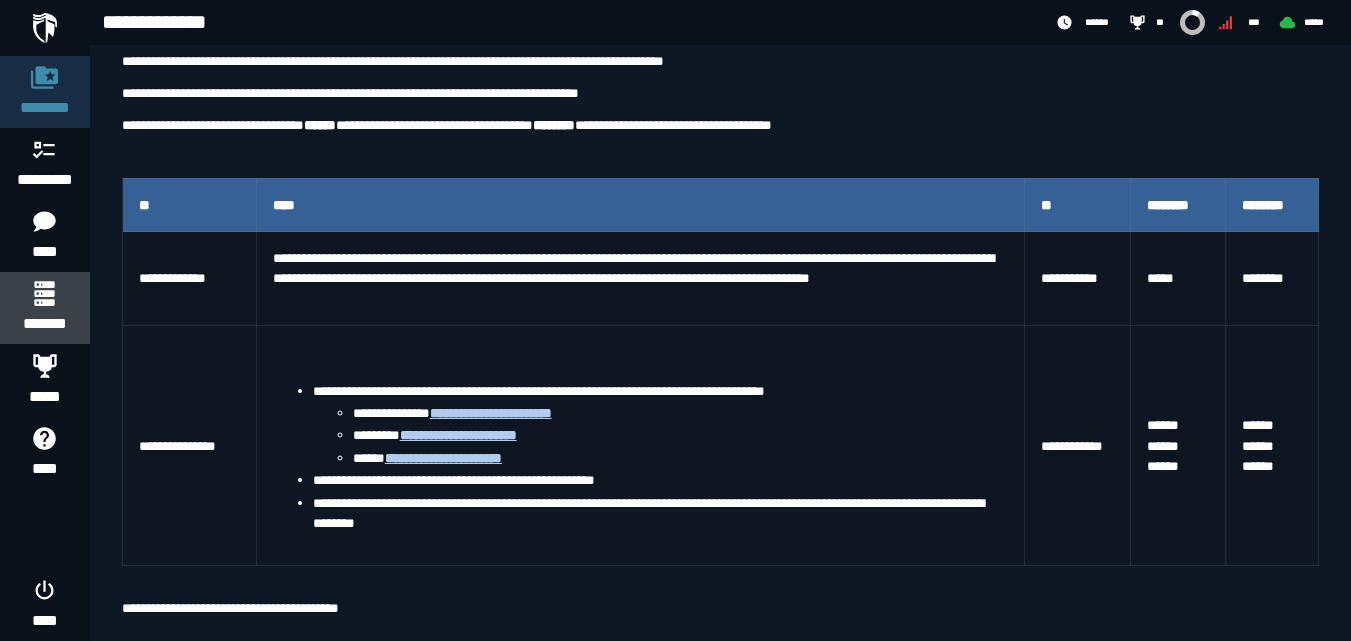 click 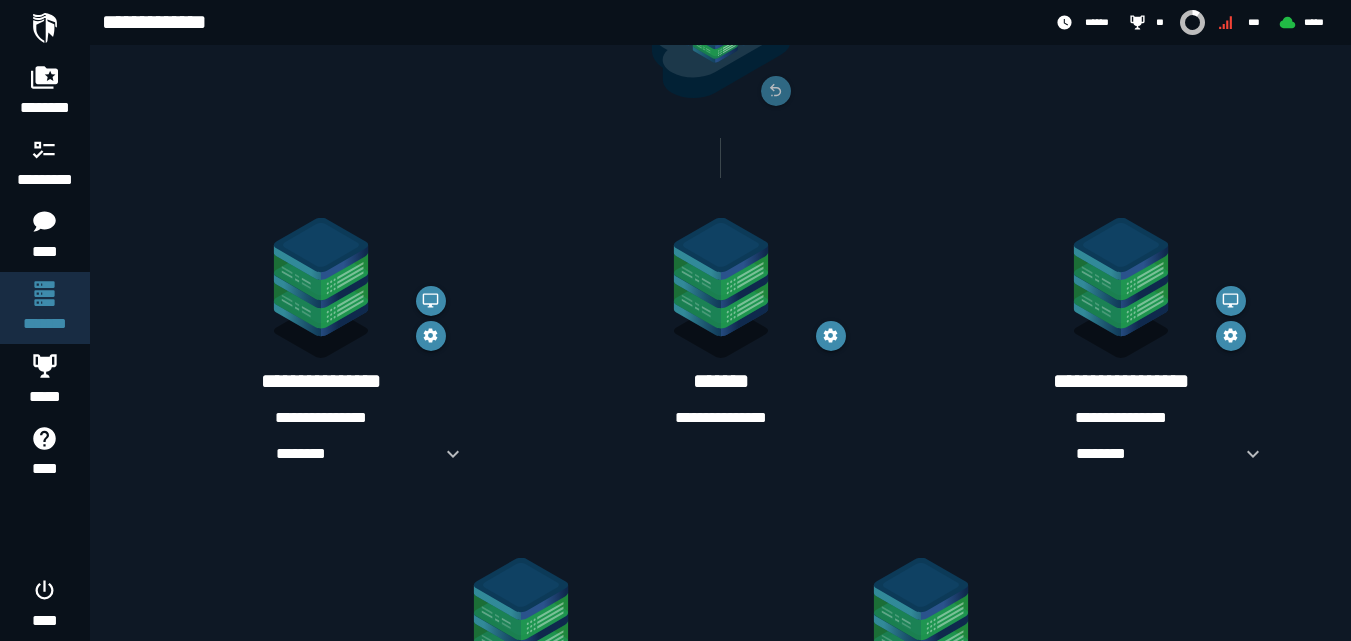 scroll, scrollTop: 198, scrollLeft: 0, axis: vertical 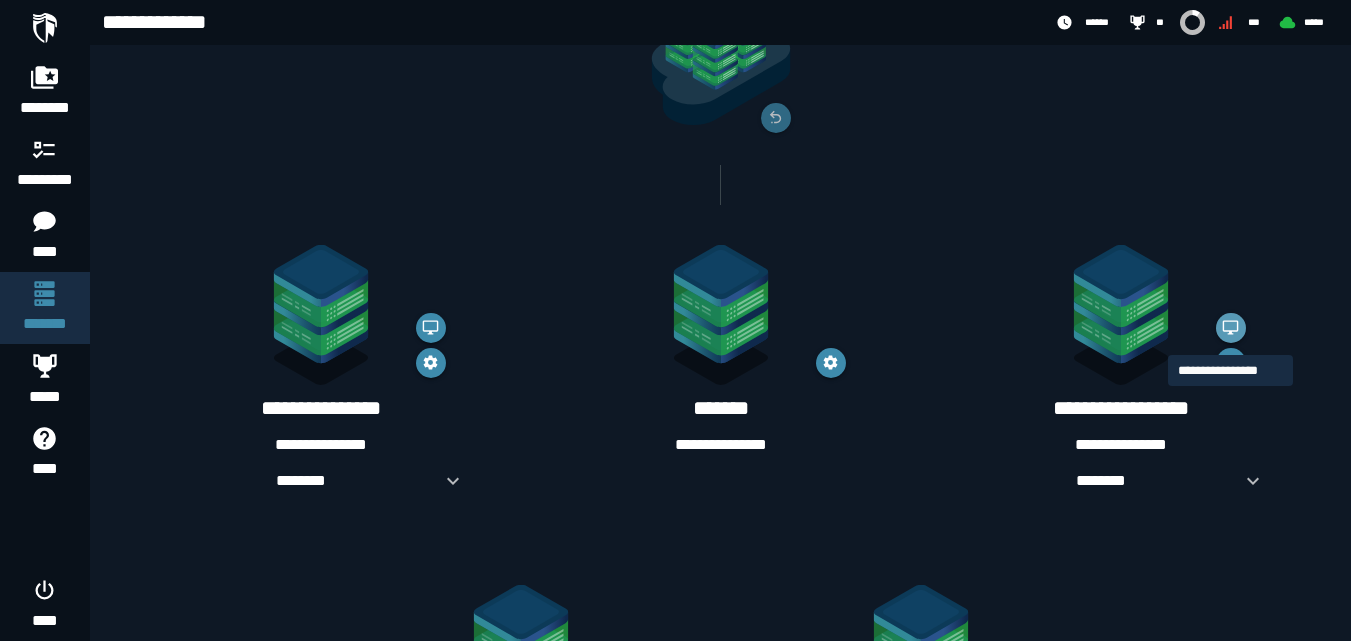 click 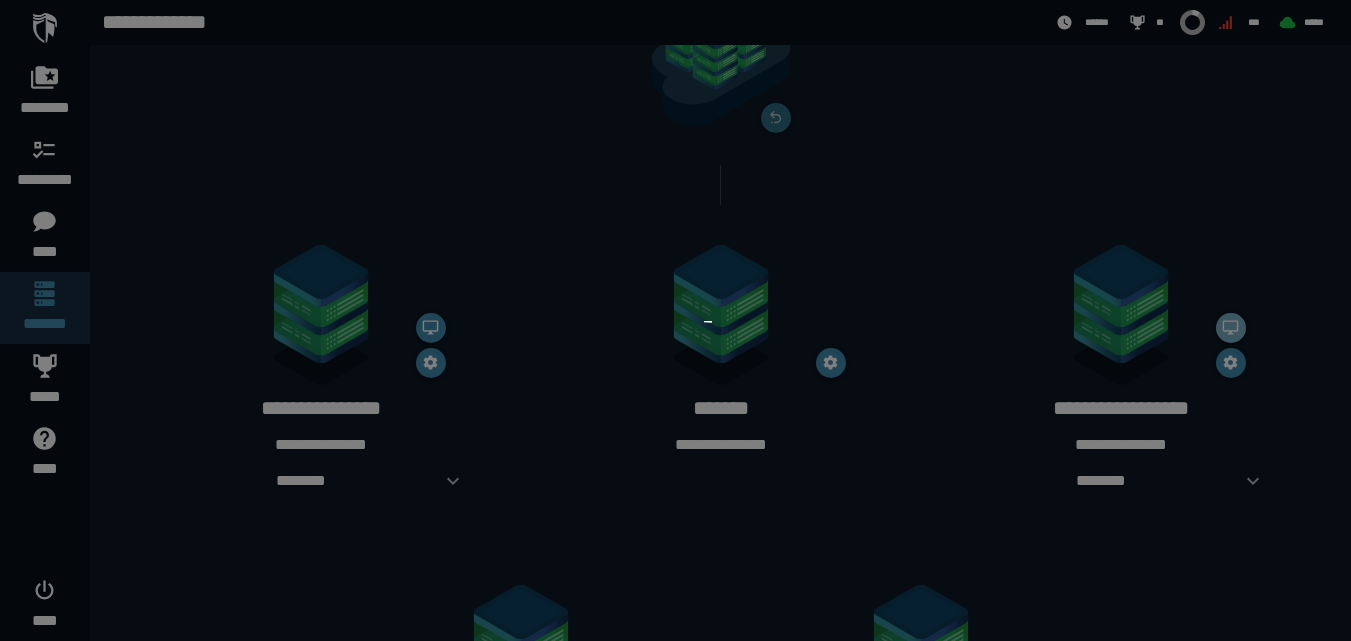 scroll, scrollTop: 0, scrollLeft: 0, axis: both 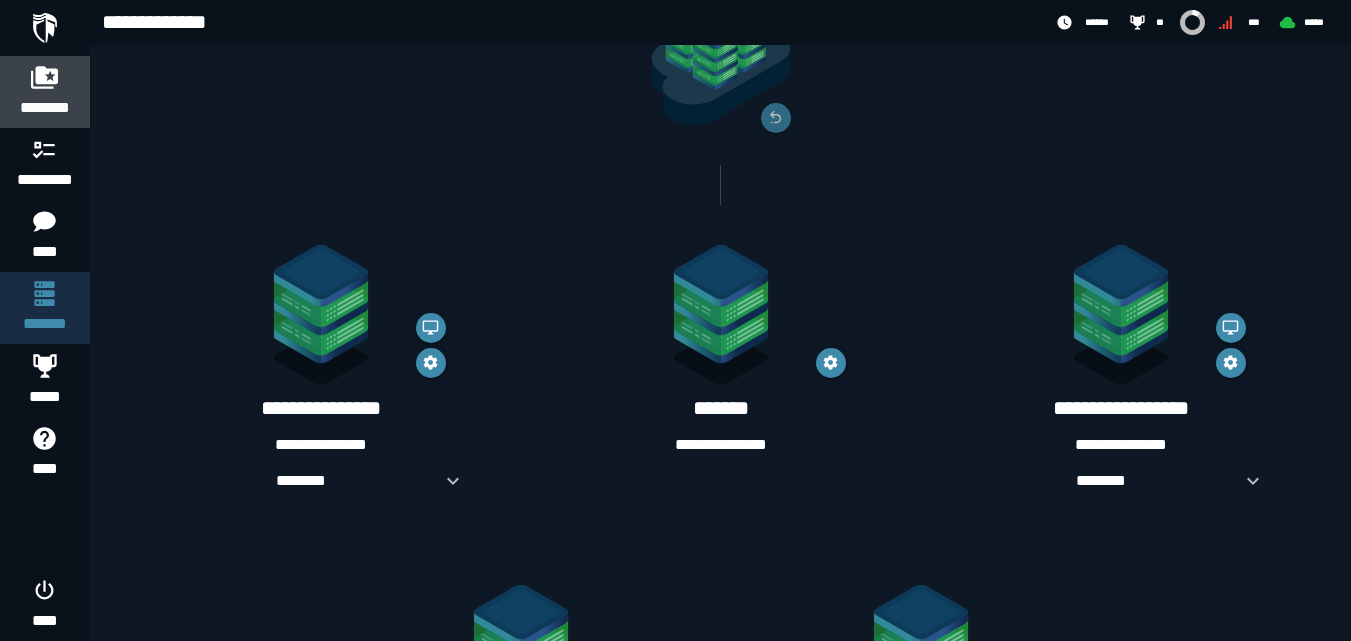 click at bounding box center [45, 77] 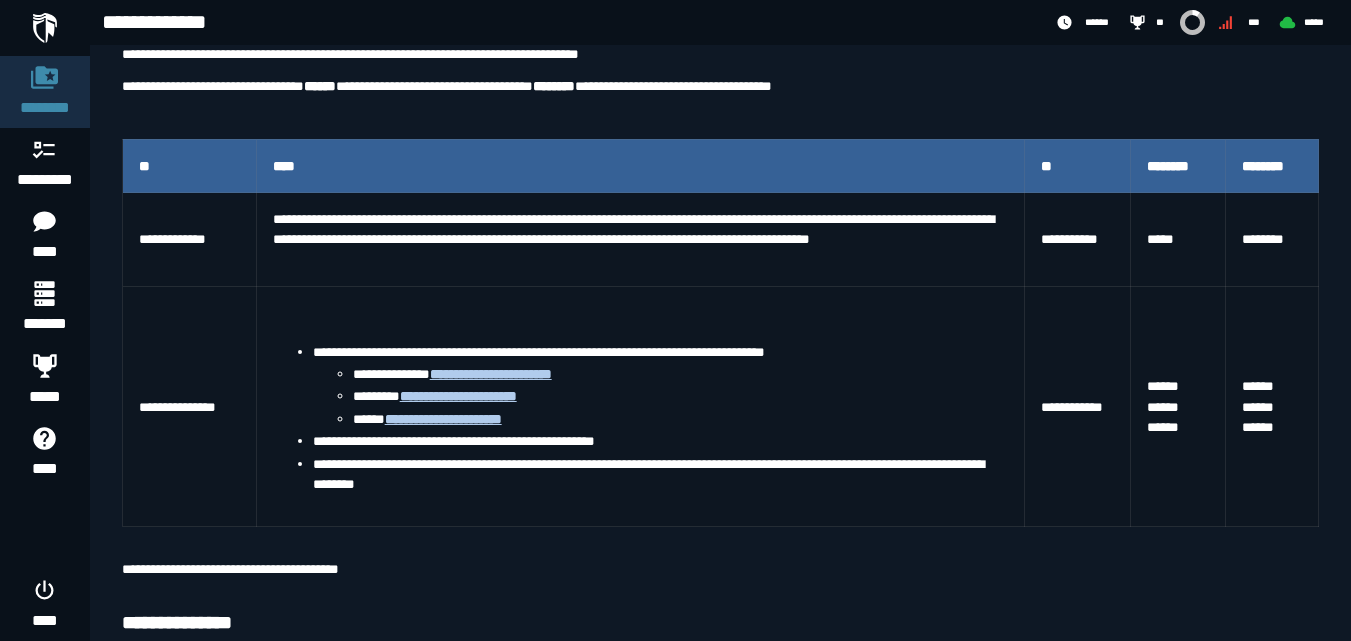 scroll, scrollTop: 400, scrollLeft: 0, axis: vertical 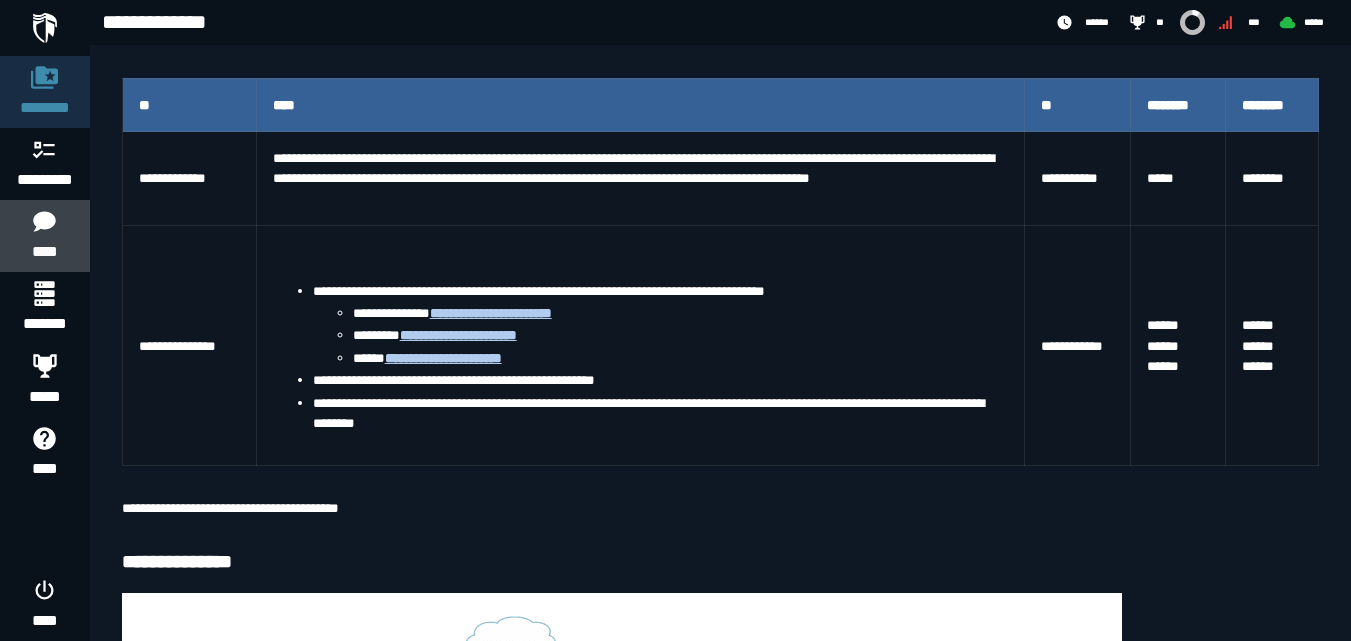 click on "****" at bounding box center [44, 252] 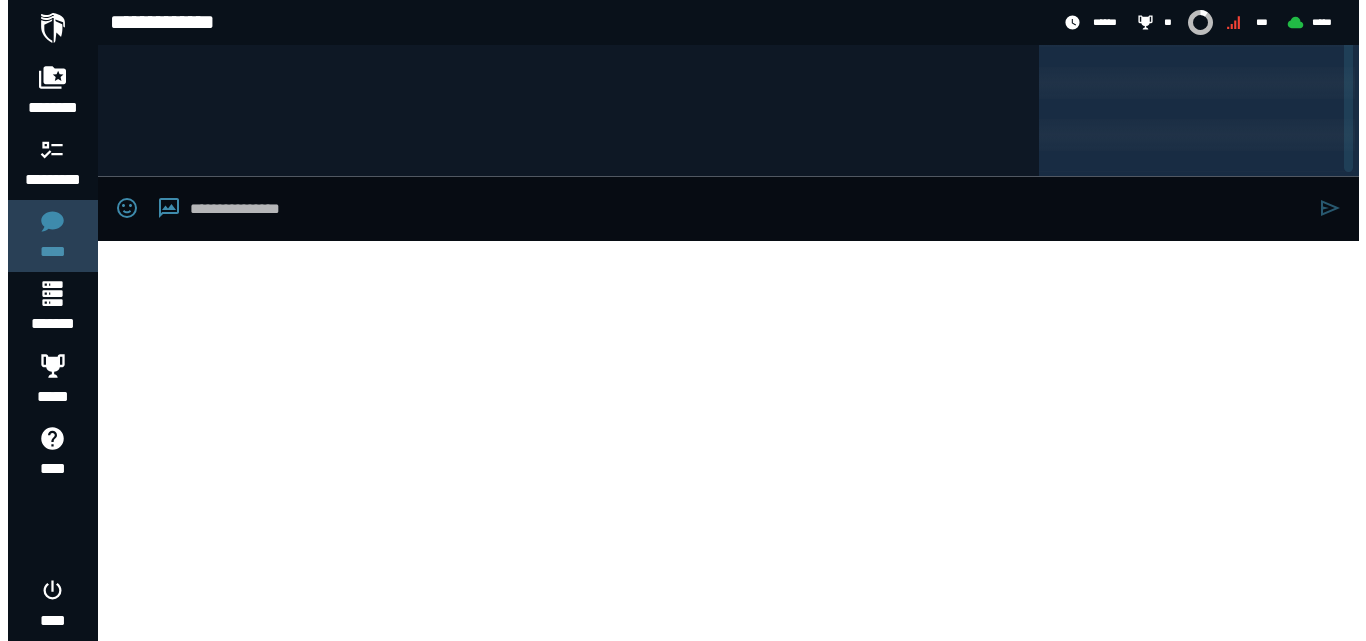 scroll, scrollTop: 0, scrollLeft: 0, axis: both 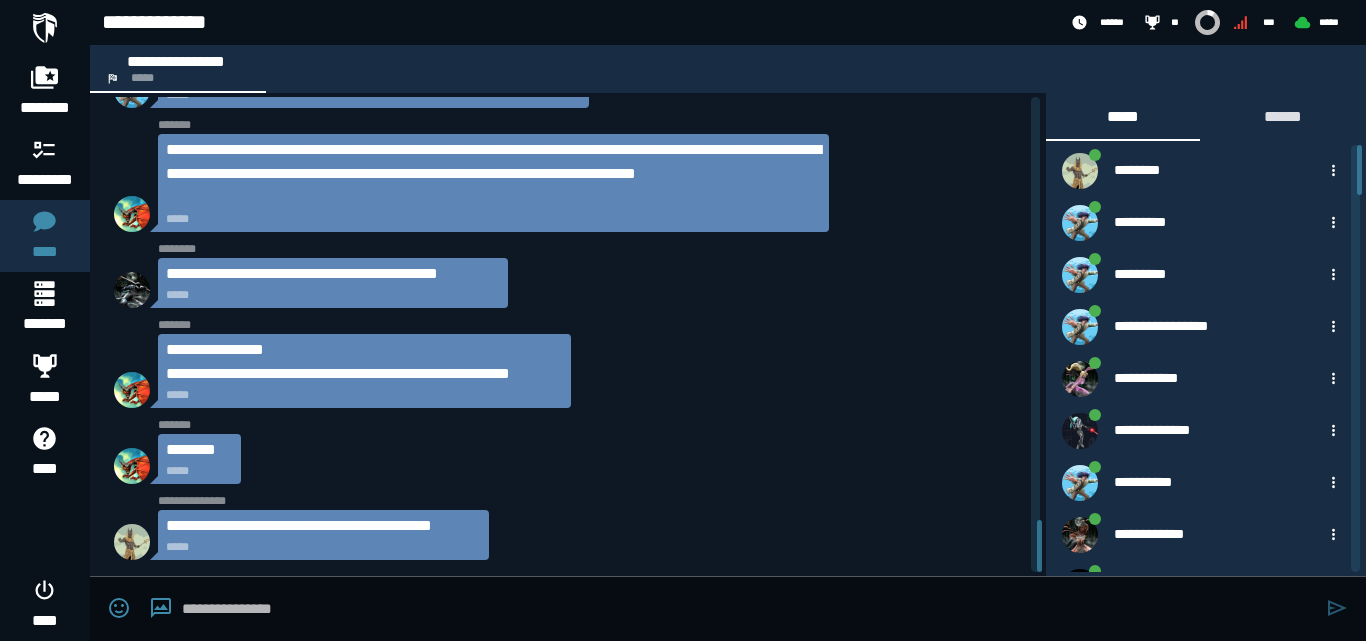 click at bounding box center (749, 609) 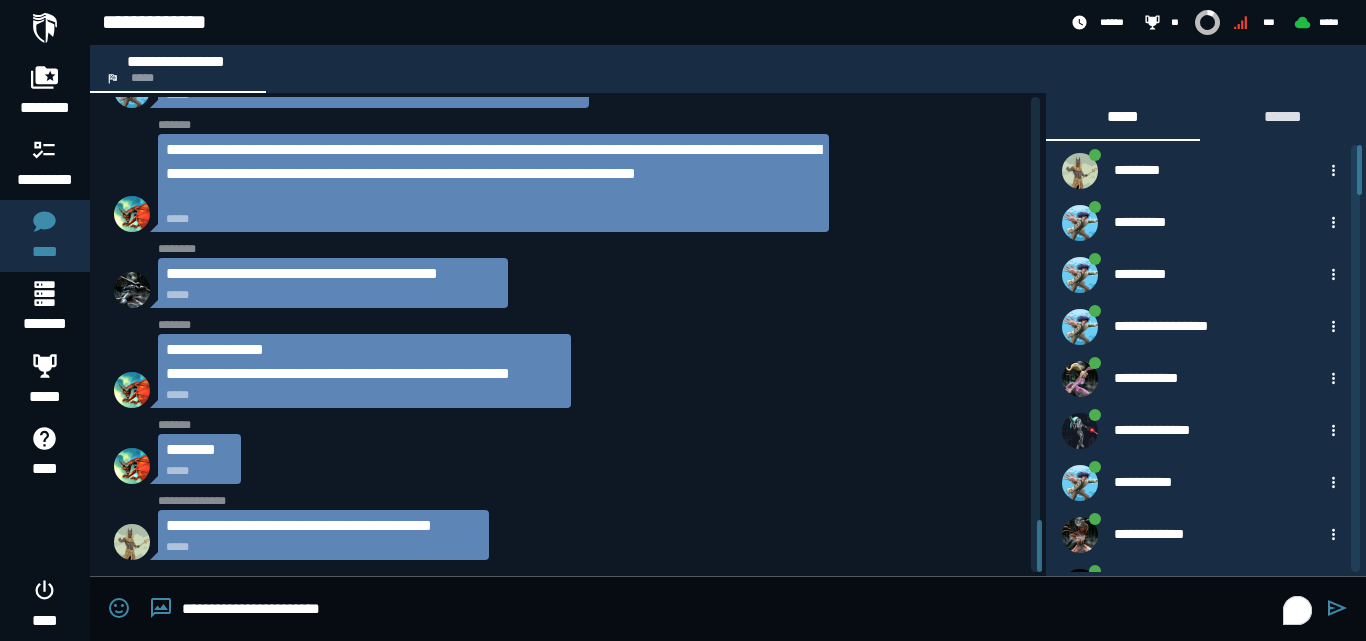click on "**********" at bounding box center [749, 609] 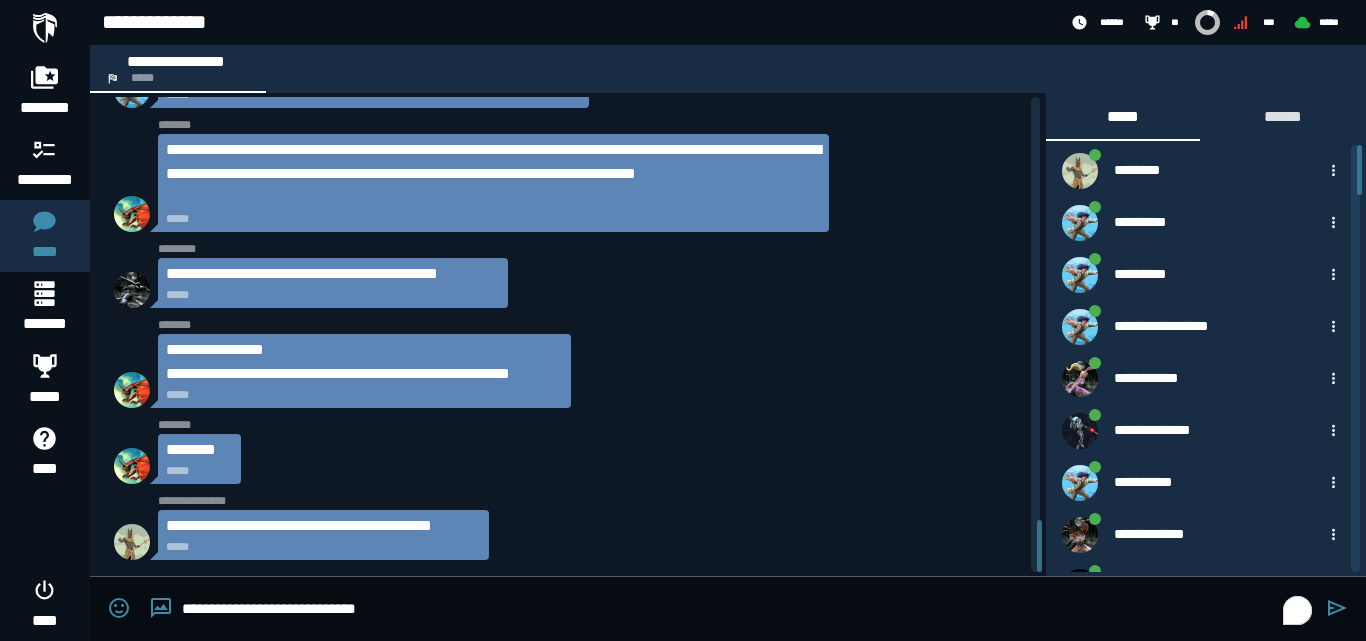 click on "**********" at bounding box center (749, 609) 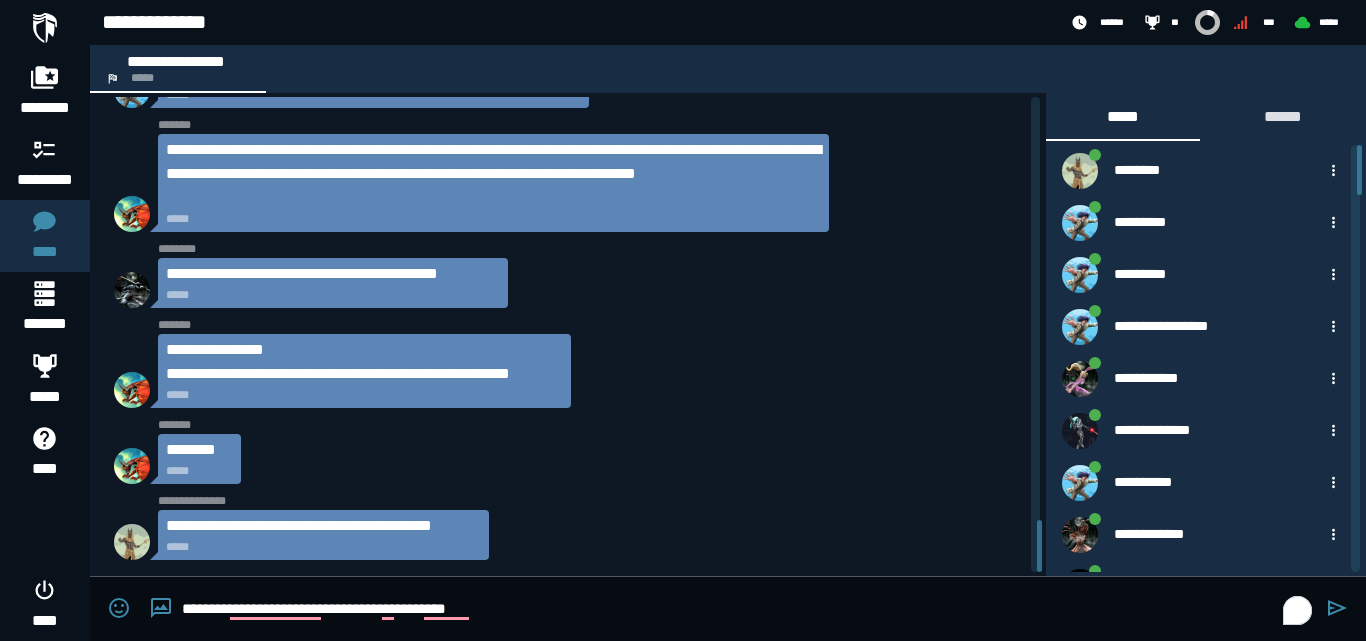 type on "**********" 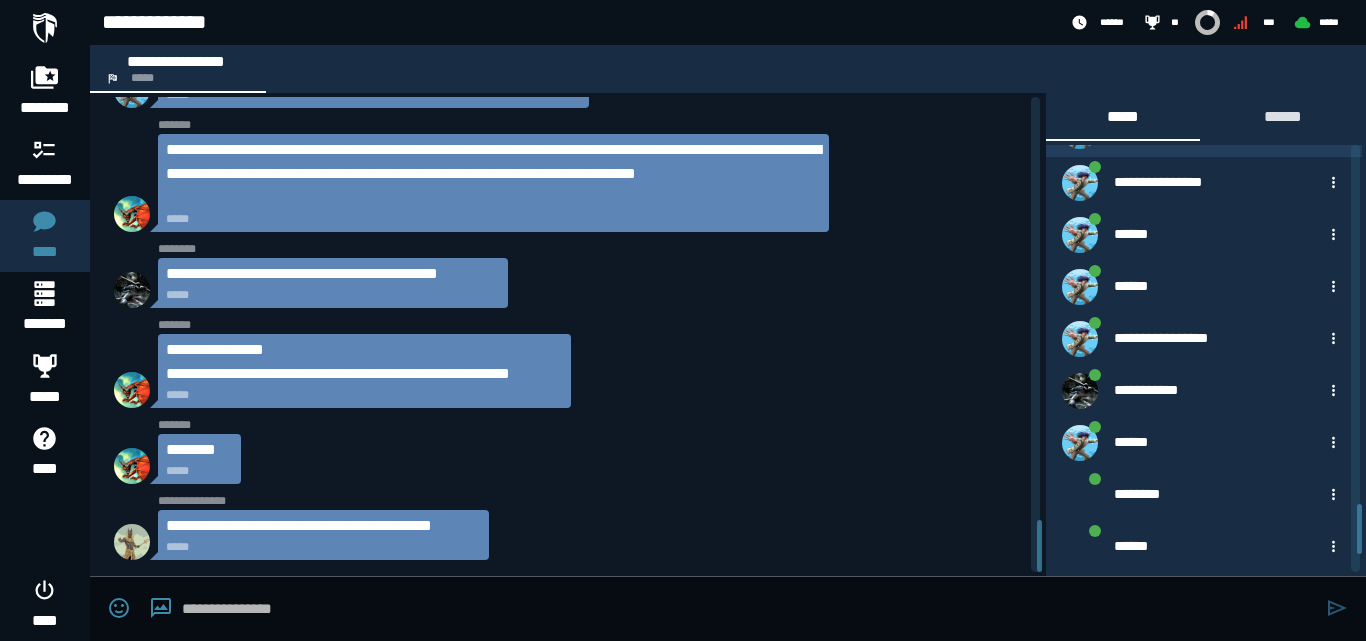 scroll, scrollTop: 3629, scrollLeft: 0, axis: vertical 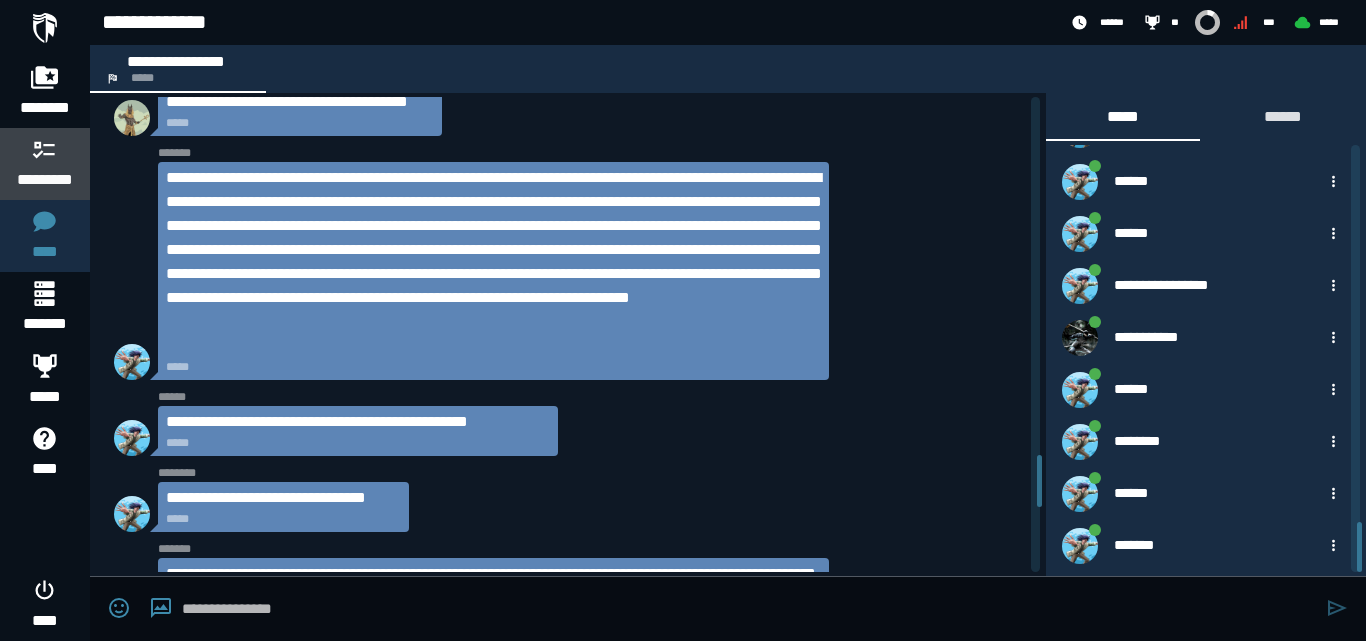click 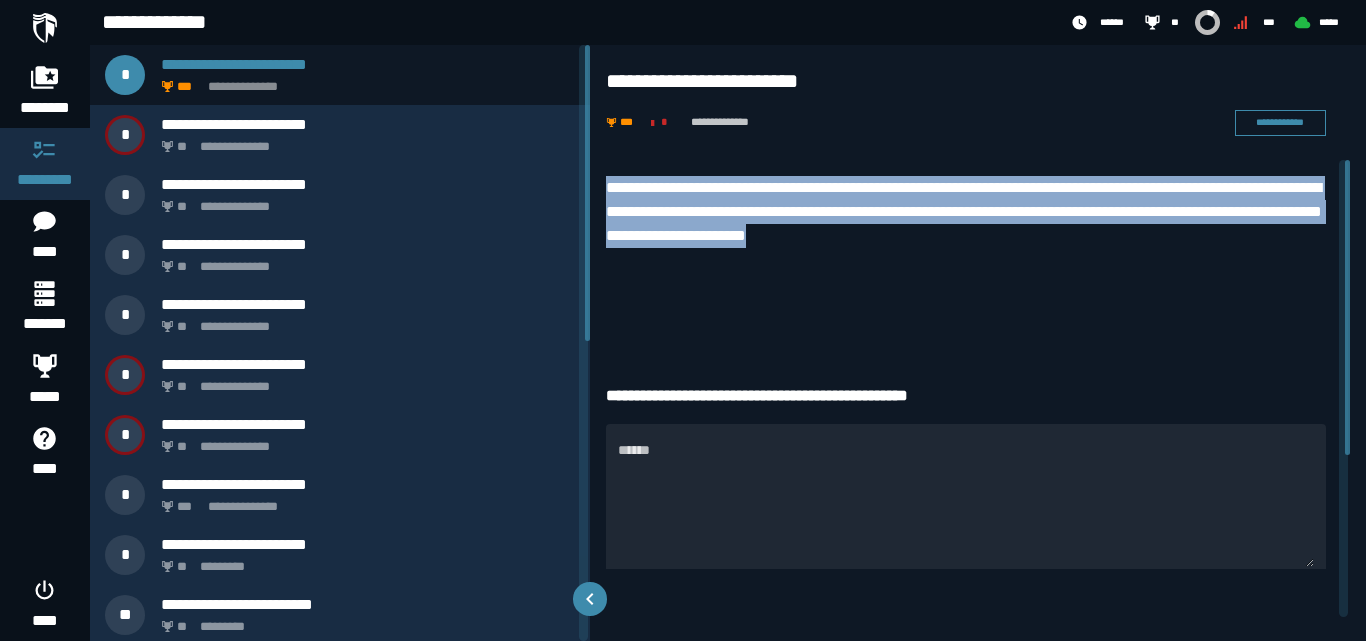 drag, startPoint x: 1094, startPoint y: 234, endPoint x: 601, endPoint y: 193, distance: 494.70193 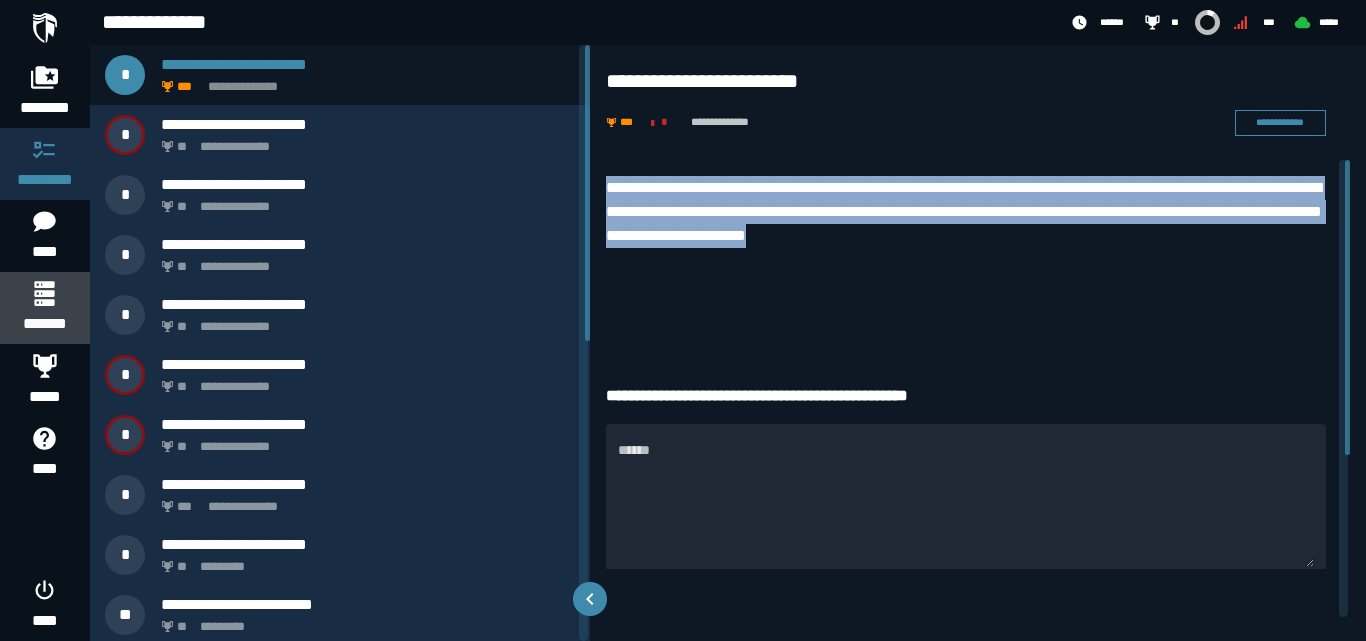 click 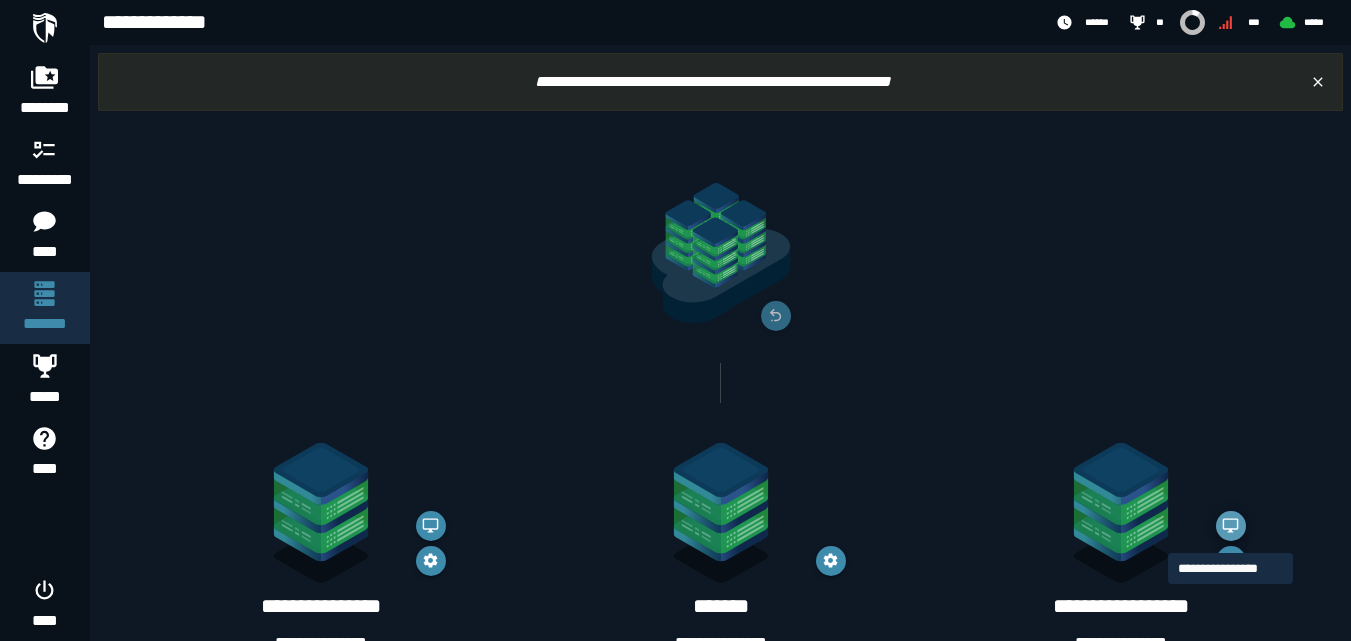 click 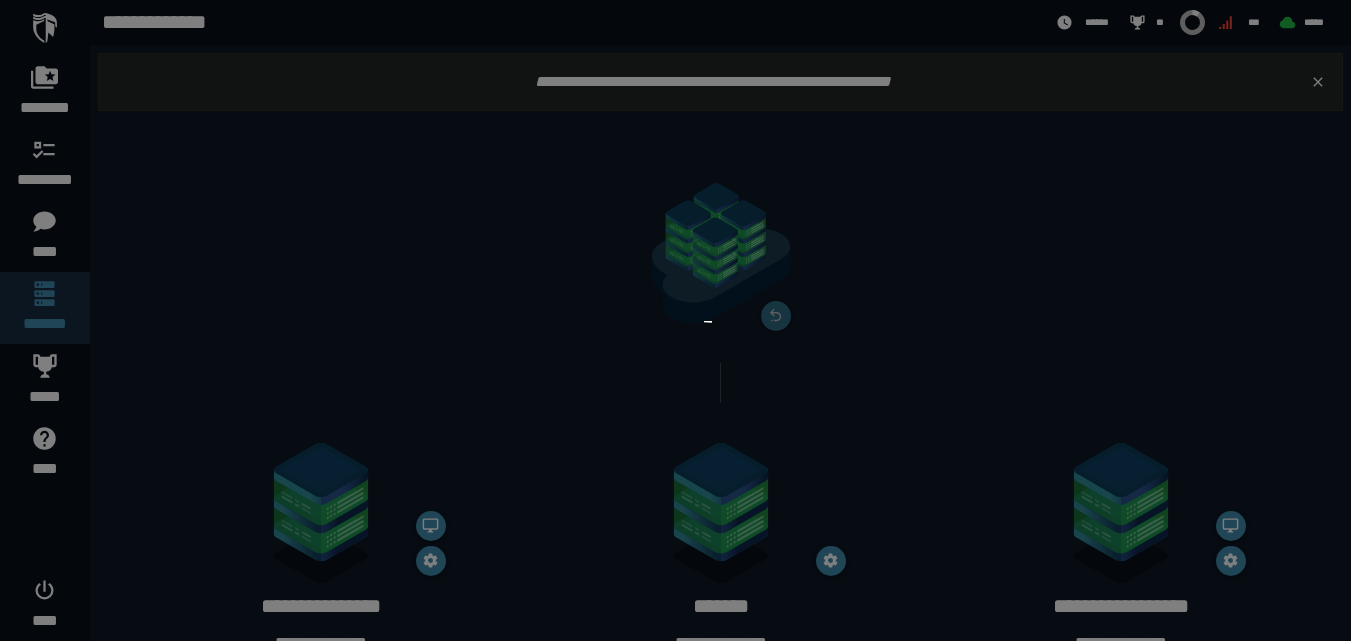 click at bounding box center [675, 320] 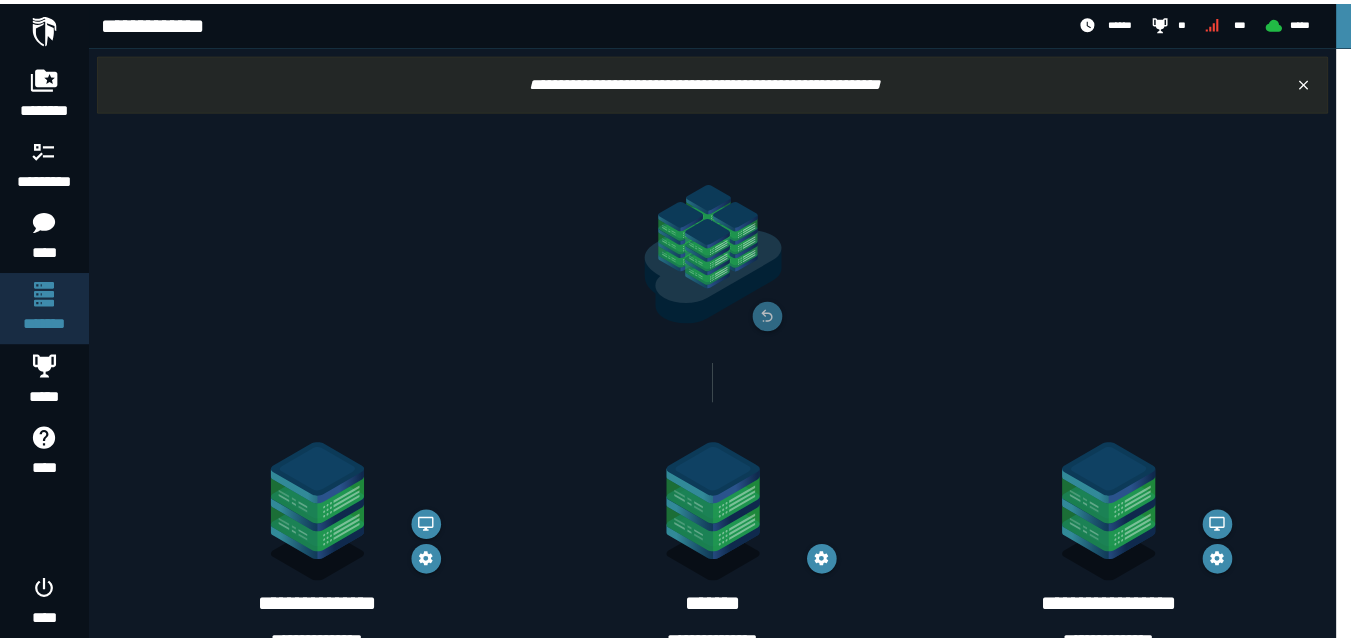 scroll, scrollTop: 0, scrollLeft: 0, axis: both 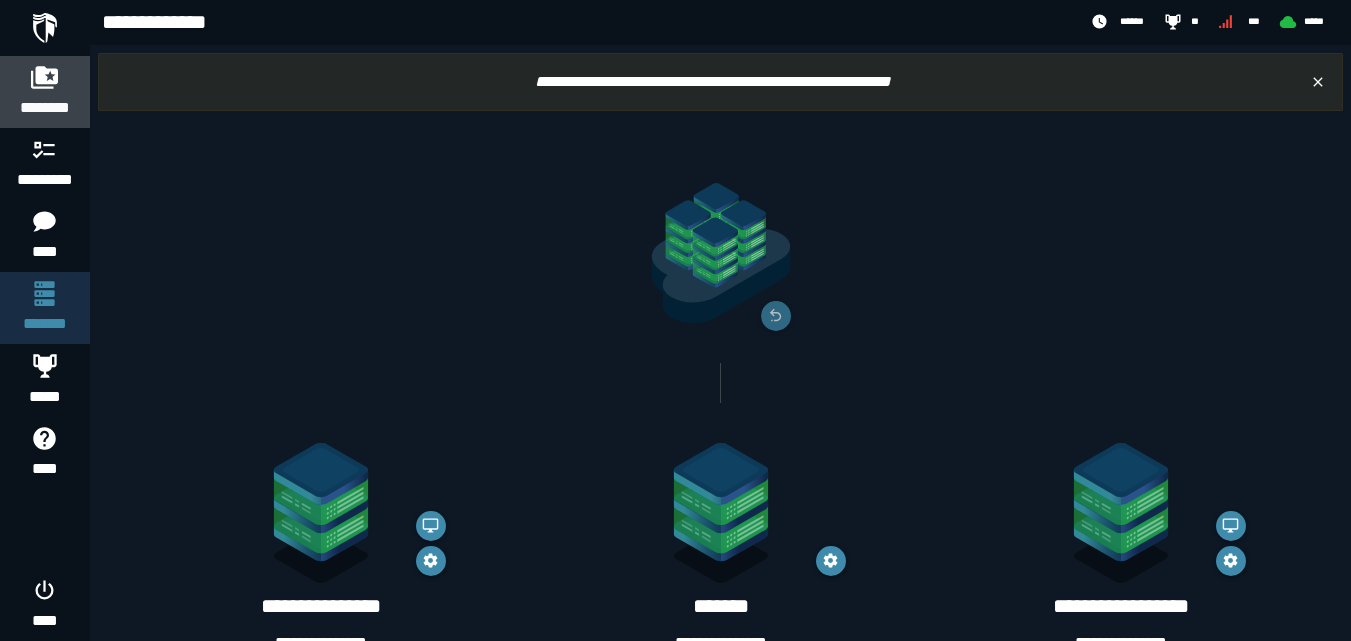 click 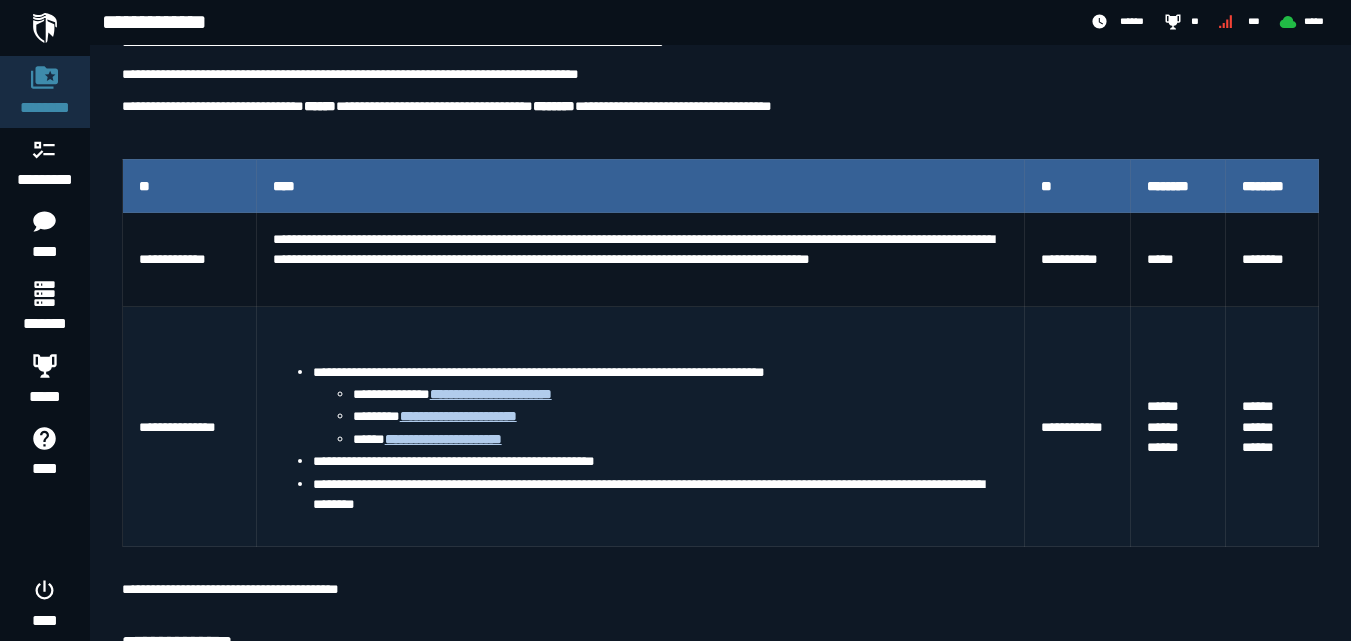 scroll, scrollTop: 300, scrollLeft: 0, axis: vertical 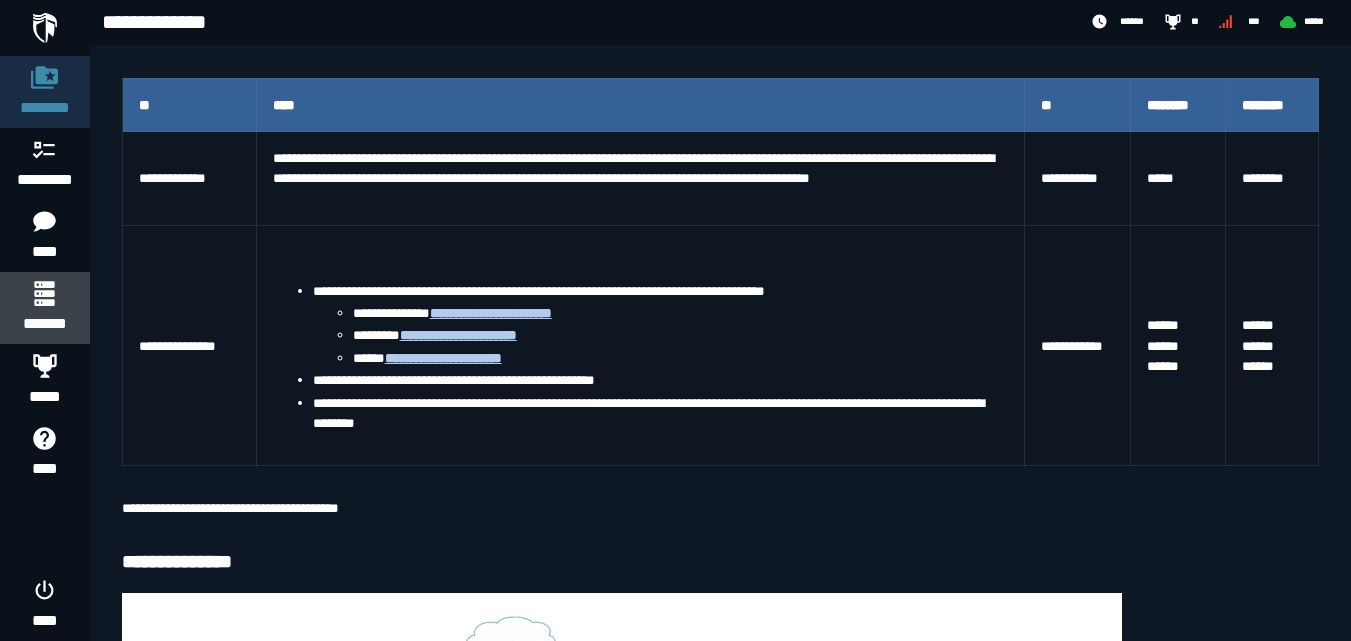 click 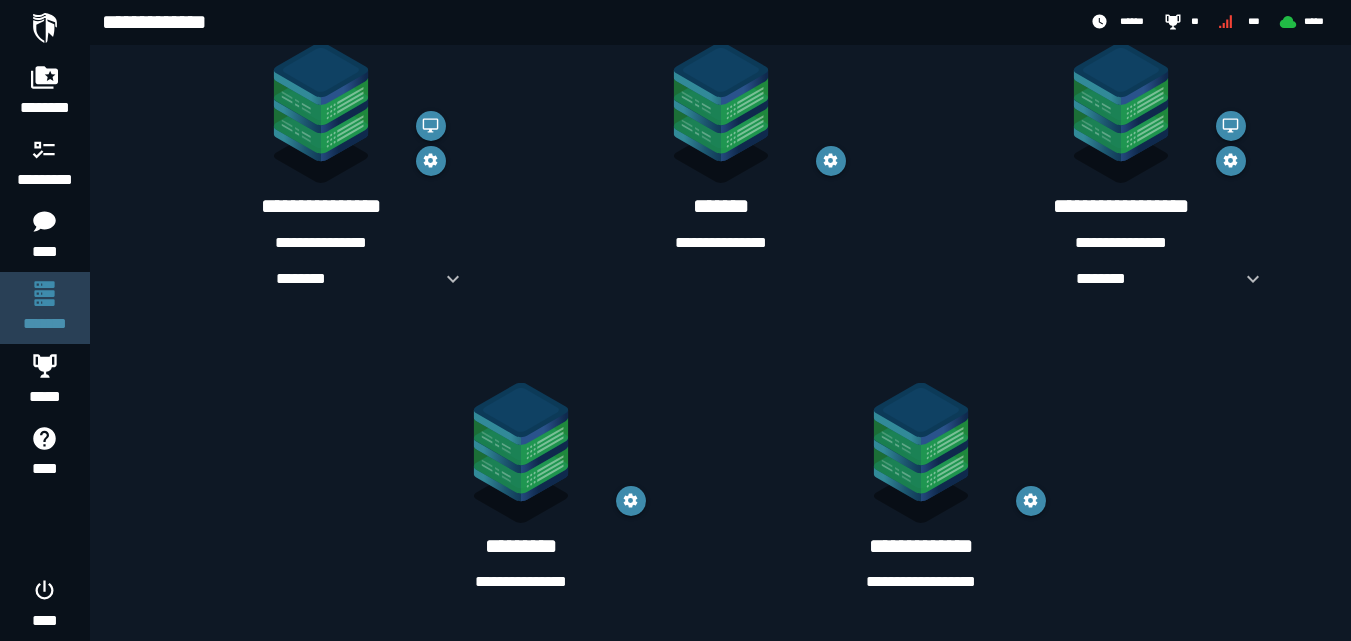 scroll, scrollTop: 0, scrollLeft: 0, axis: both 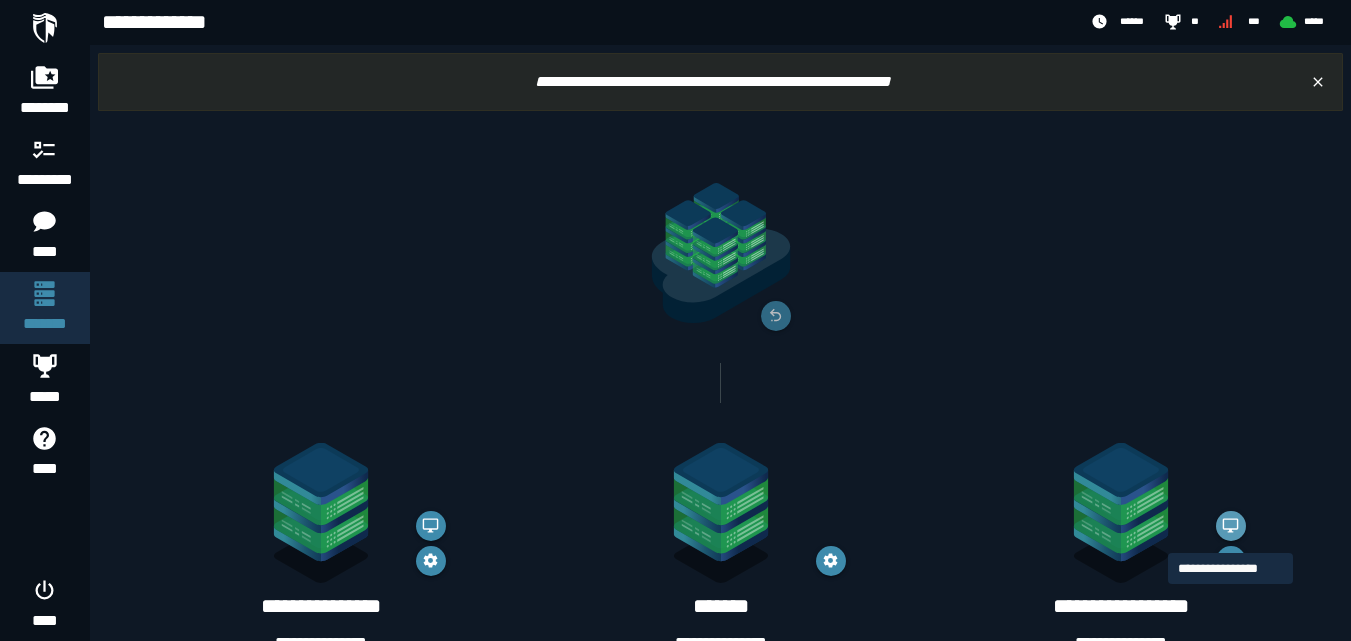 click 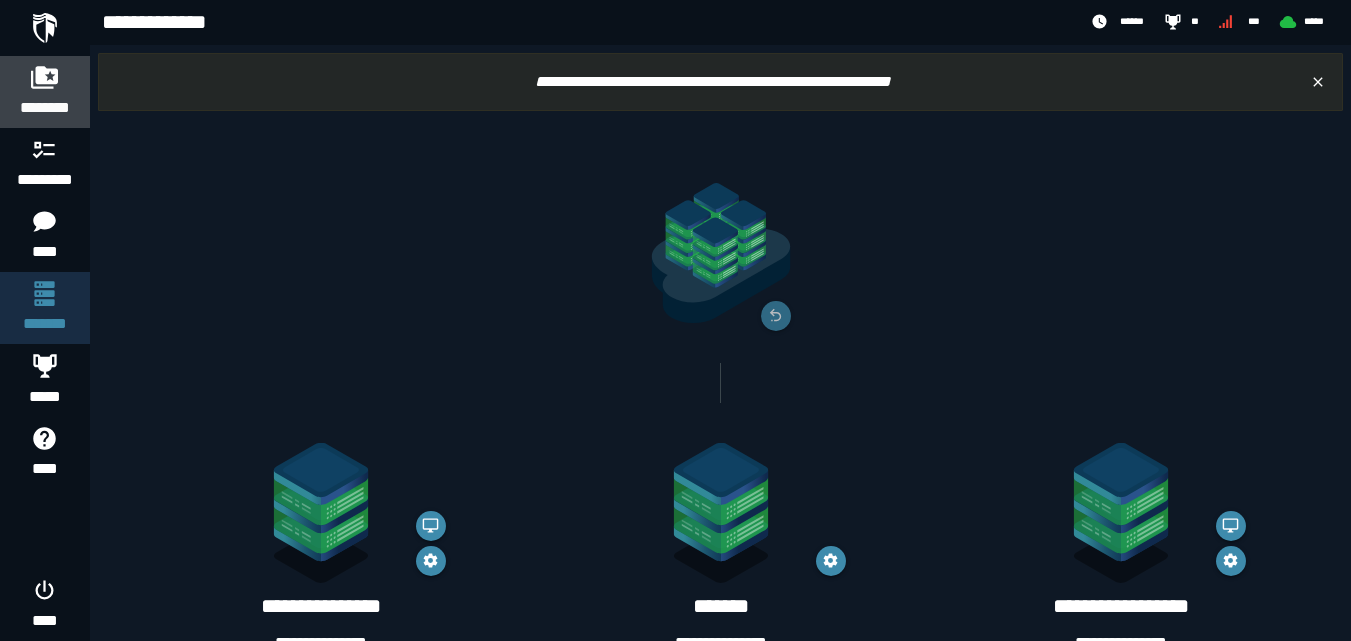 click on "********" at bounding box center (45, 92) 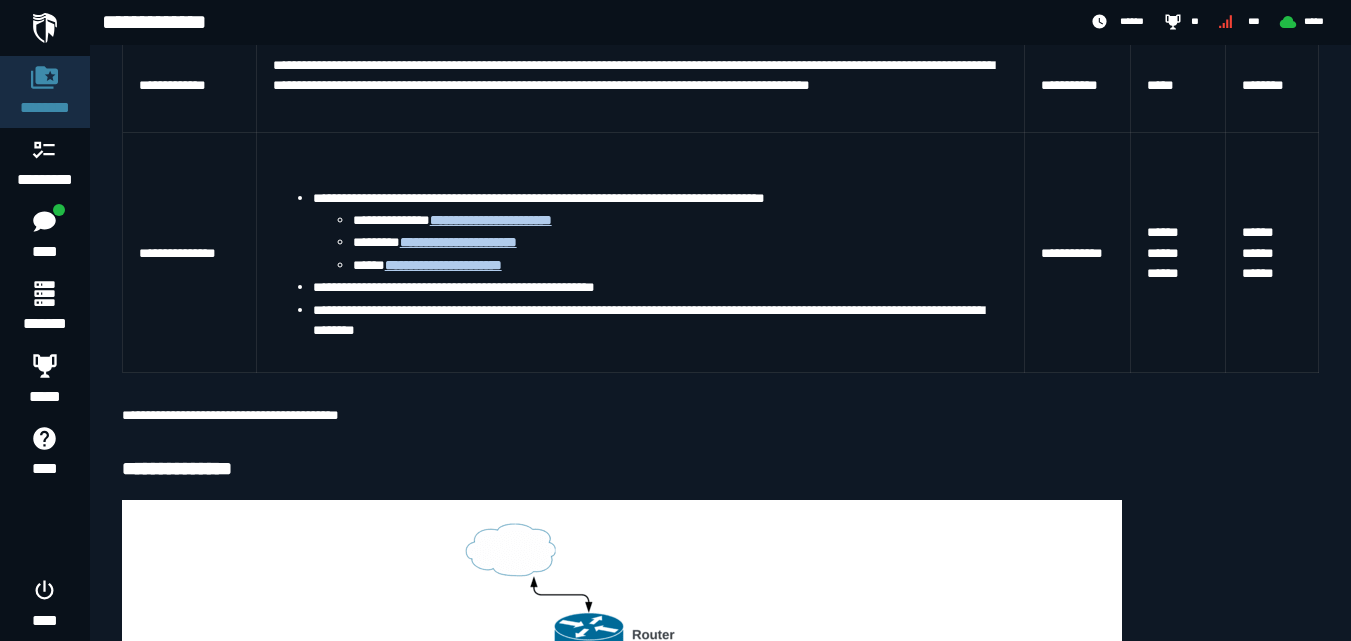 scroll, scrollTop: 449, scrollLeft: 0, axis: vertical 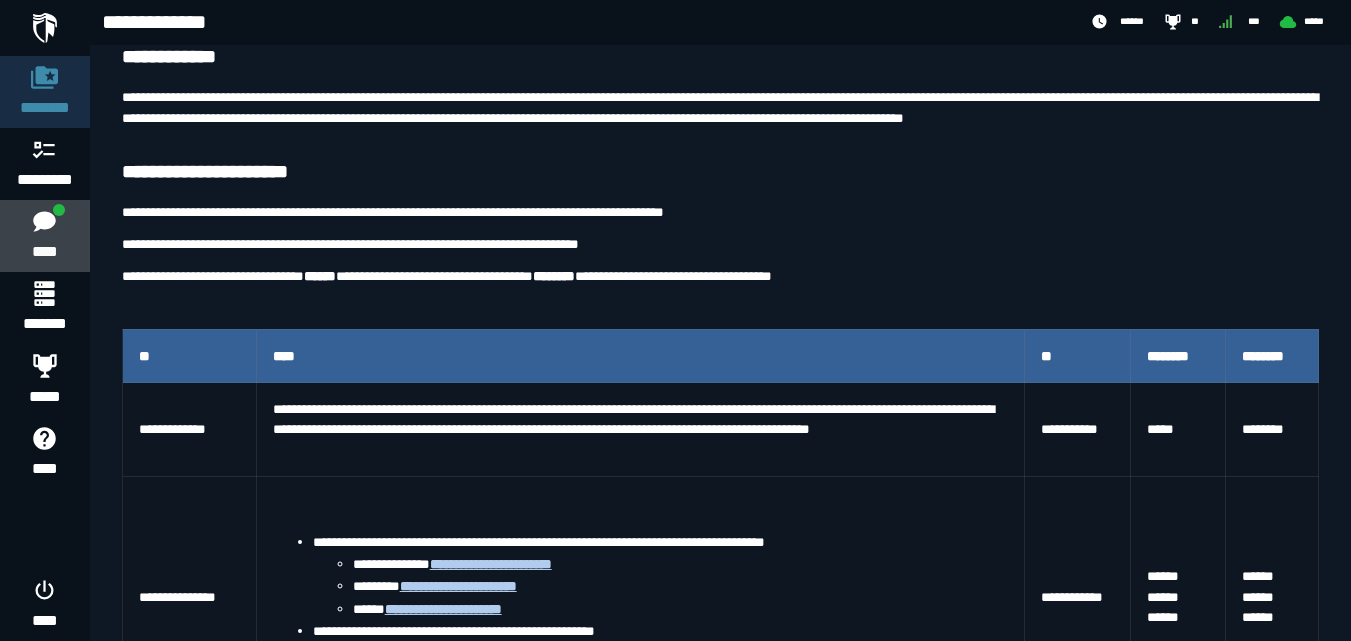 click on "****" at bounding box center (44, 236) 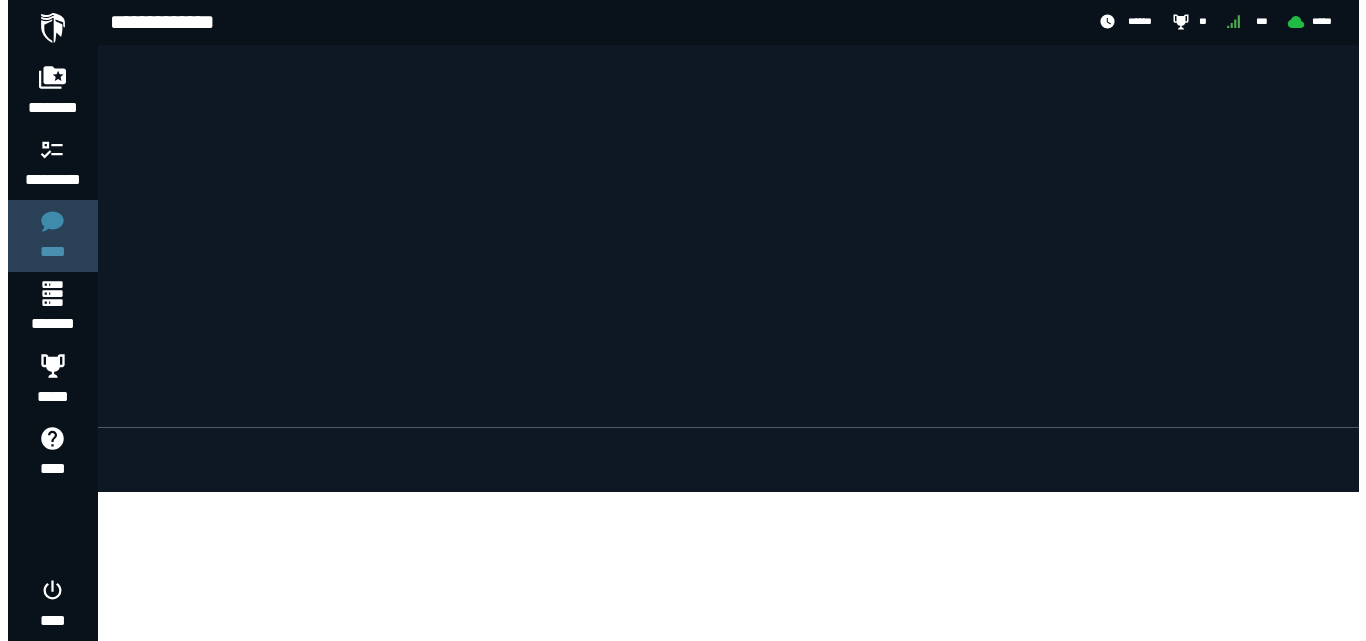 scroll, scrollTop: 0, scrollLeft: 0, axis: both 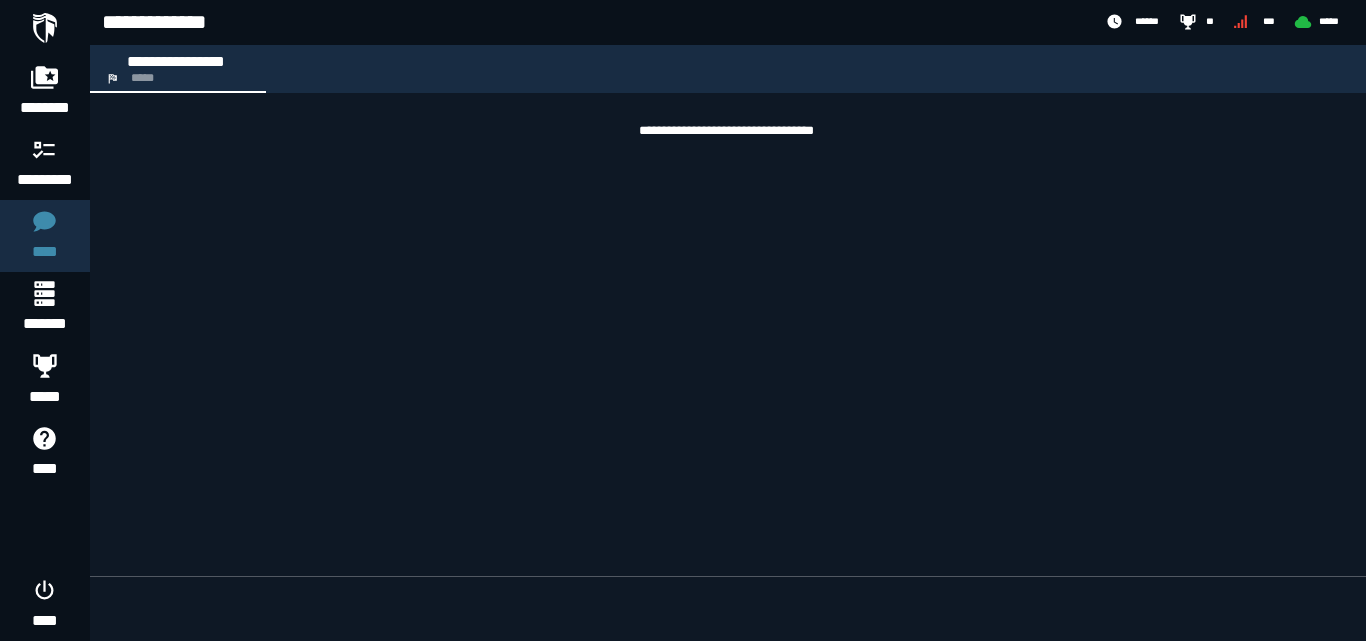 click on "**********" at bounding box center (726, 334) 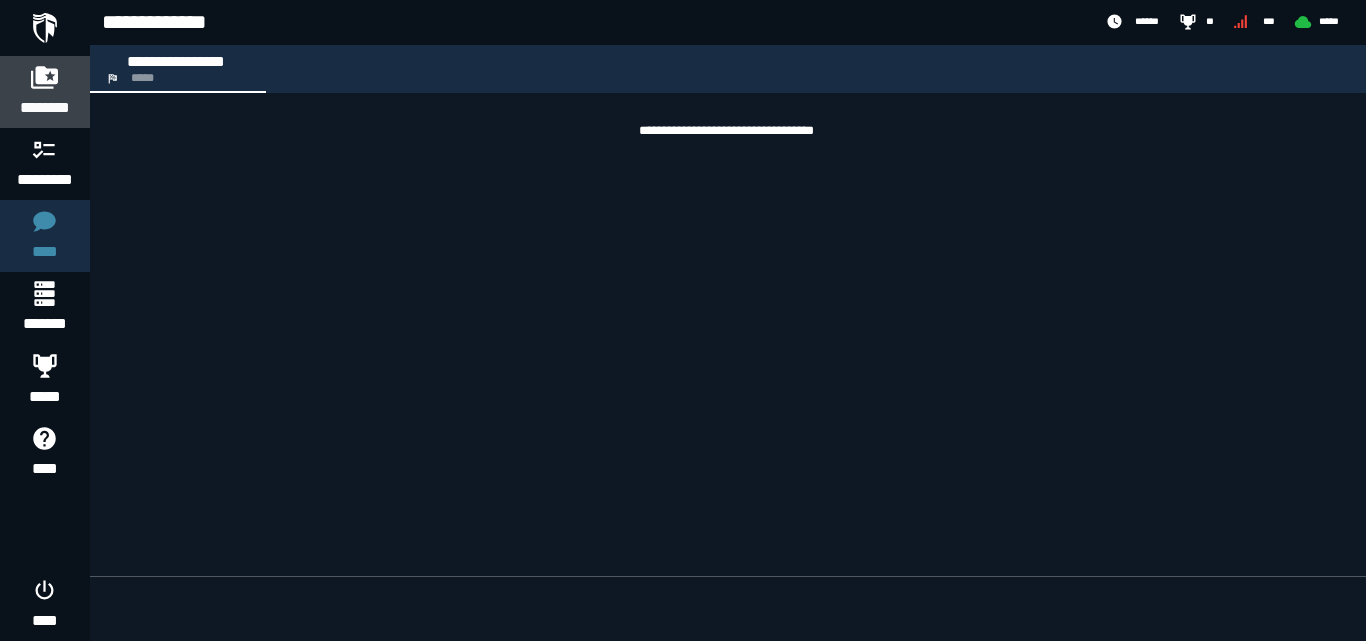 click 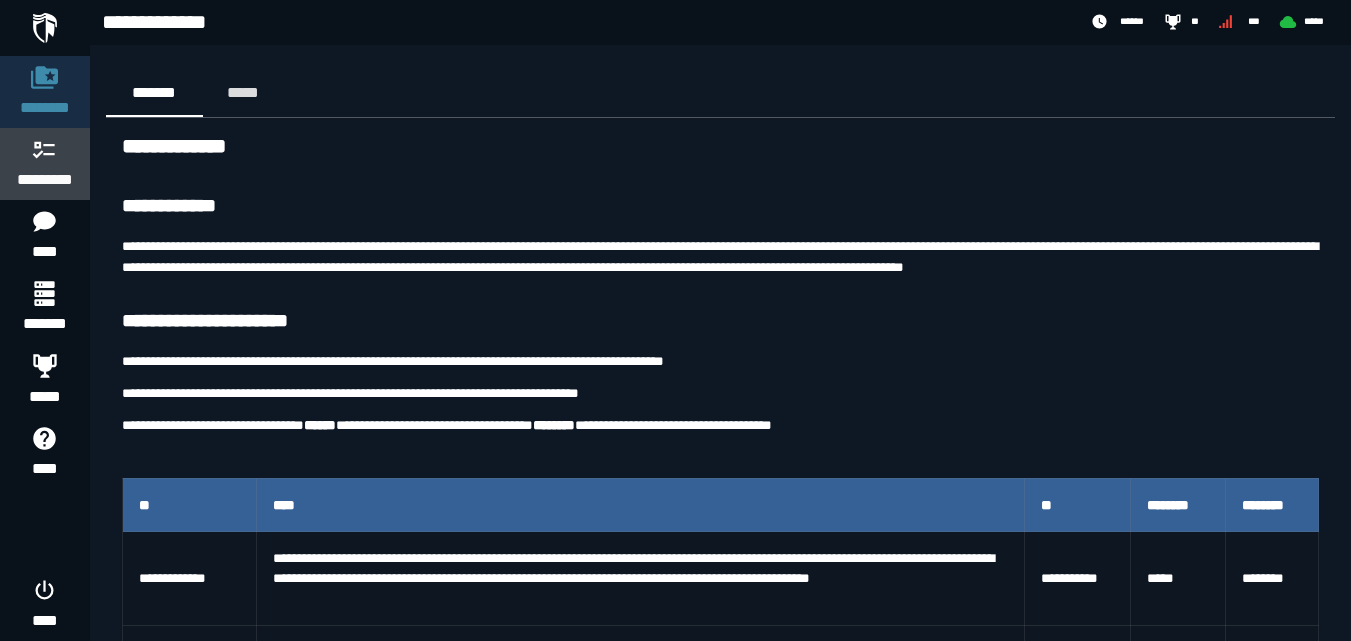 click 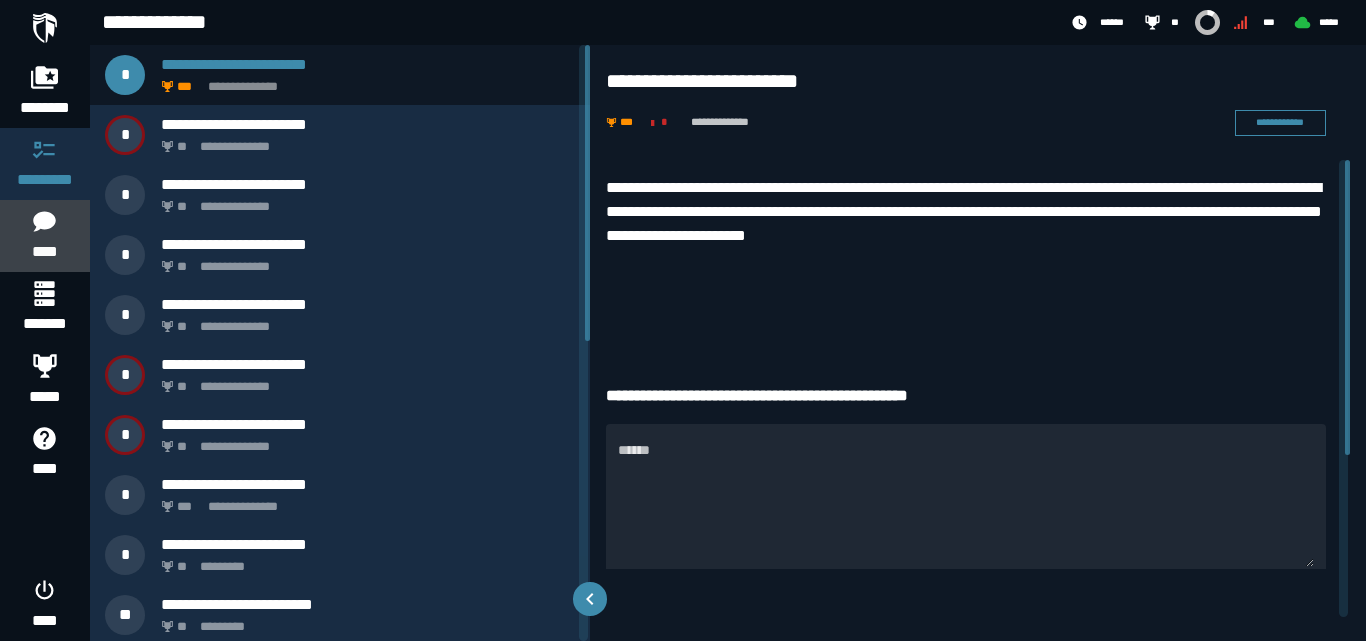 click 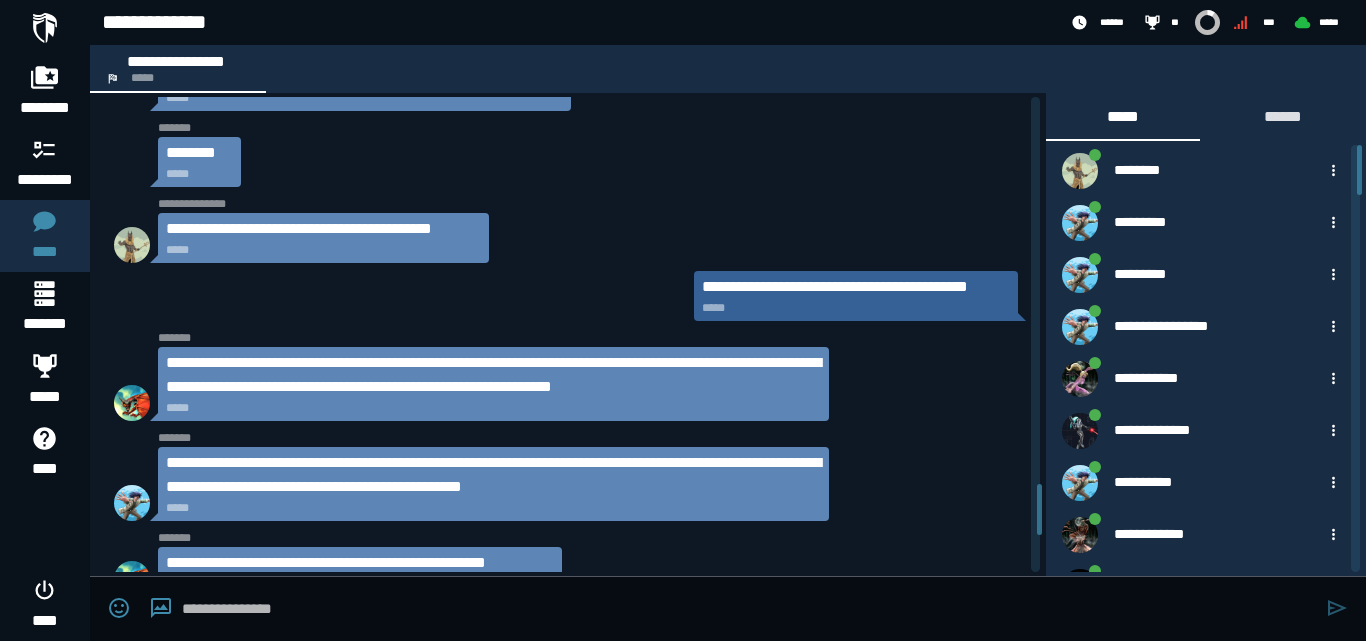 scroll, scrollTop: 3520, scrollLeft: 0, axis: vertical 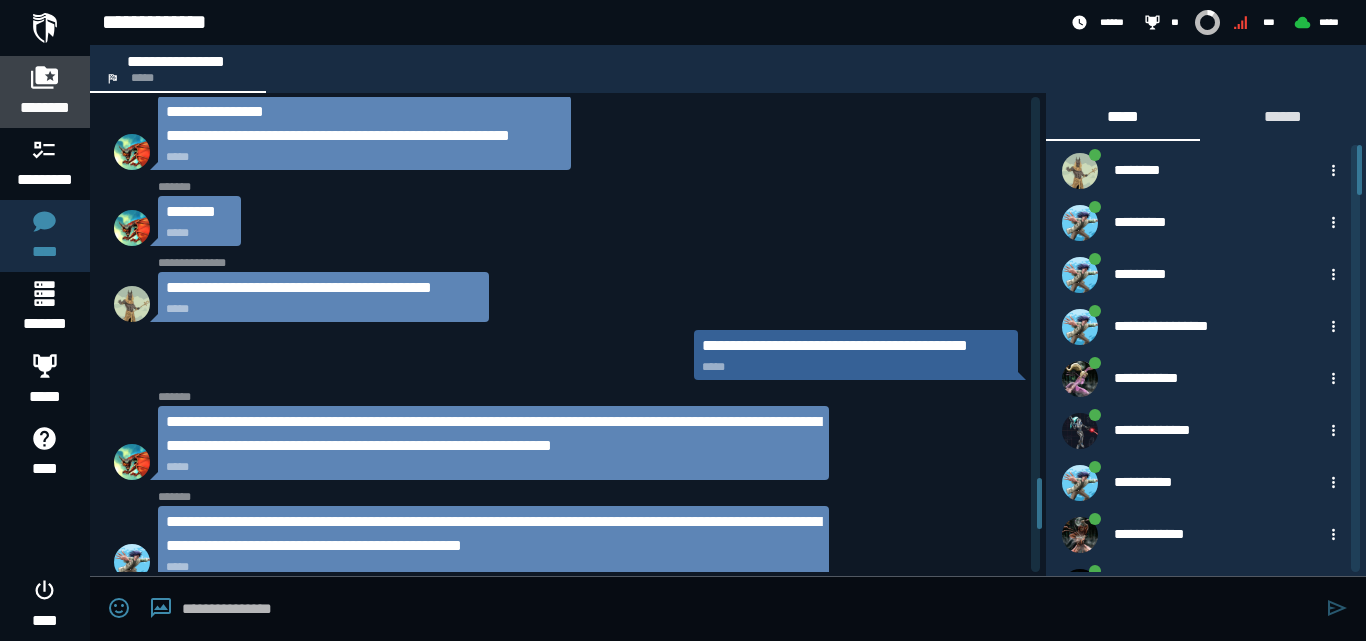 click 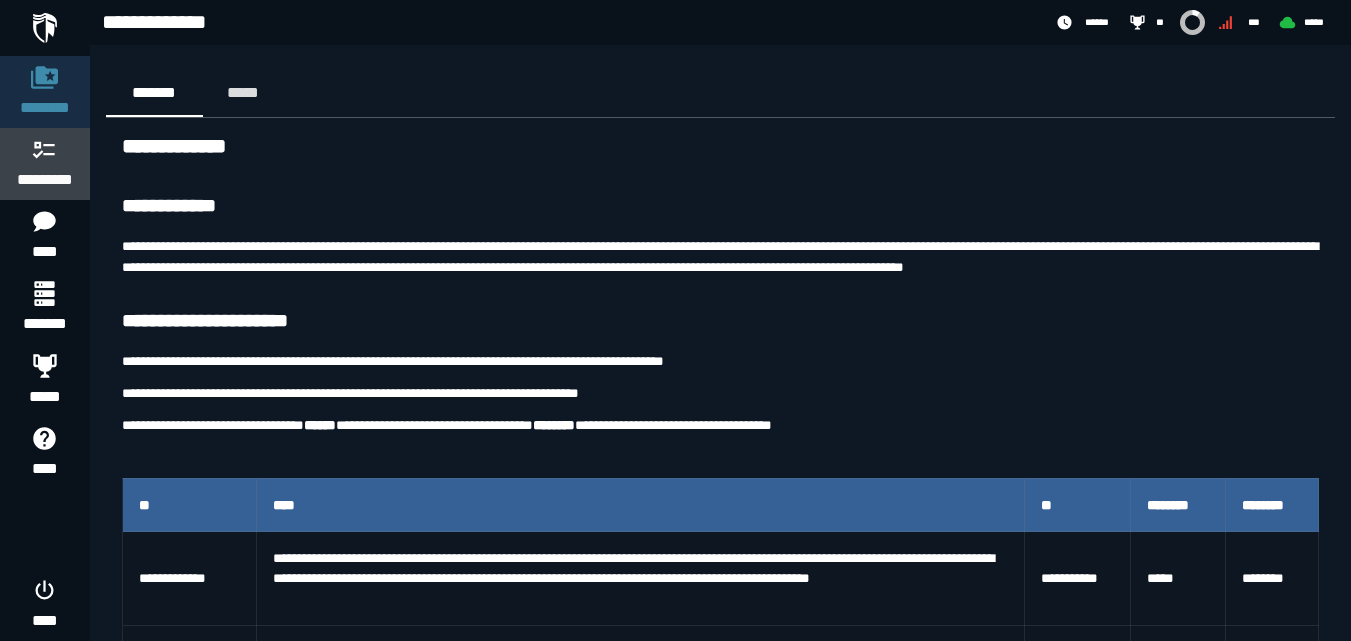 click on "*********" at bounding box center [45, 180] 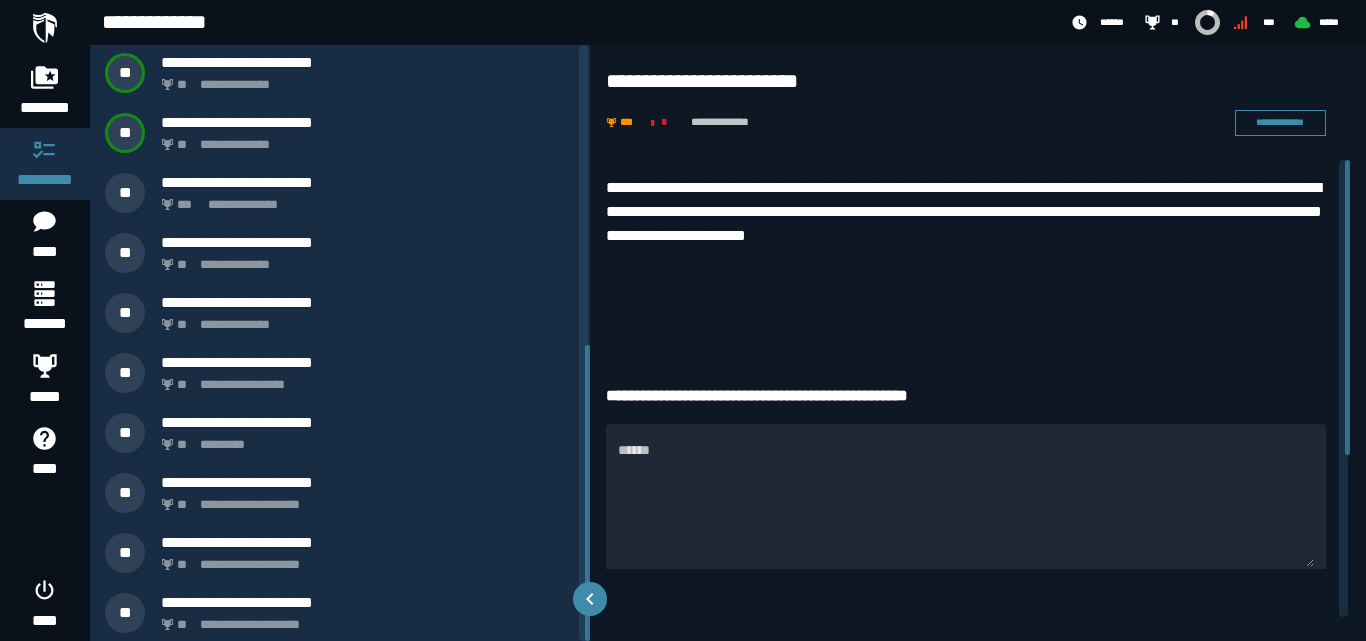 scroll, scrollTop: 604, scrollLeft: 0, axis: vertical 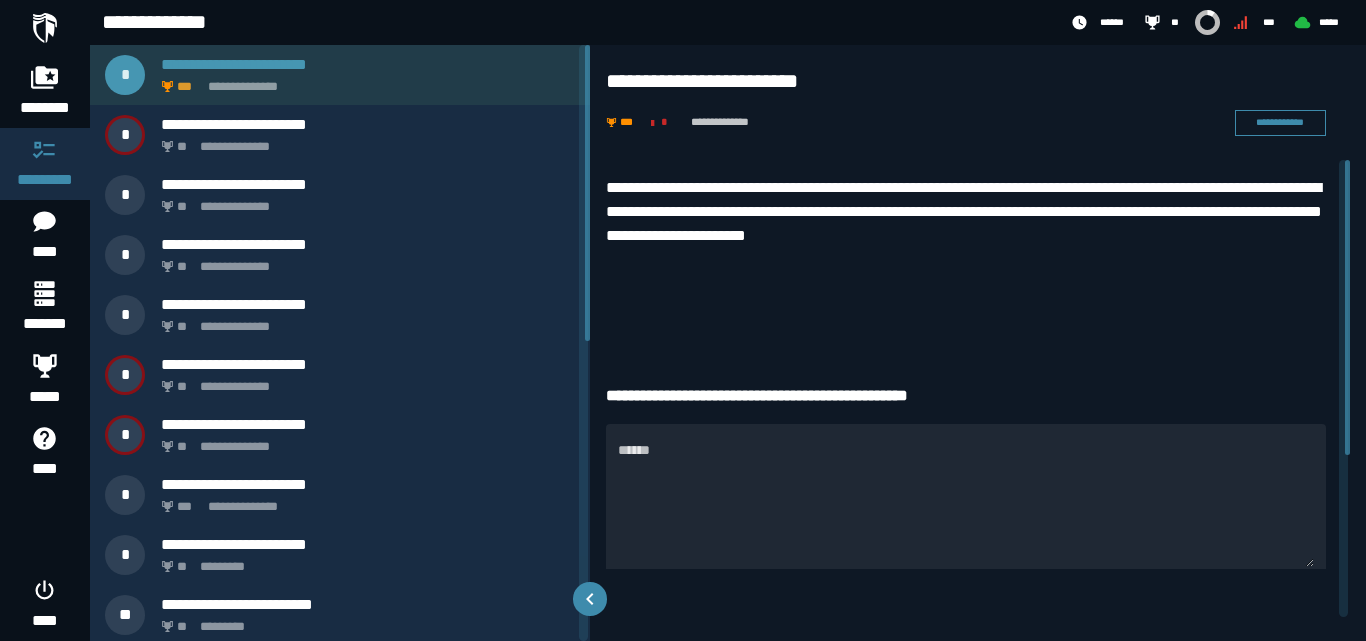 click on "**********" at bounding box center (364, 81) 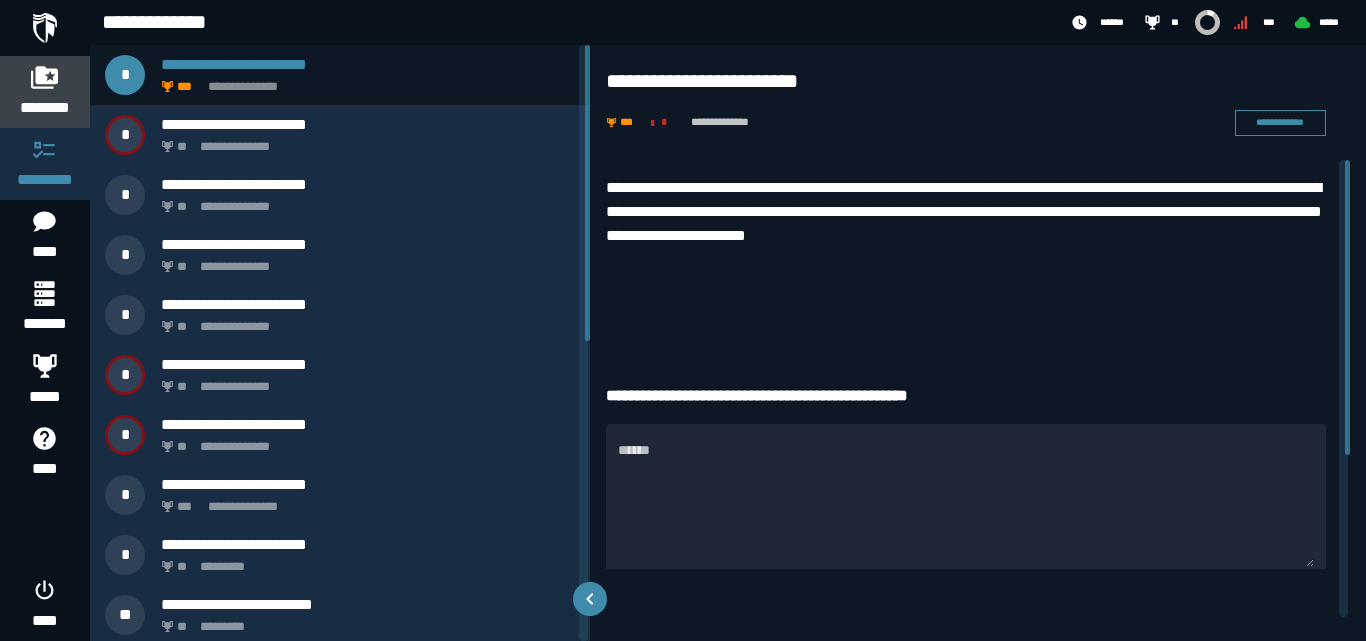 click on "********" at bounding box center [45, 108] 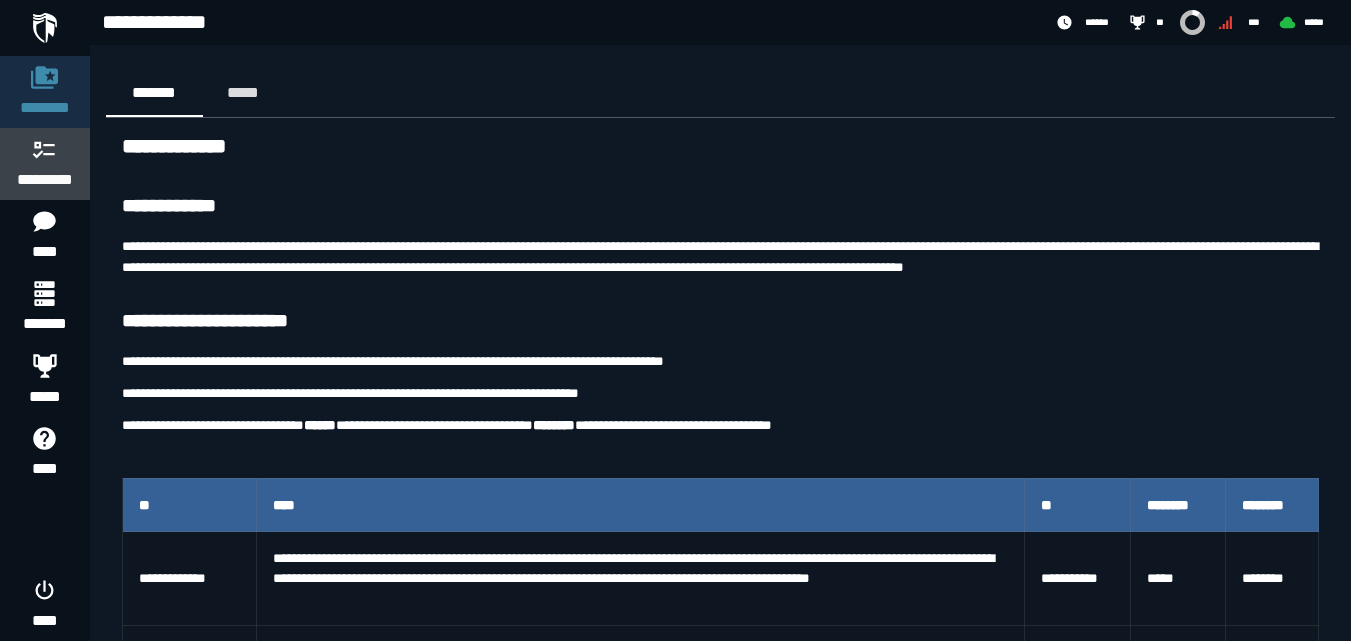 click on "*********" at bounding box center [45, 180] 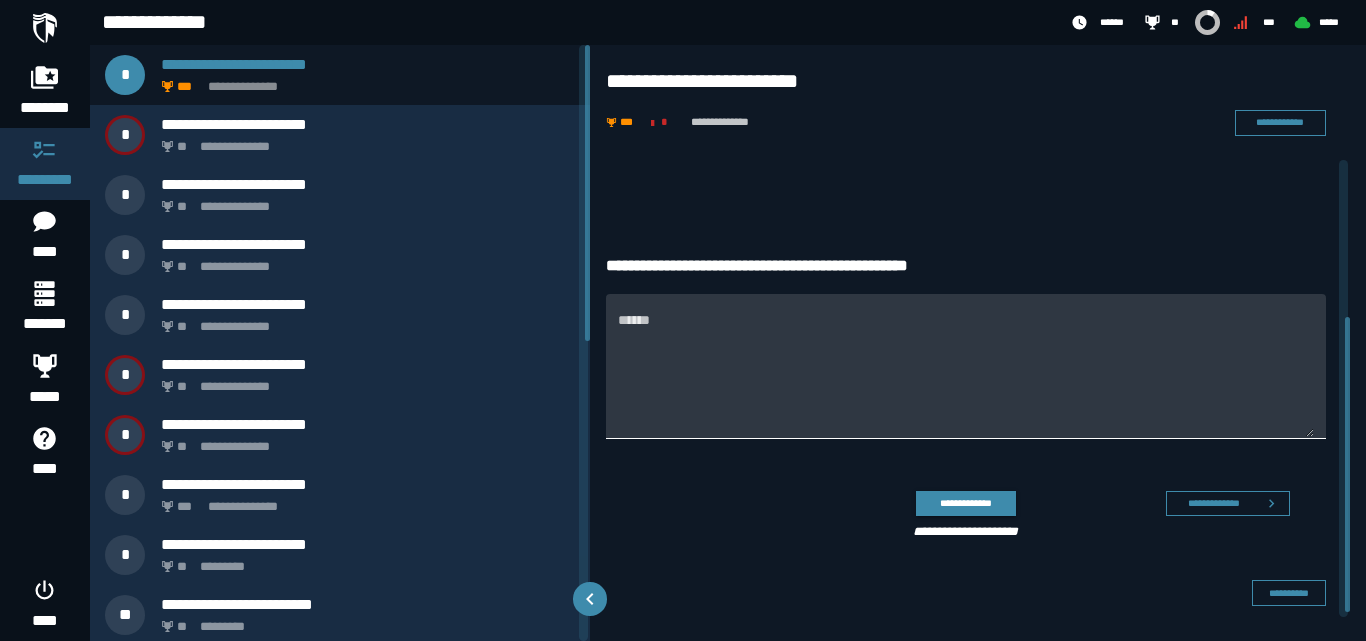 scroll, scrollTop: 251, scrollLeft: 0, axis: vertical 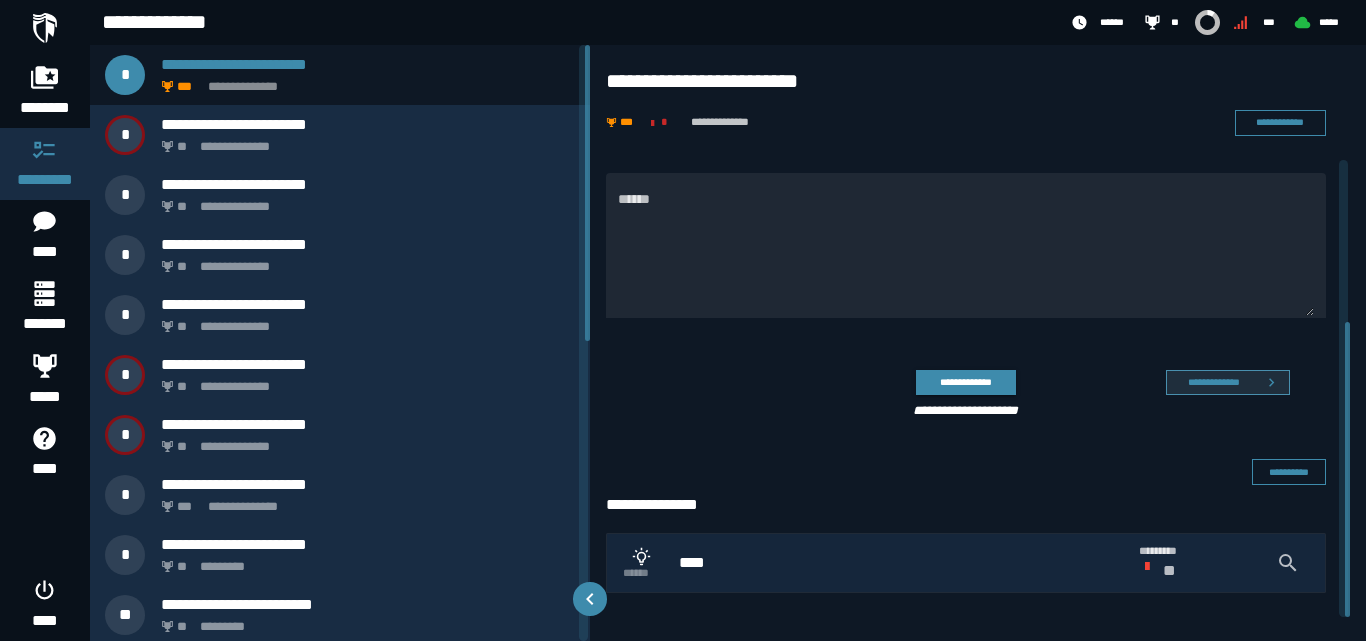 click on "**********" at bounding box center (1213, 382) 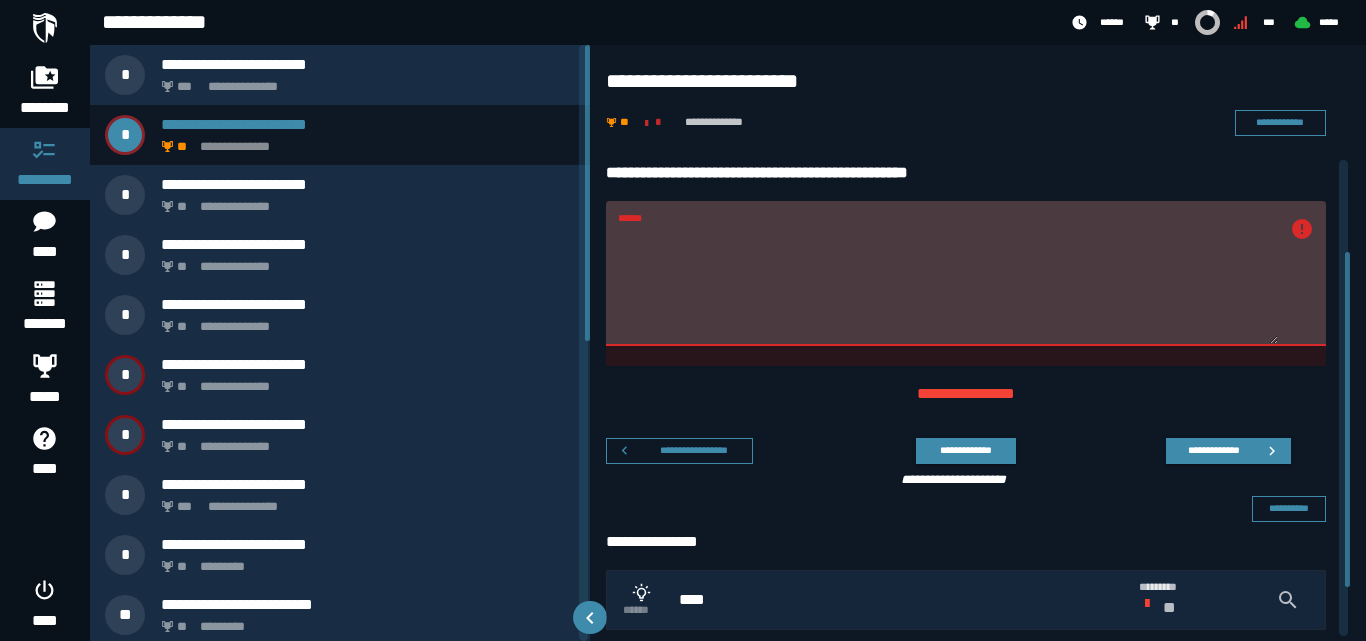 scroll, scrollTop: 126, scrollLeft: 0, axis: vertical 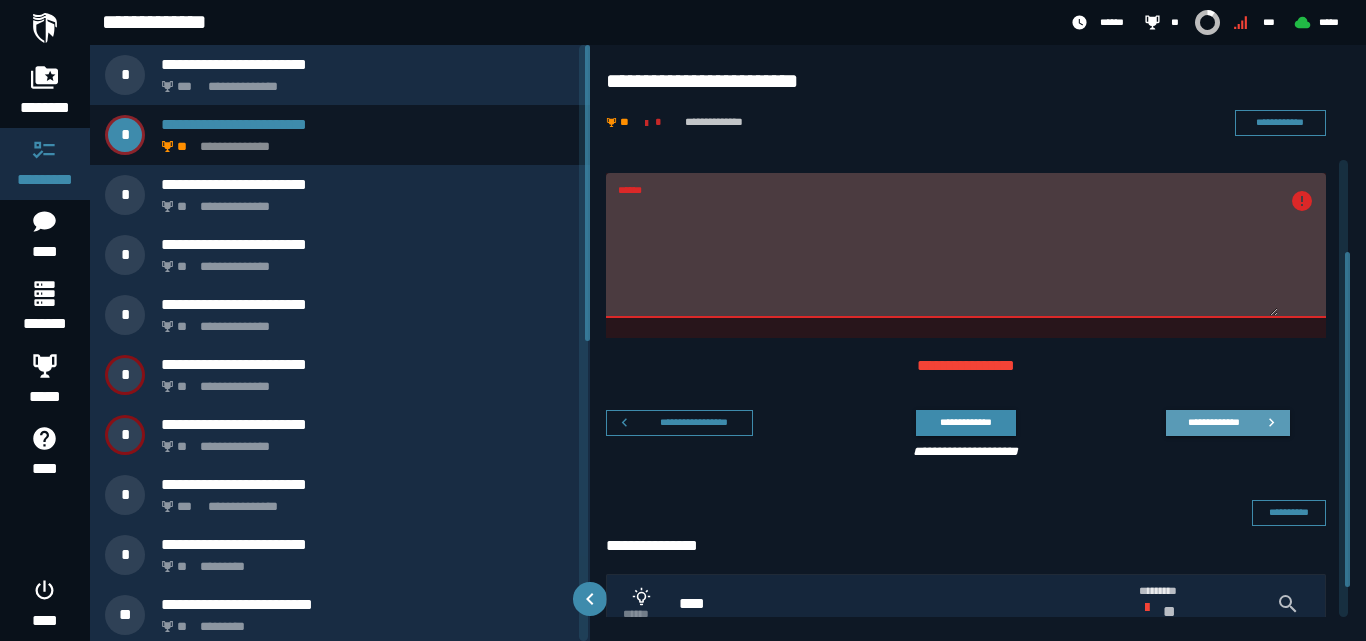 click on "**********" at bounding box center [1213, 422] 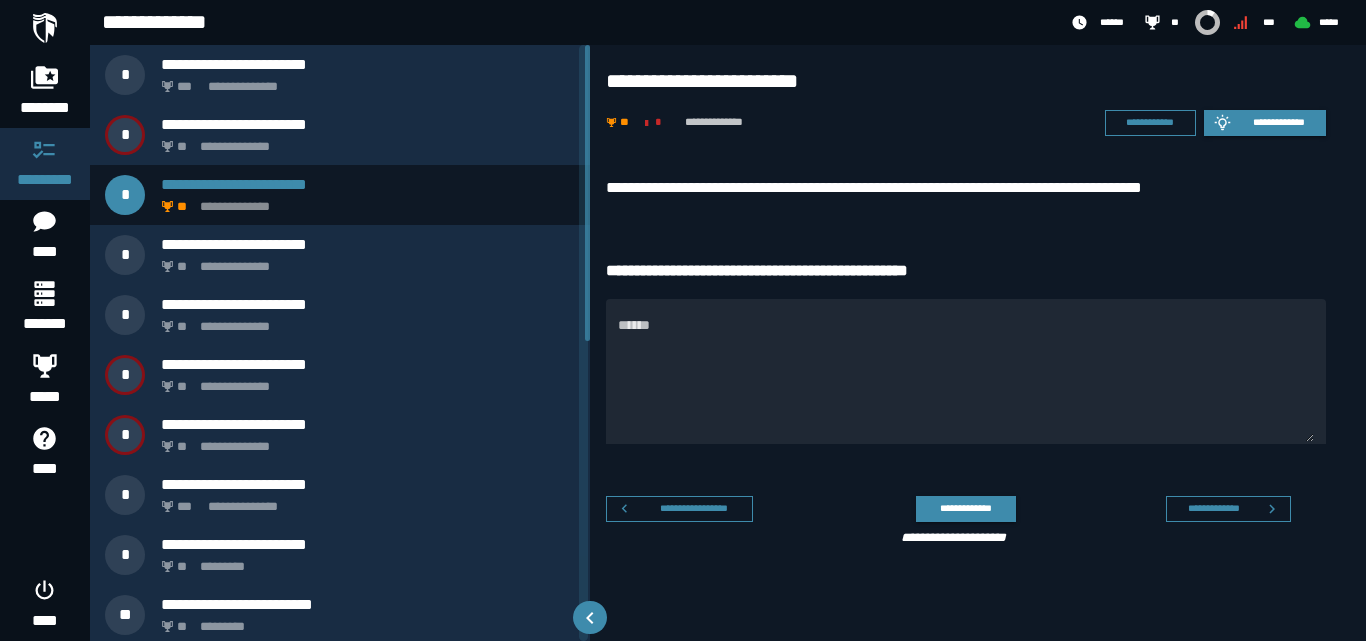 scroll, scrollTop: 0, scrollLeft: 0, axis: both 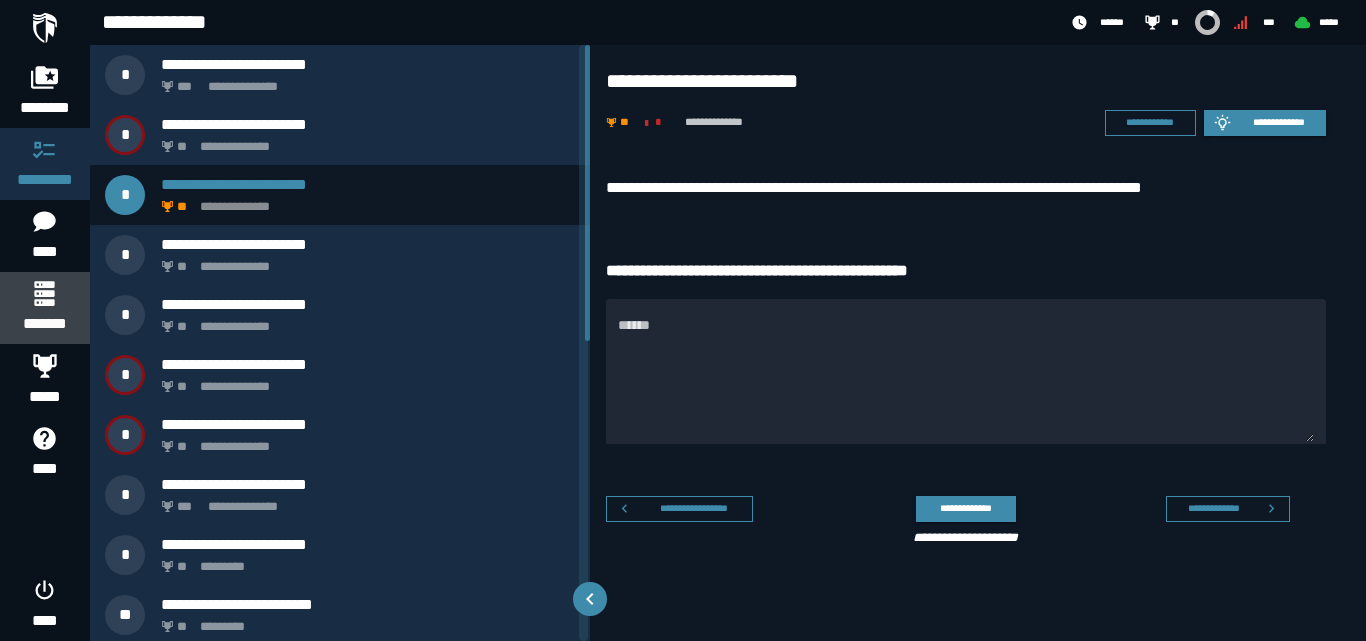 click 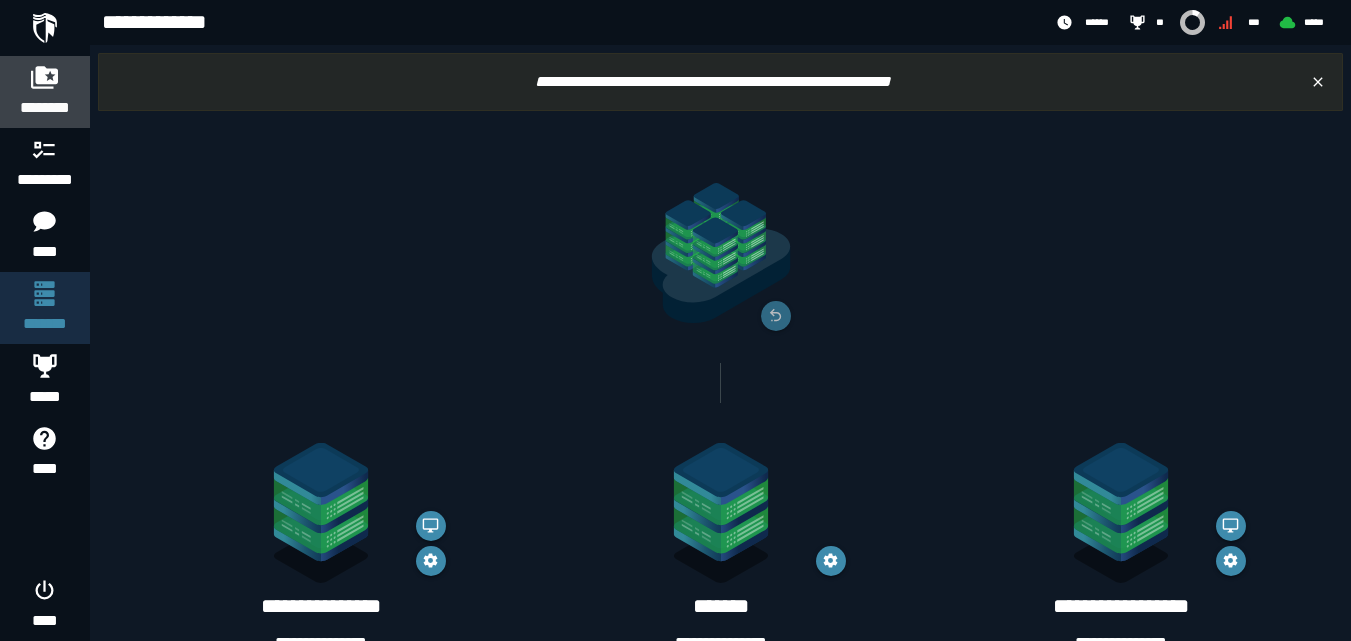 click 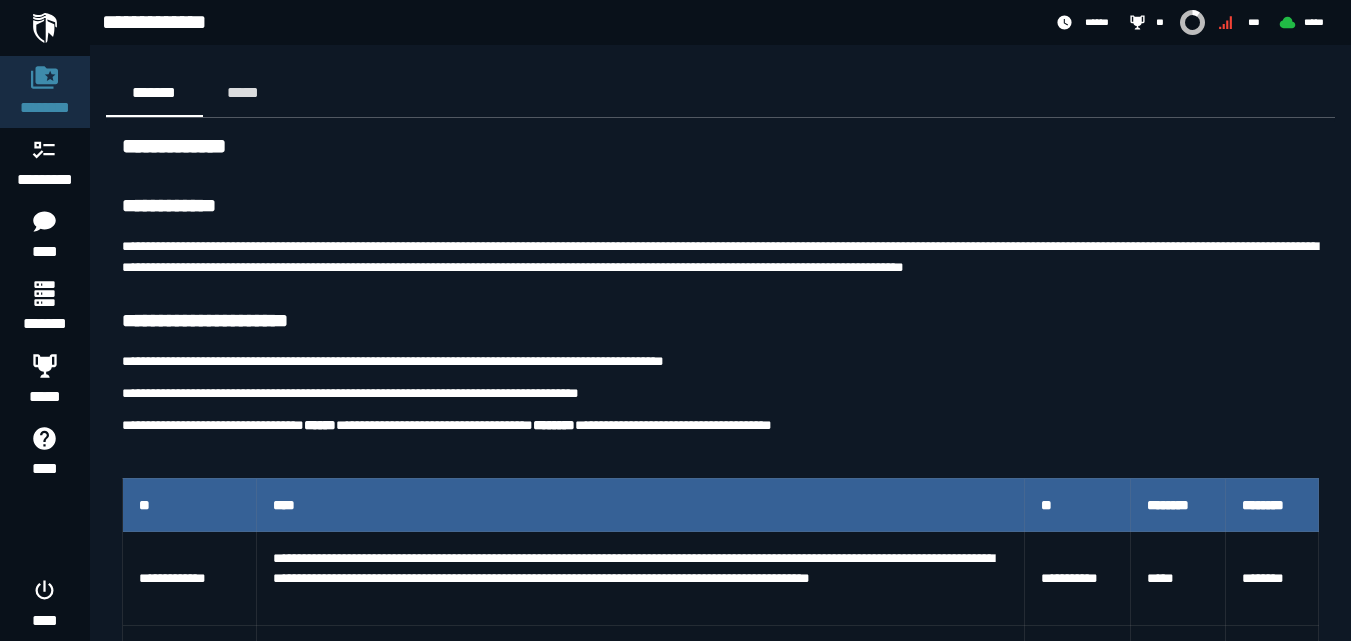 click at bounding box center [45, 28] 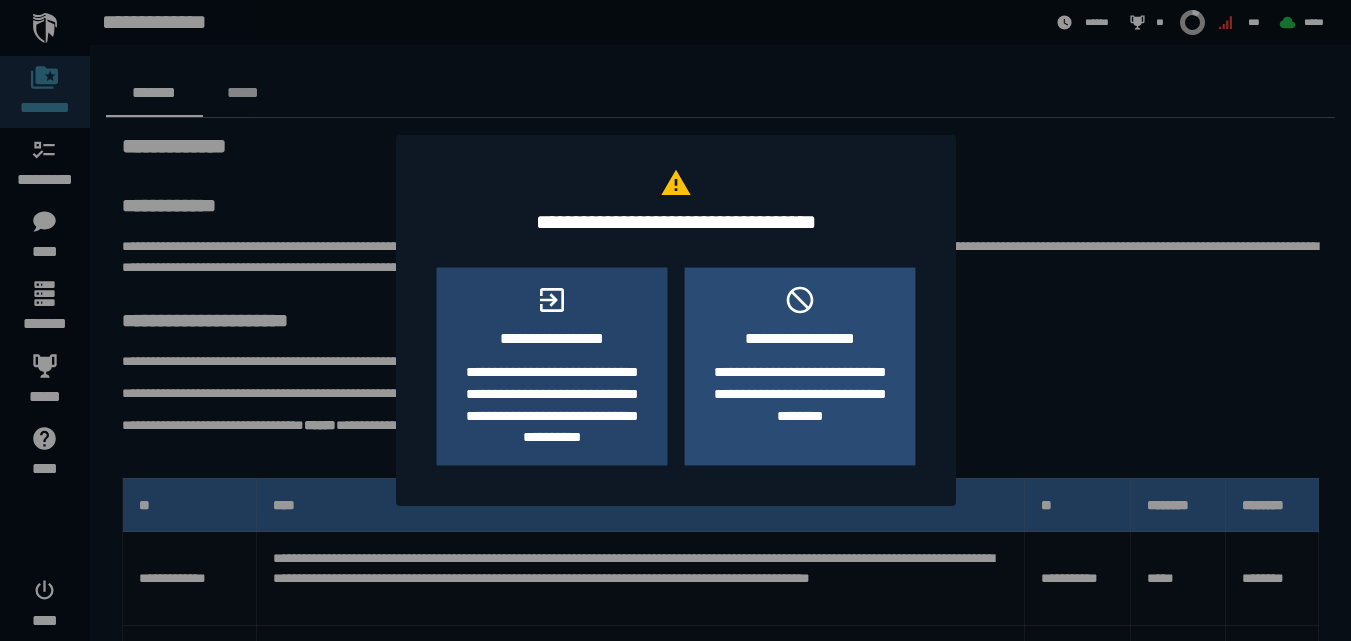 click 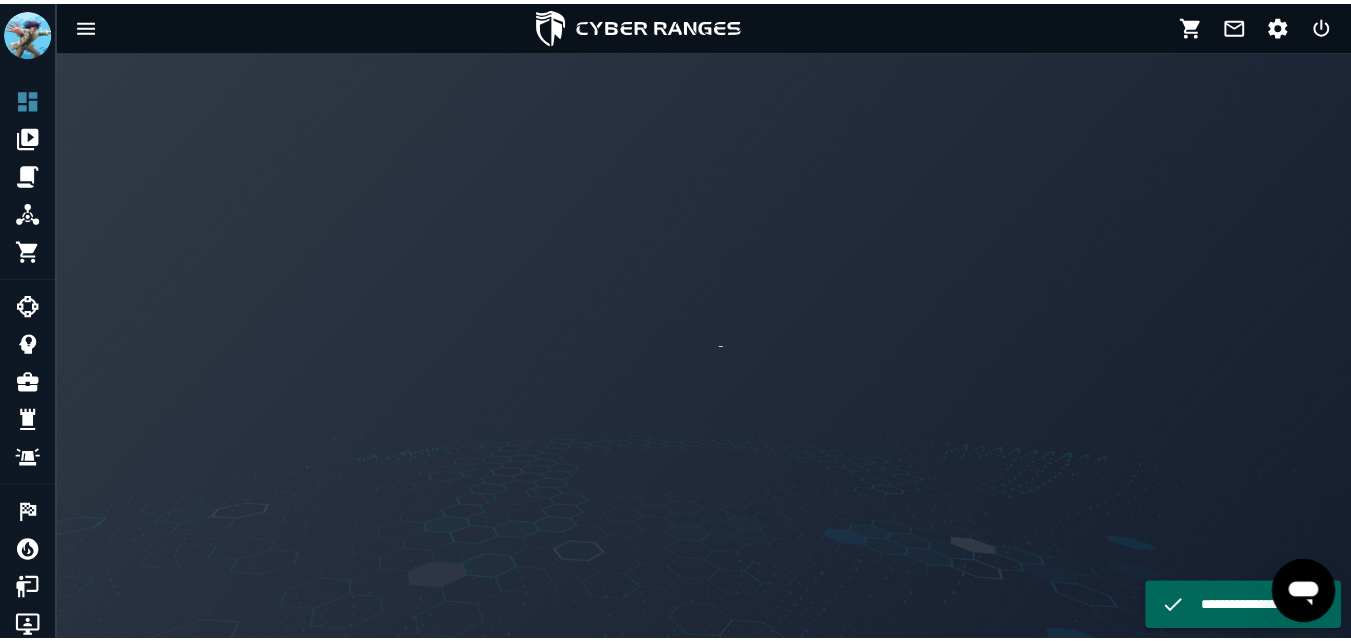 scroll, scrollTop: 0, scrollLeft: 0, axis: both 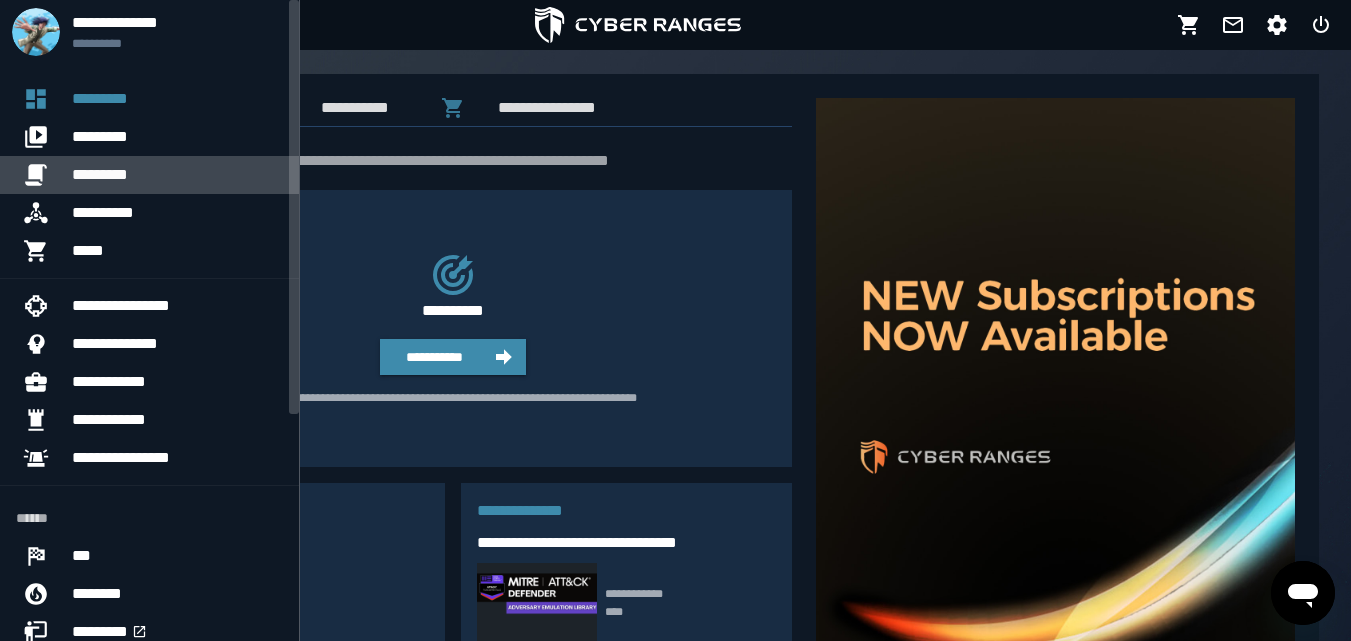 click on "*********" at bounding box center [177, 175] 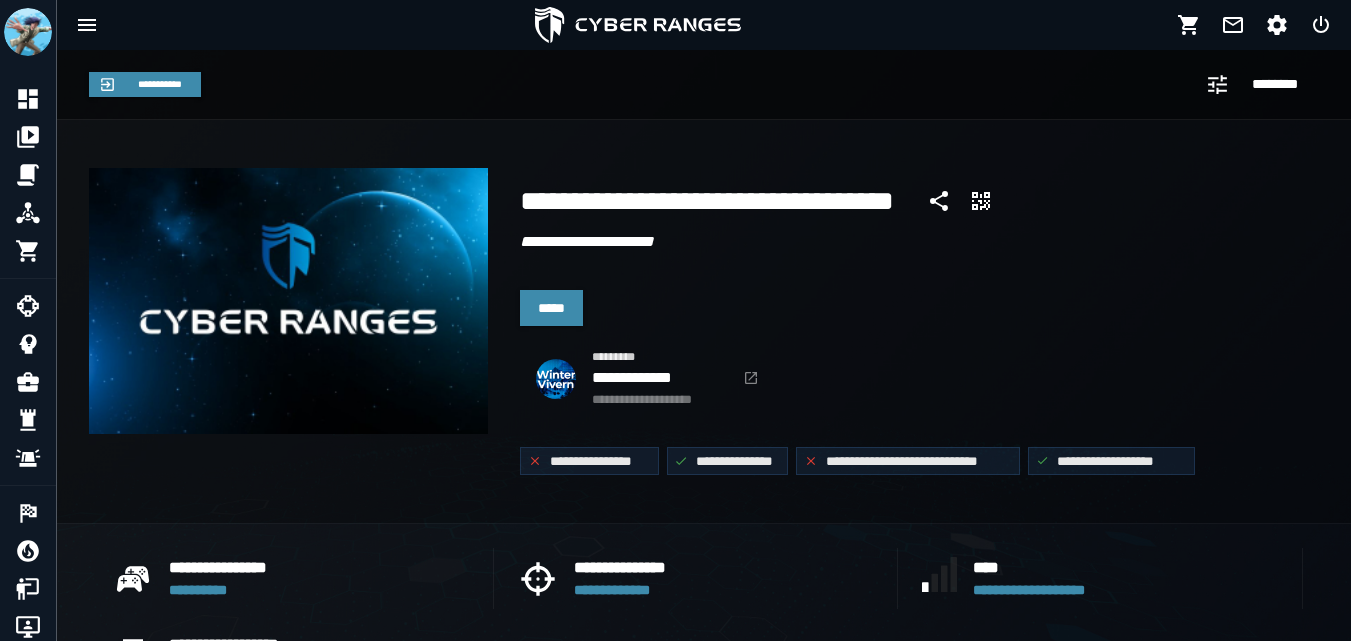 scroll, scrollTop: 0, scrollLeft: 0, axis: both 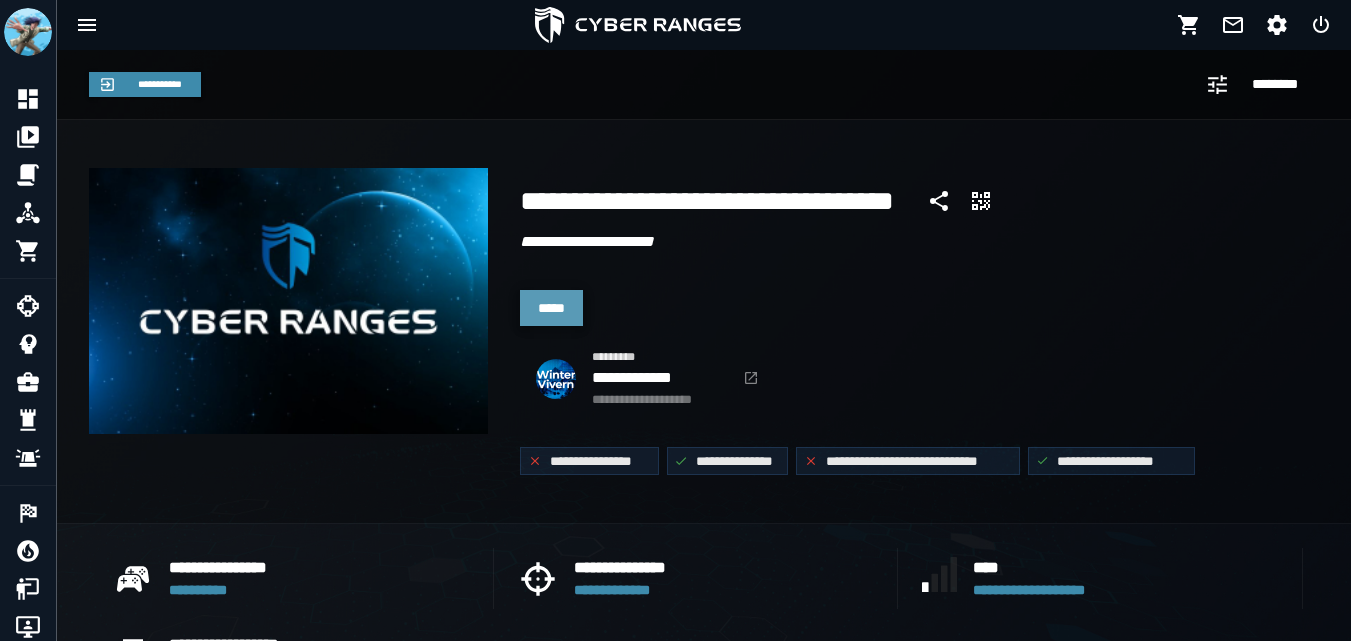 click on "*****" at bounding box center (551, 308) 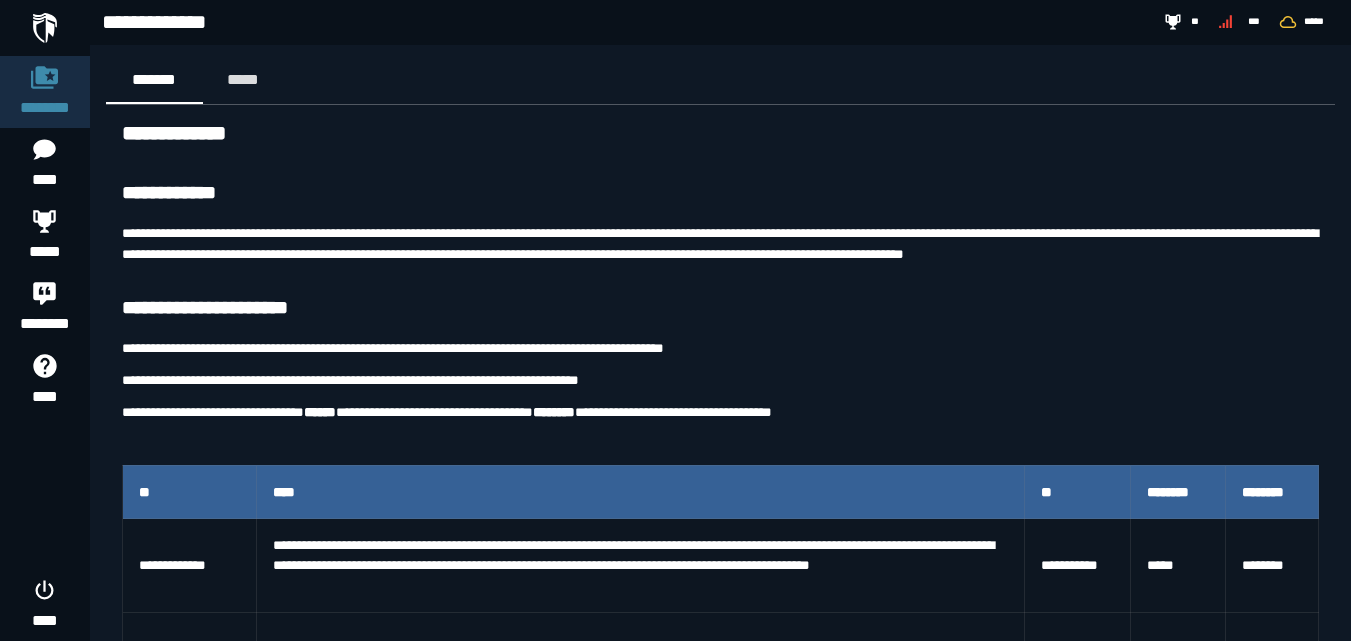 scroll, scrollTop: 0, scrollLeft: 0, axis: both 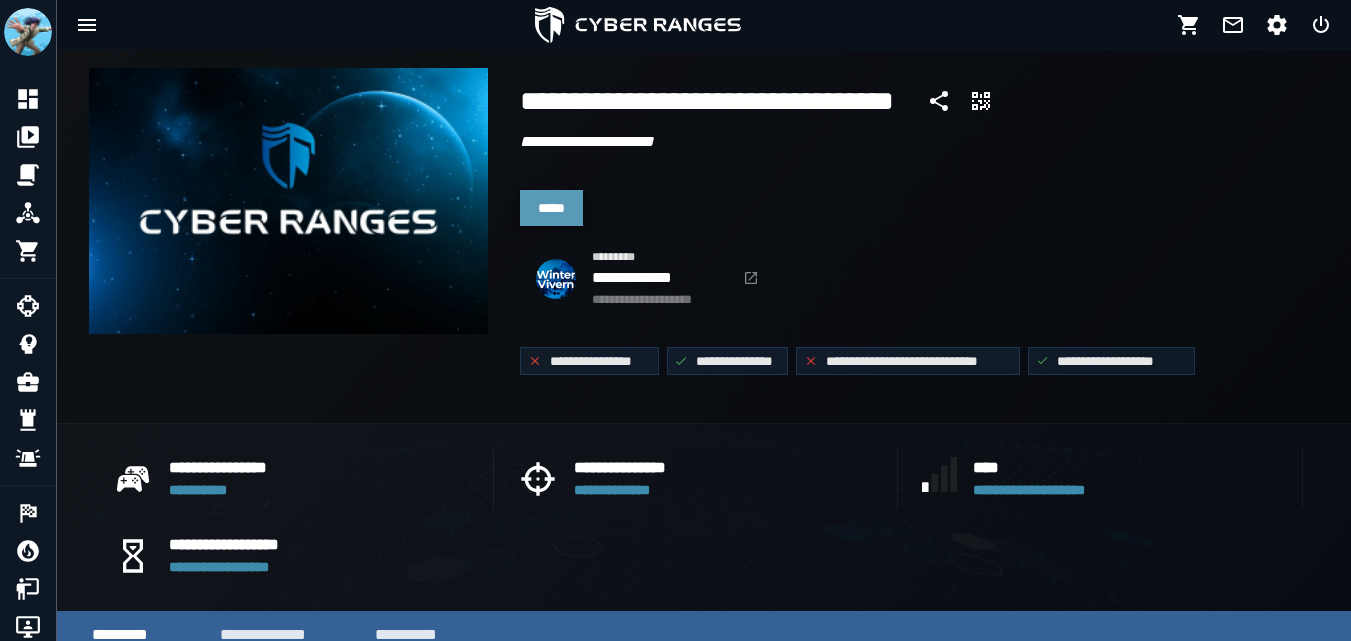 click on "*****" at bounding box center [551, 208] 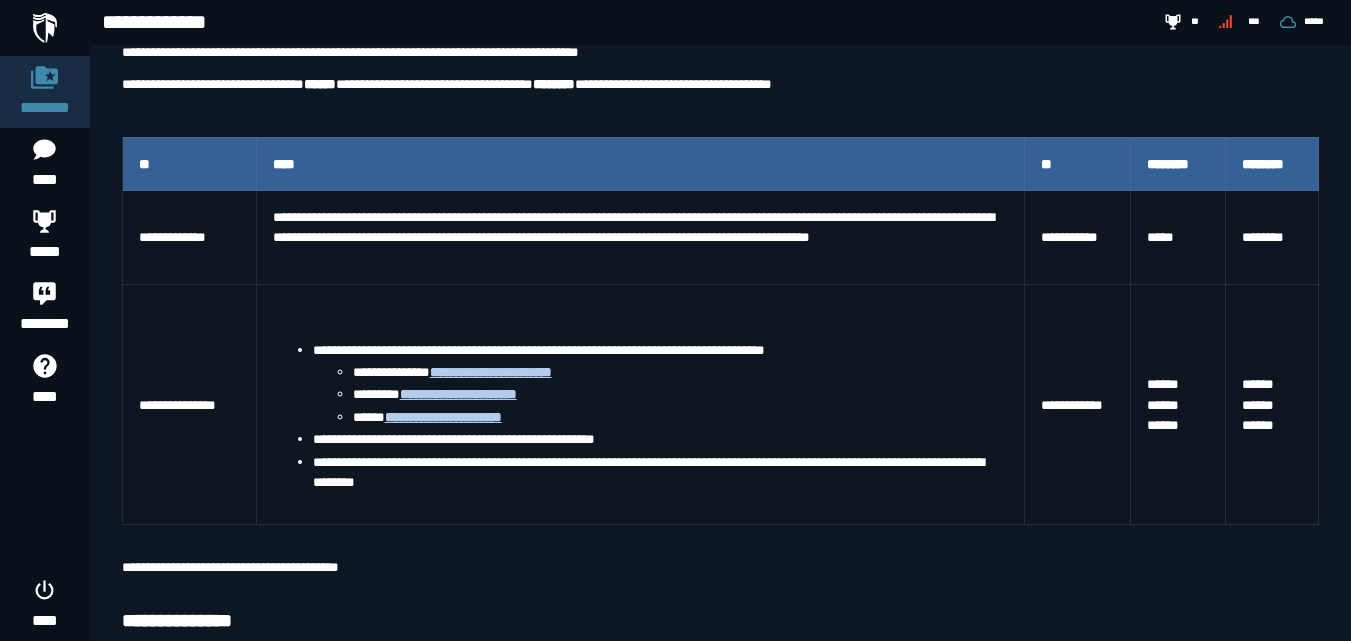 scroll, scrollTop: 49, scrollLeft: 0, axis: vertical 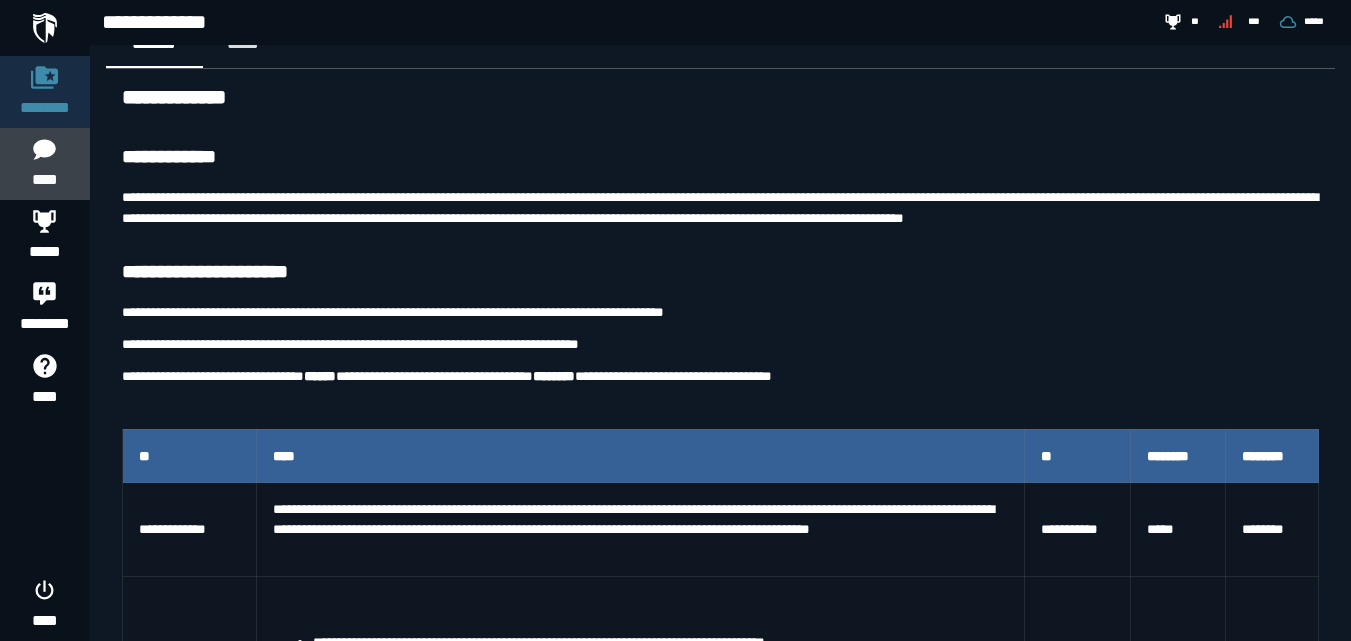 click 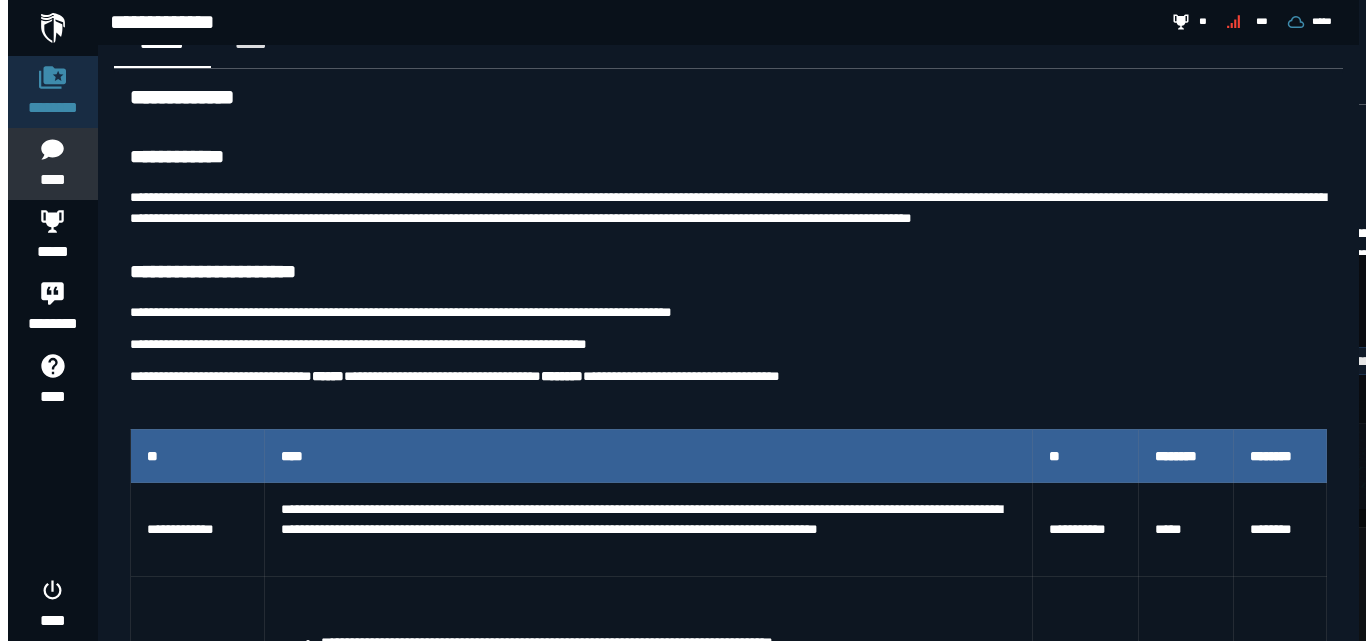 scroll, scrollTop: 0, scrollLeft: 0, axis: both 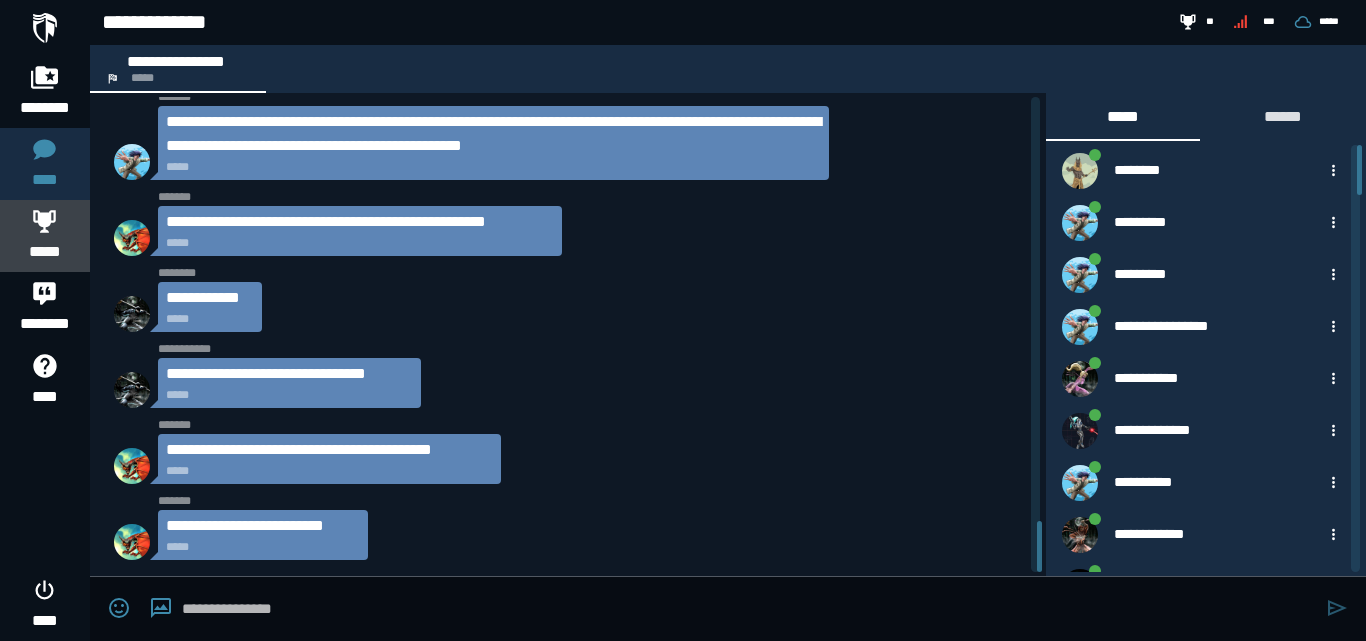 click 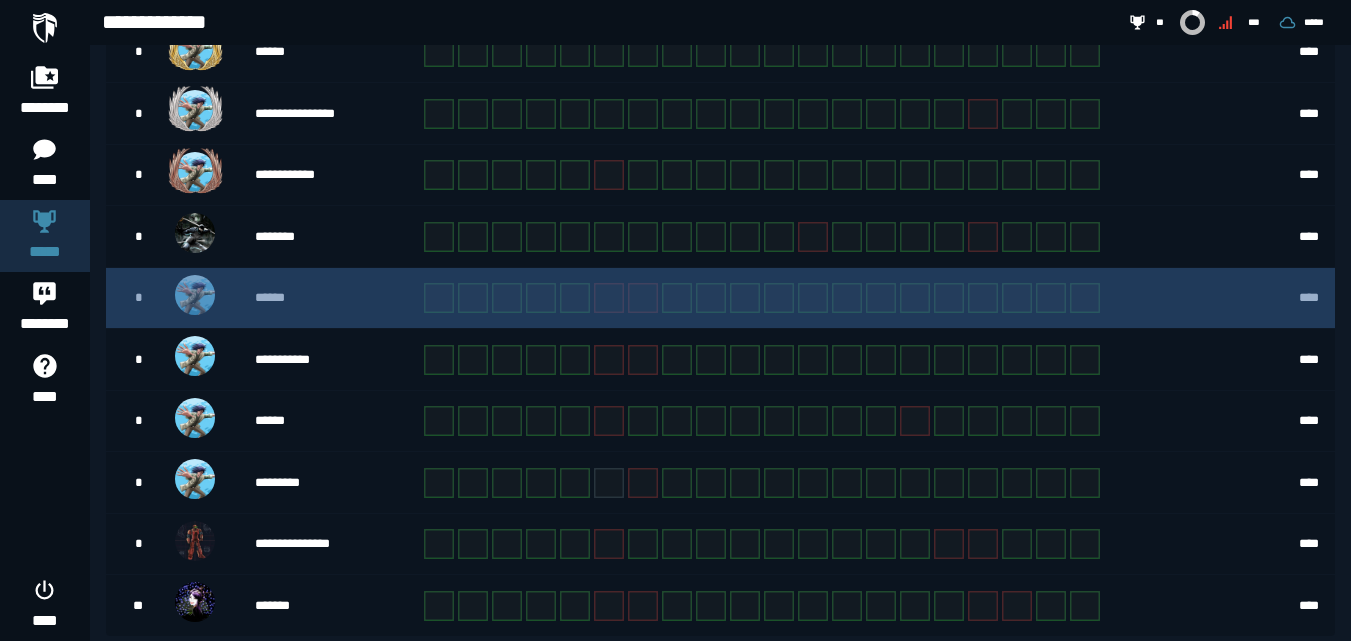scroll, scrollTop: 565, scrollLeft: 0, axis: vertical 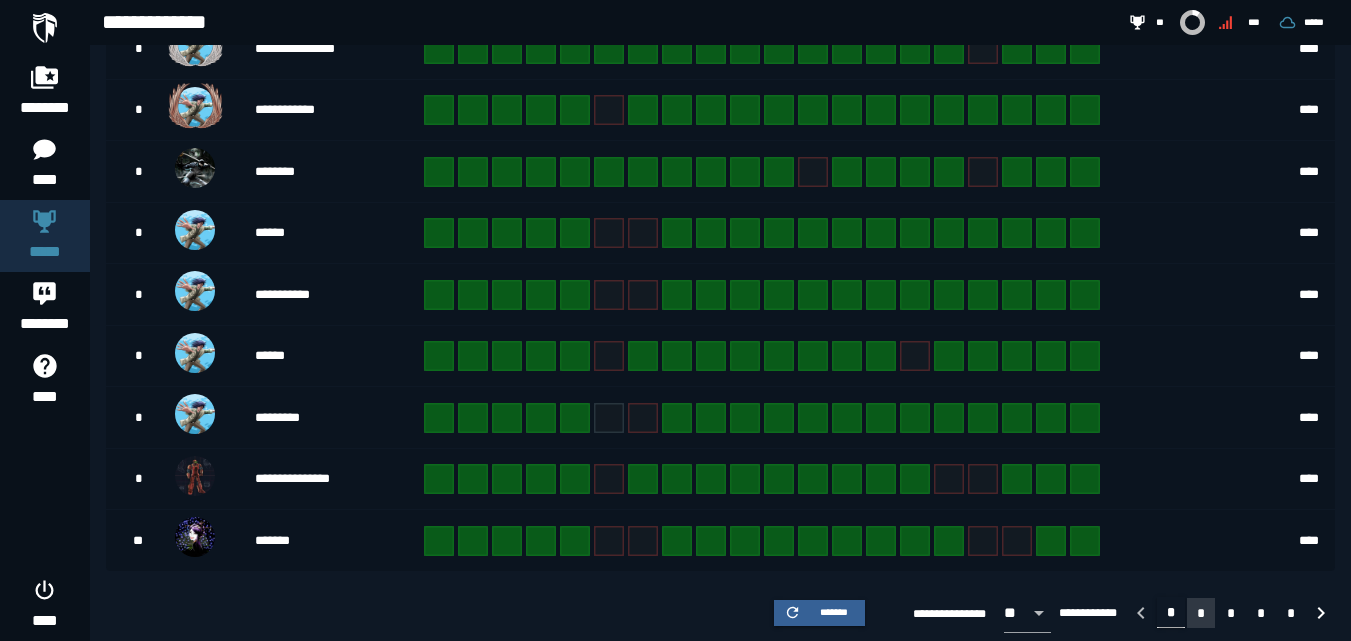 click on "*" at bounding box center [1201, 613] 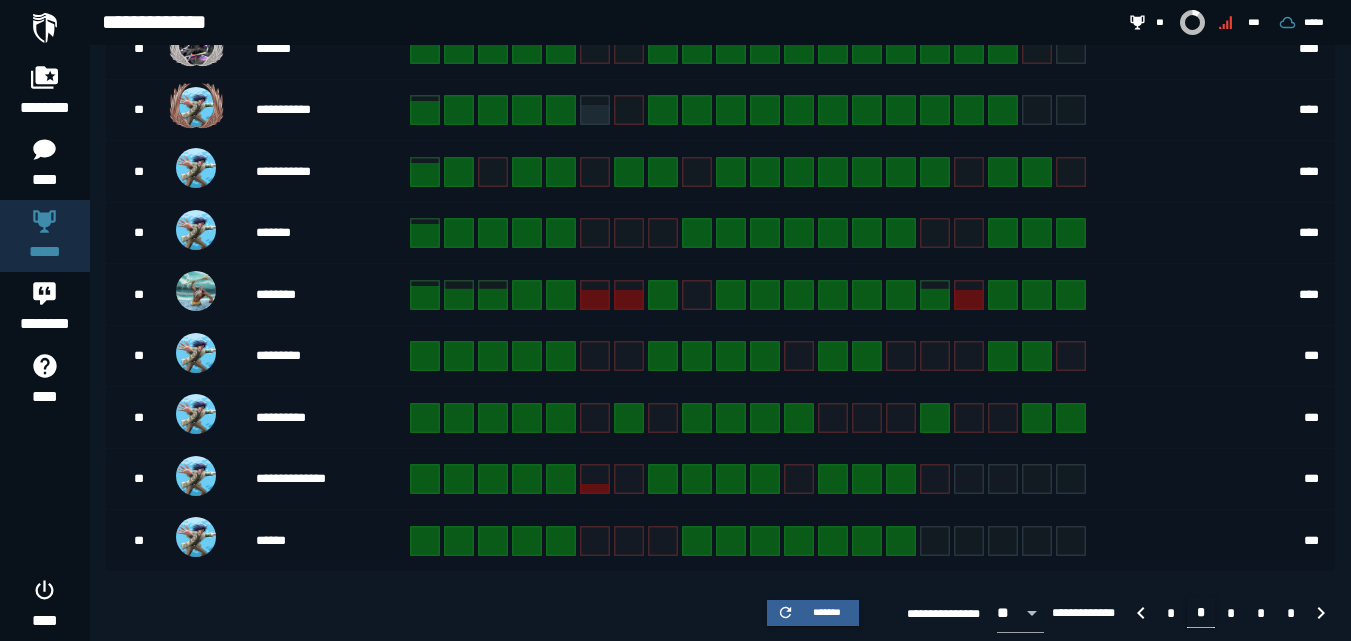 click on "* *" at bounding box center (1215, 611) 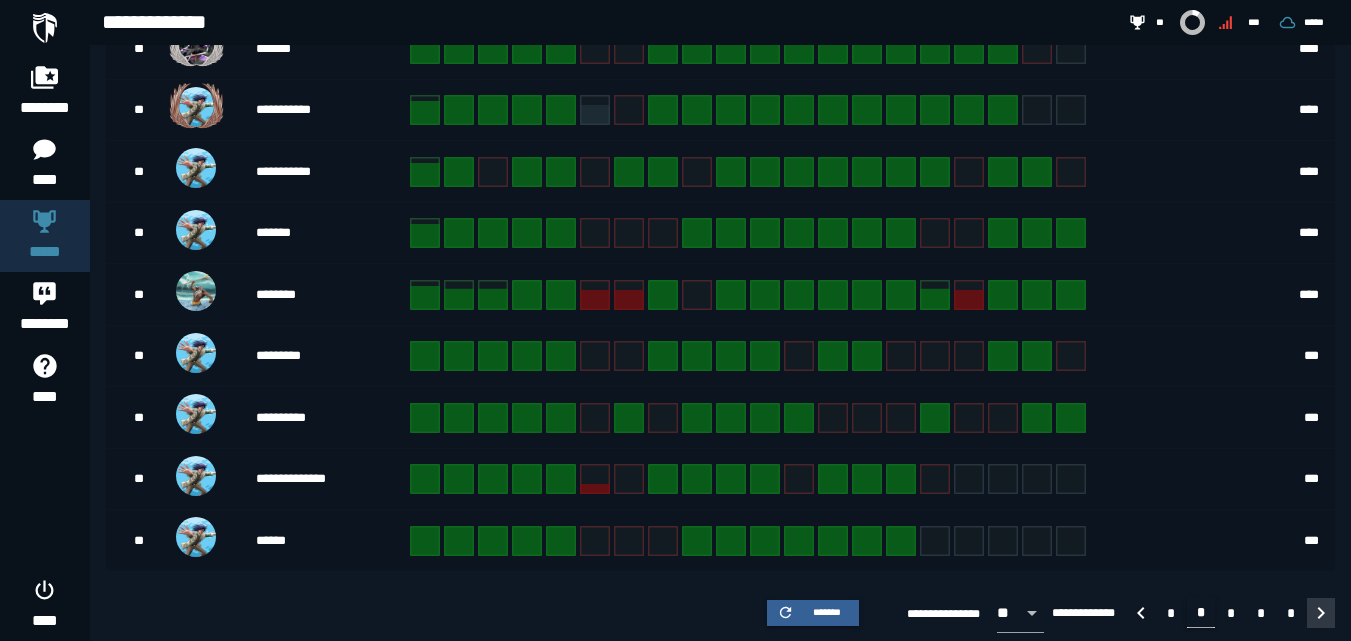 click 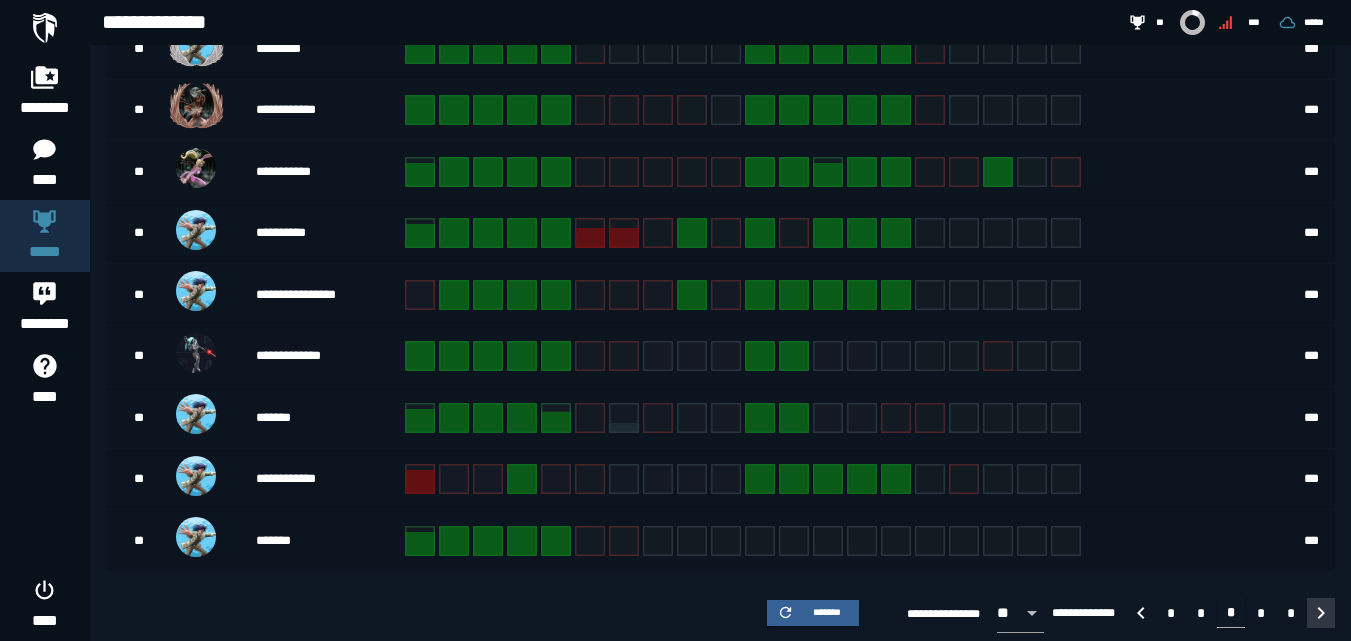 click 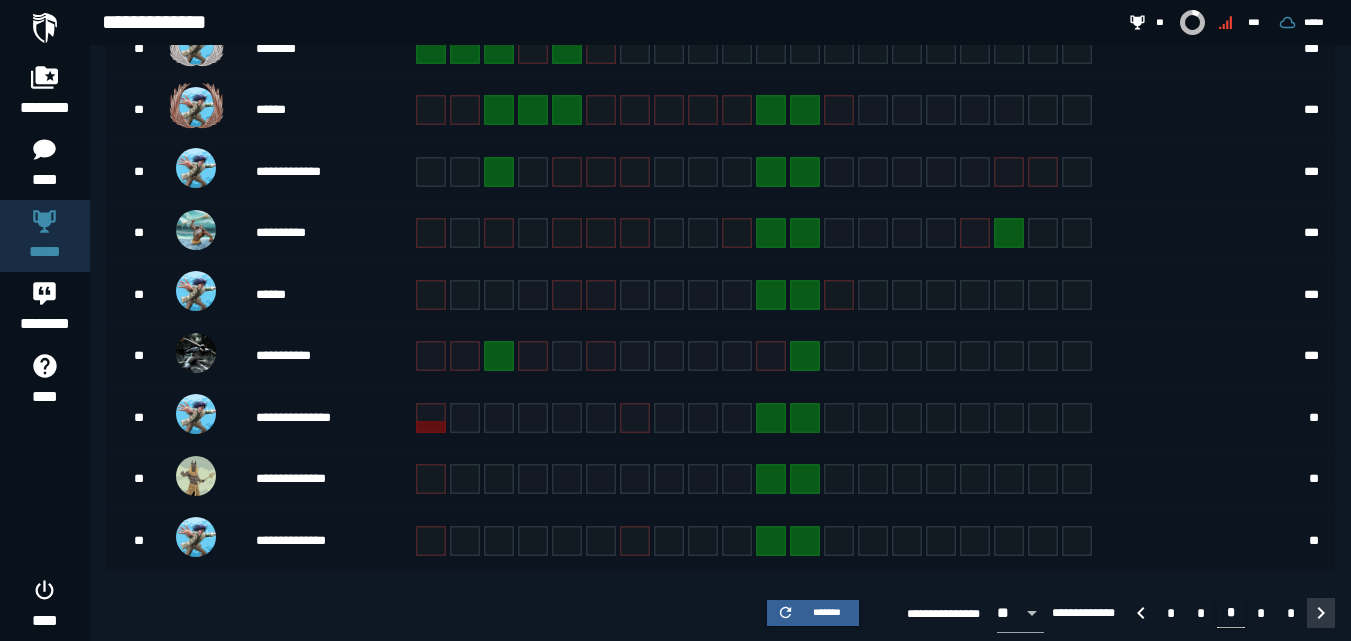 click 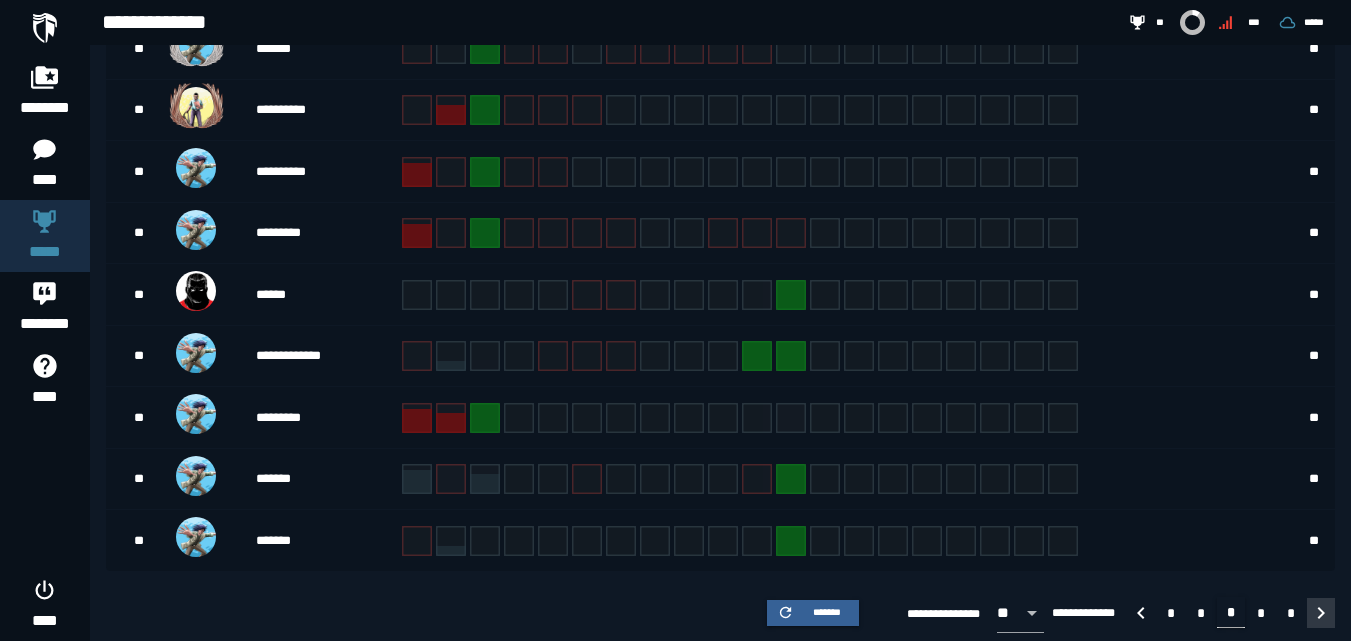 click 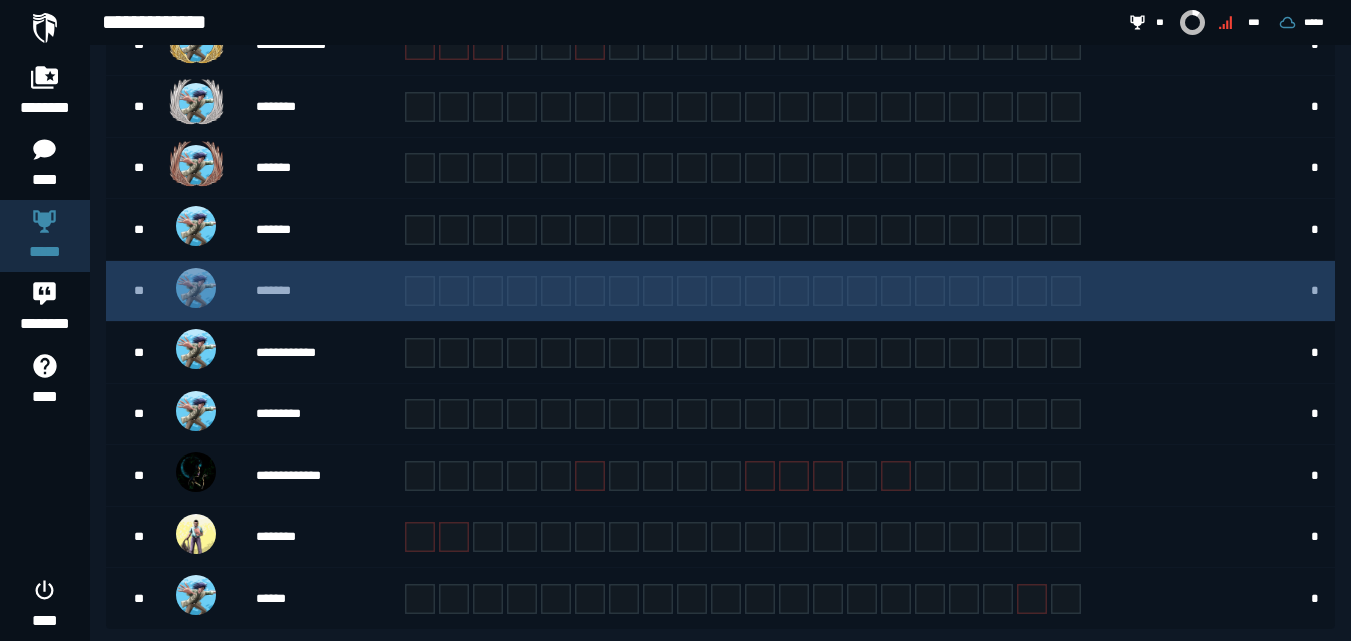 scroll, scrollTop: 565, scrollLeft: 0, axis: vertical 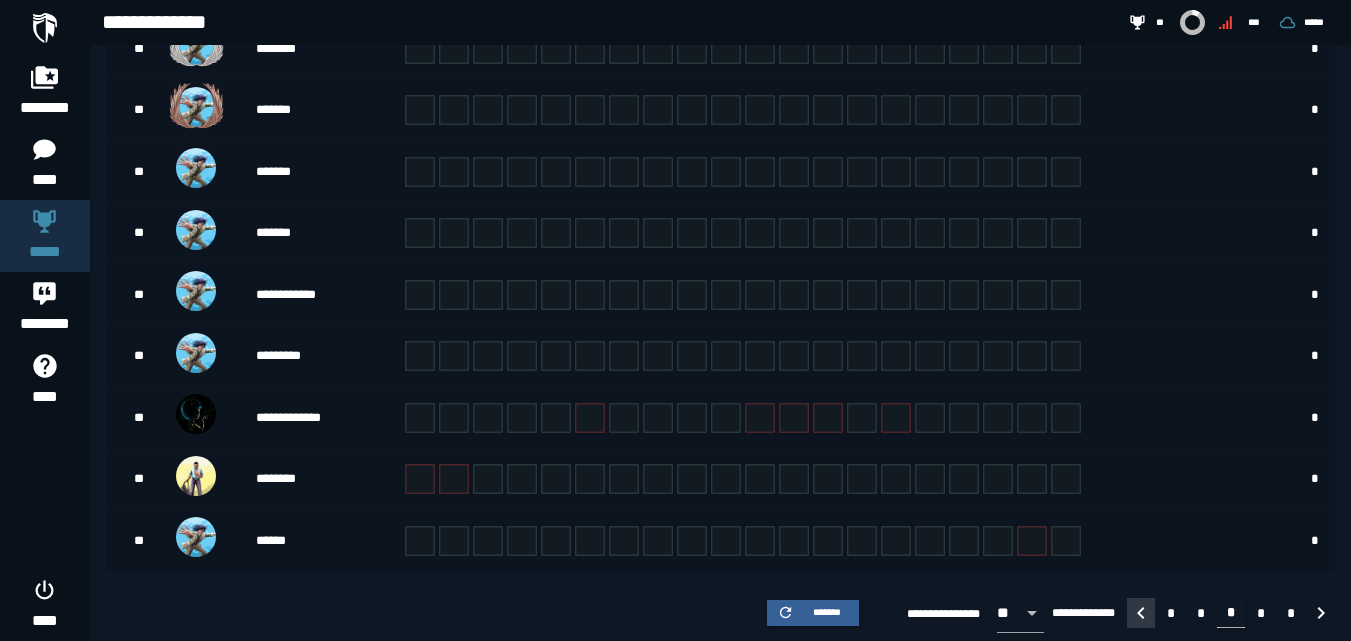 click 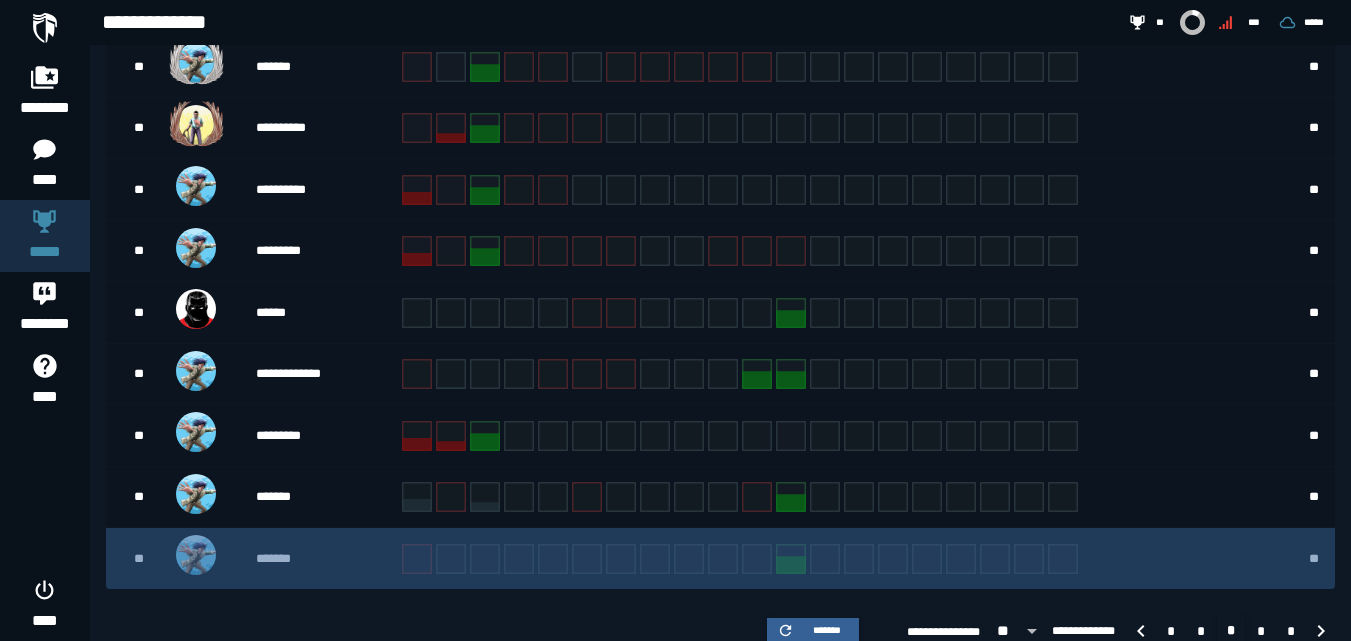 scroll, scrollTop: 565, scrollLeft: 0, axis: vertical 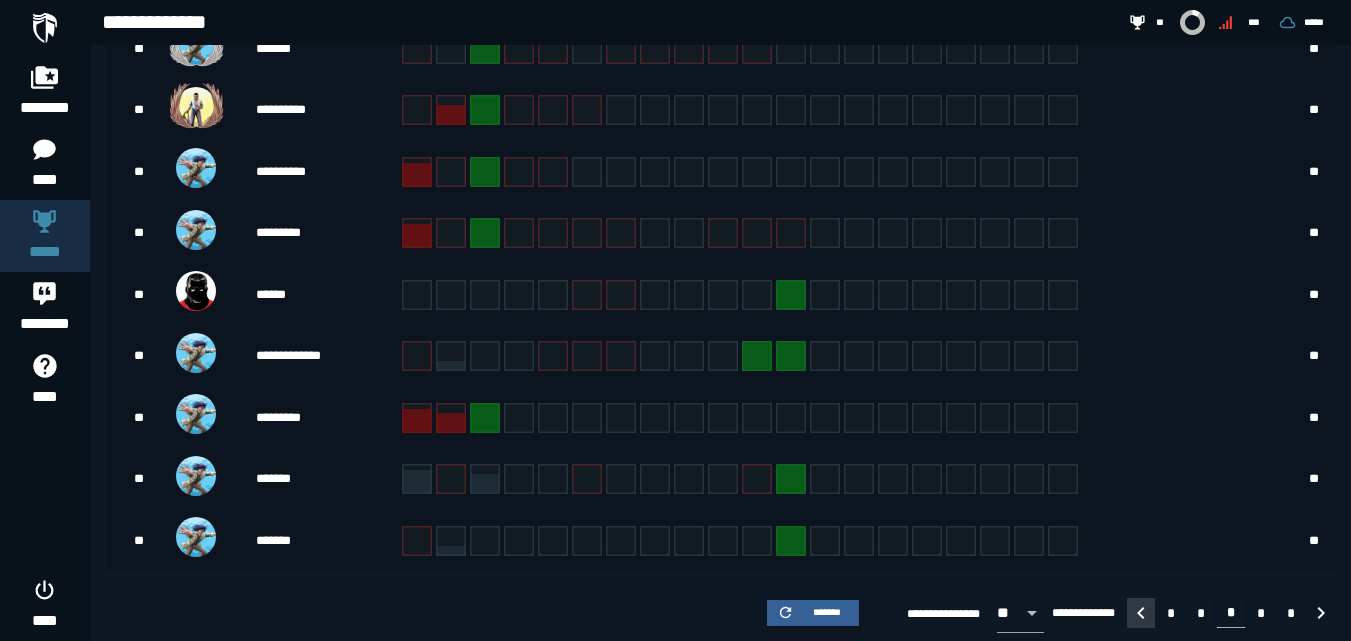 click 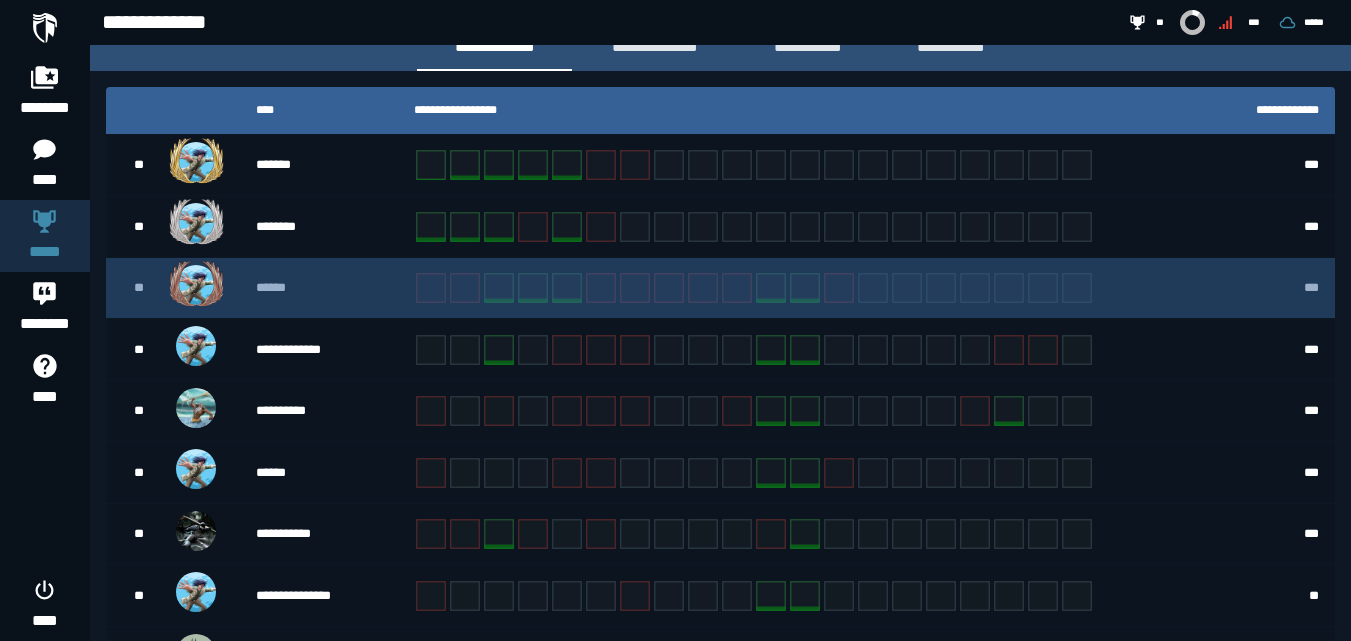 scroll, scrollTop: 565, scrollLeft: 0, axis: vertical 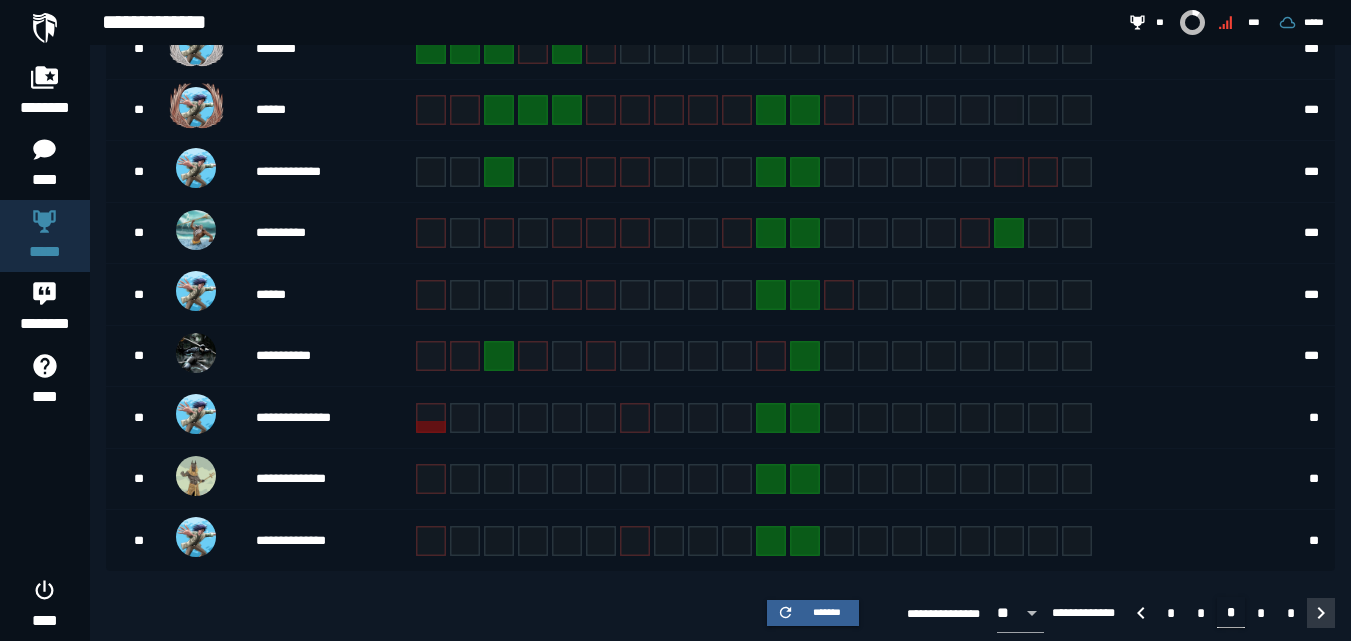click 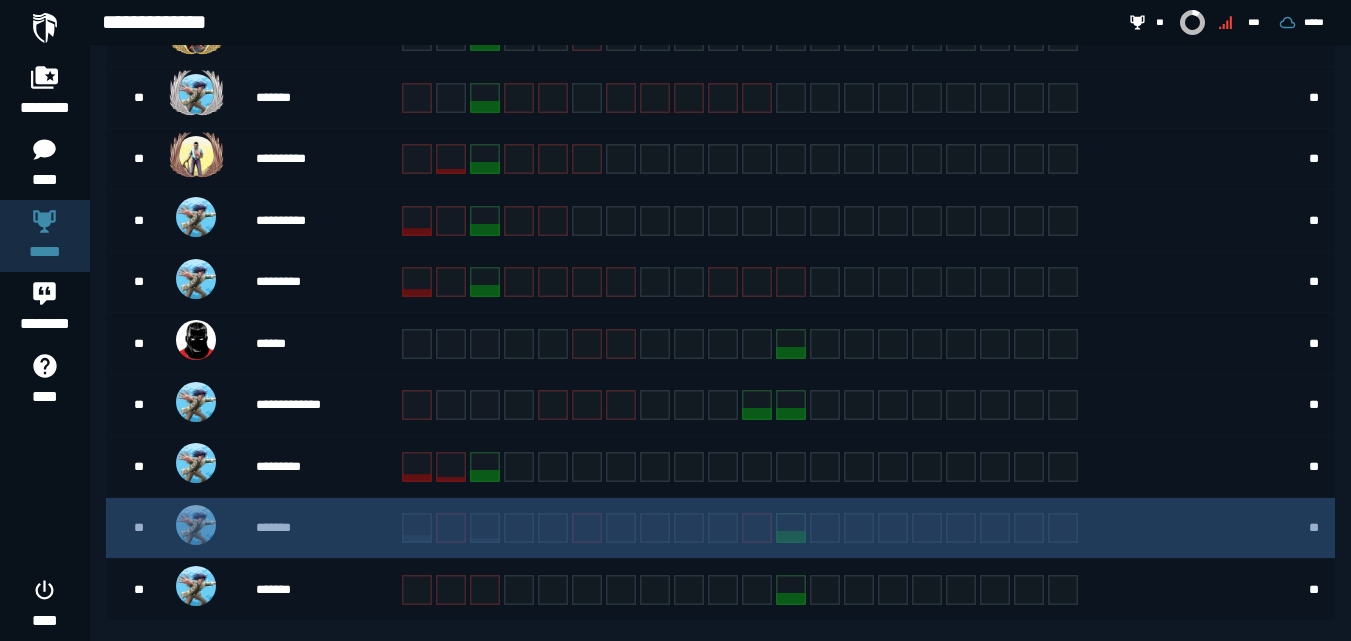 scroll, scrollTop: 565, scrollLeft: 0, axis: vertical 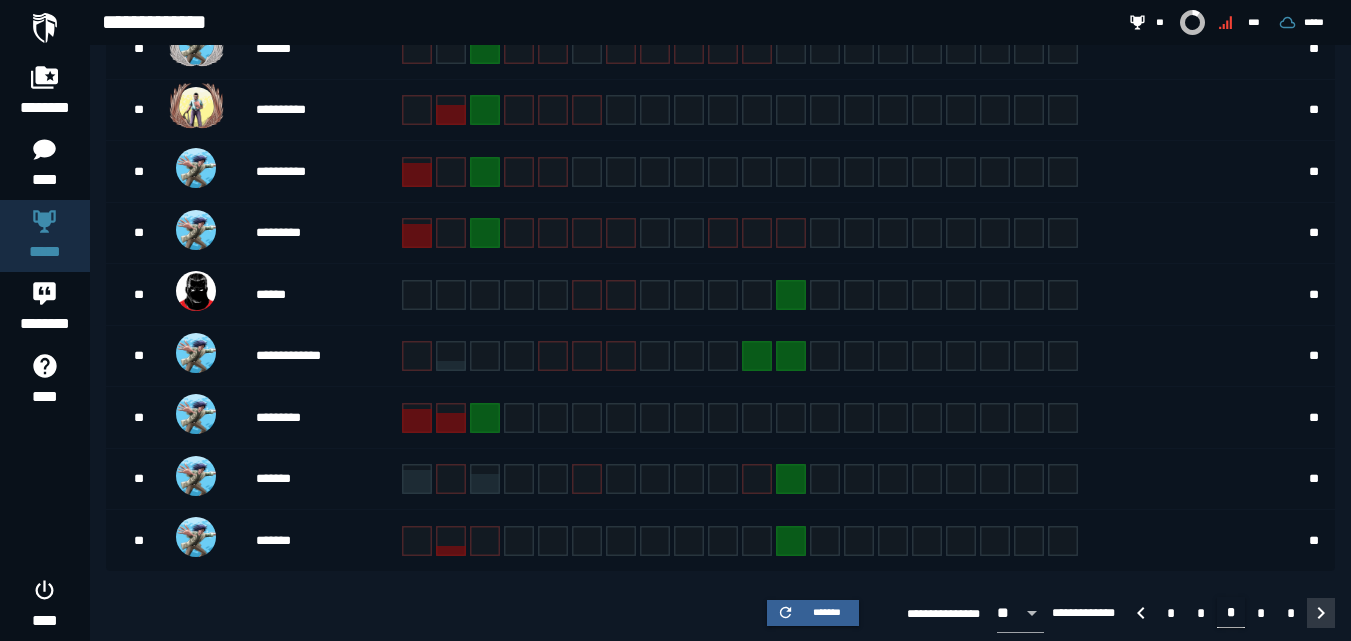 click 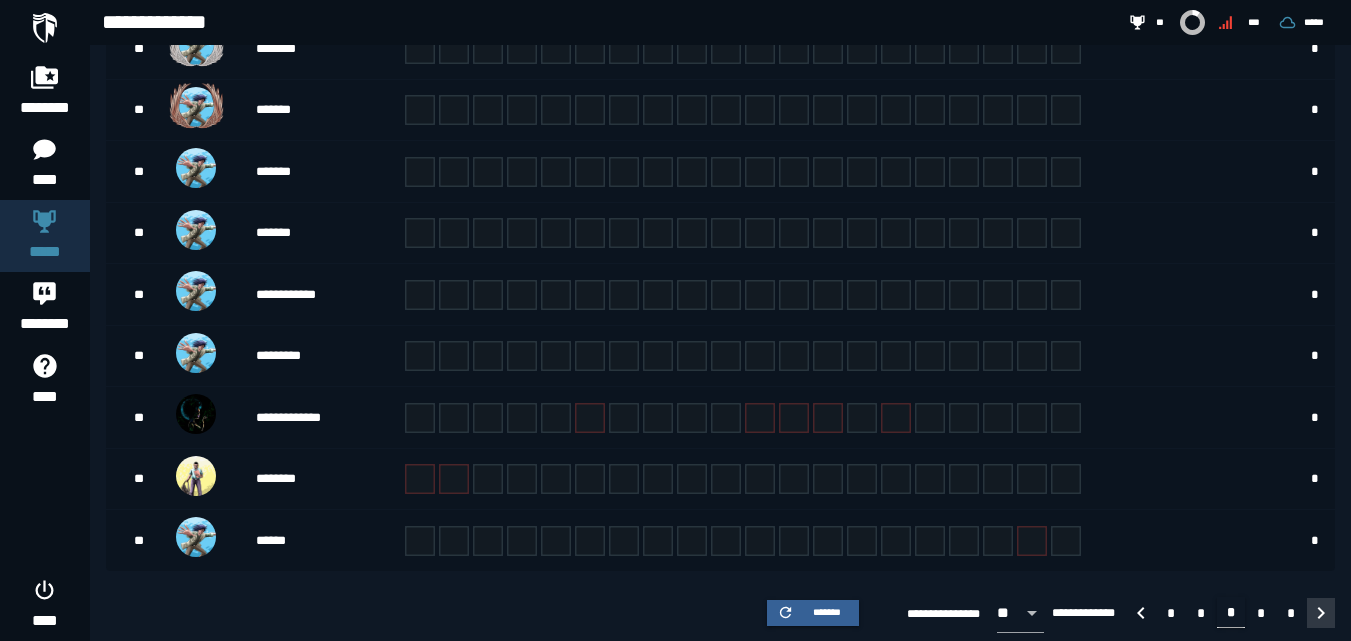 click 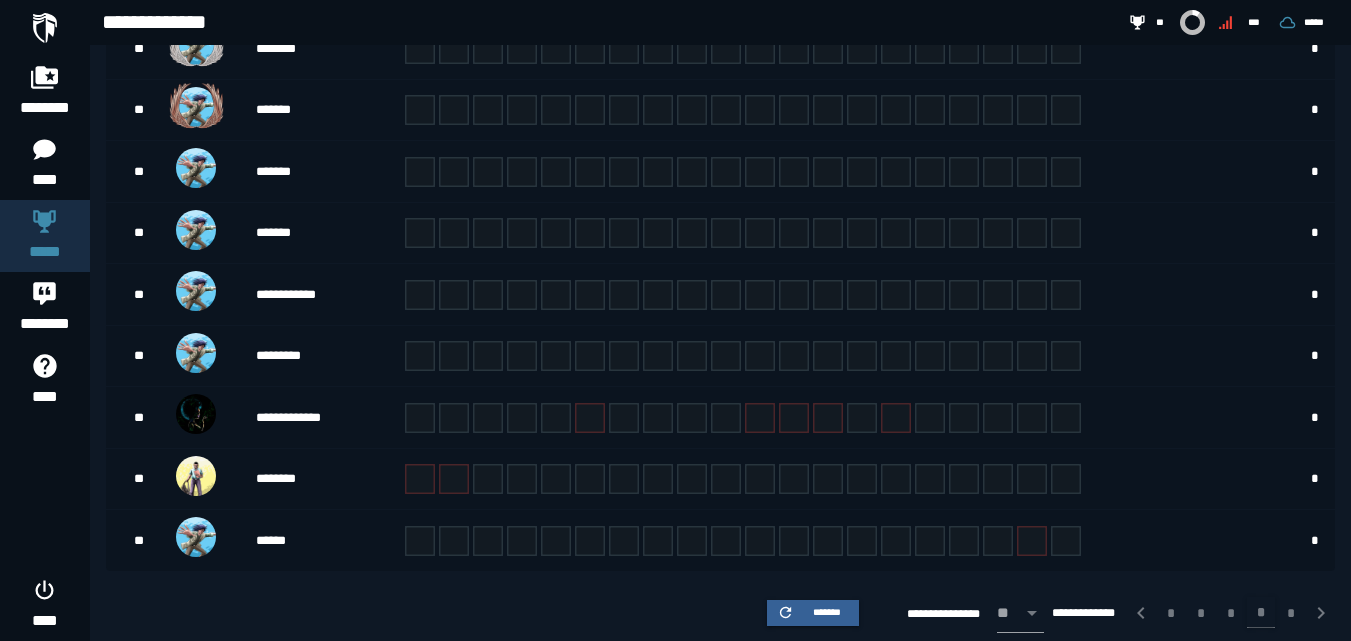 click 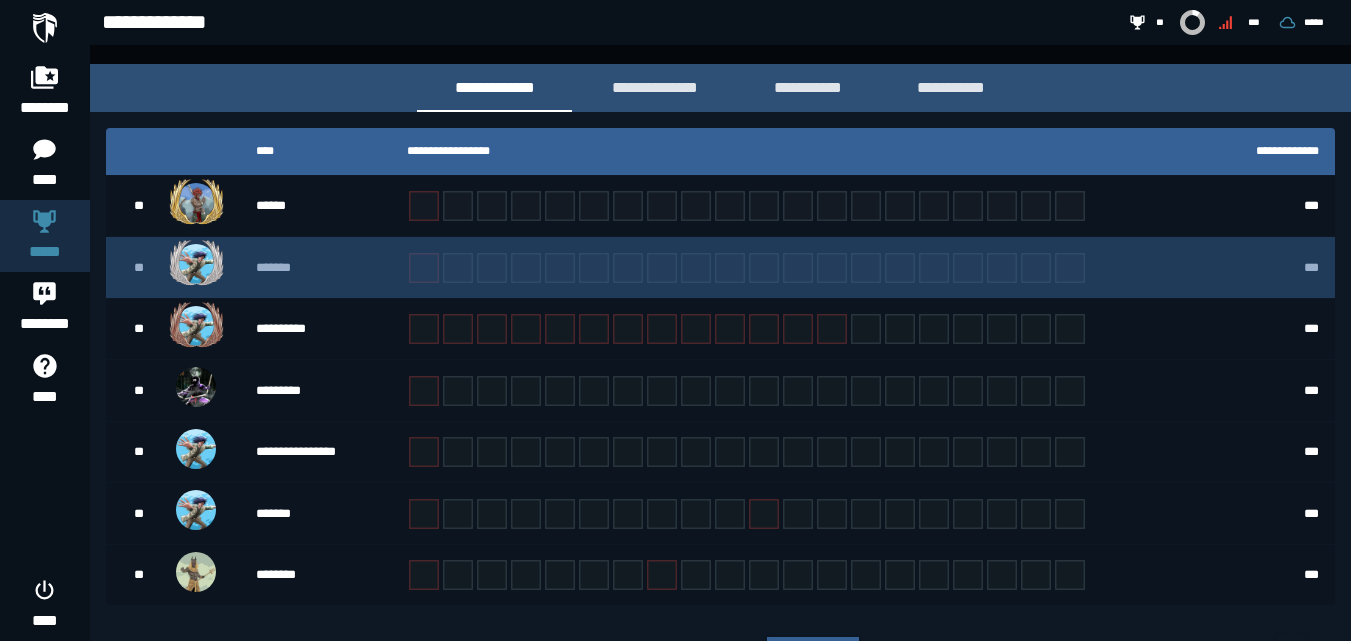 scroll, scrollTop: 383, scrollLeft: 0, axis: vertical 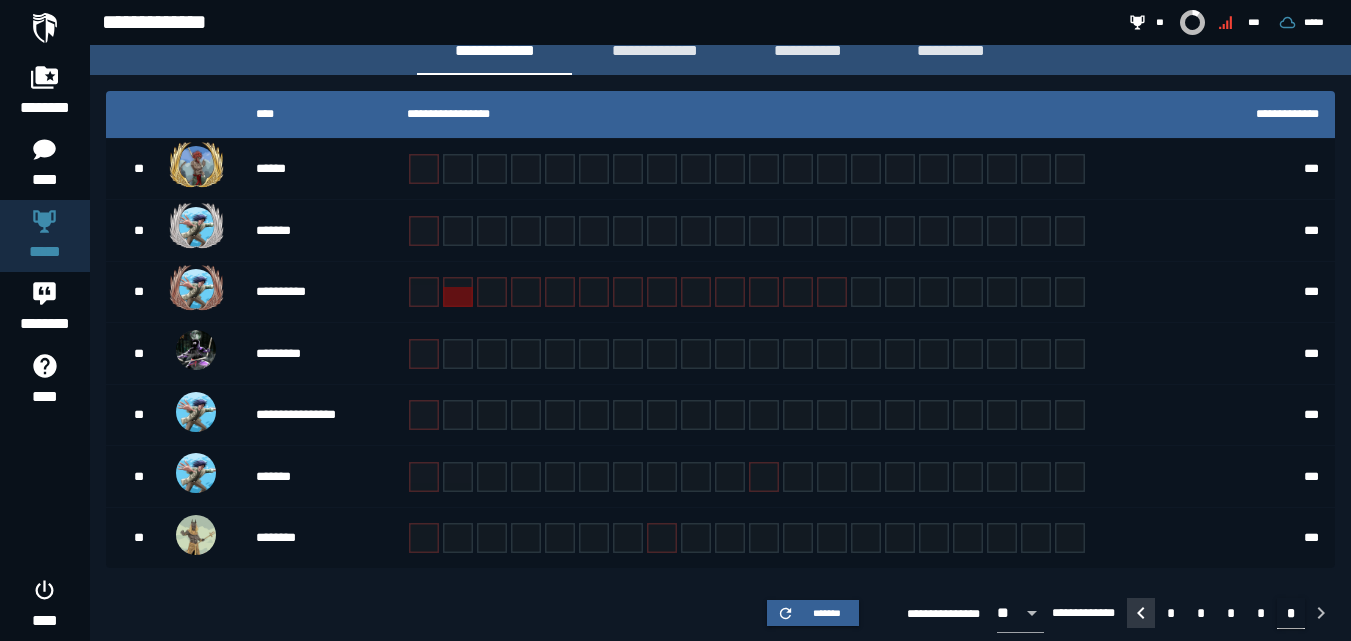 click 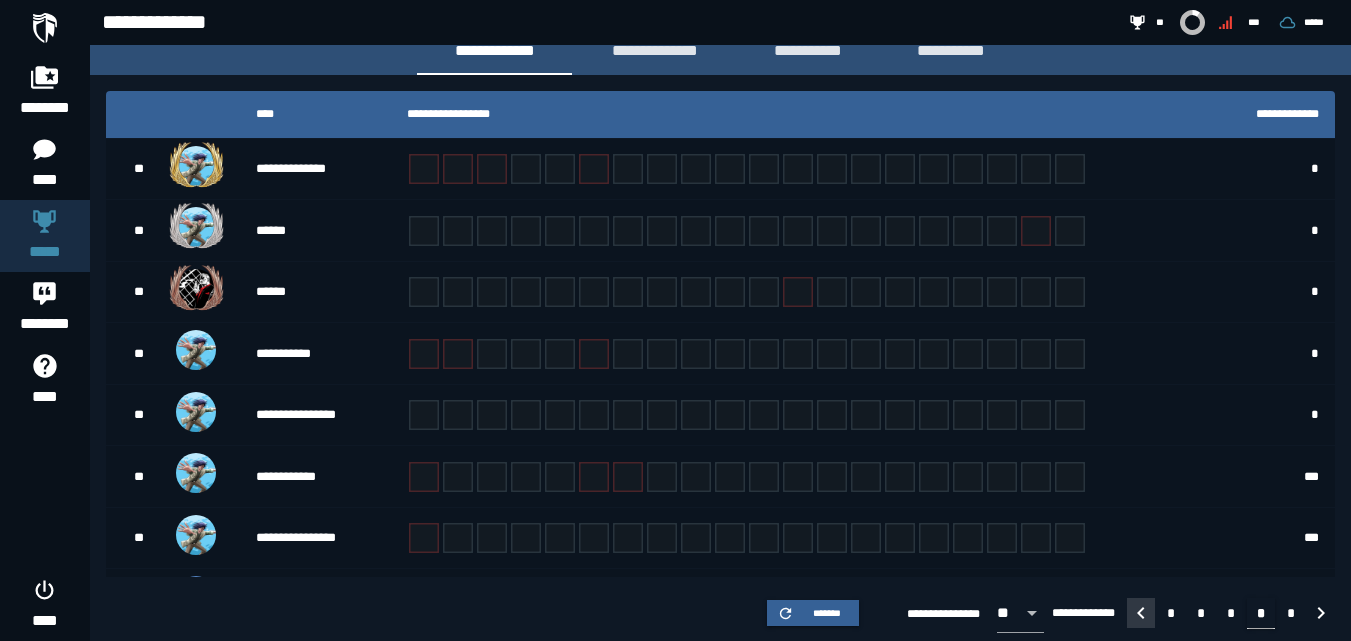 click at bounding box center (803, 600) 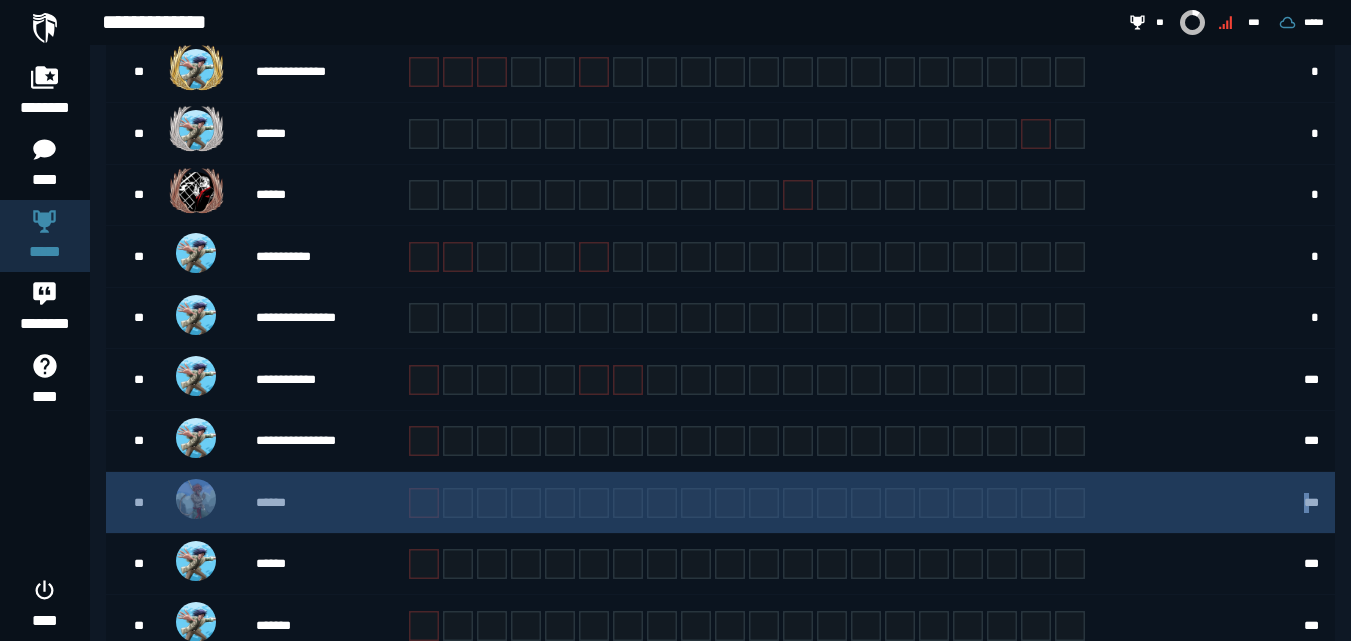 scroll, scrollTop: 565, scrollLeft: 0, axis: vertical 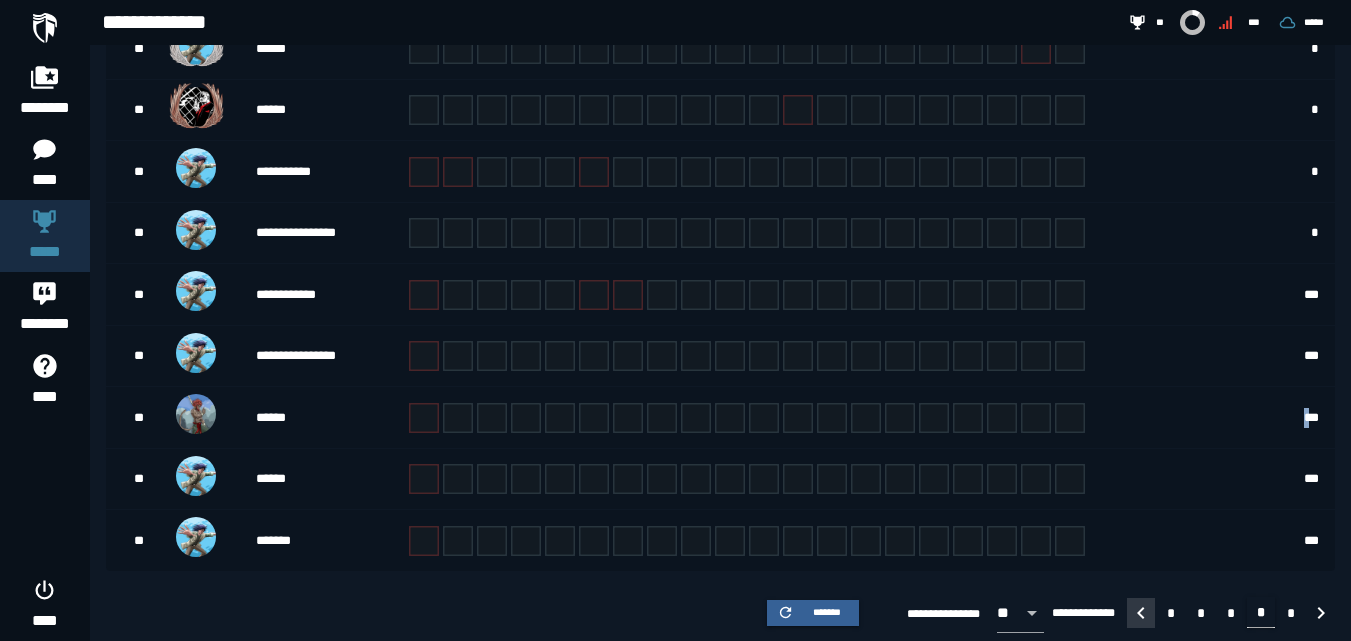 click 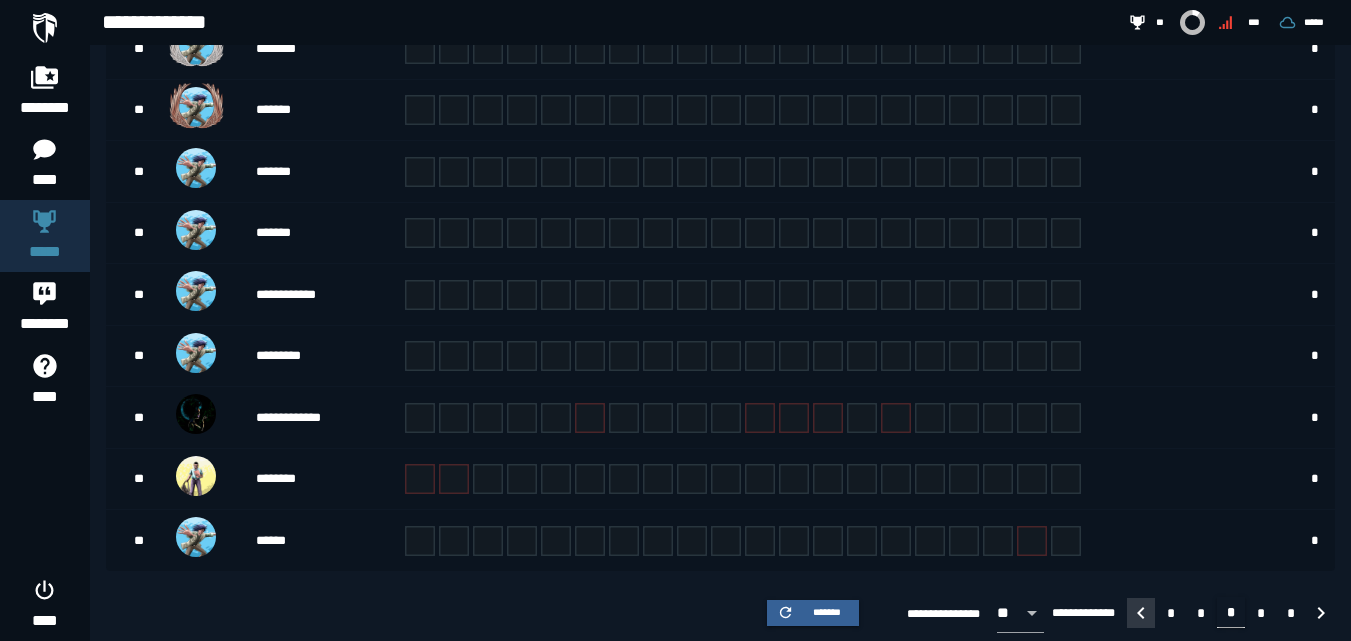 click 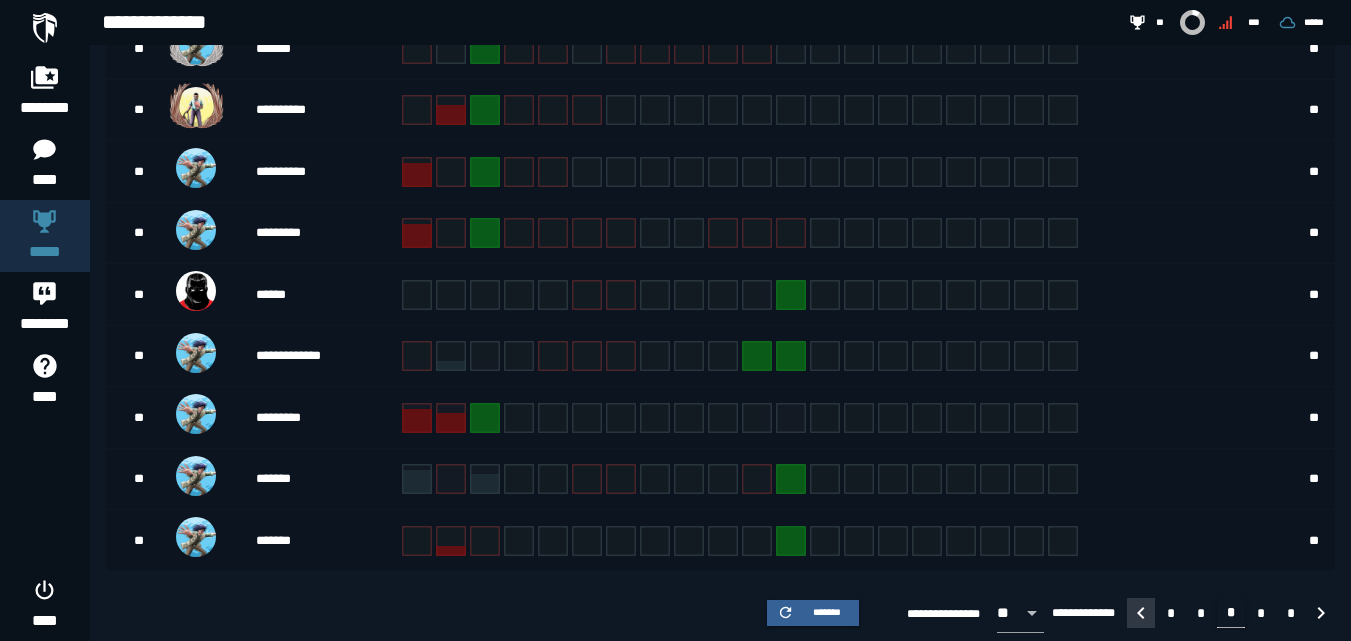 click 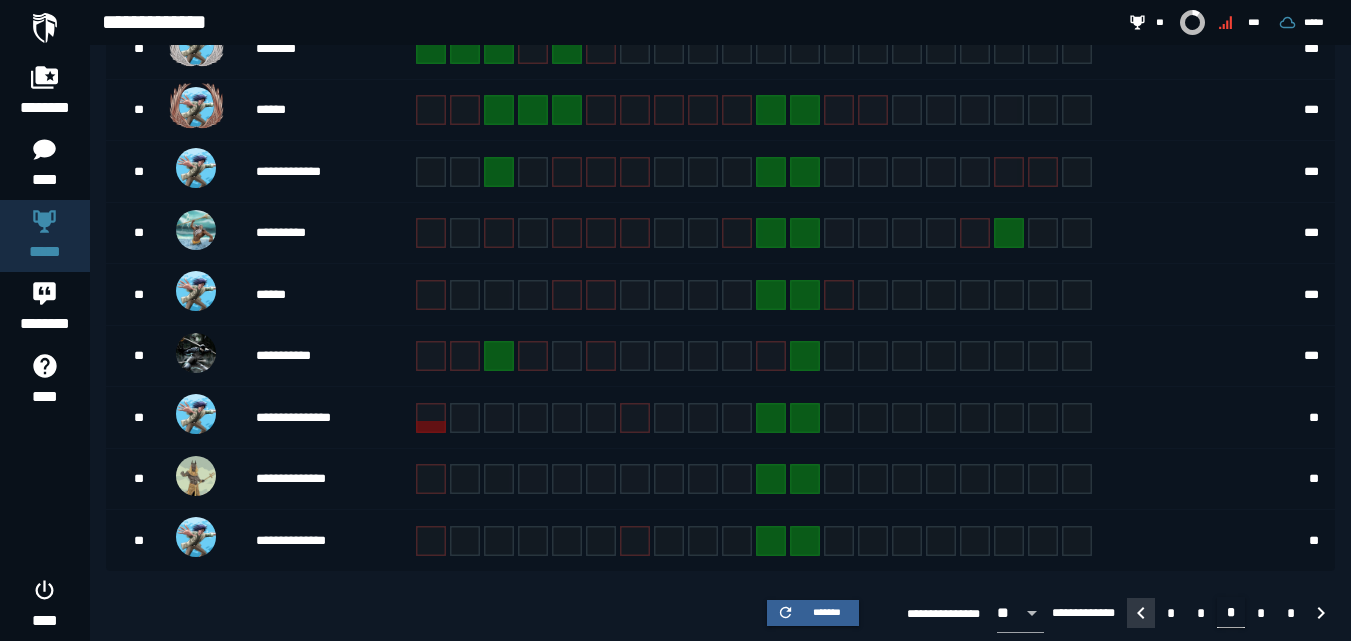 click 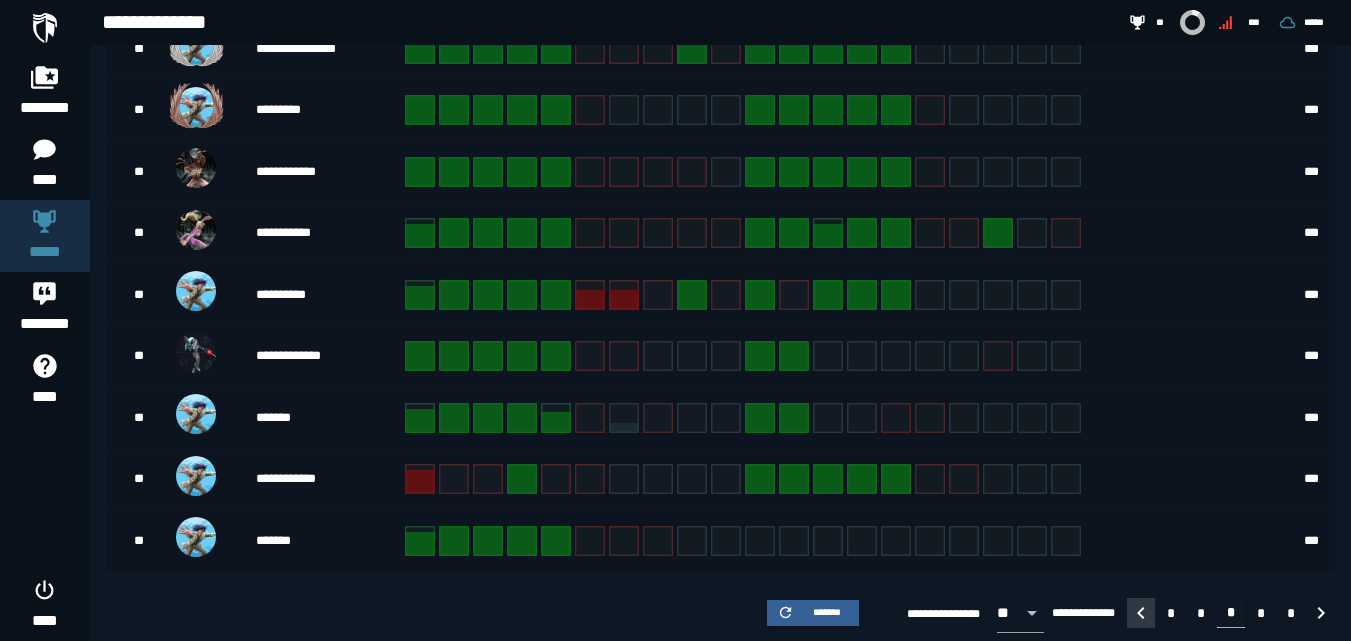 click 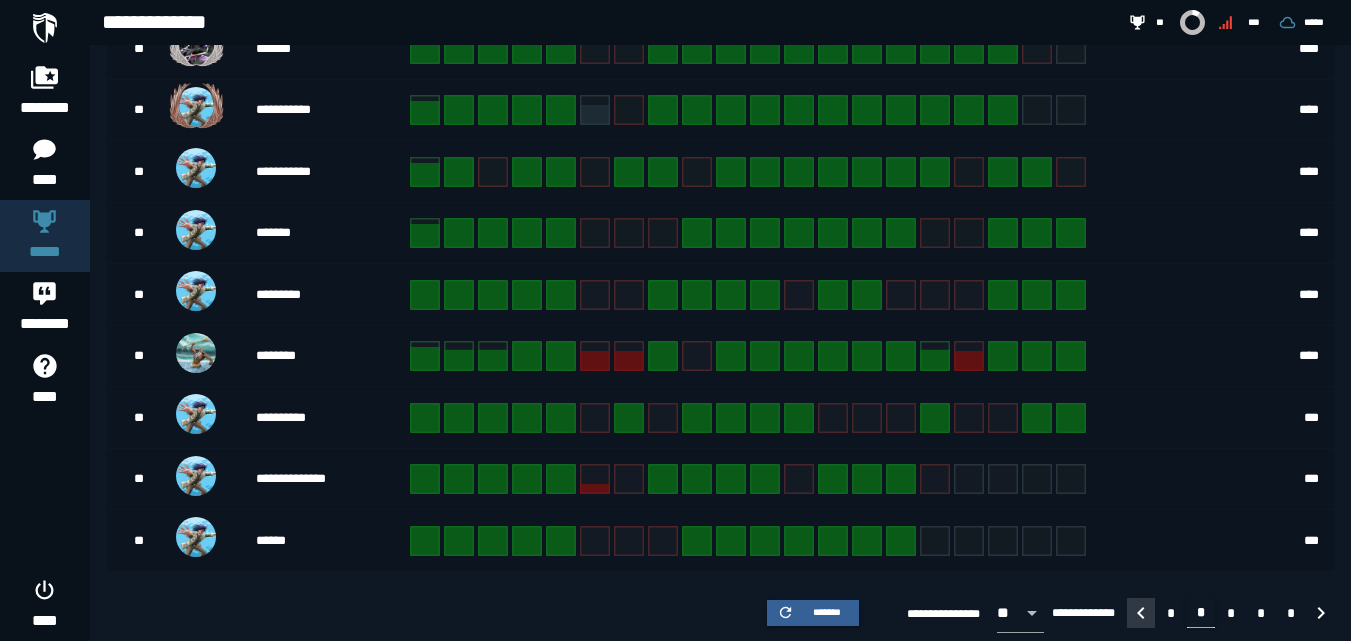 click 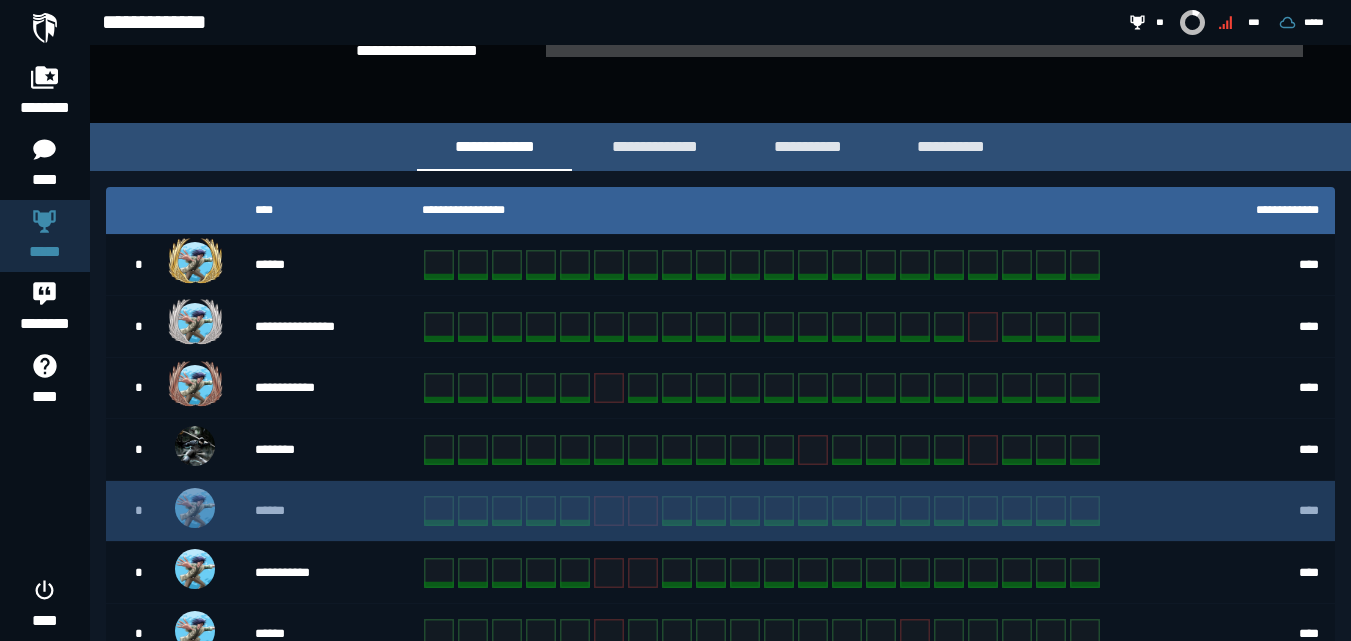 scroll, scrollTop: 265, scrollLeft: 0, axis: vertical 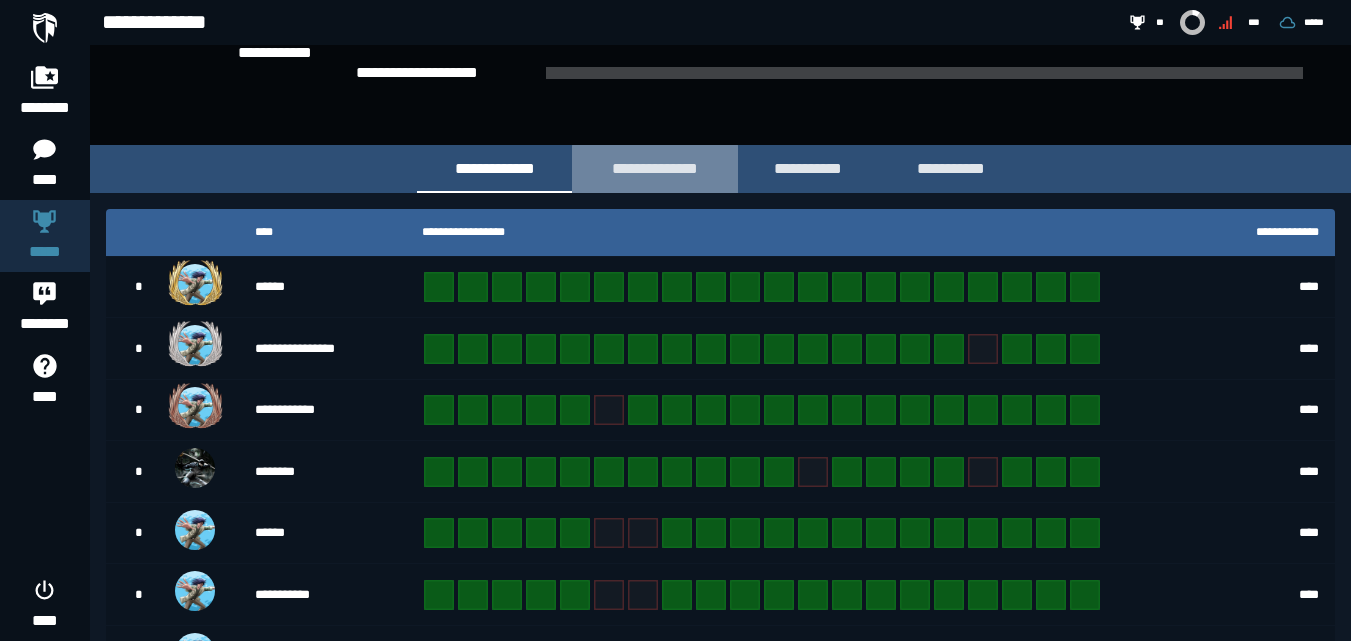 click on "**********" at bounding box center (655, 168) 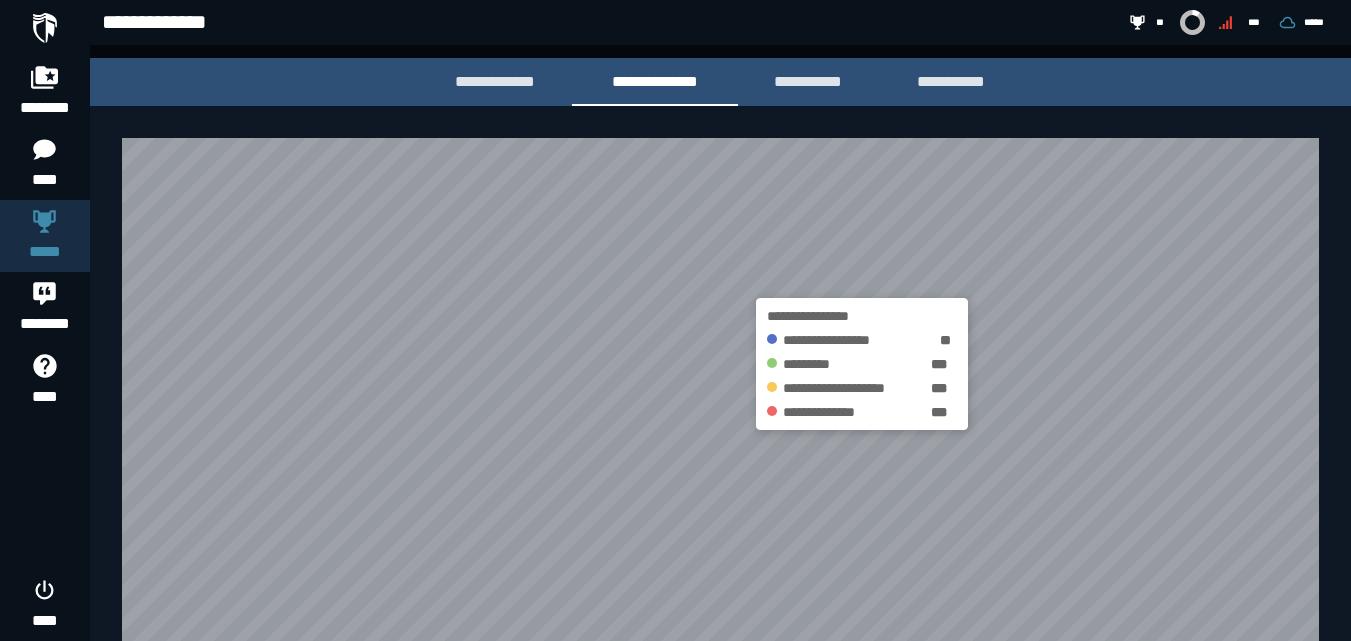 scroll, scrollTop: 305, scrollLeft: 0, axis: vertical 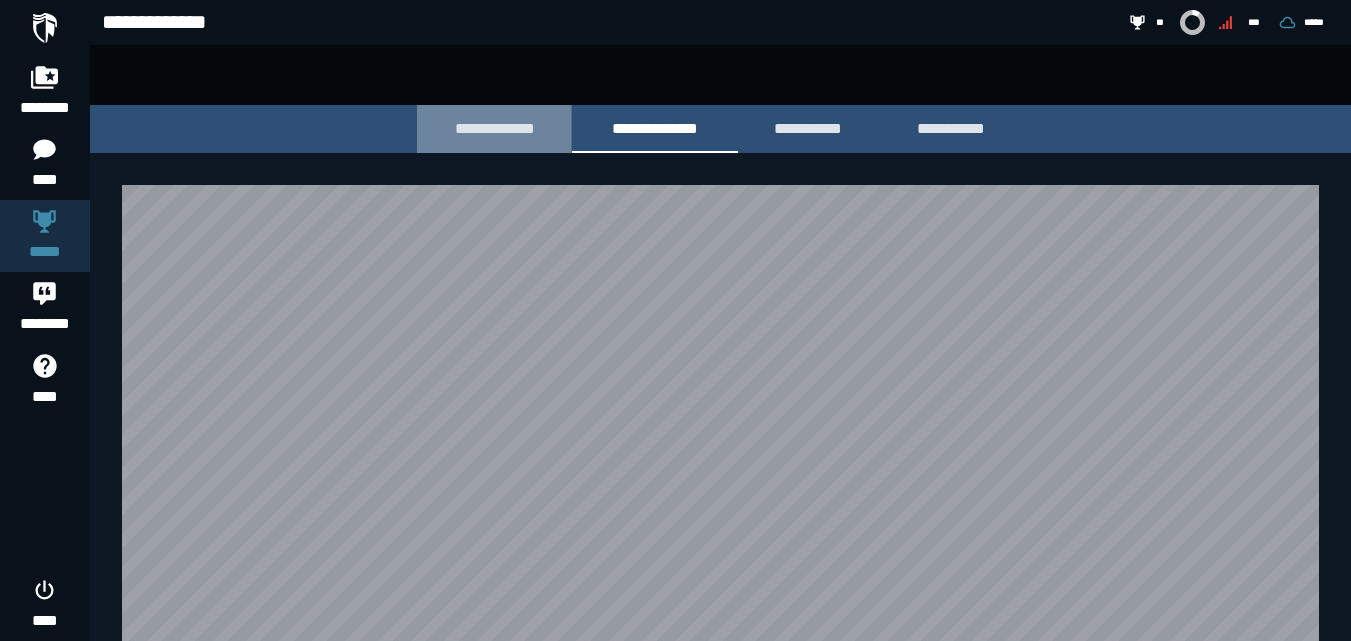 click on "**********" at bounding box center [494, 129] 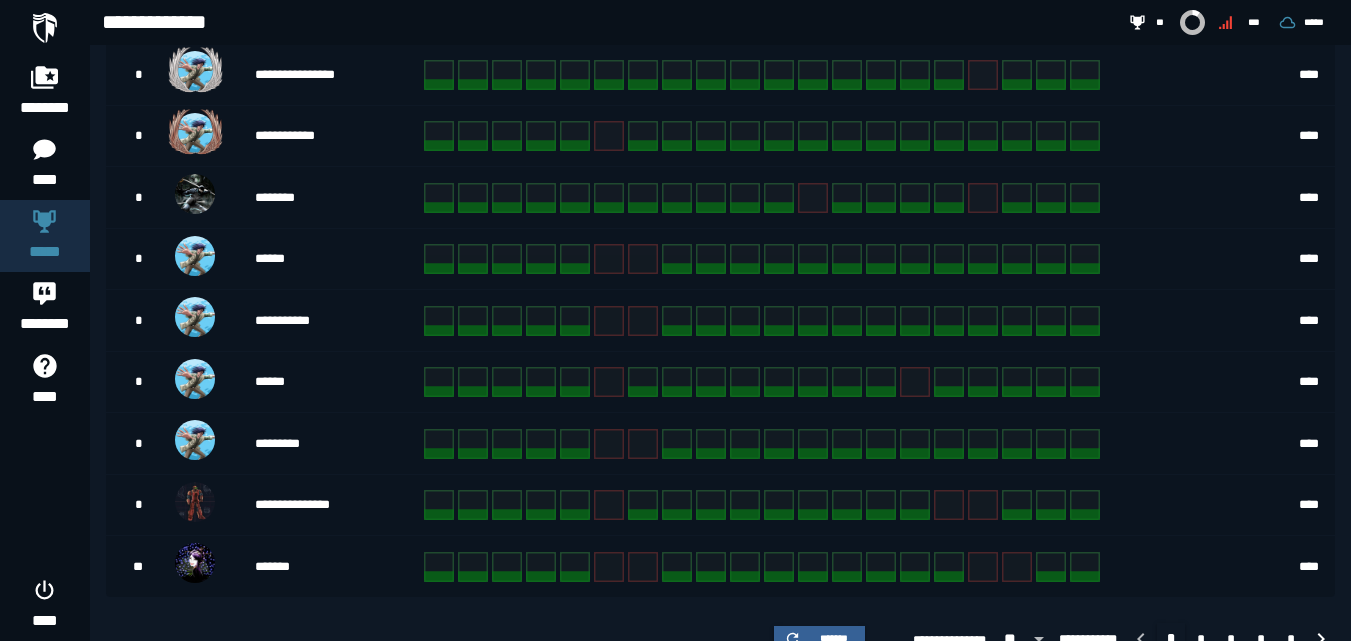 scroll, scrollTop: 565, scrollLeft: 0, axis: vertical 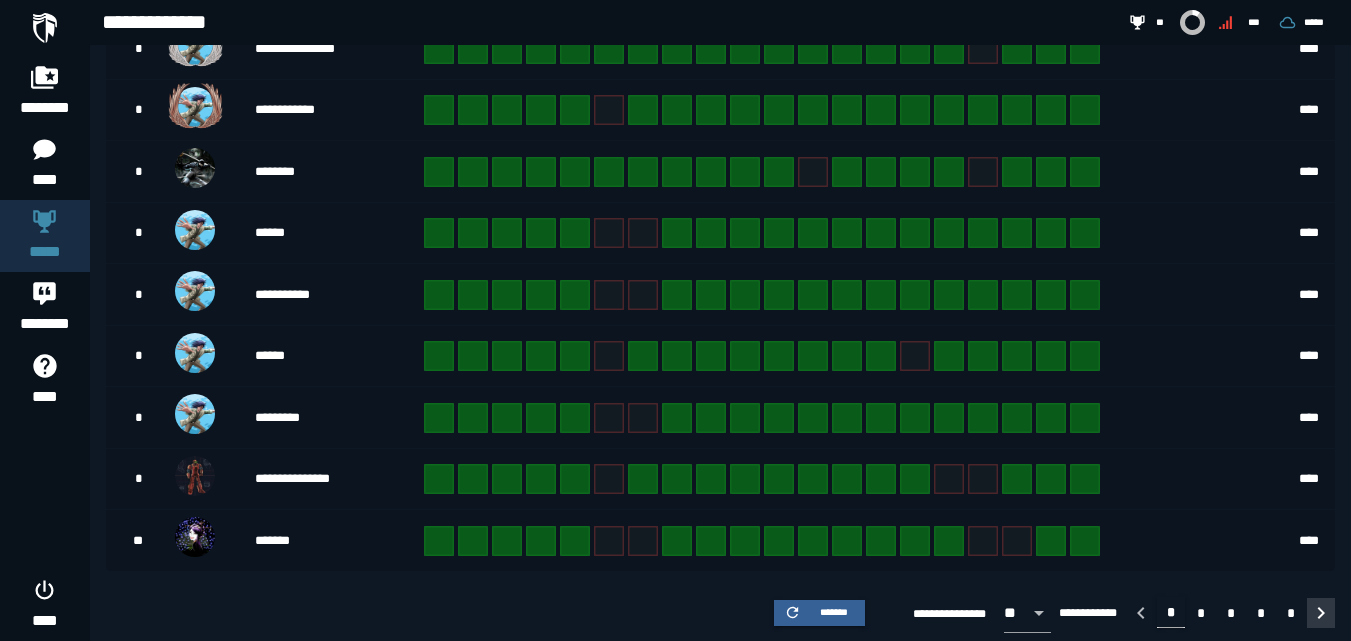 click 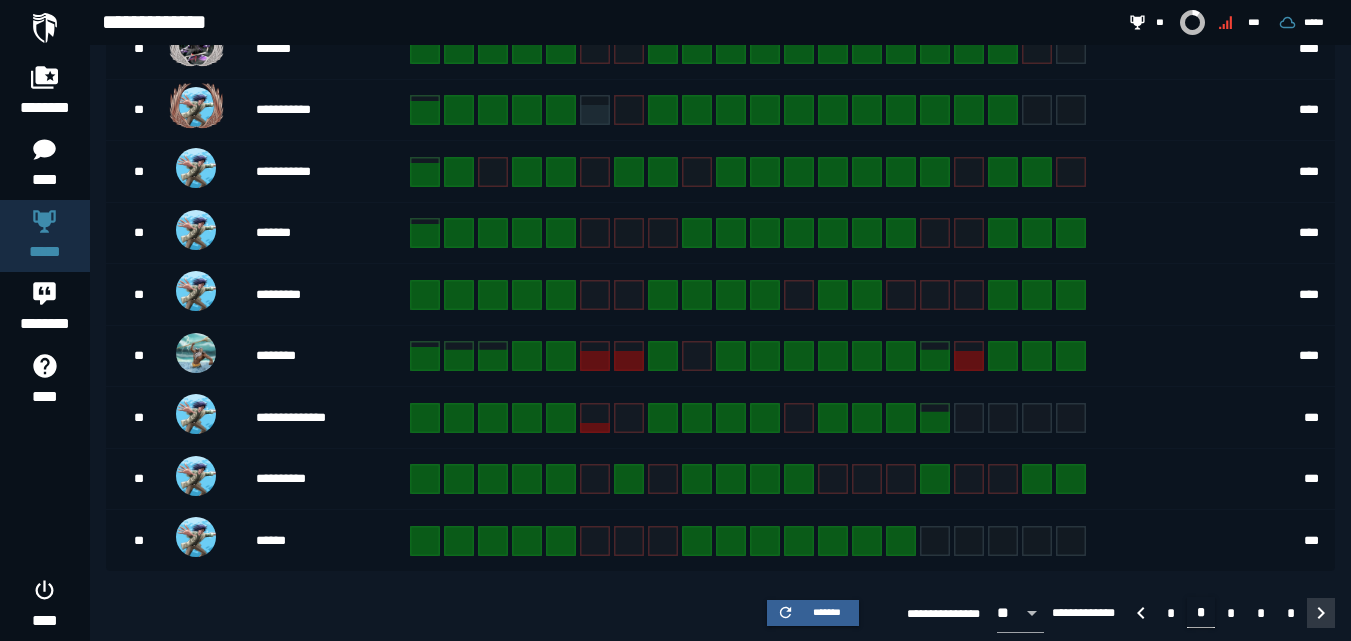click 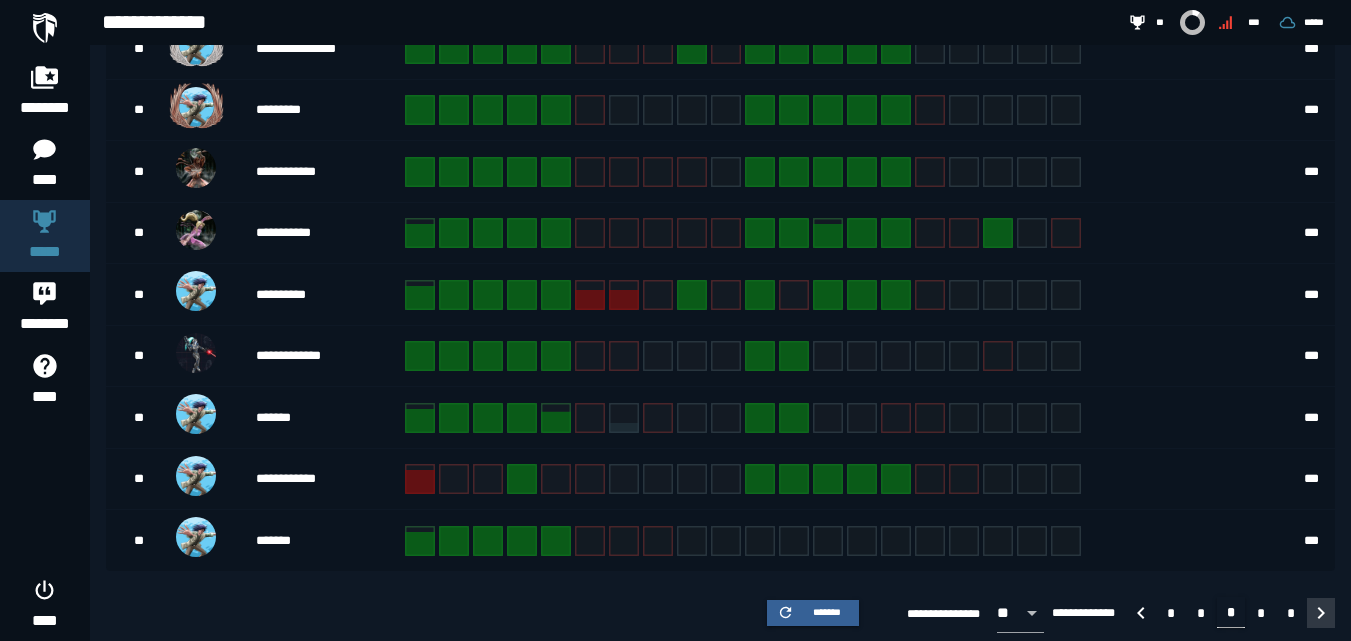 click 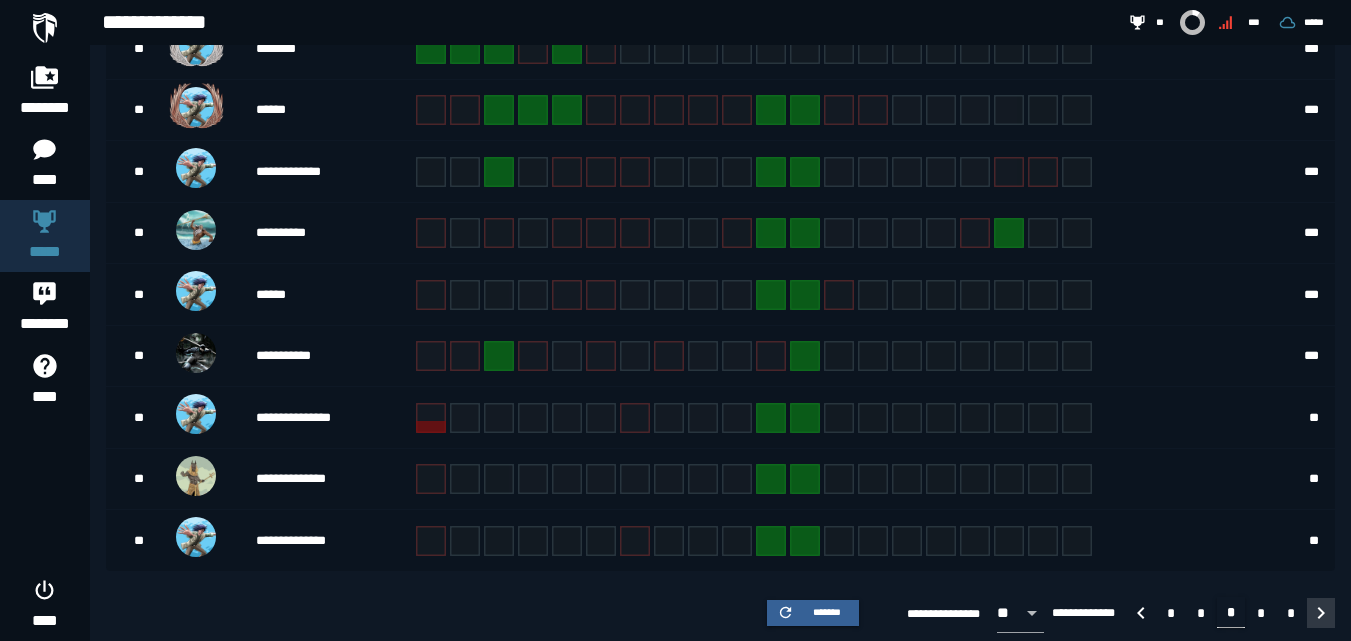 click 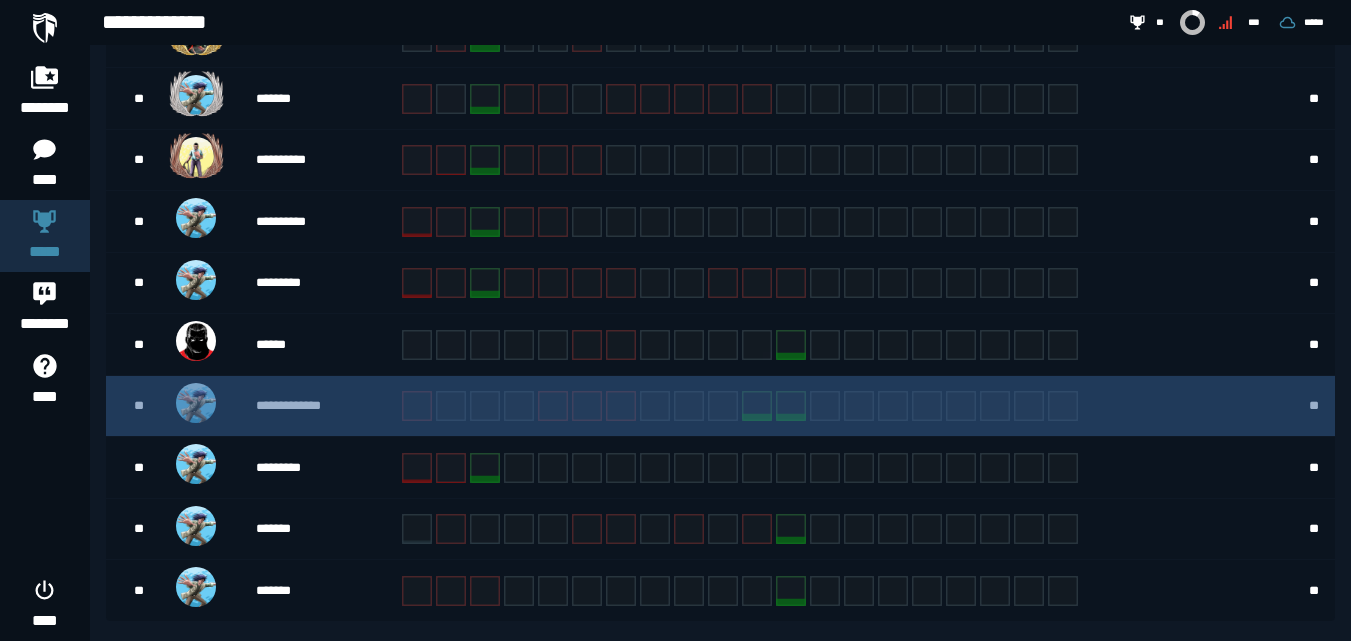 scroll, scrollTop: 565, scrollLeft: 0, axis: vertical 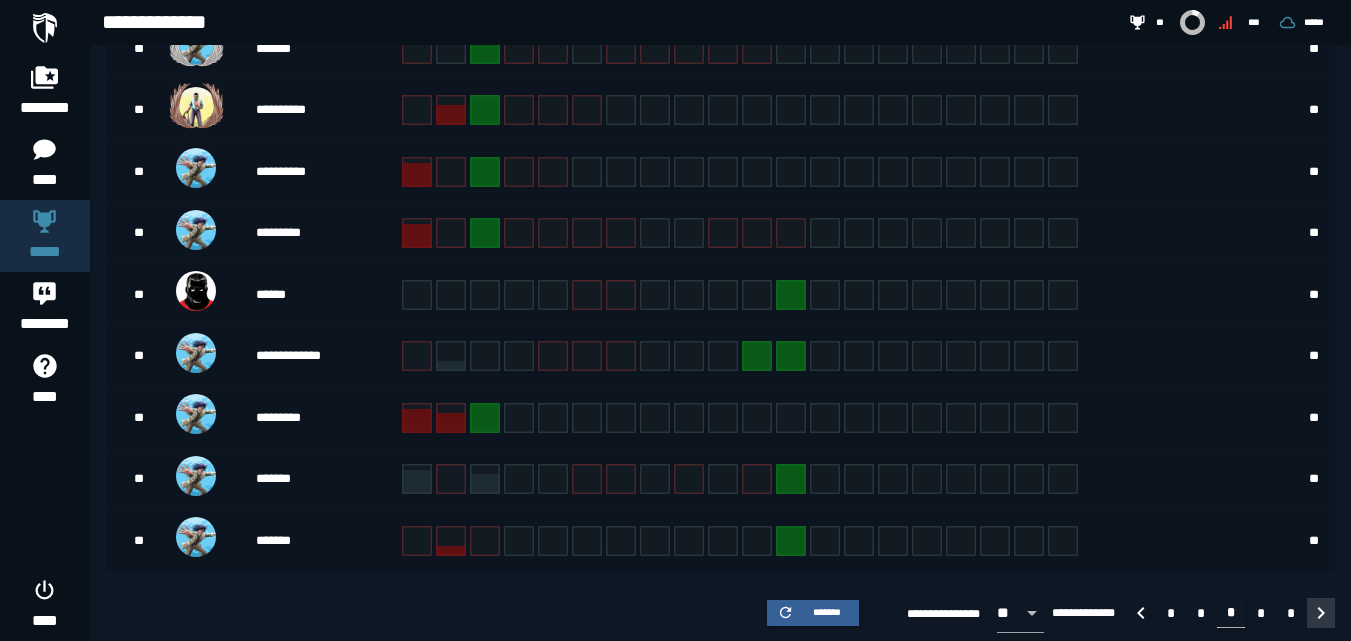 click 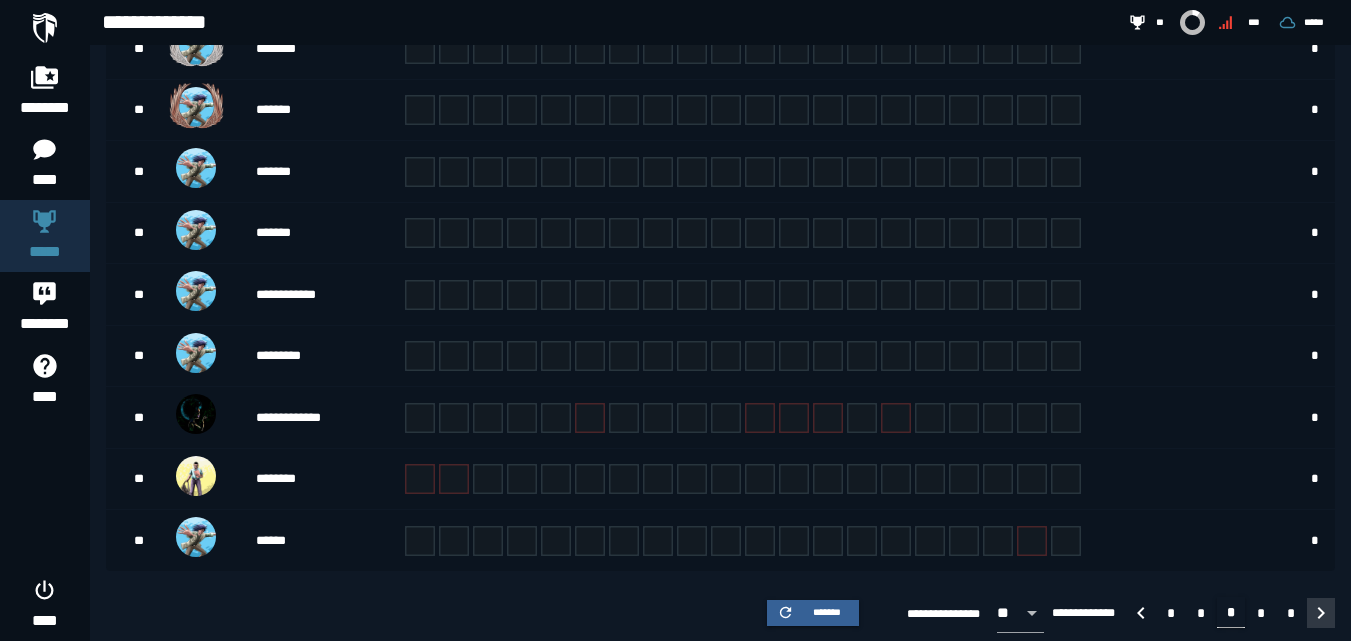 click 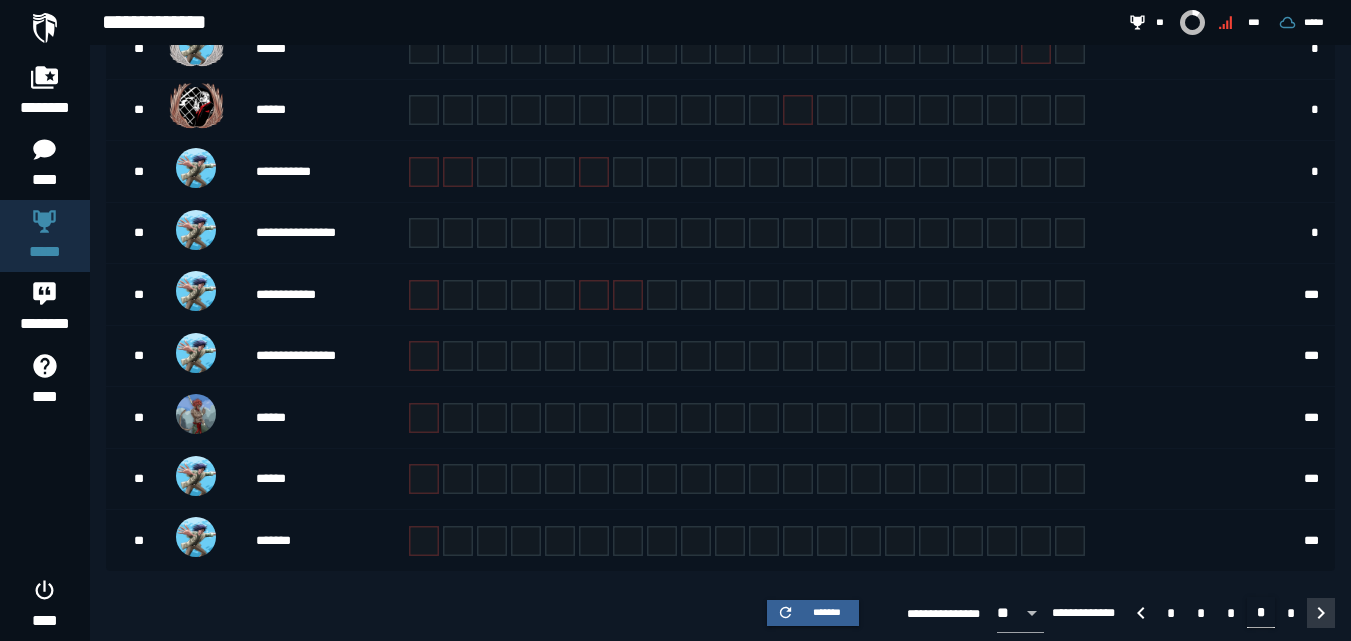 click 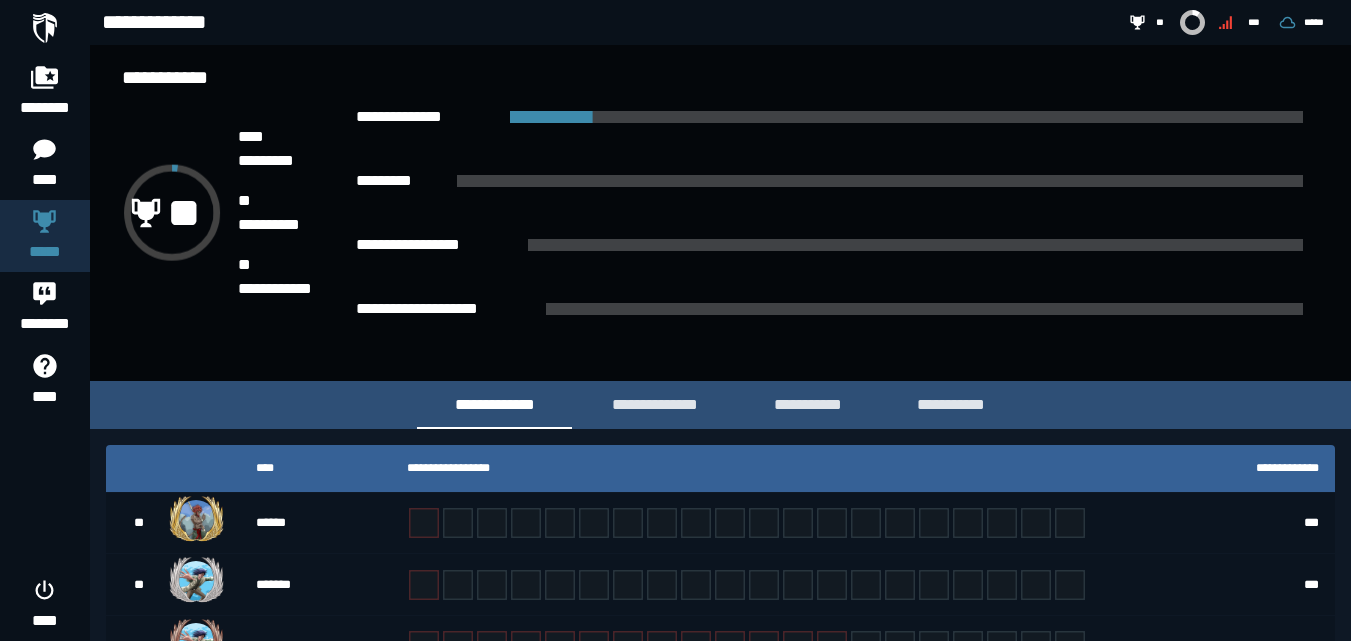 scroll, scrollTop: 0, scrollLeft: 0, axis: both 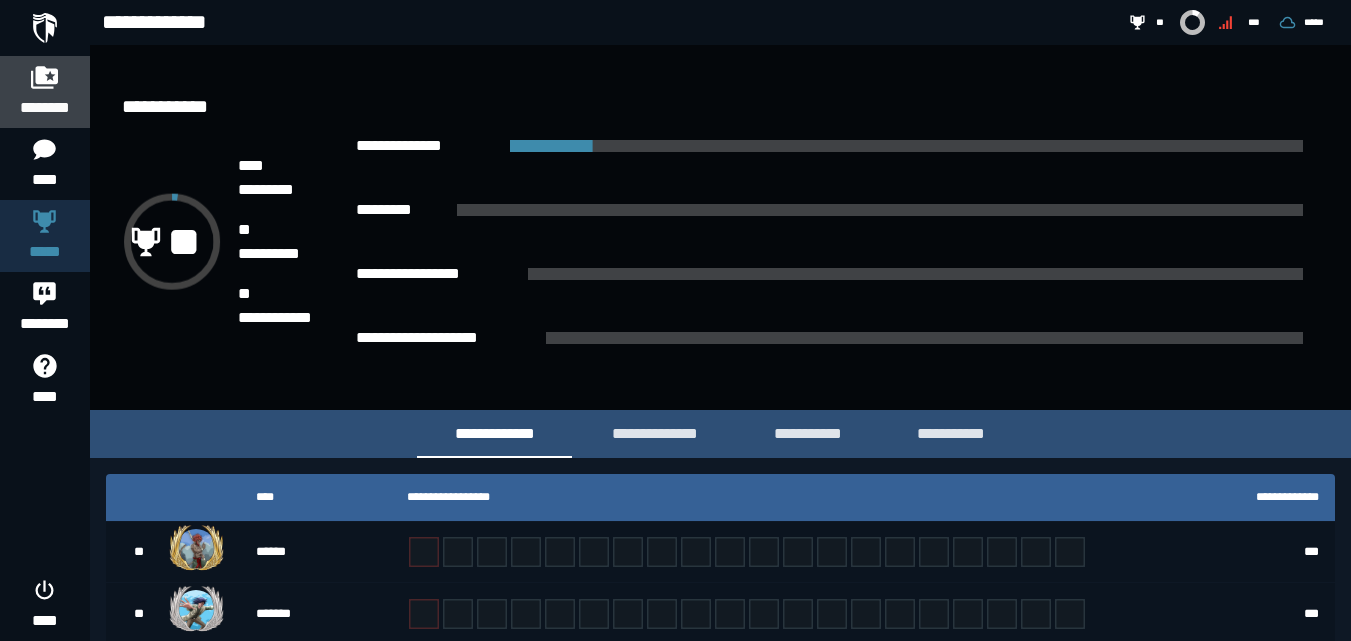 click at bounding box center (45, 77) 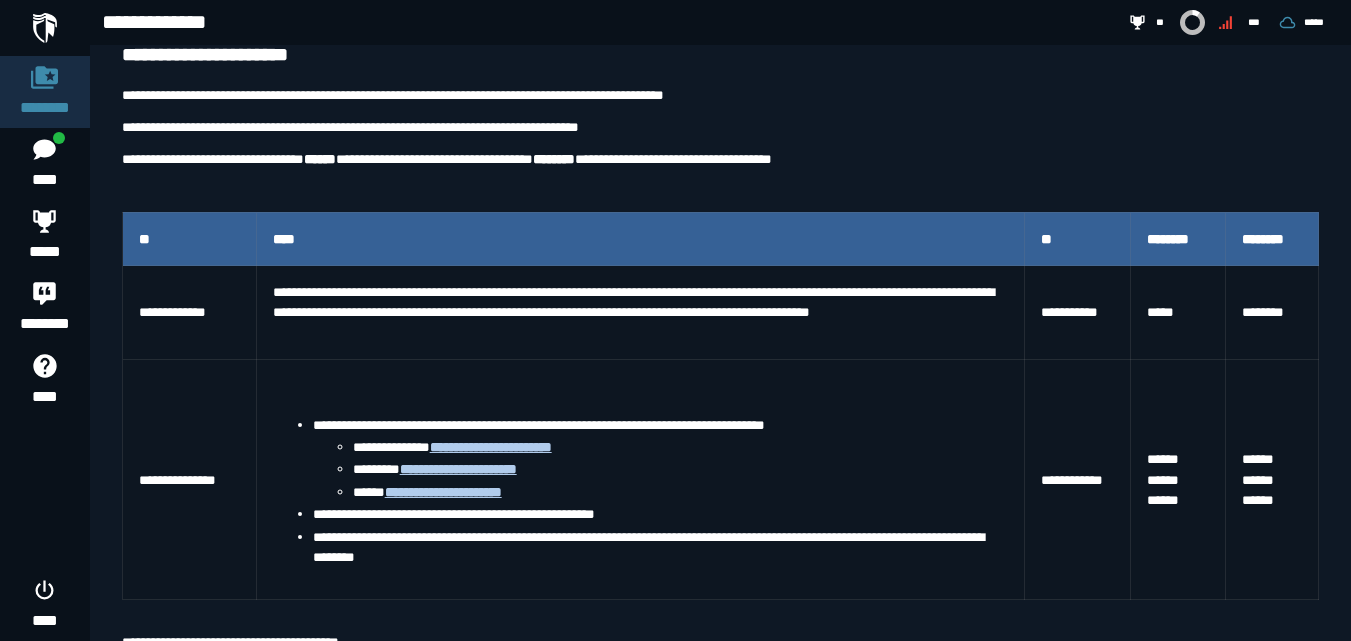 scroll, scrollTop: 300, scrollLeft: 0, axis: vertical 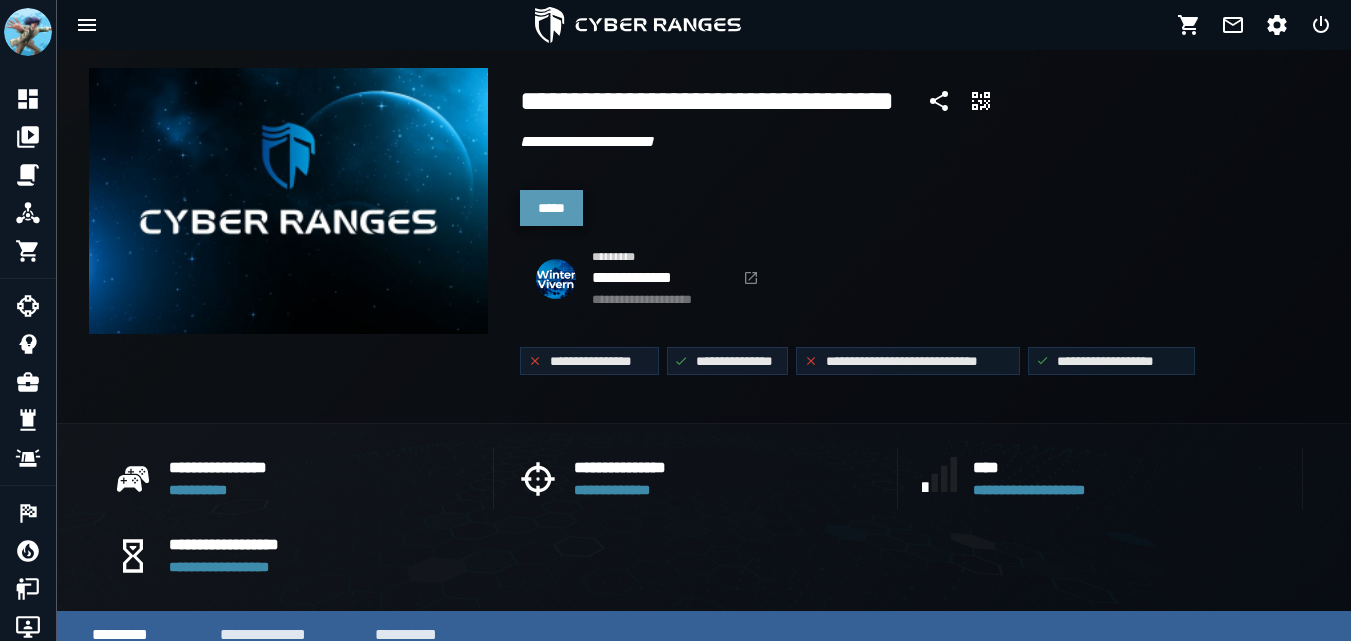 click on "*****" at bounding box center (551, 208) 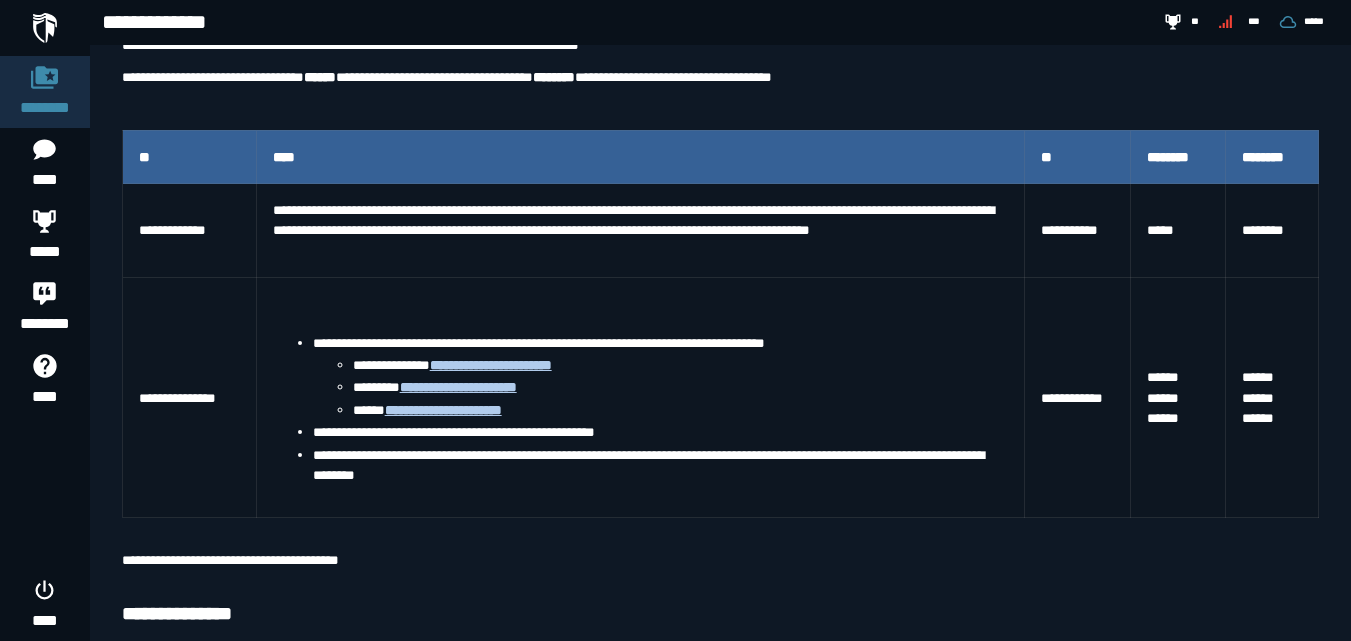 scroll, scrollTop: 400, scrollLeft: 0, axis: vertical 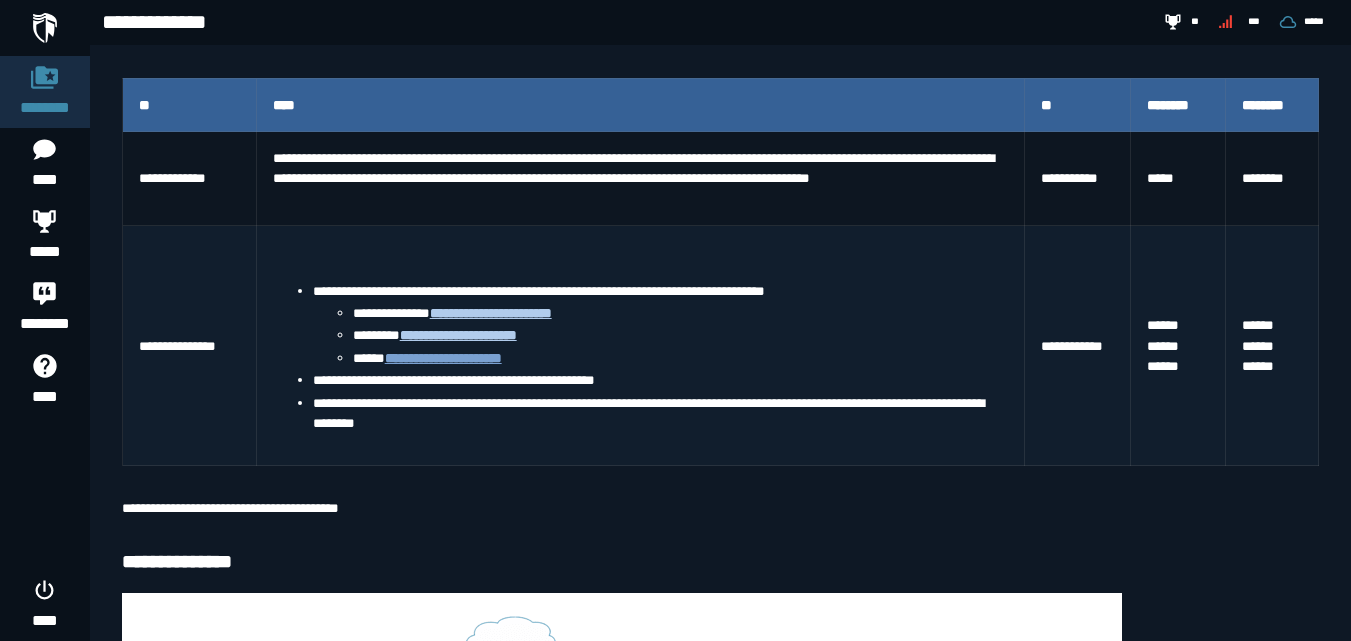 click on "**********" at bounding box center [443, 358] 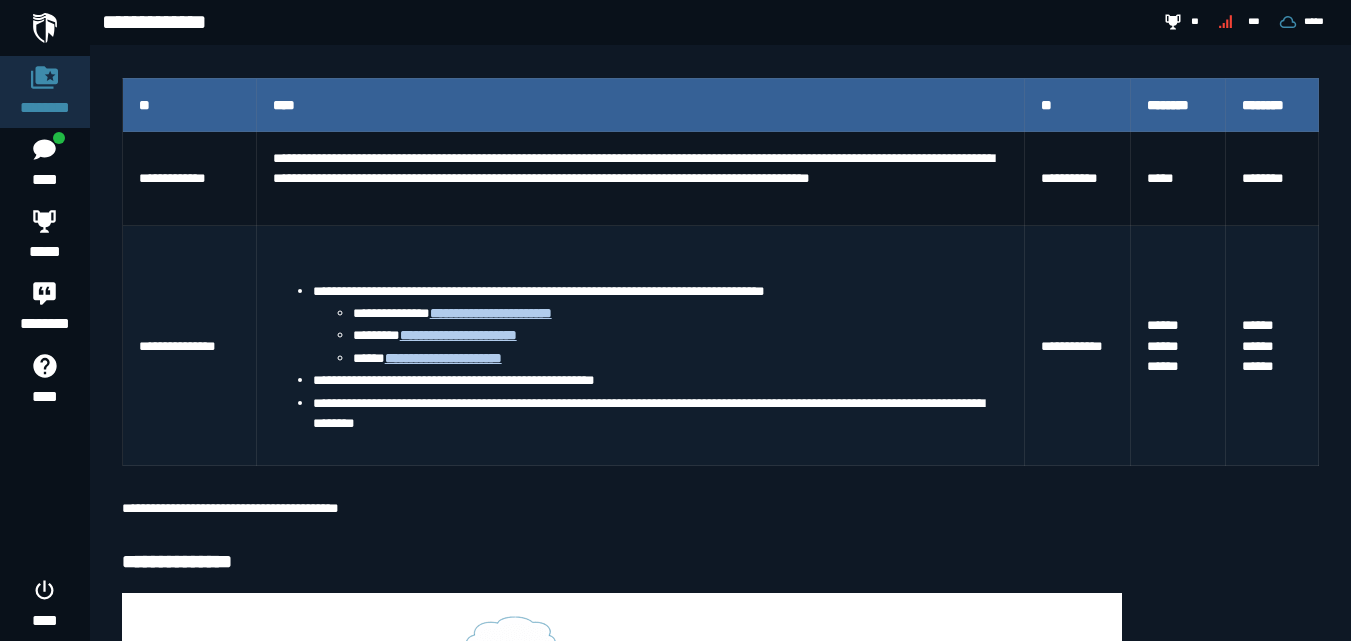 scroll, scrollTop: 960, scrollLeft: 0, axis: vertical 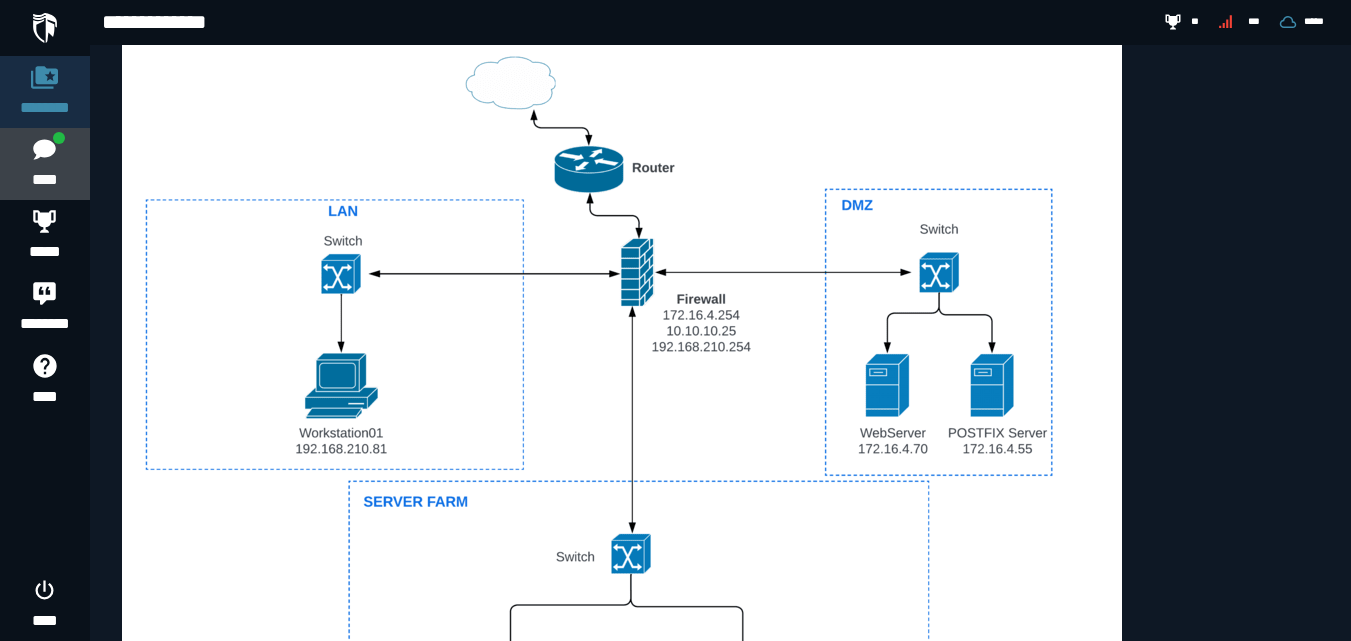 click 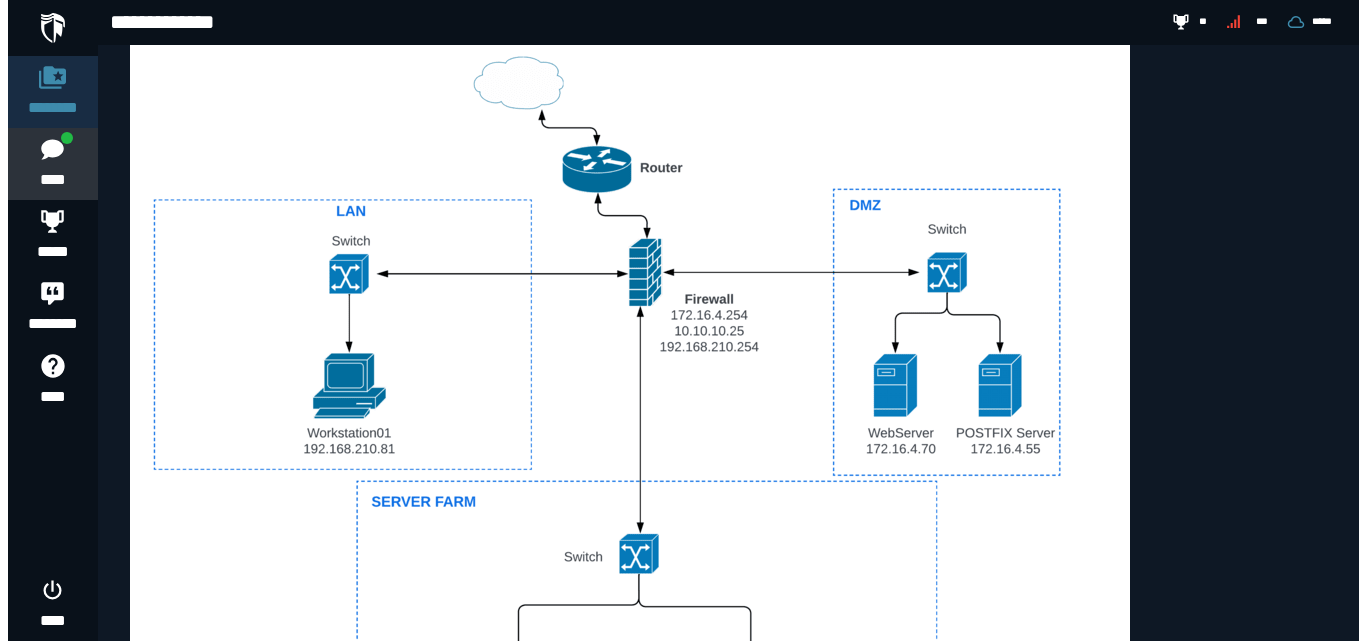 scroll, scrollTop: 0, scrollLeft: 0, axis: both 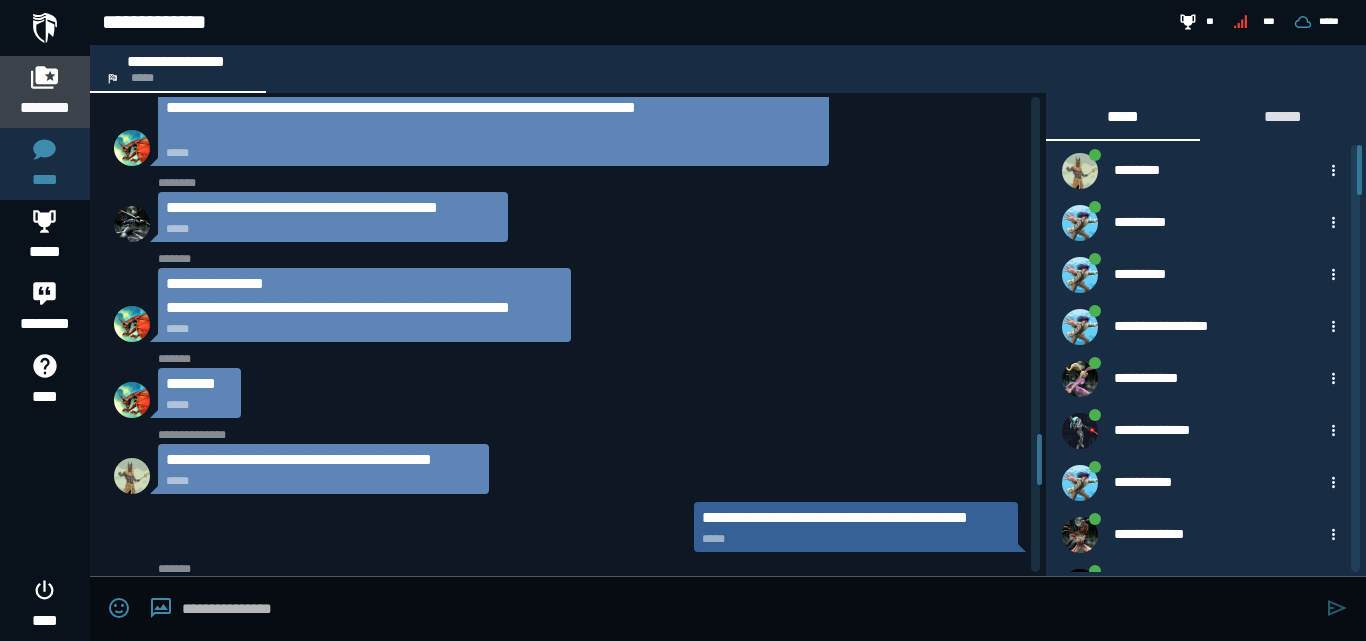 click 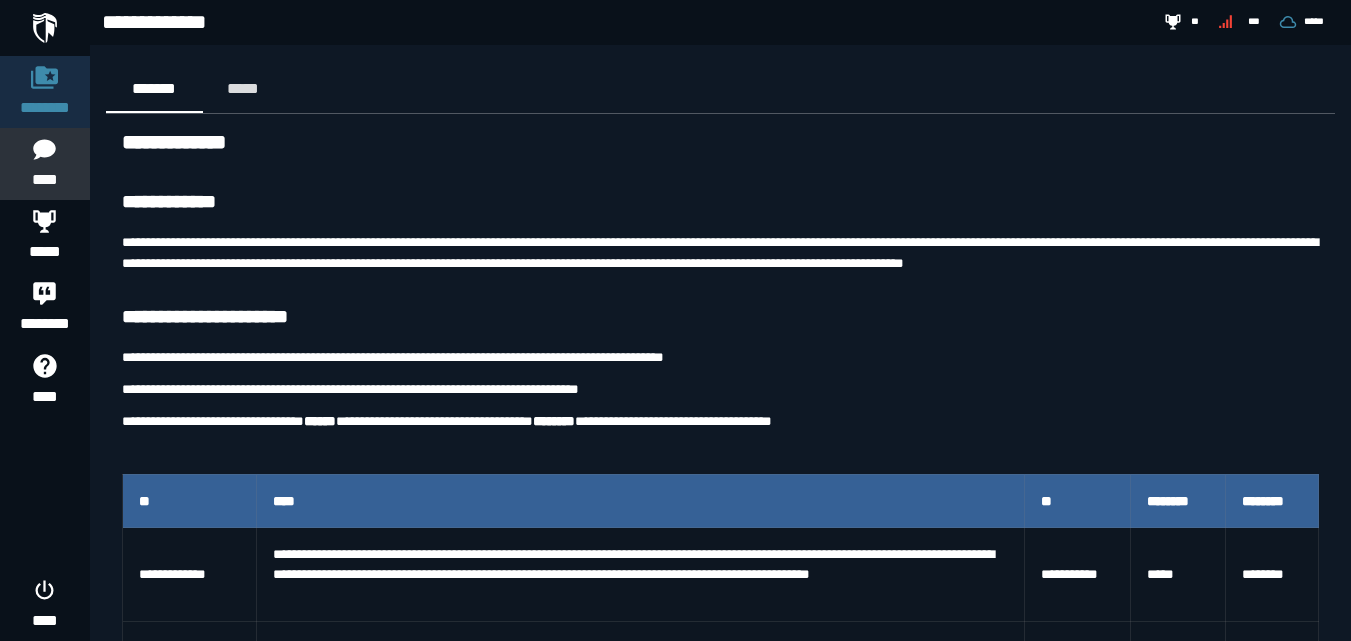 scroll, scrollTop: 0, scrollLeft: 0, axis: both 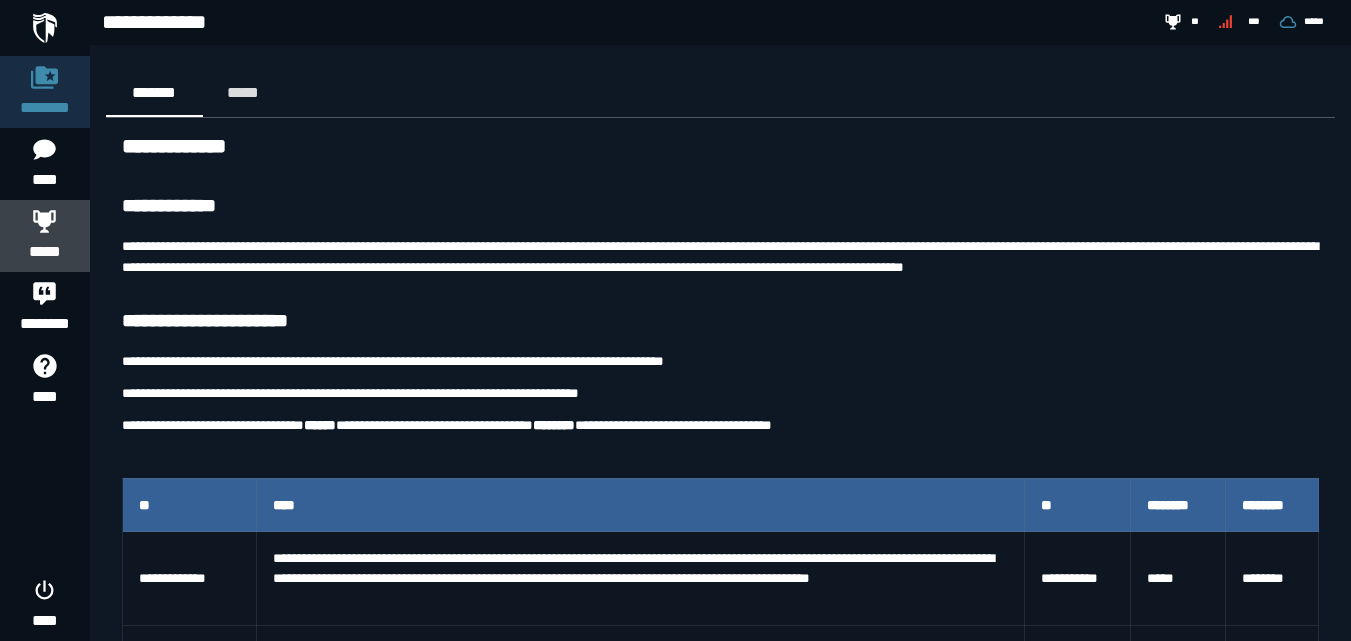 click 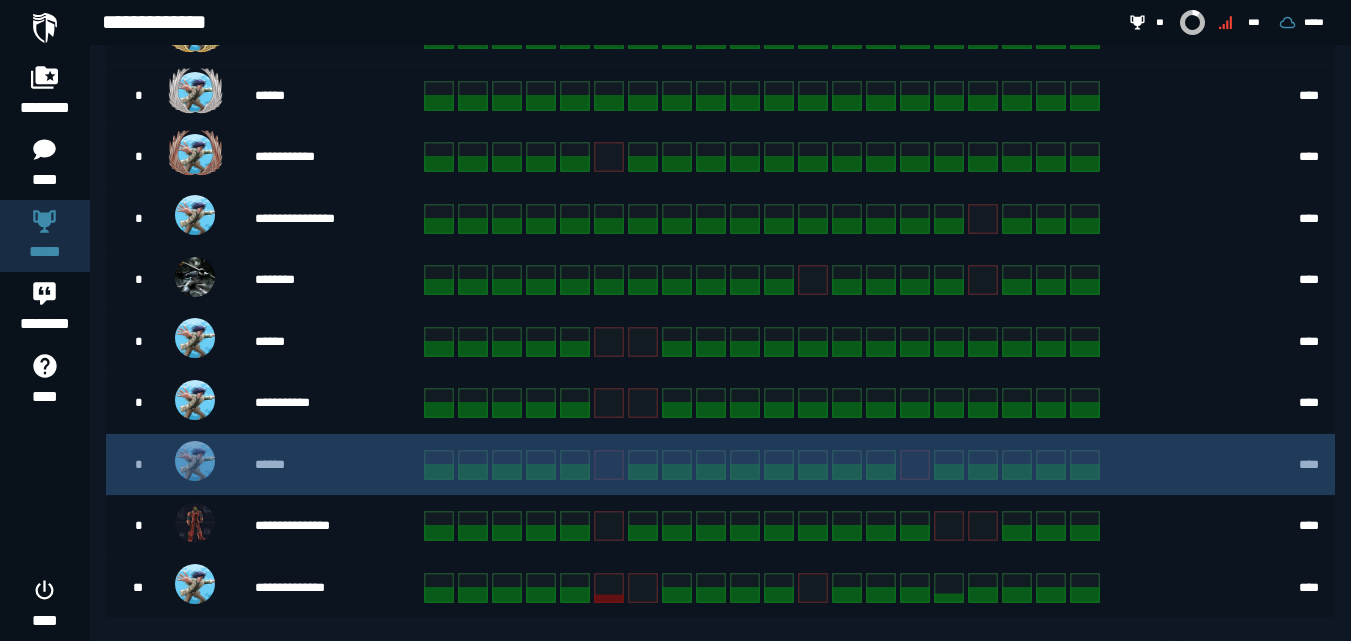 scroll, scrollTop: 565, scrollLeft: 0, axis: vertical 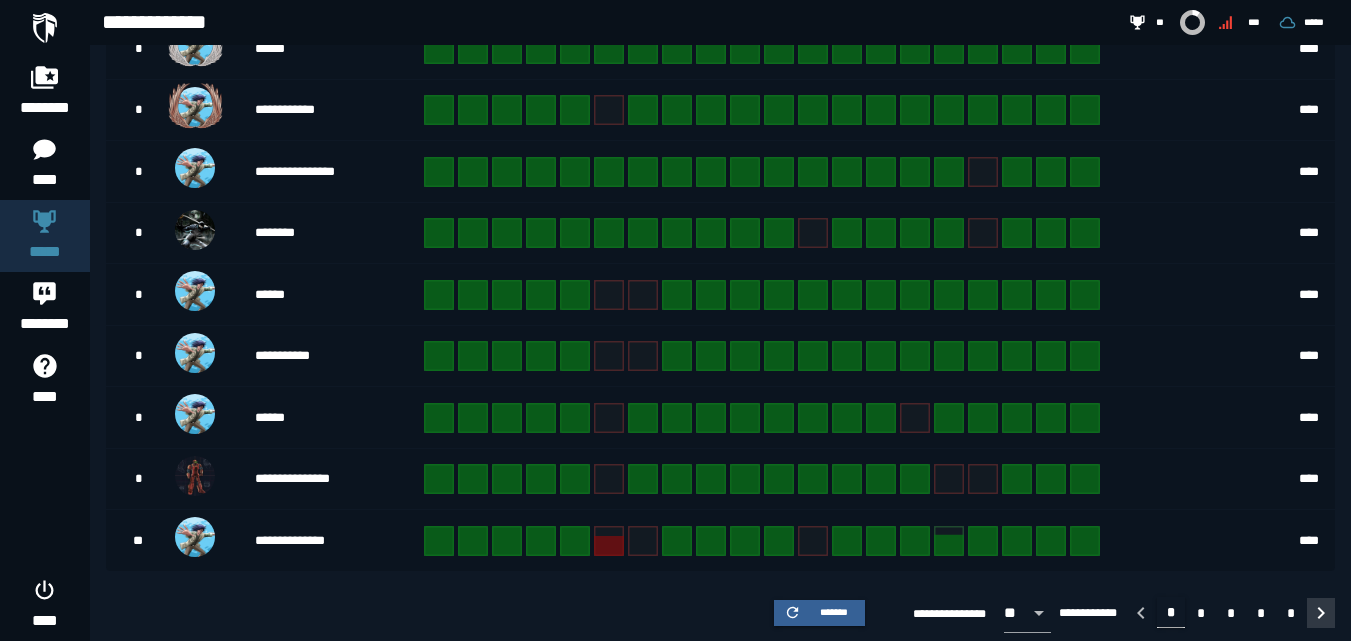 click 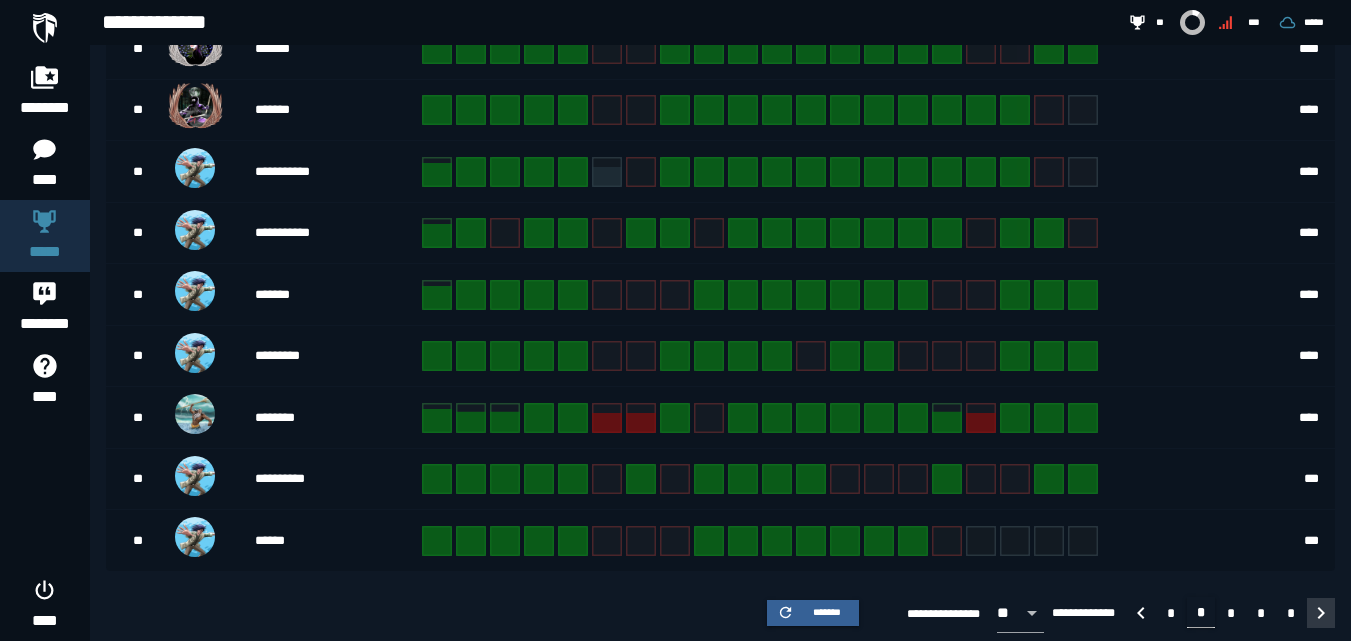 click 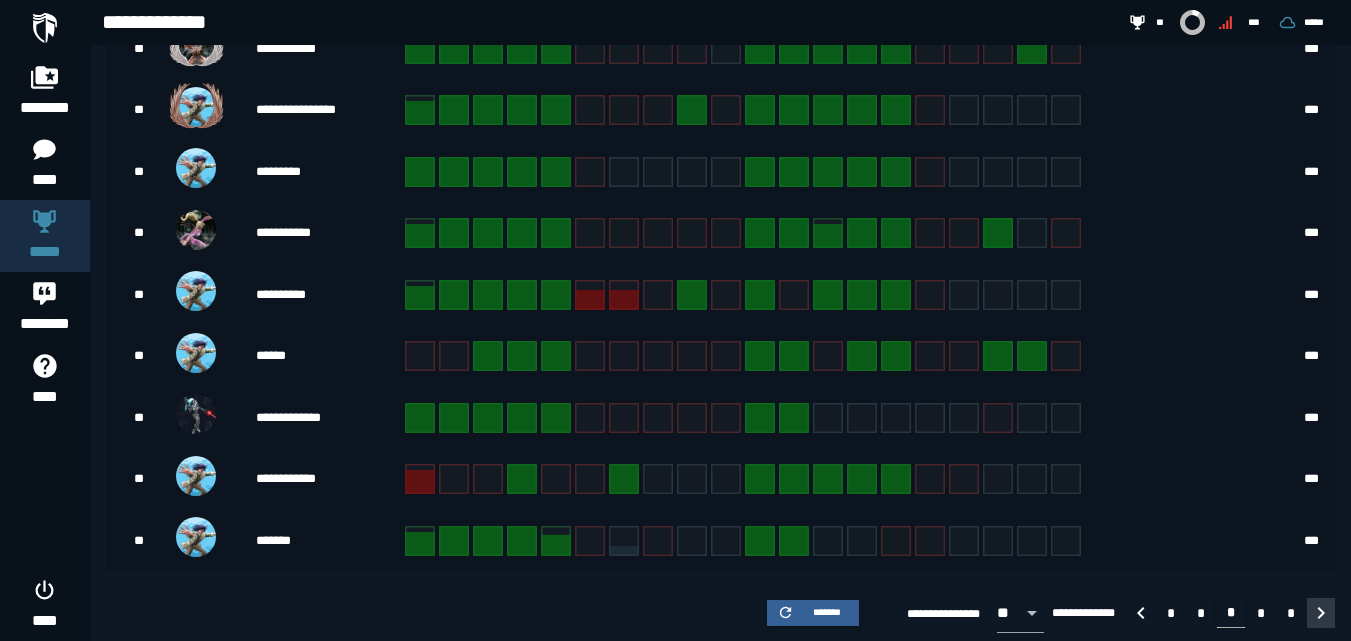 click 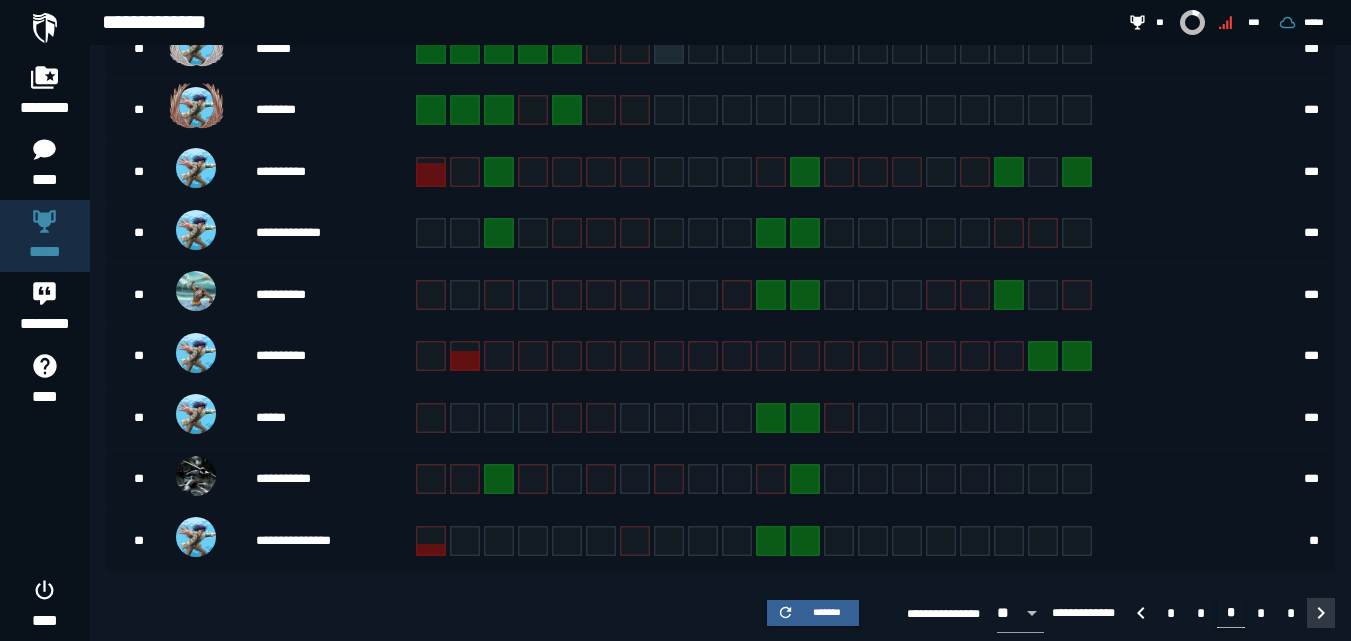 click 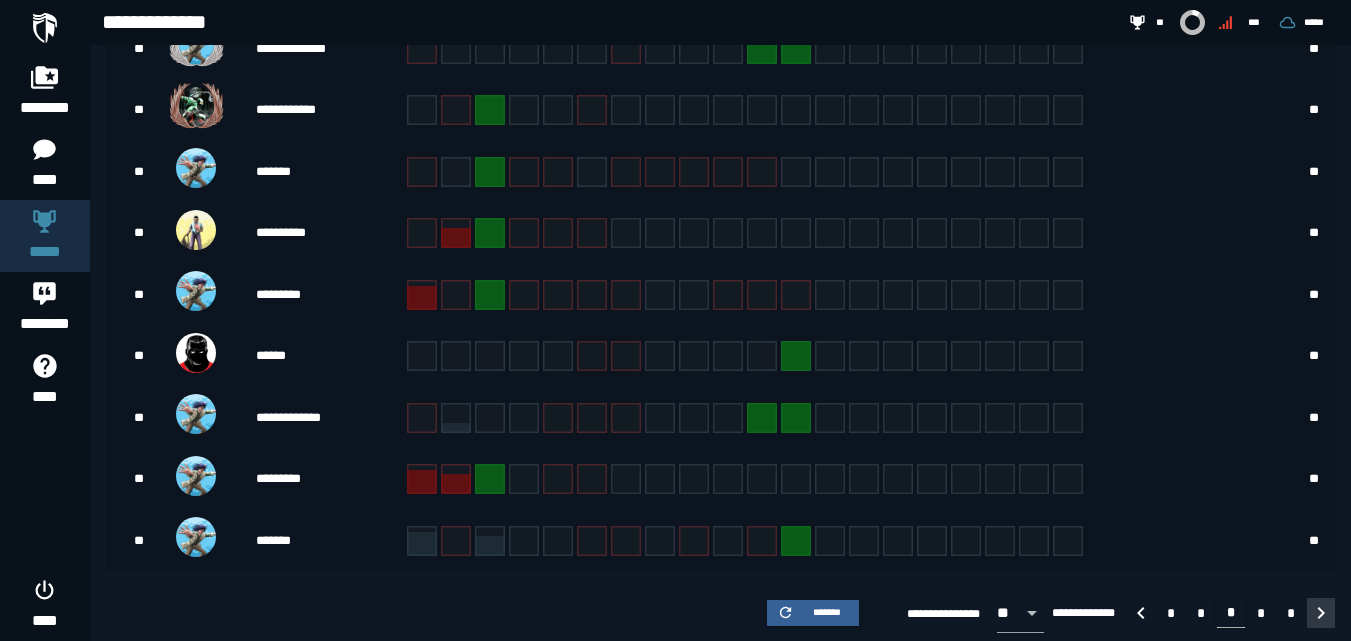 click 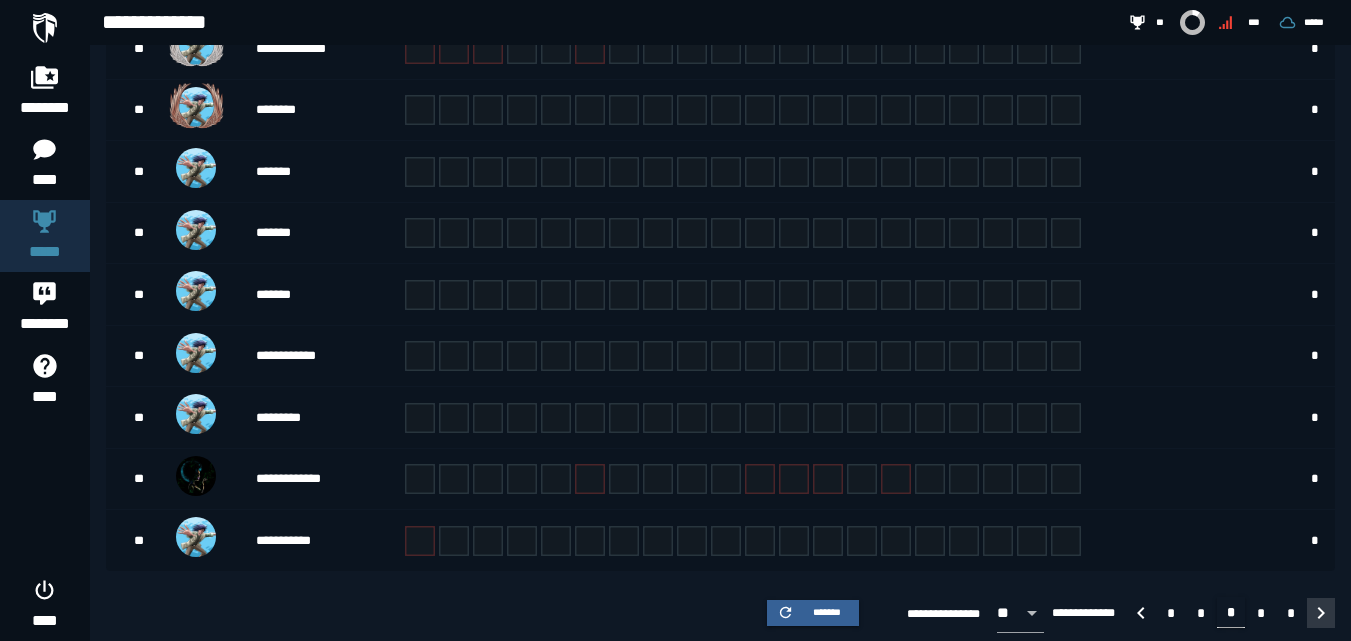 click 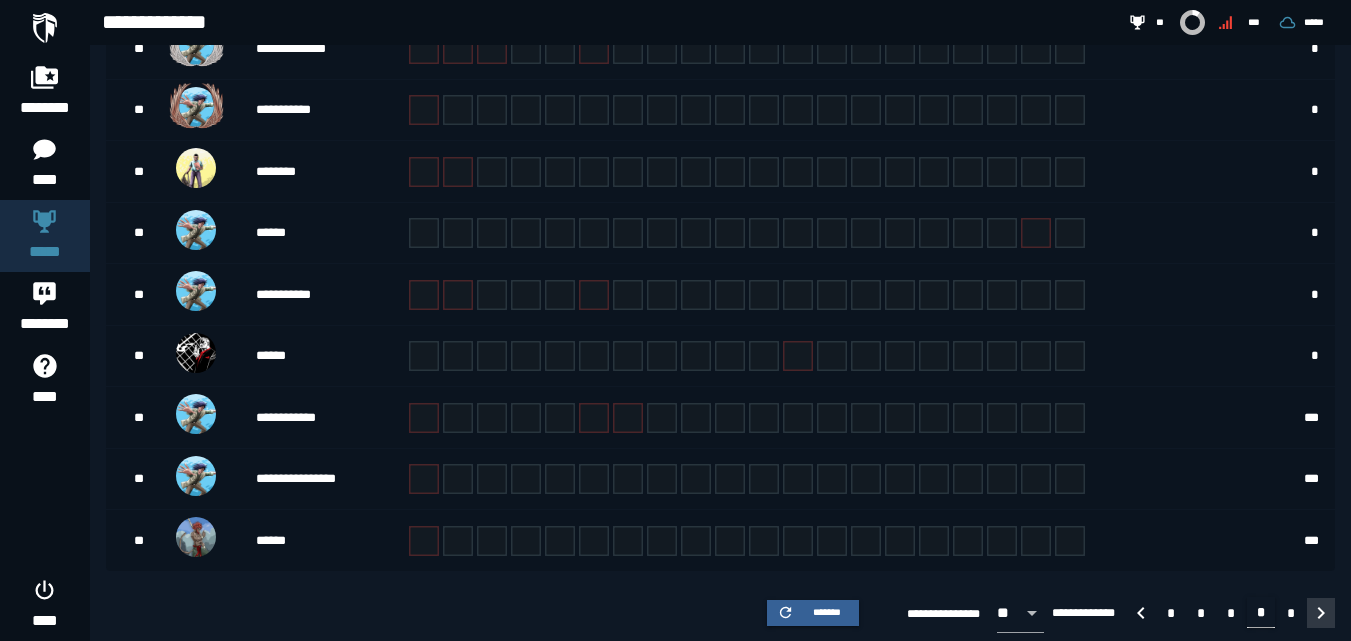 click 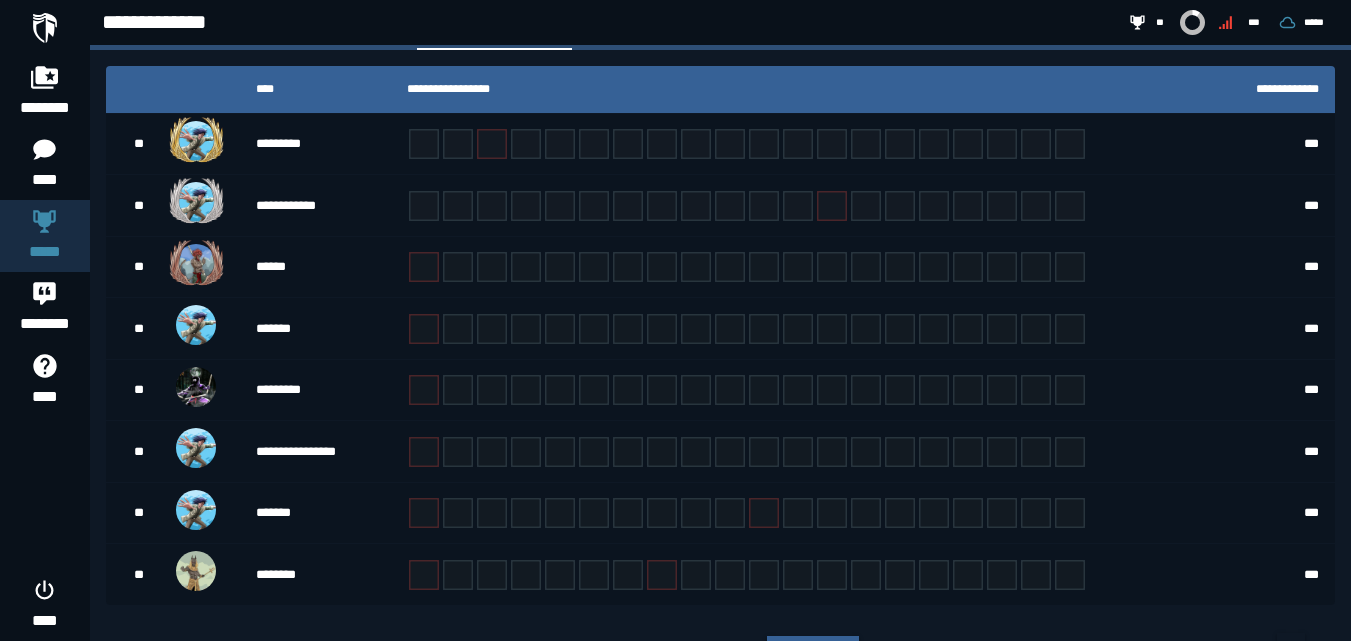 scroll, scrollTop: 444, scrollLeft: 0, axis: vertical 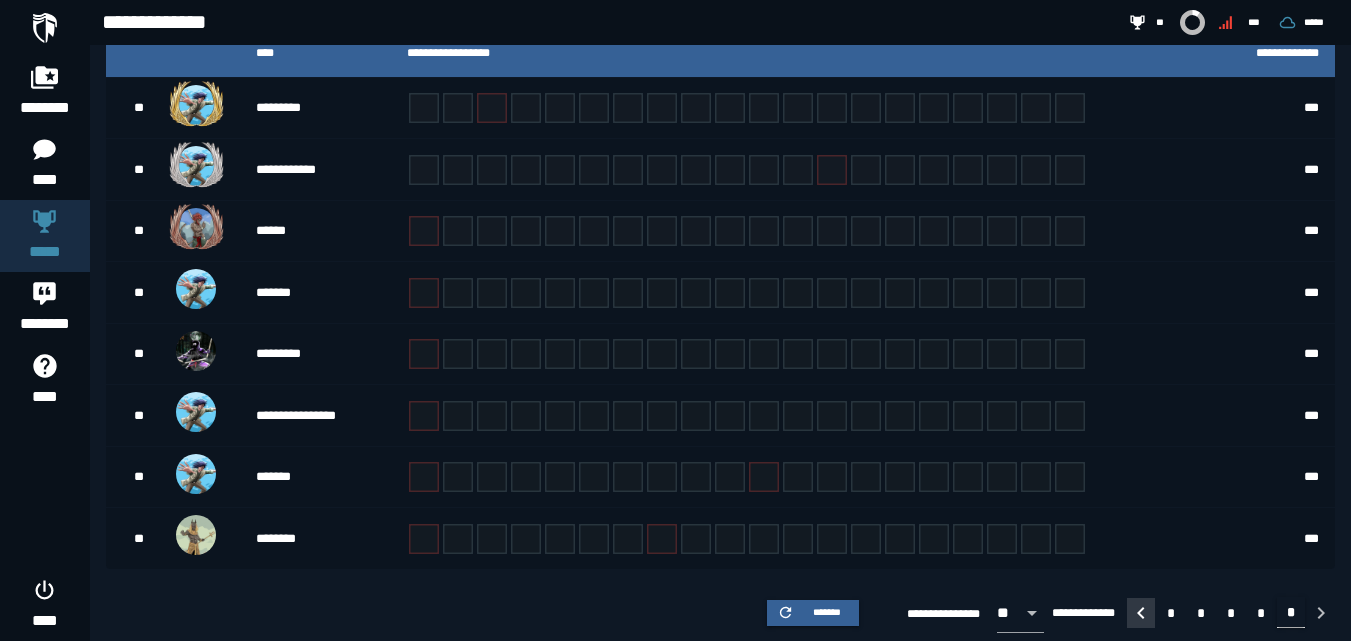 click 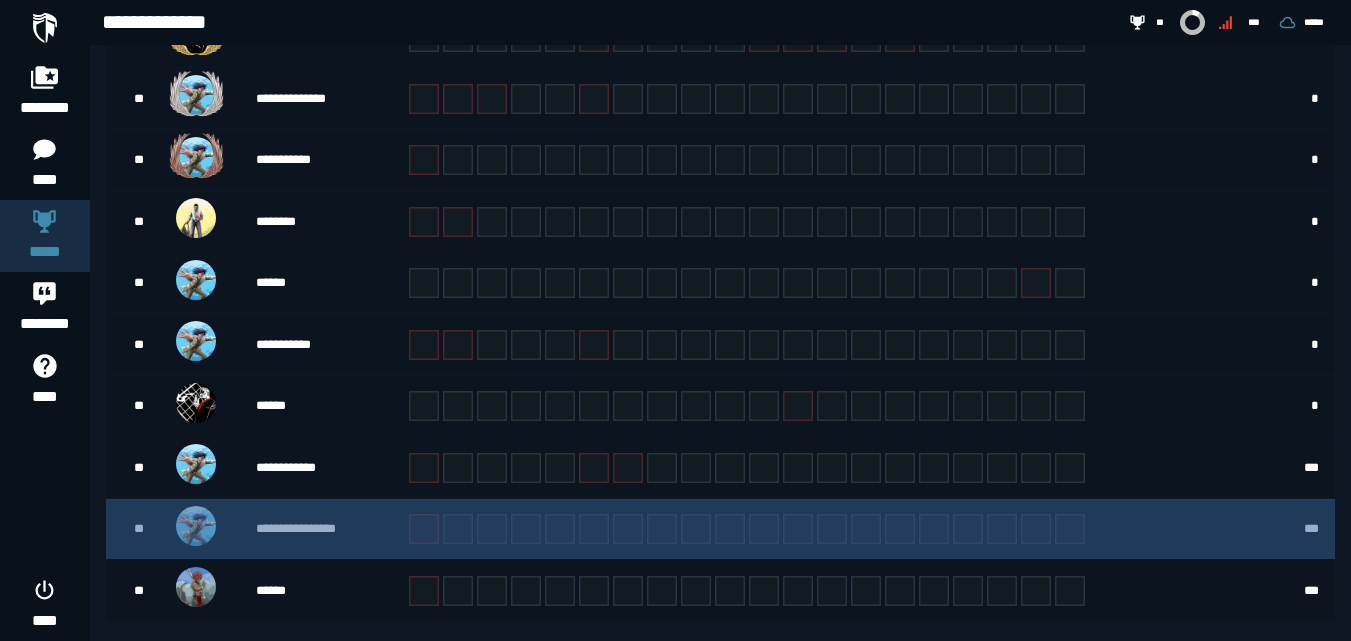 scroll, scrollTop: 565, scrollLeft: 0, axis: vertical 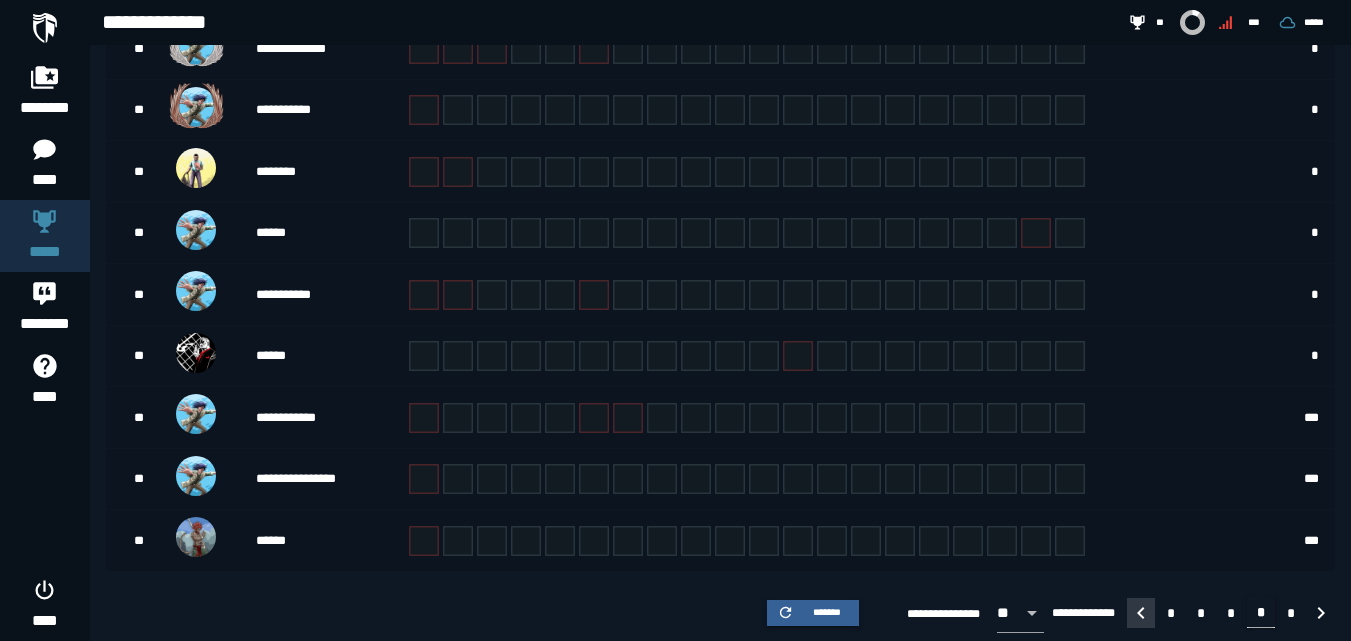 click 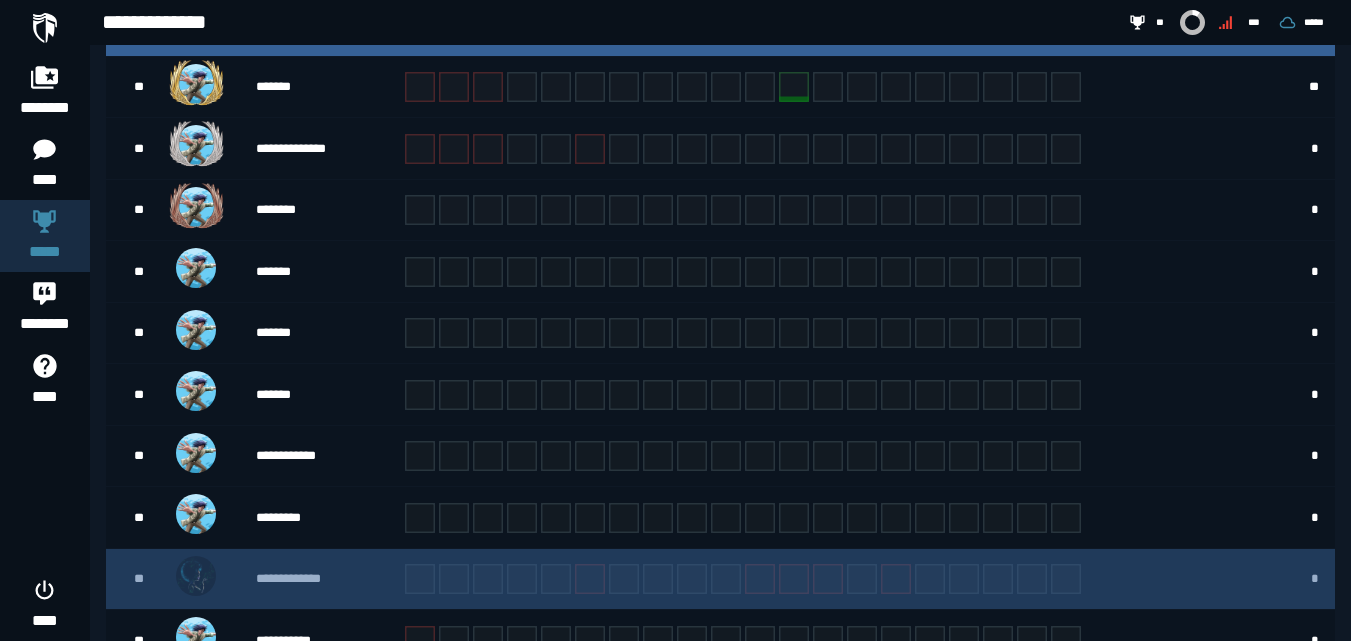 scroll, scrollTop: 565, scrollLeft: 0, axis: vertical 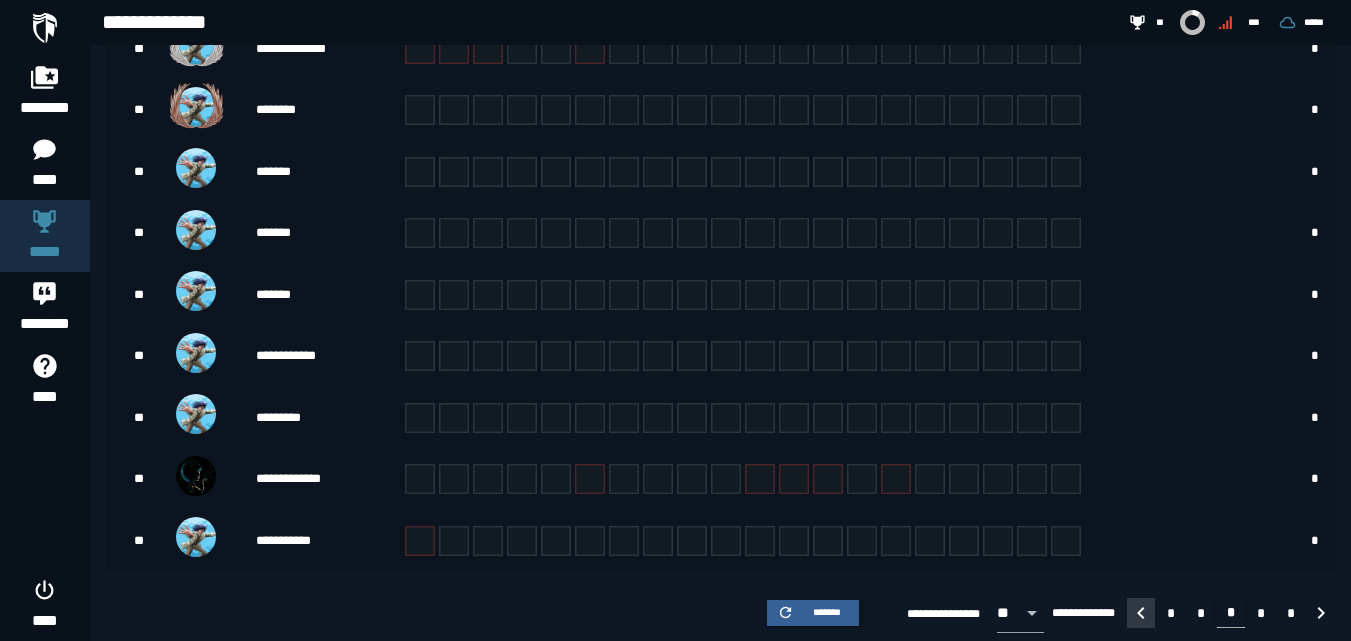 click 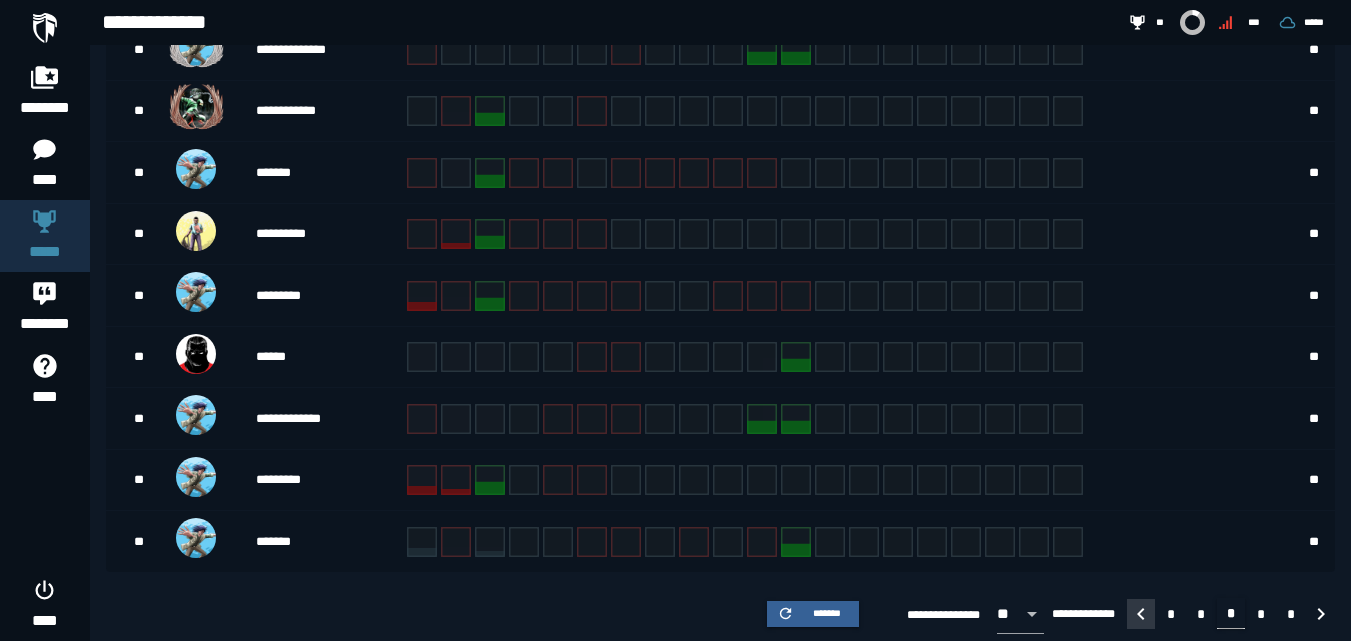 scroll, scrollTop: 565, scrollLeft: 0, axis: vertical 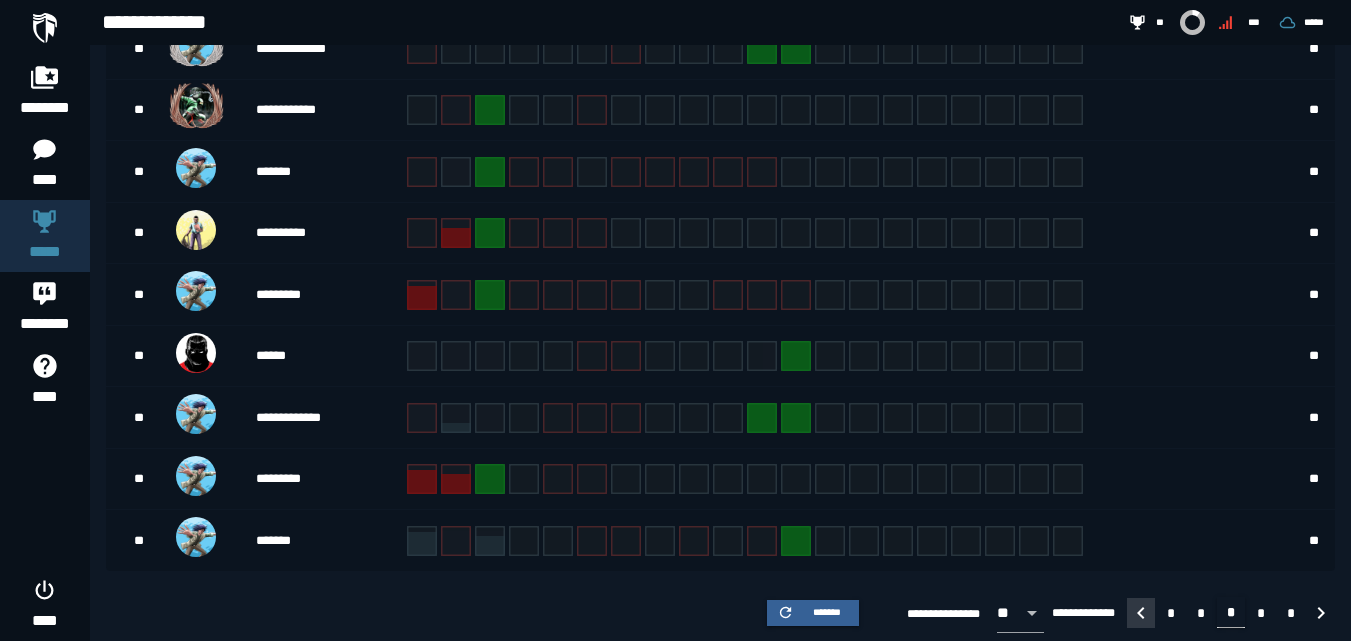 click 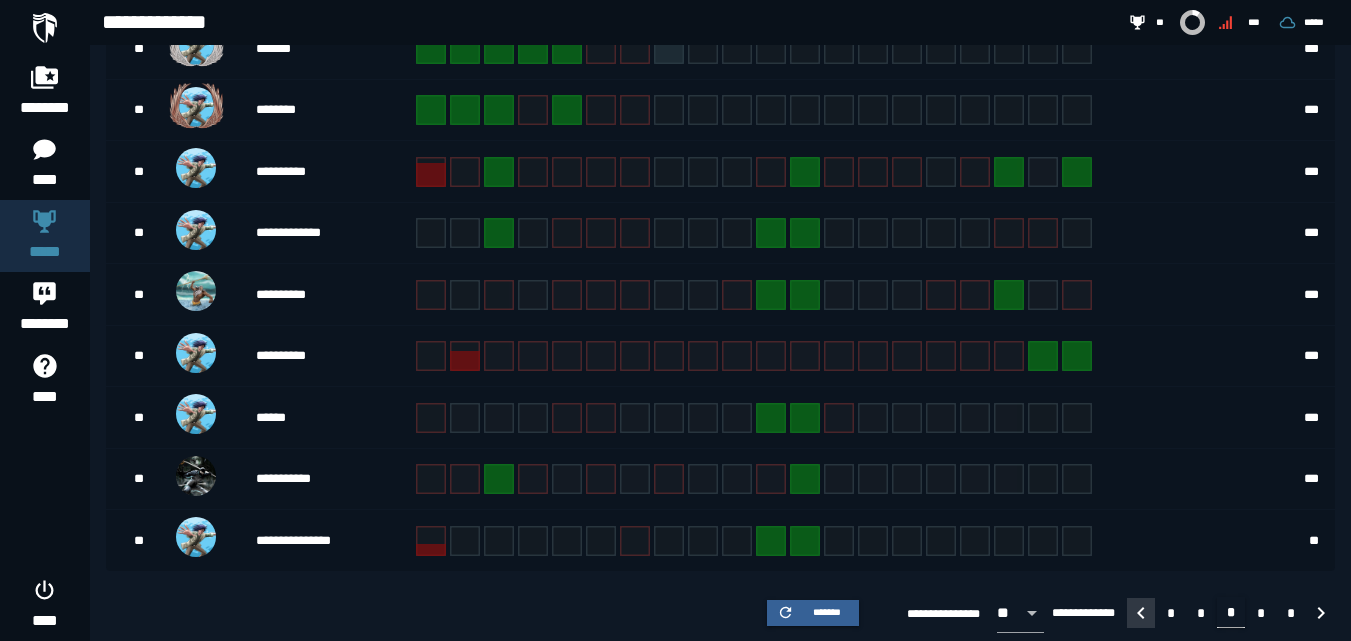 click 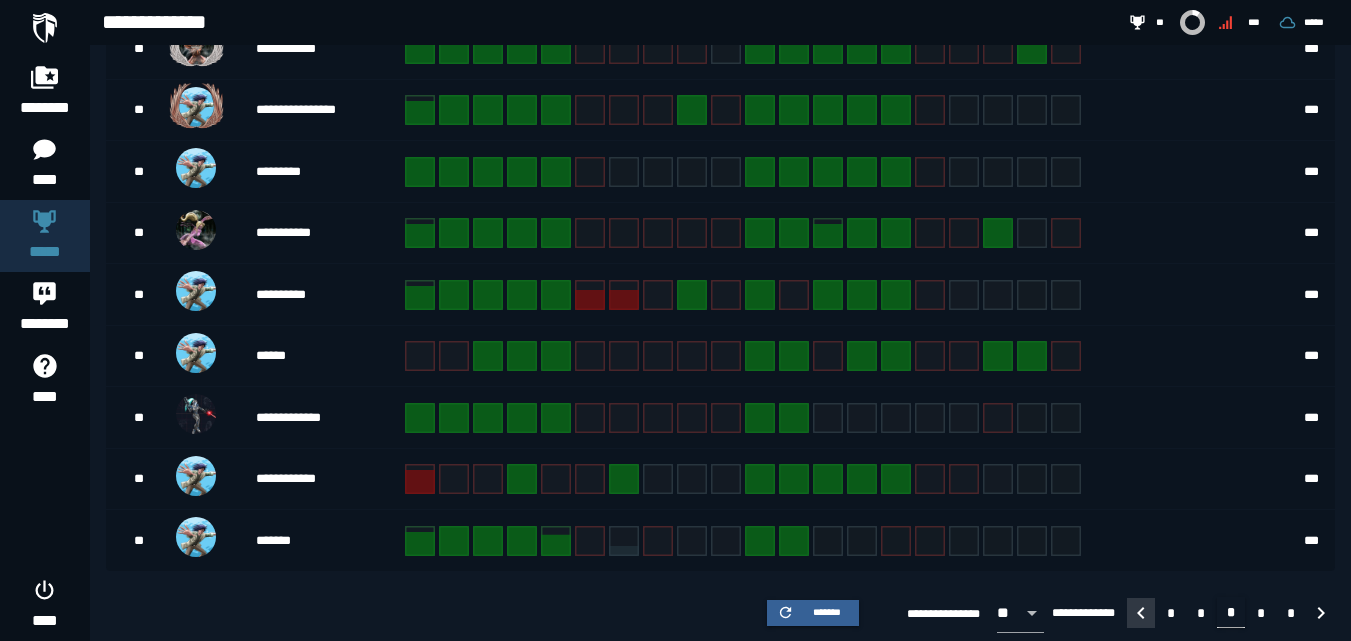 click 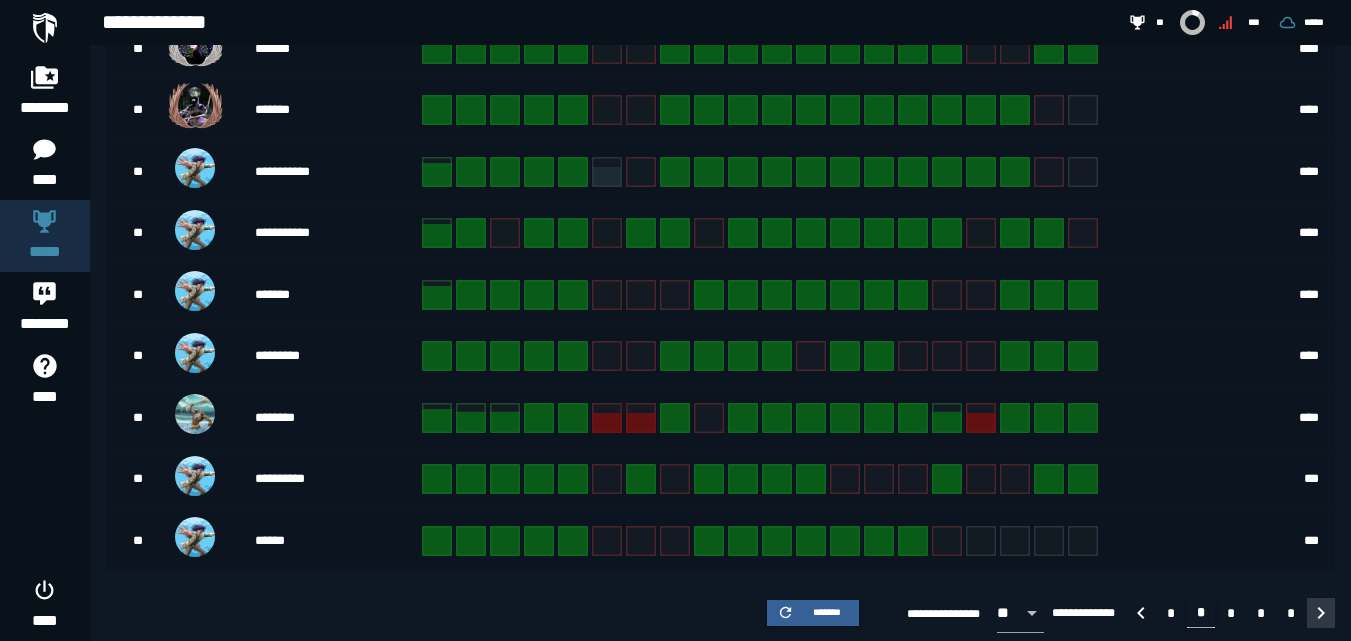 click 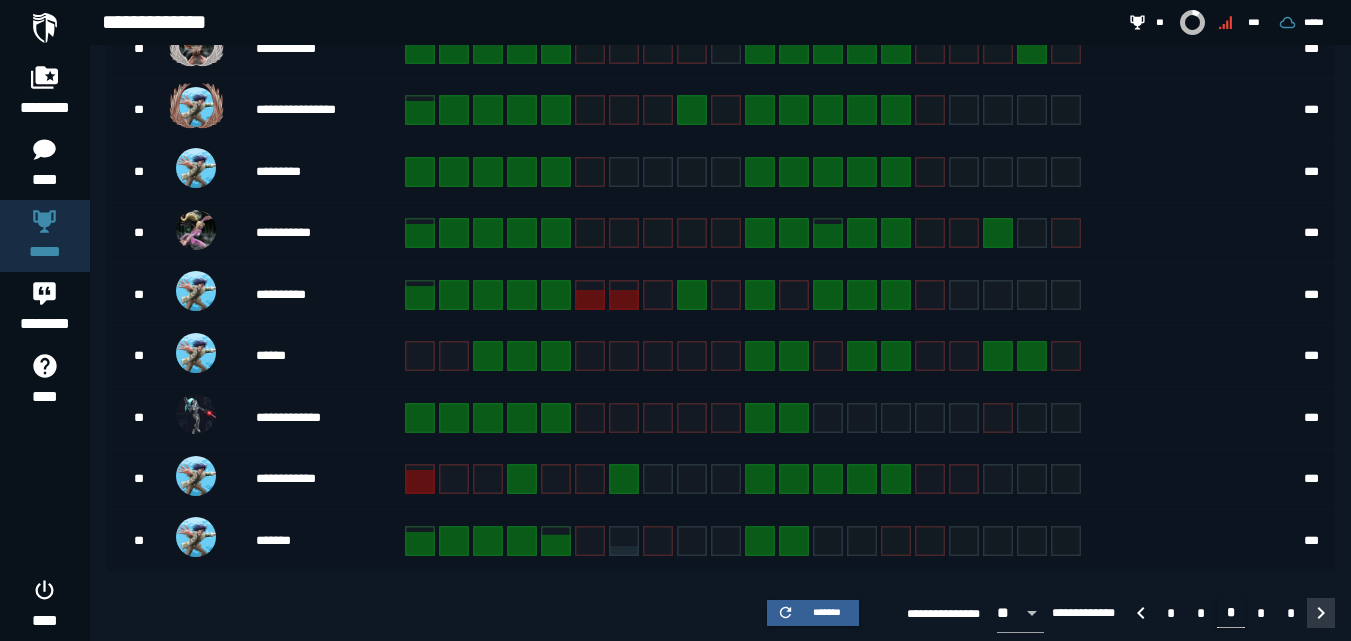 click 